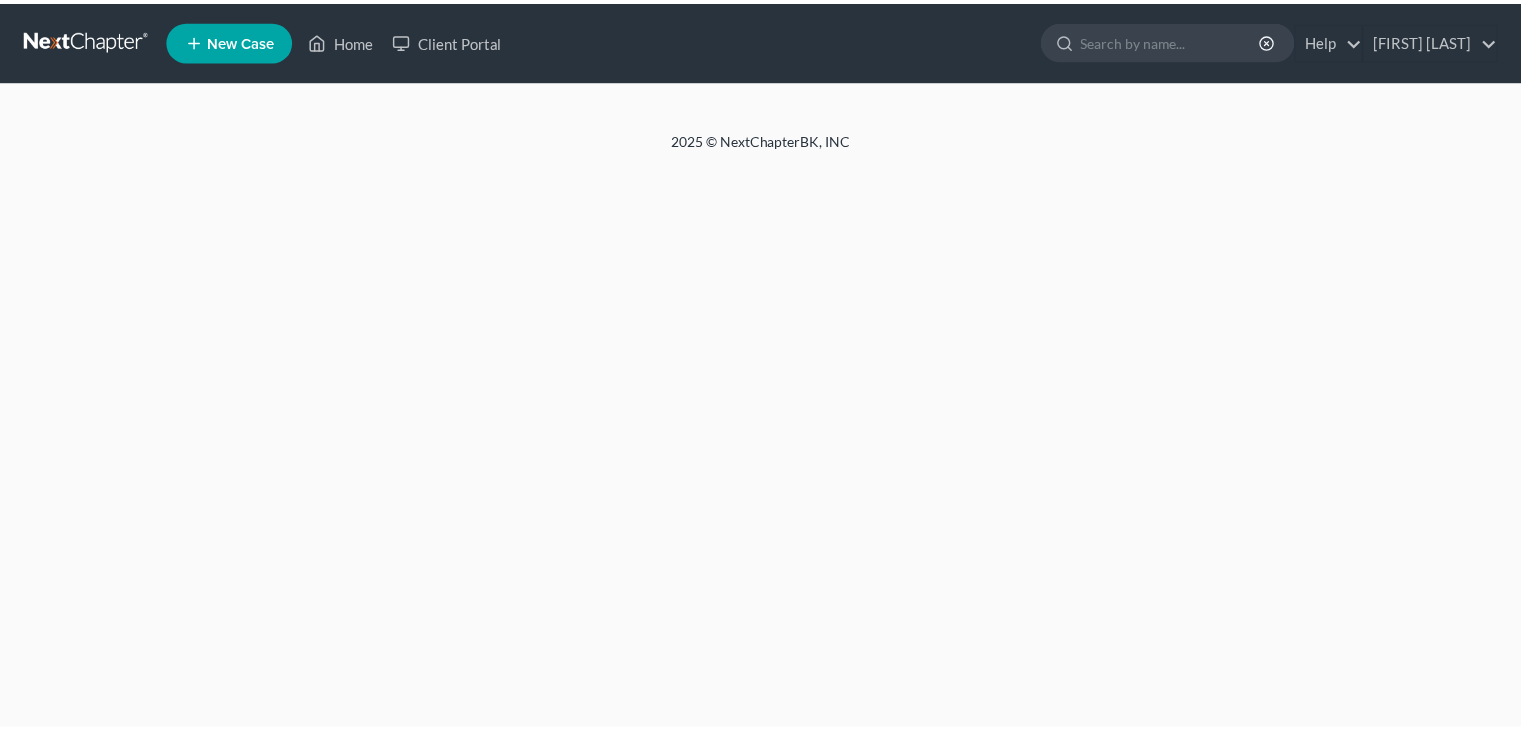 scroll, scrollTop: 0, scrollLeft: 0, axis: both 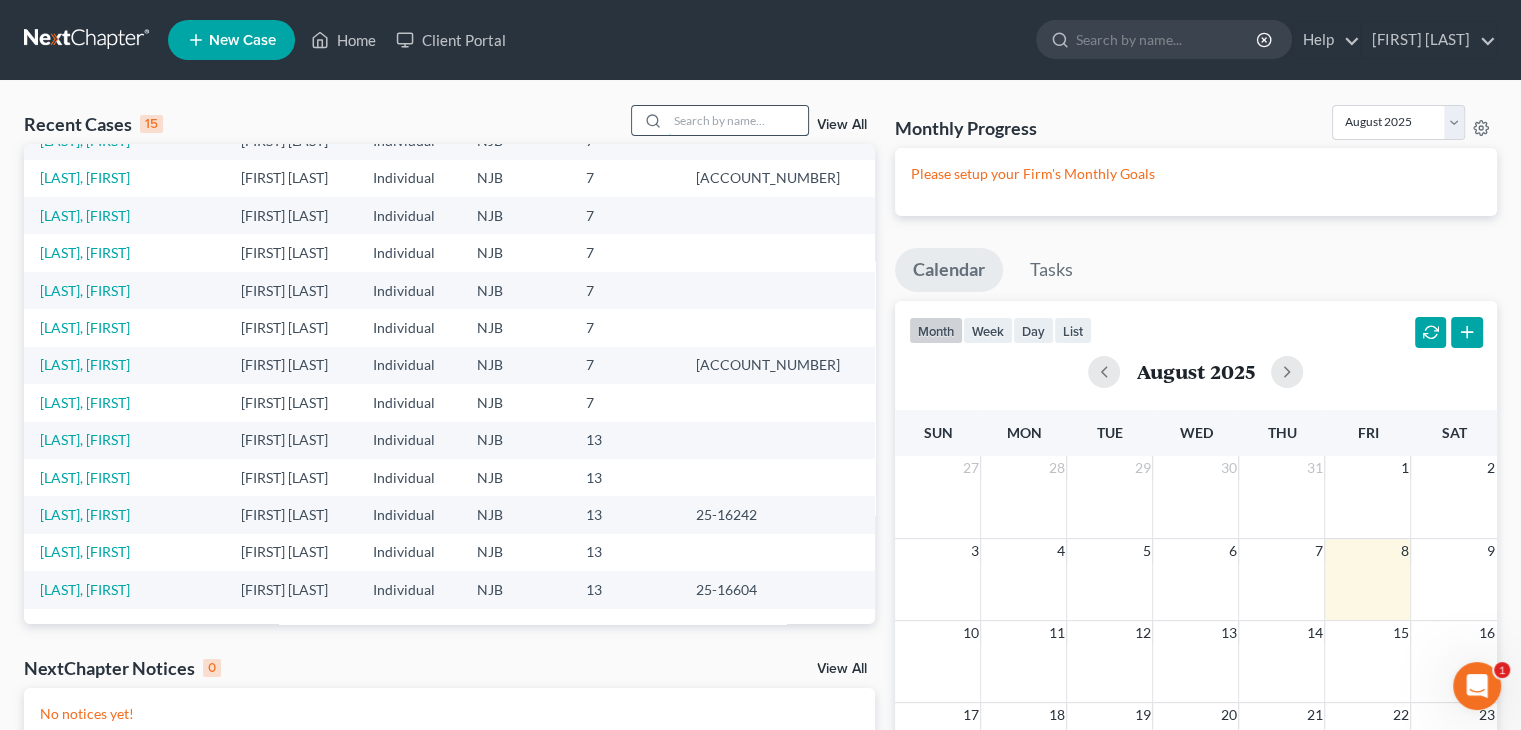 click at bounding box center (738, 120) 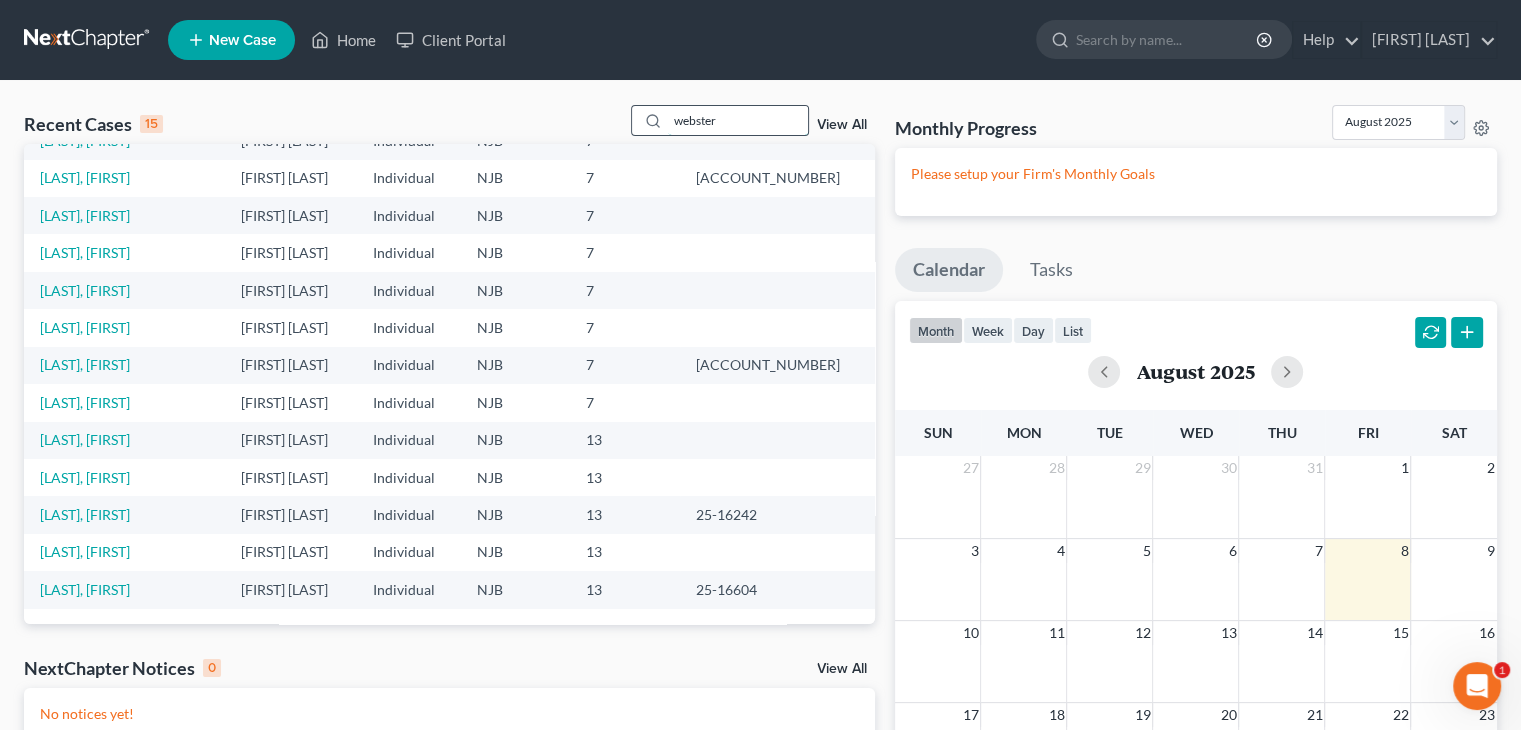 type on "webster" 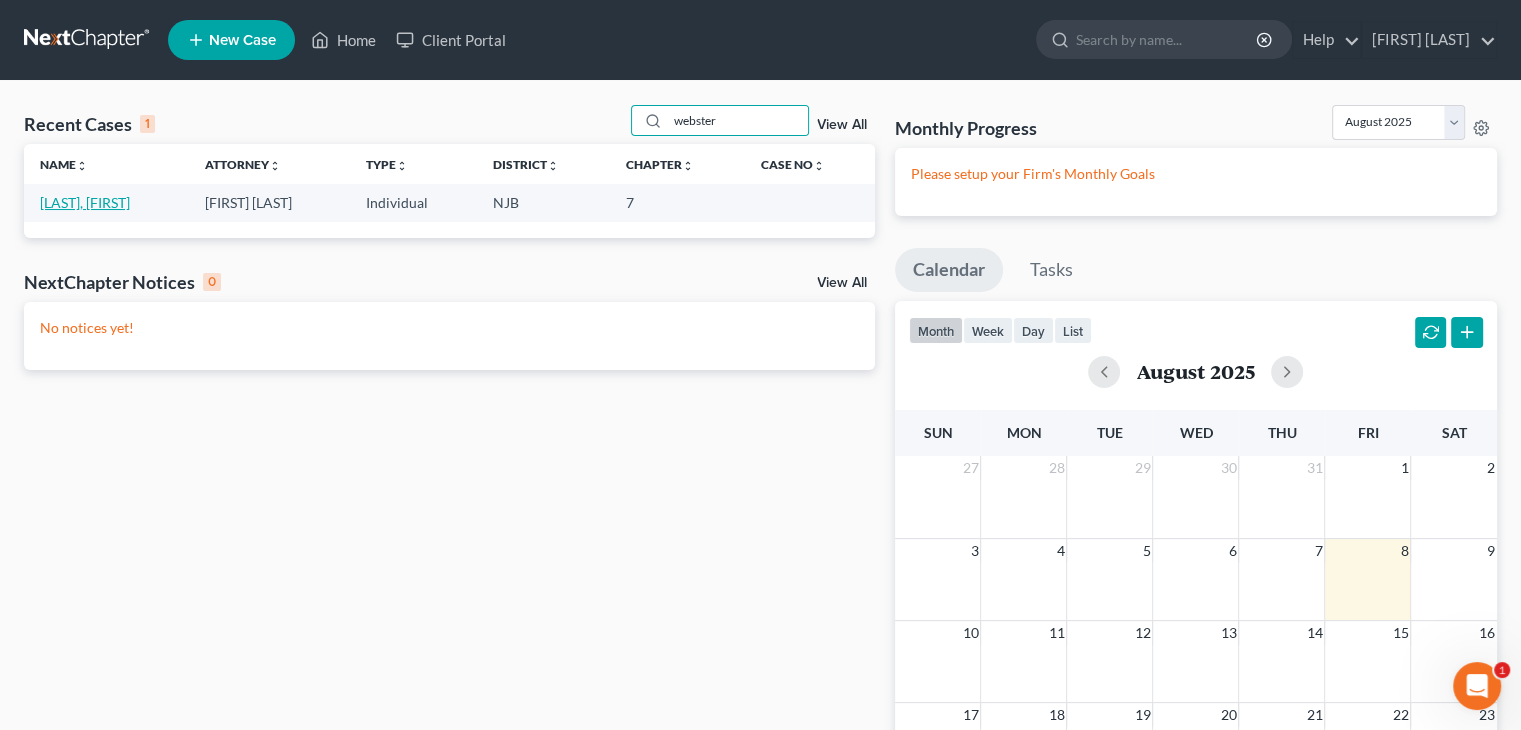 click on "[LAST], [FIRST]" at bounding box center [85, 202] 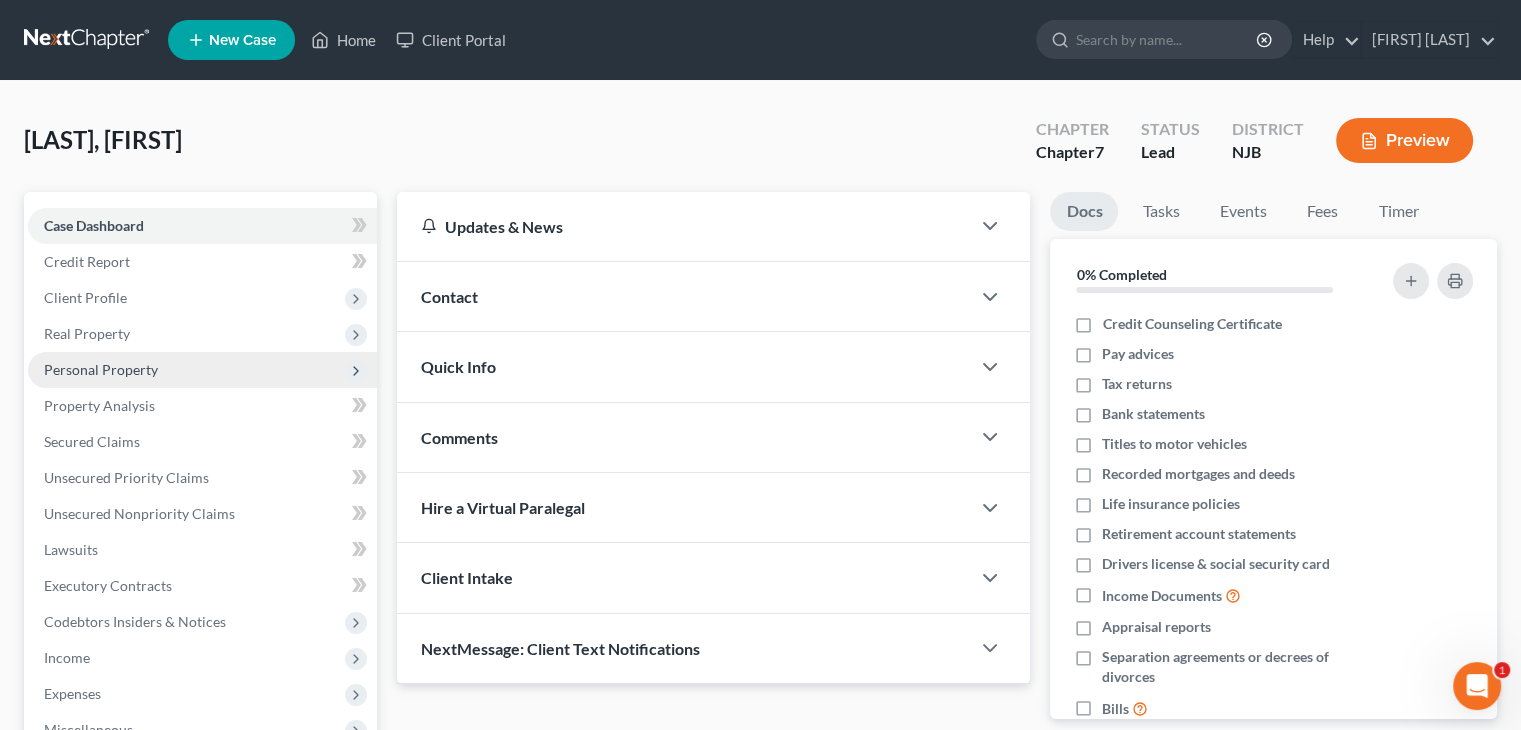 click on "Personal Property" at bounding box center [101, 369] 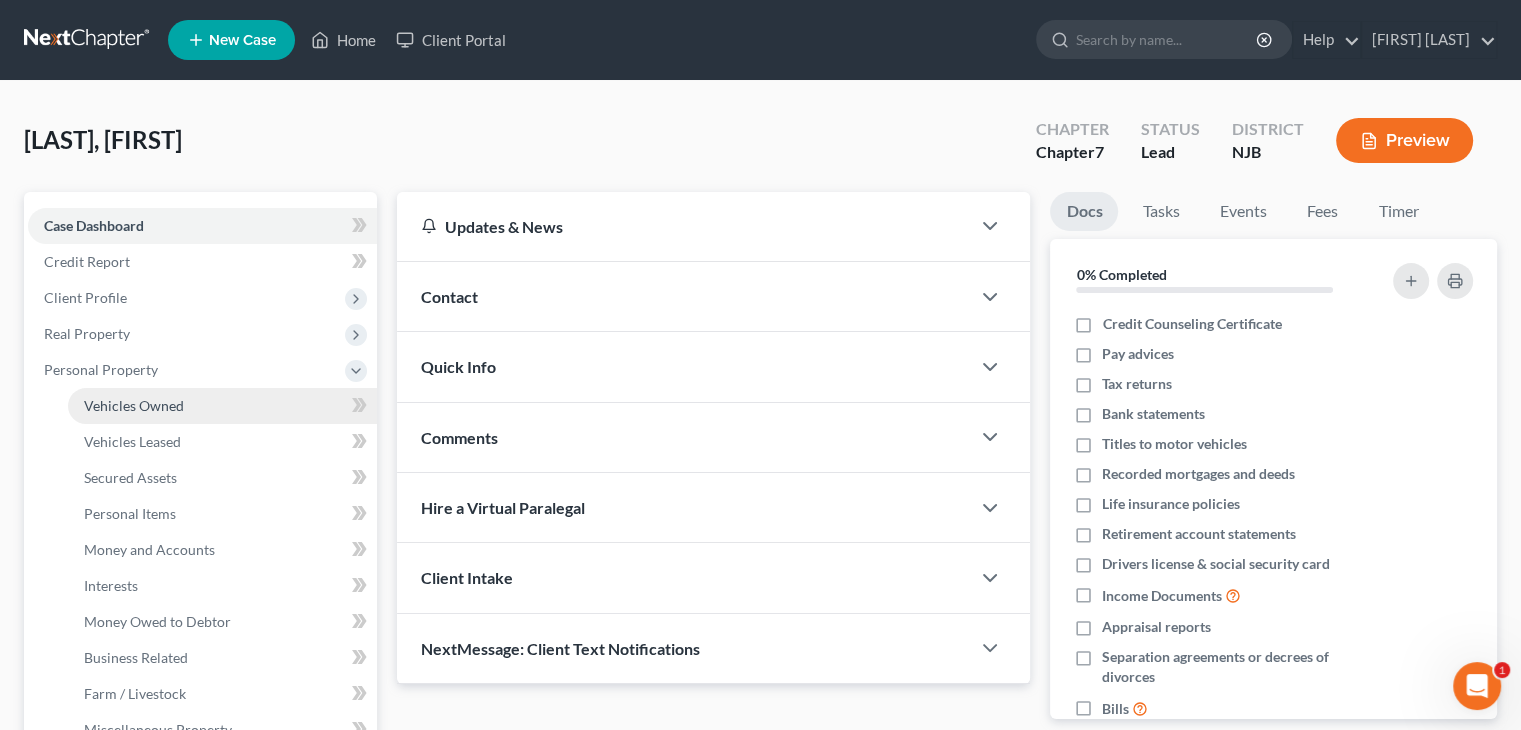 click on "Vehicles Owned" at bounding box center (134, 405) 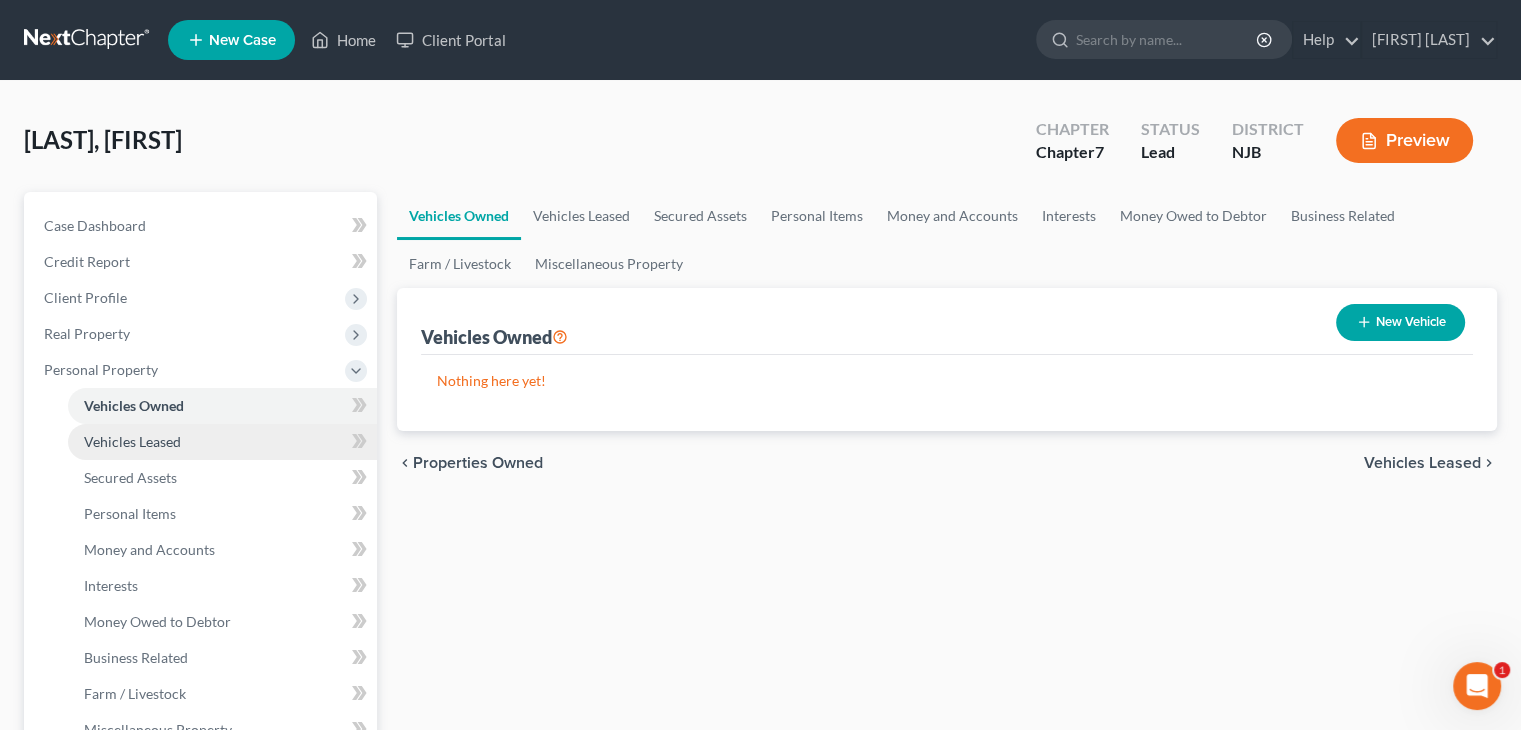 click on "Vehicles Leased" at bounding box center [132, 441] 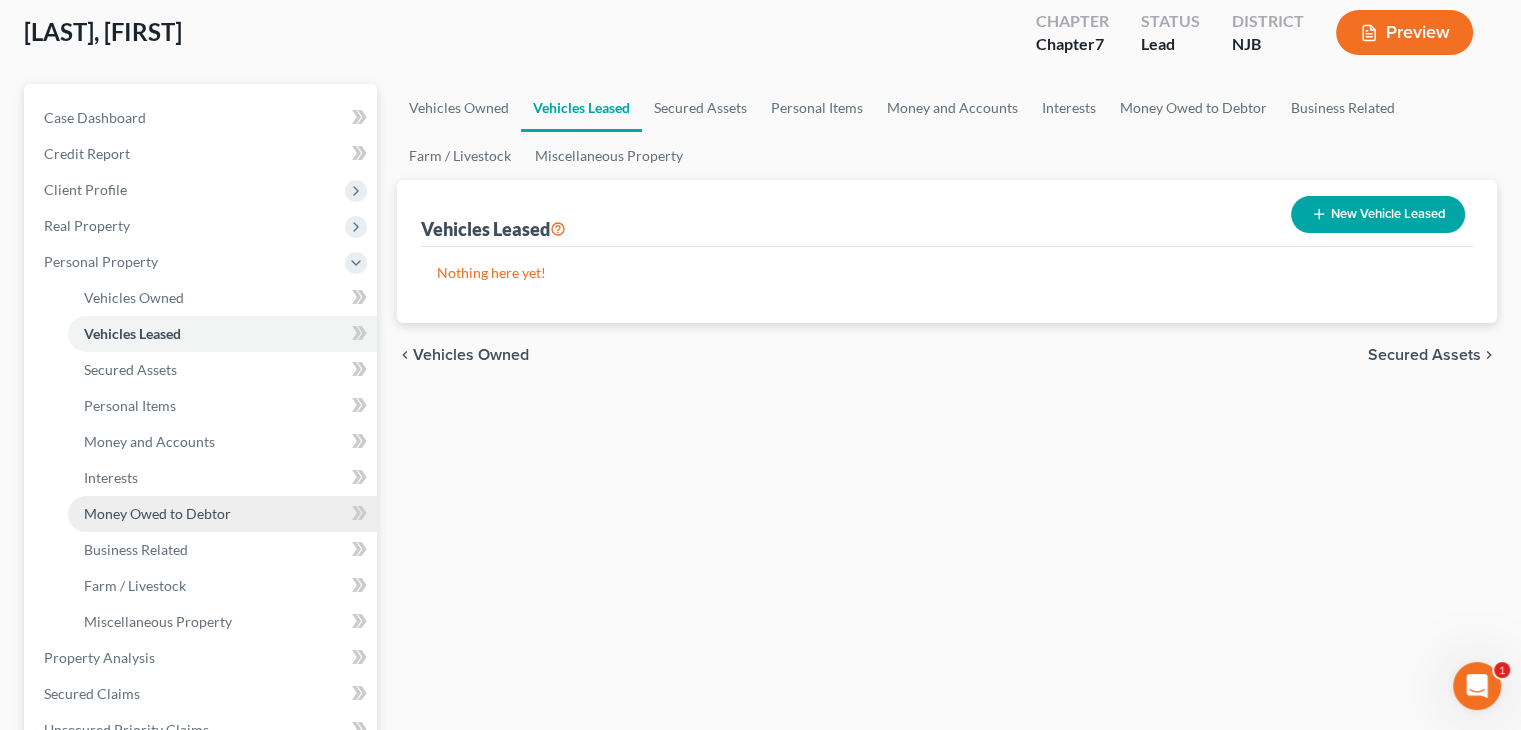 scroll, scrollTop: 300, scrollLeft: 0, axis: vertical 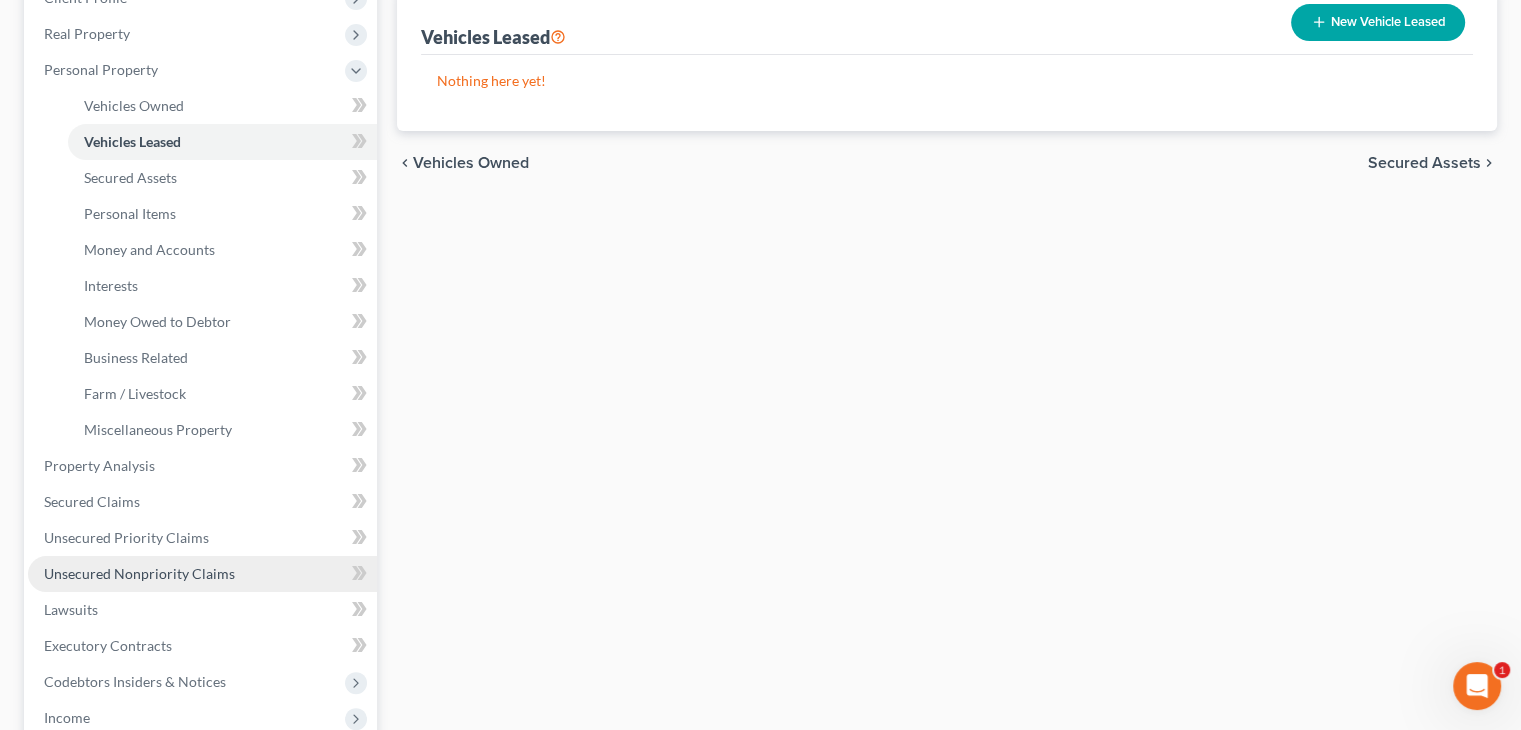 click on "Unsecured Nonpriority Claims" at bounding box center [139, 573] 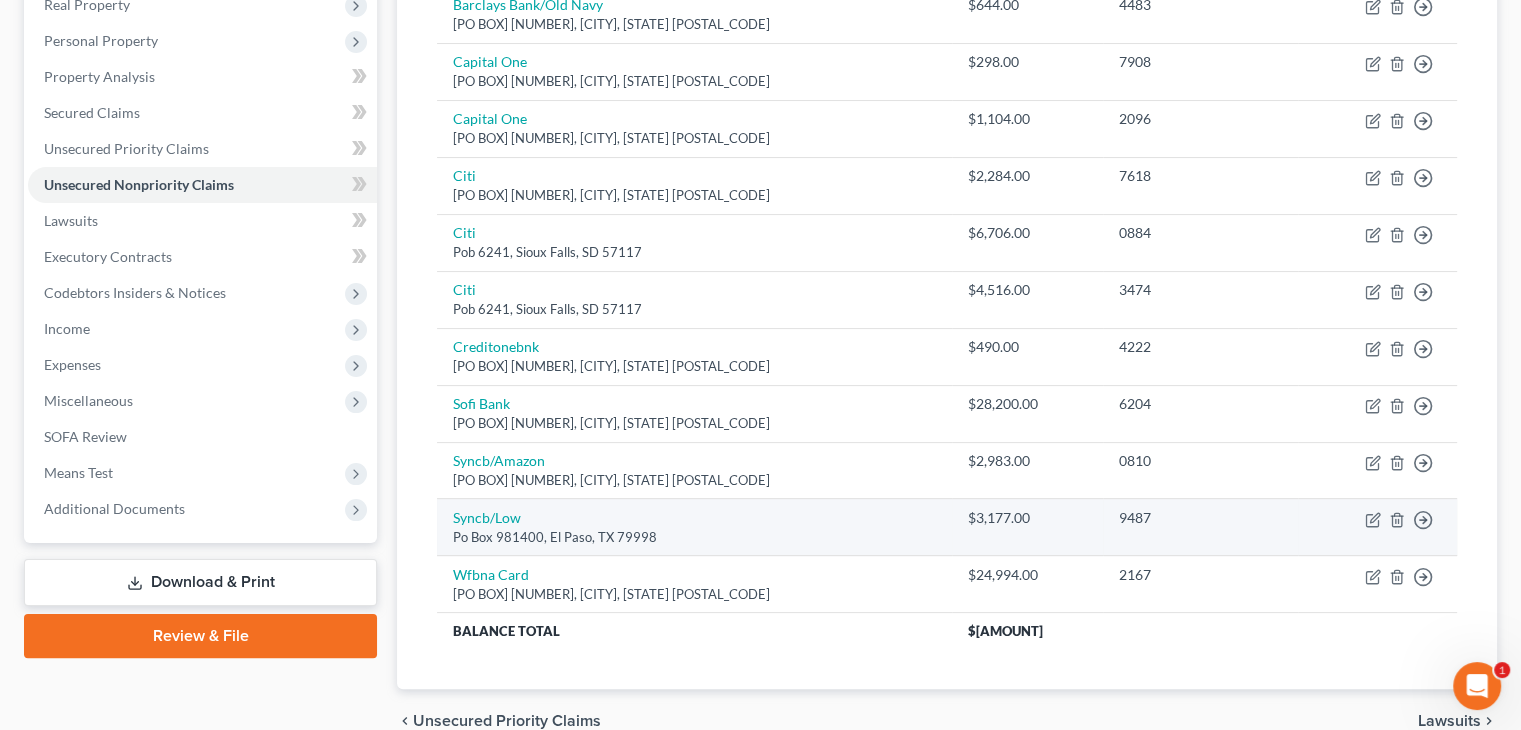 scroll, scrollTop: 300, scrollLeft: 0, axis: vertical 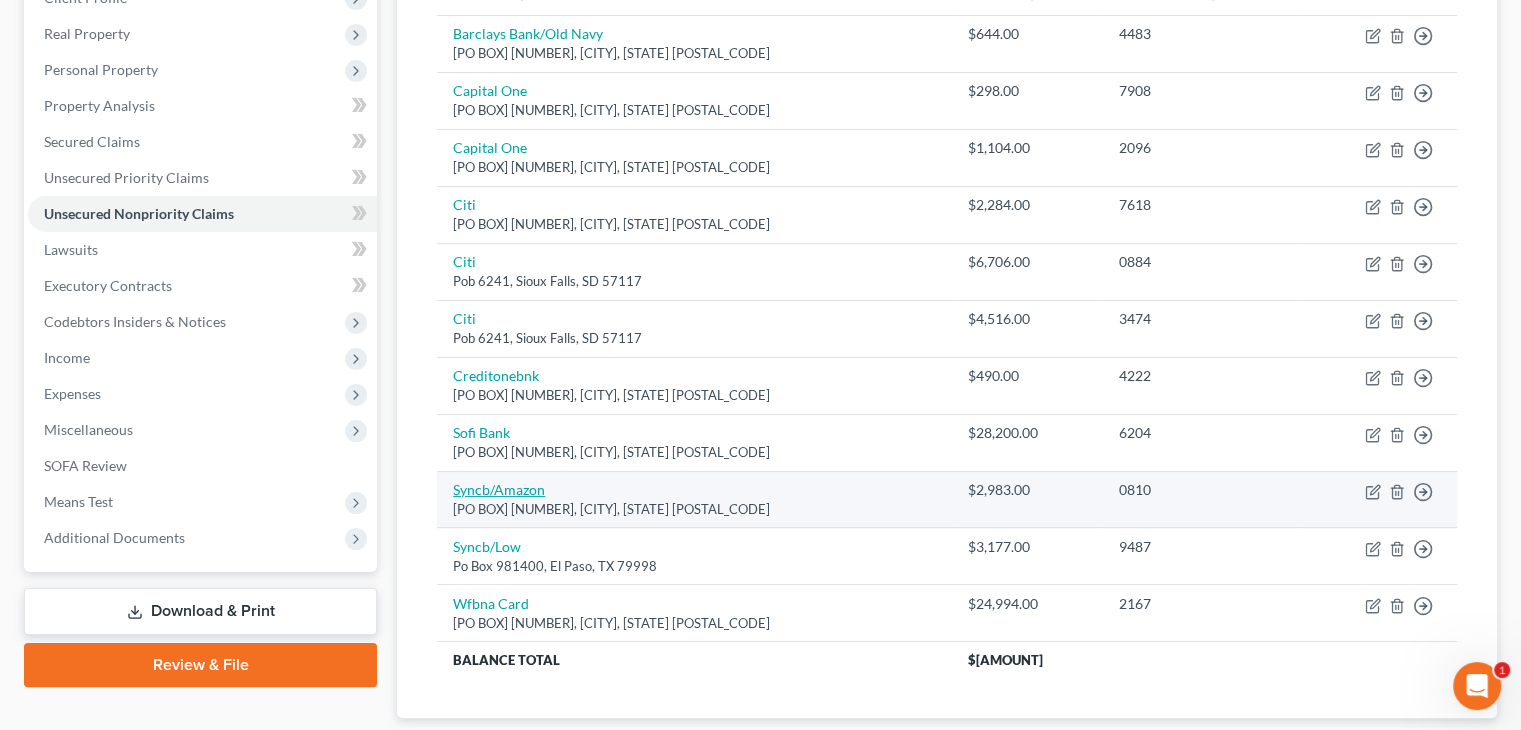 click on "Syncb/Amazon" at bounding box center (499, 489) 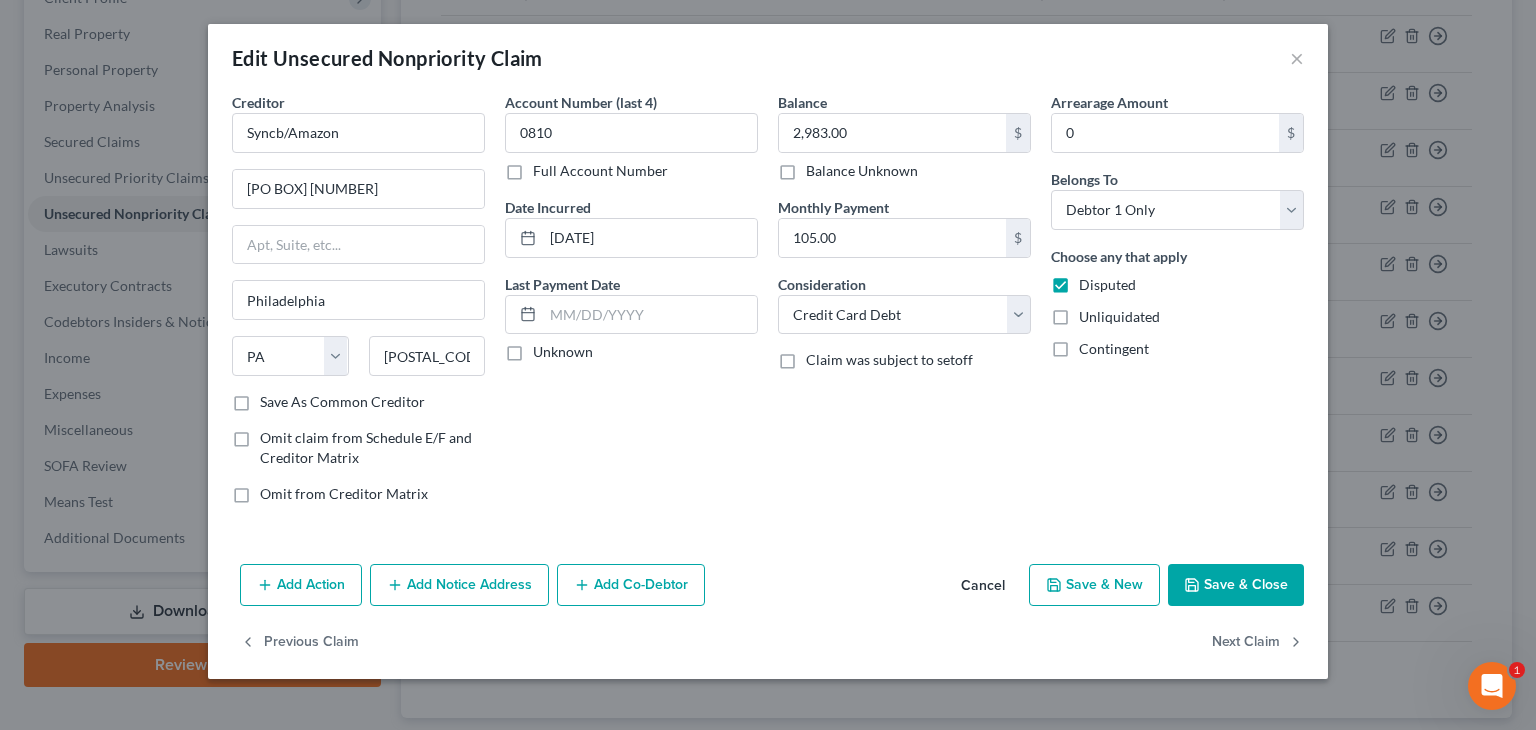 click on "Unknown" at bounding box center (563, 352) 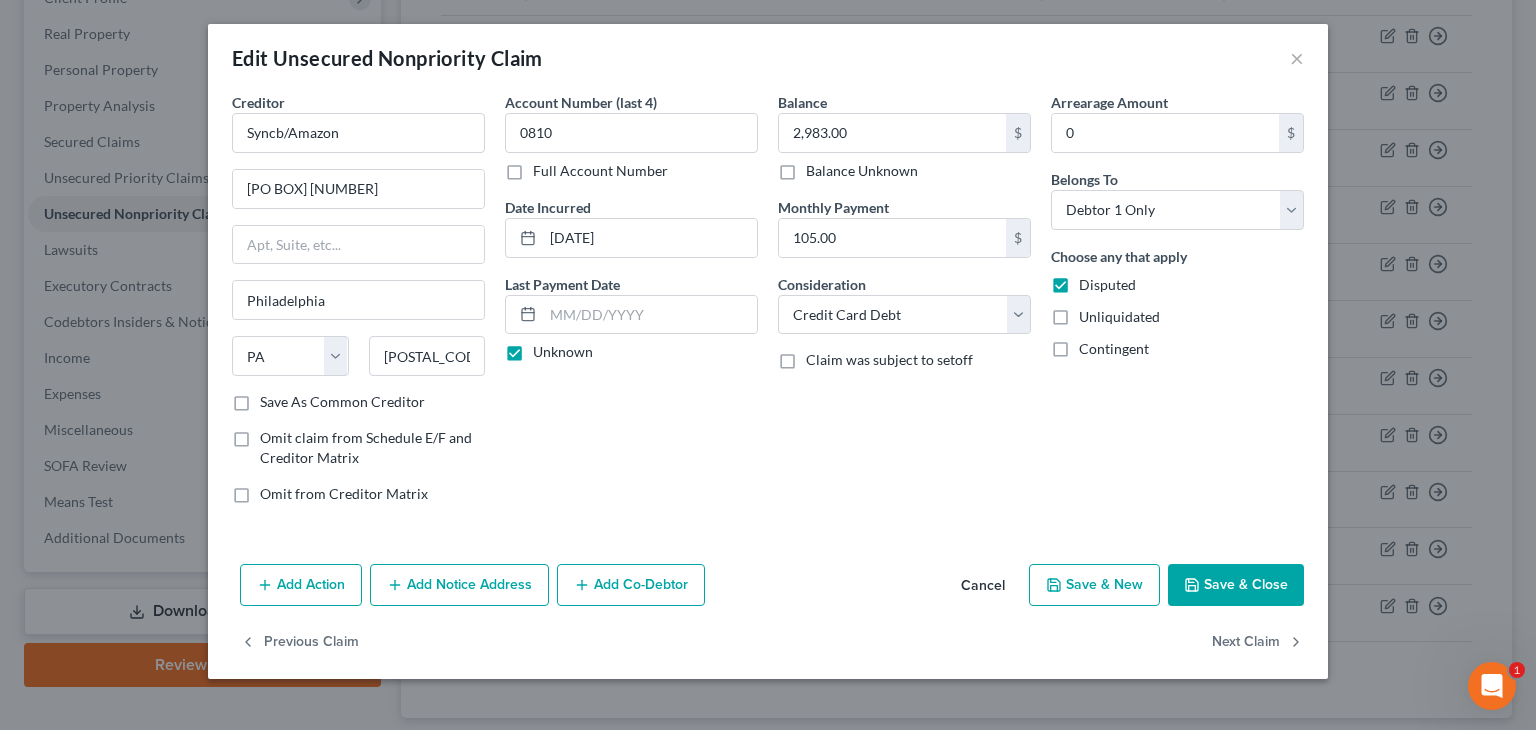 click on "Save & Close" at bounding box center (1236, 585) 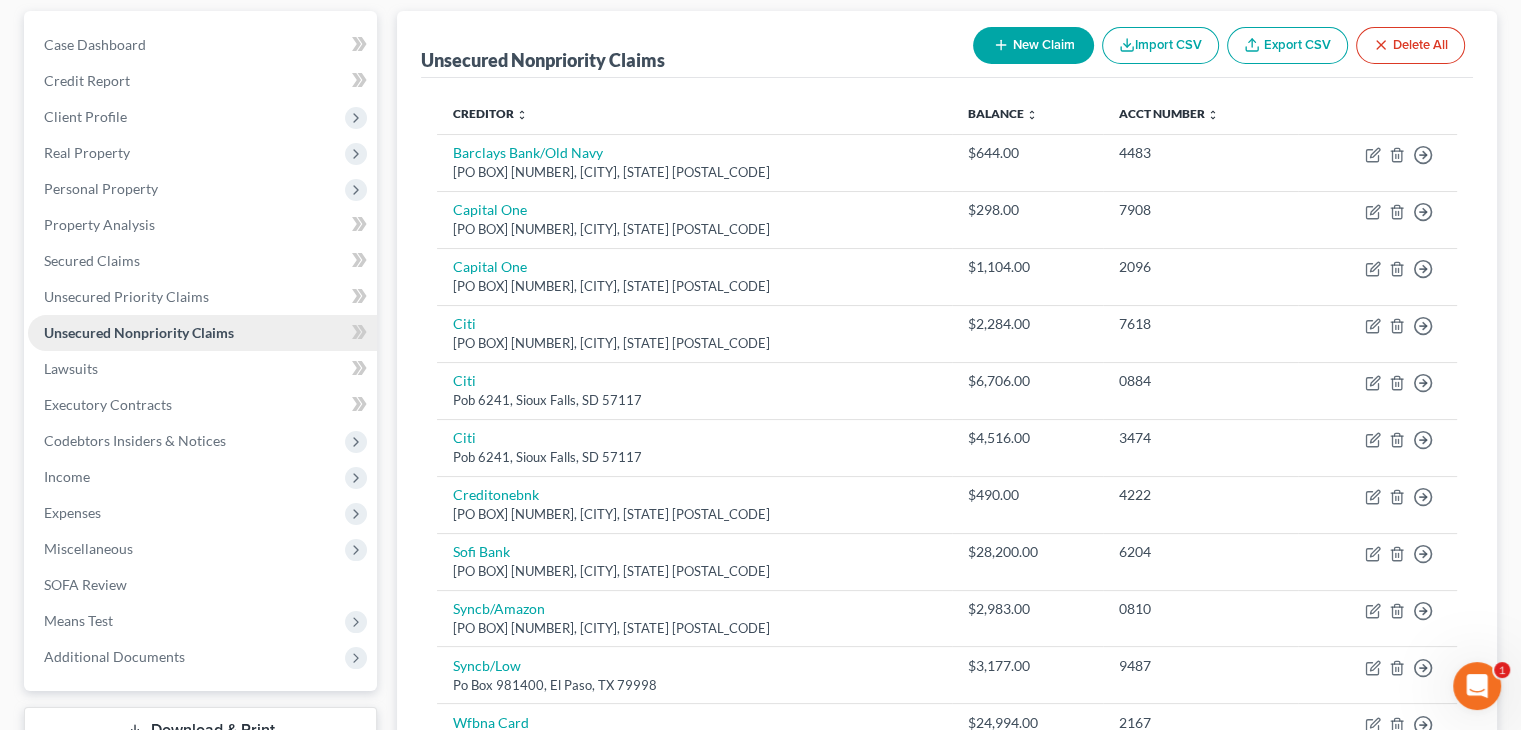 scroll, scrollTop: 0, scrollLeft: 0, axis: both 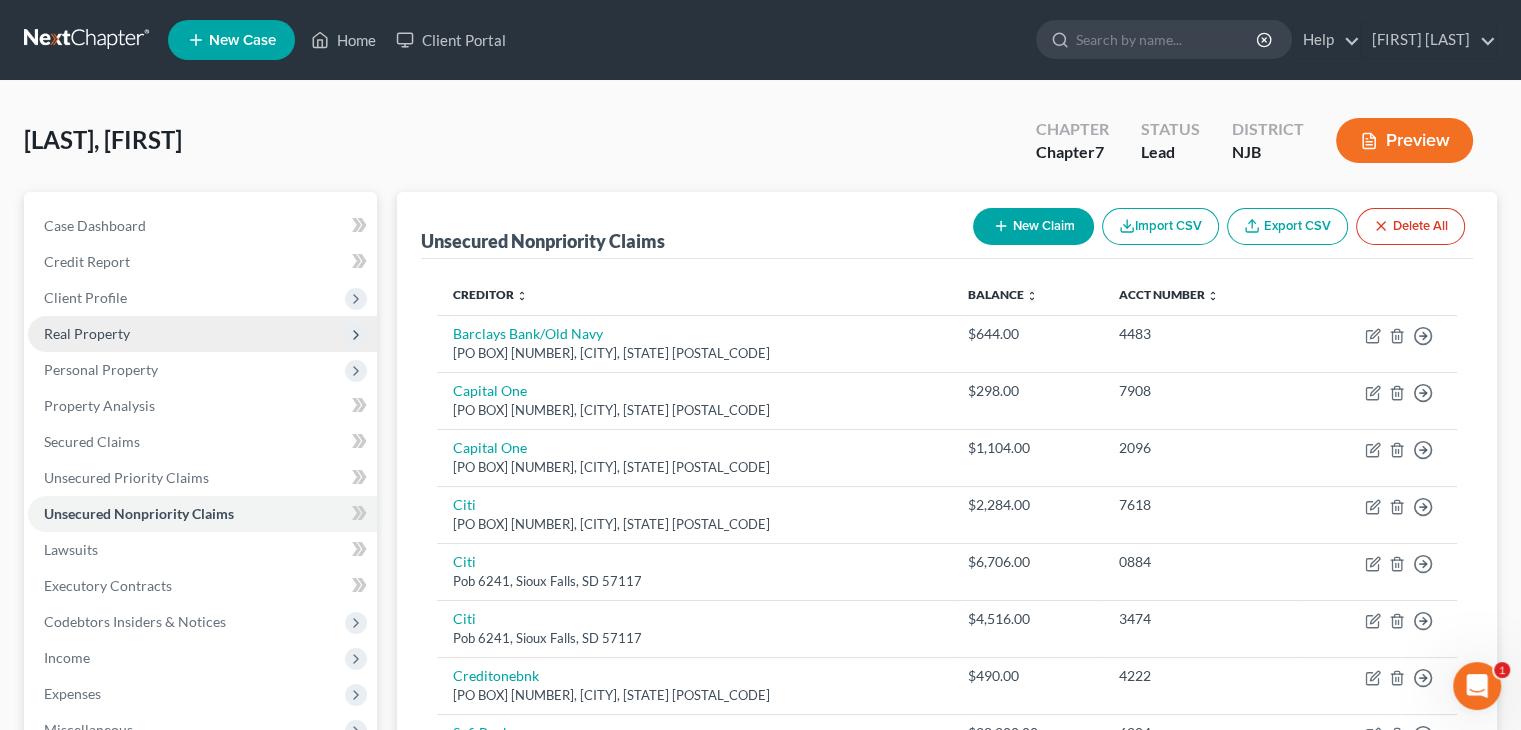 click on "Real Property" at bounding box center [87, 333] 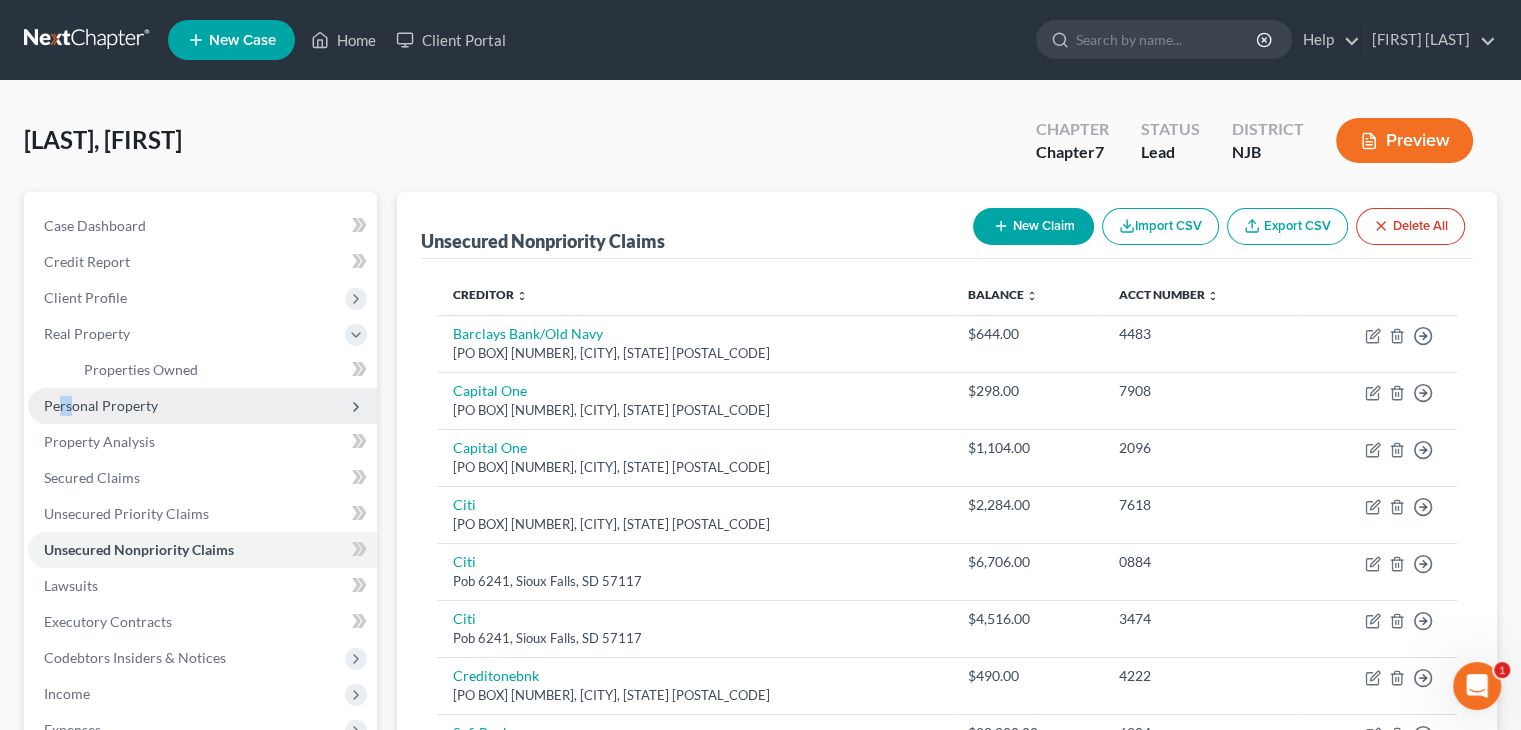 click on "Personal Property" at bounding box center (101, 405) 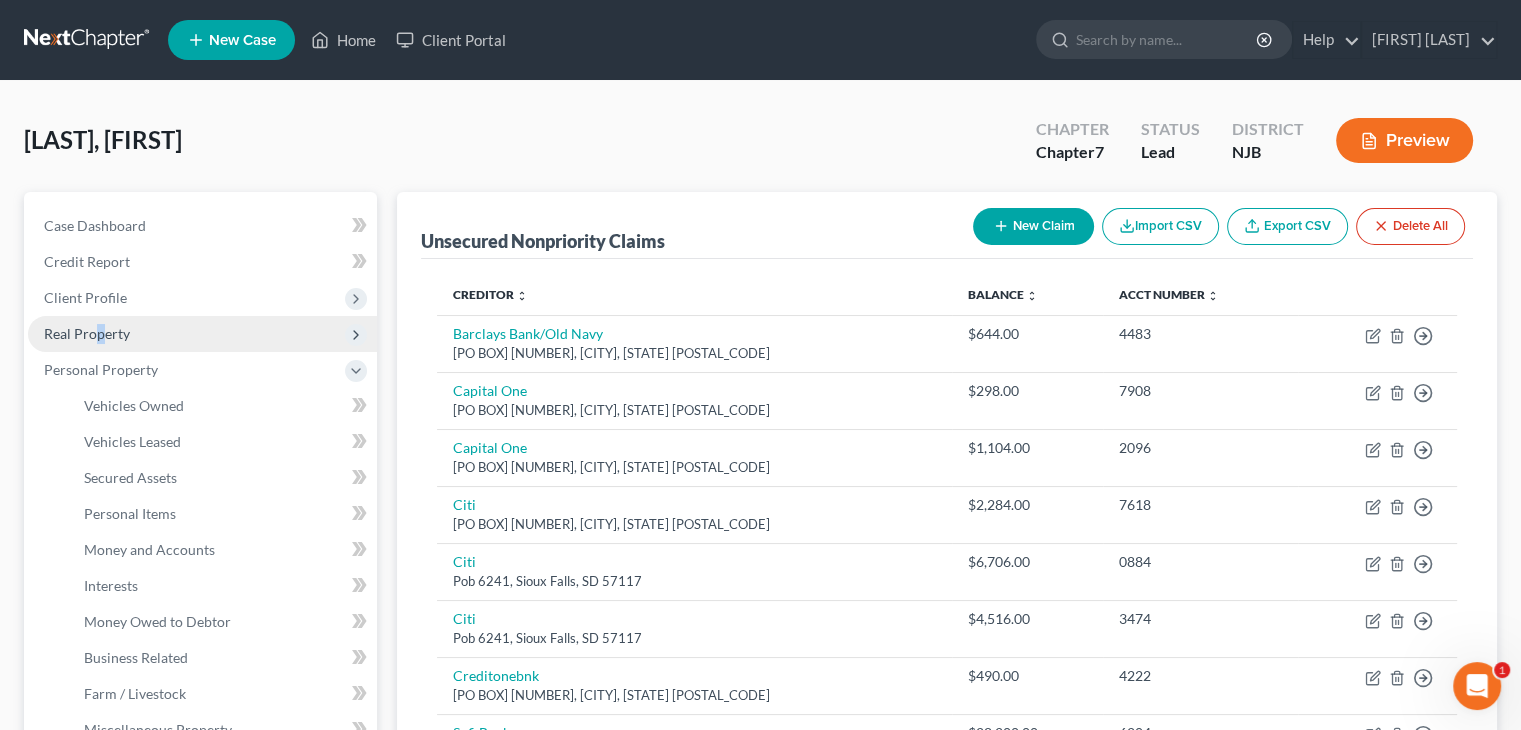 click on "Real Property" at bounding box center (87, 333) 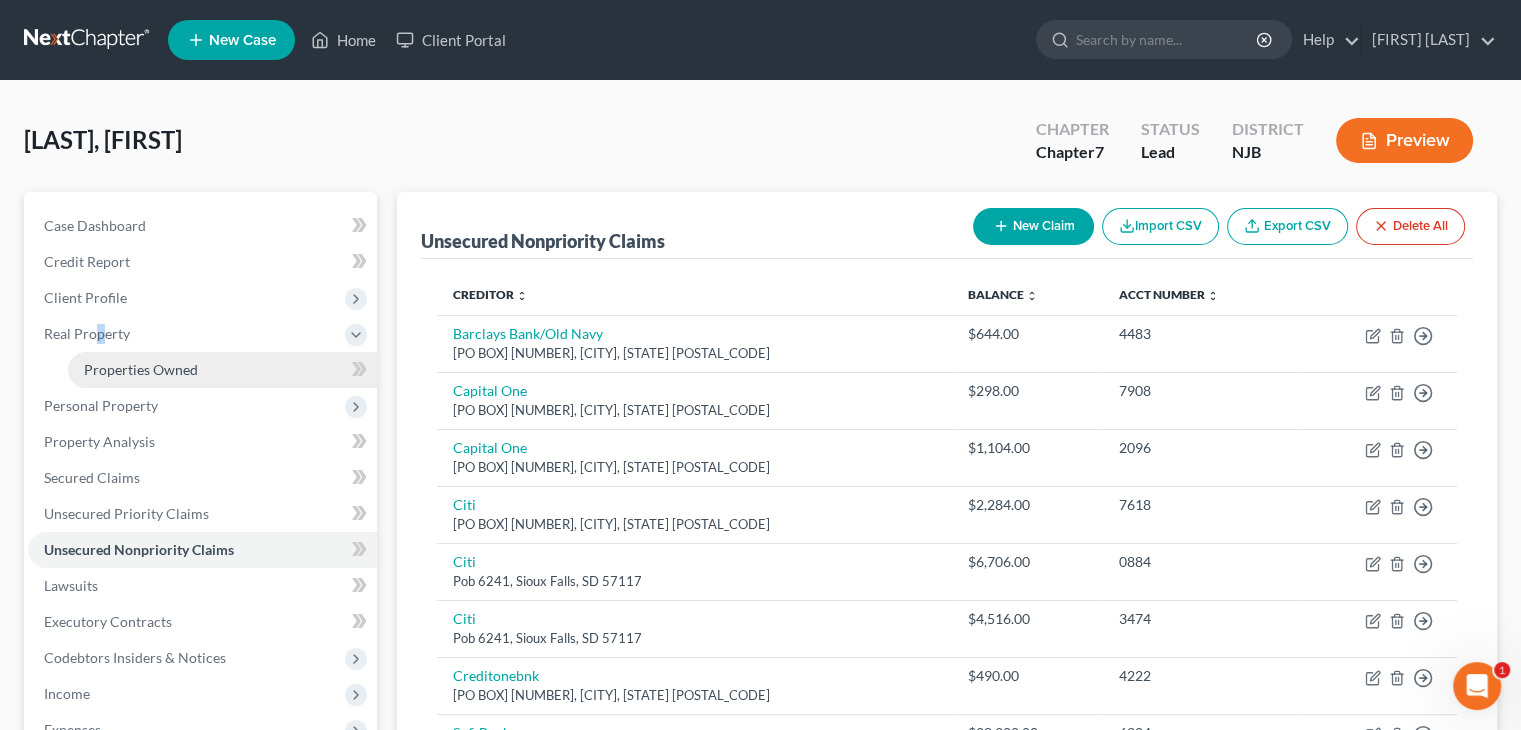 click on "Properties Owned" at bounding box center [141, 369] 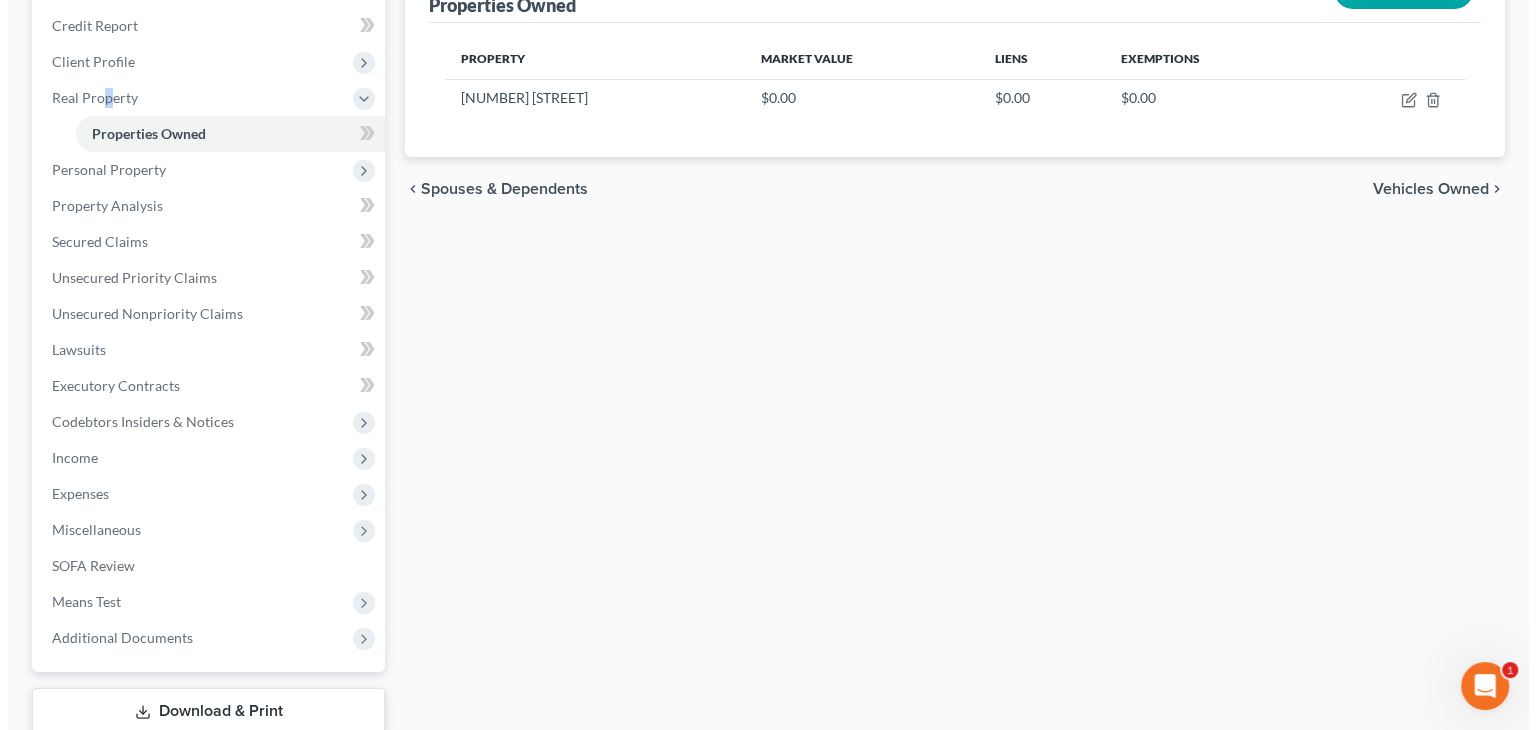 scroll, scrollTop: 0, scrollLeft: 0, axis: both 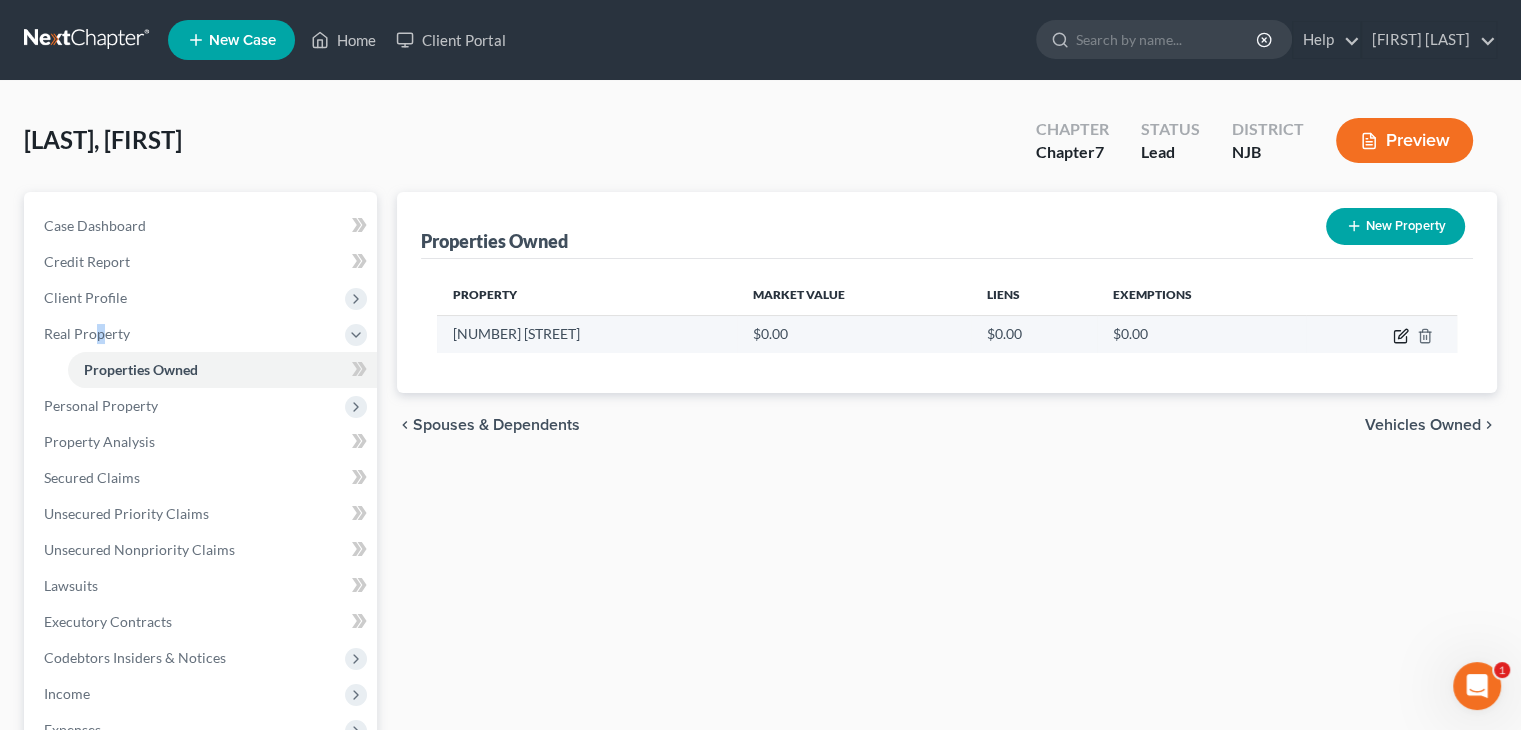 click 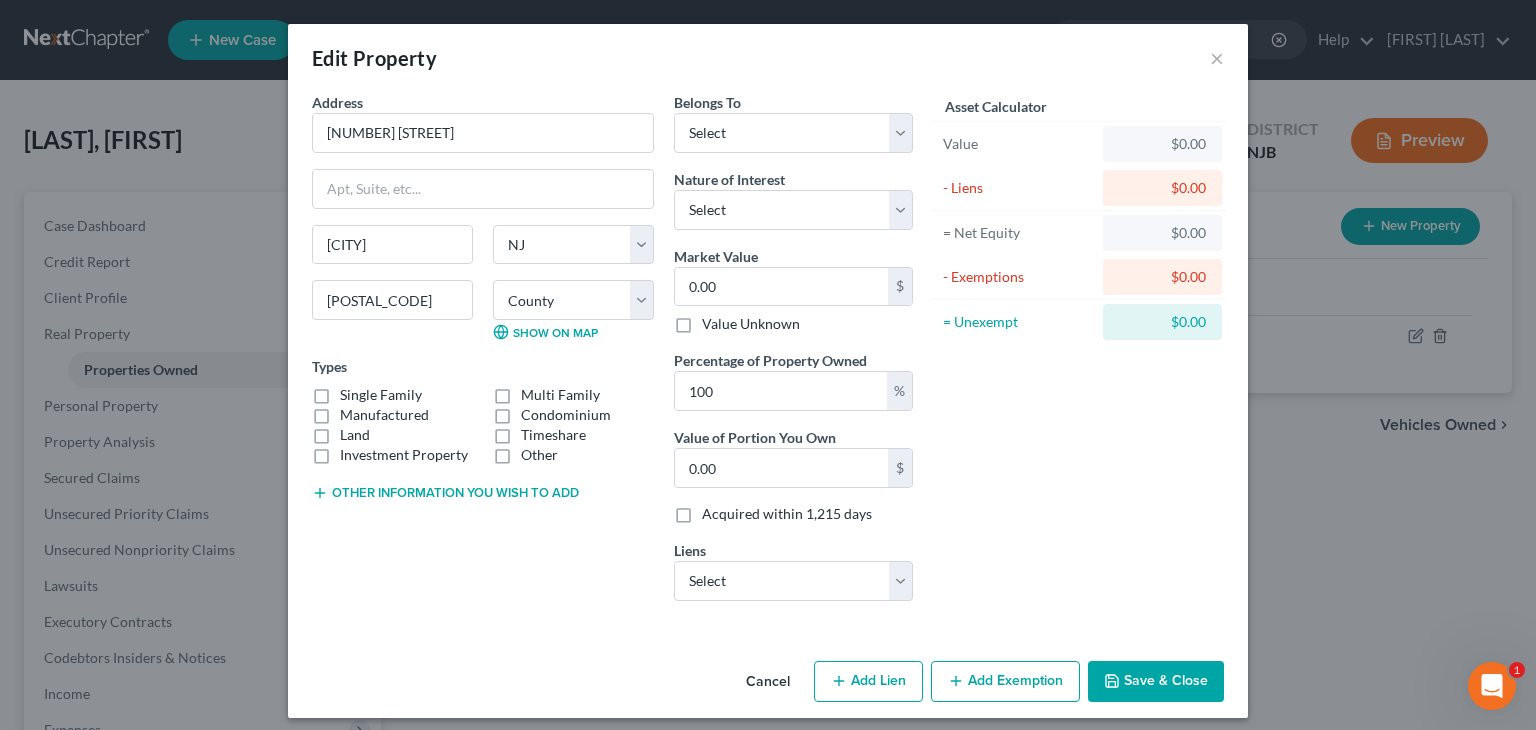 click on "Single Family" at bounding box center [381, 395] 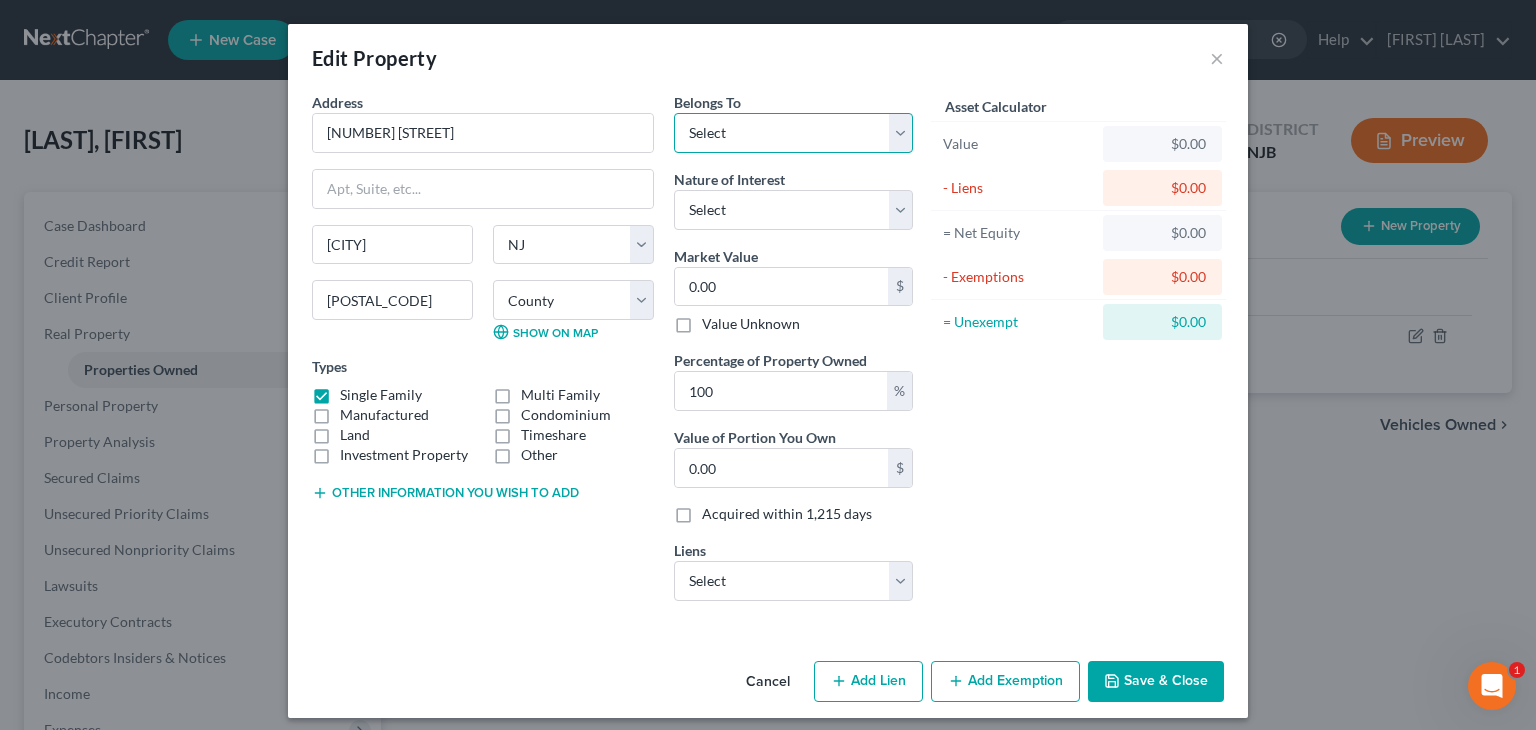click on "Select Debtor 1 Only Debtor 2 Only Debtor 1 And Debtor 2 Only At Least One Of The Debtors And Another Community Property" at bounding box center [793, 133] 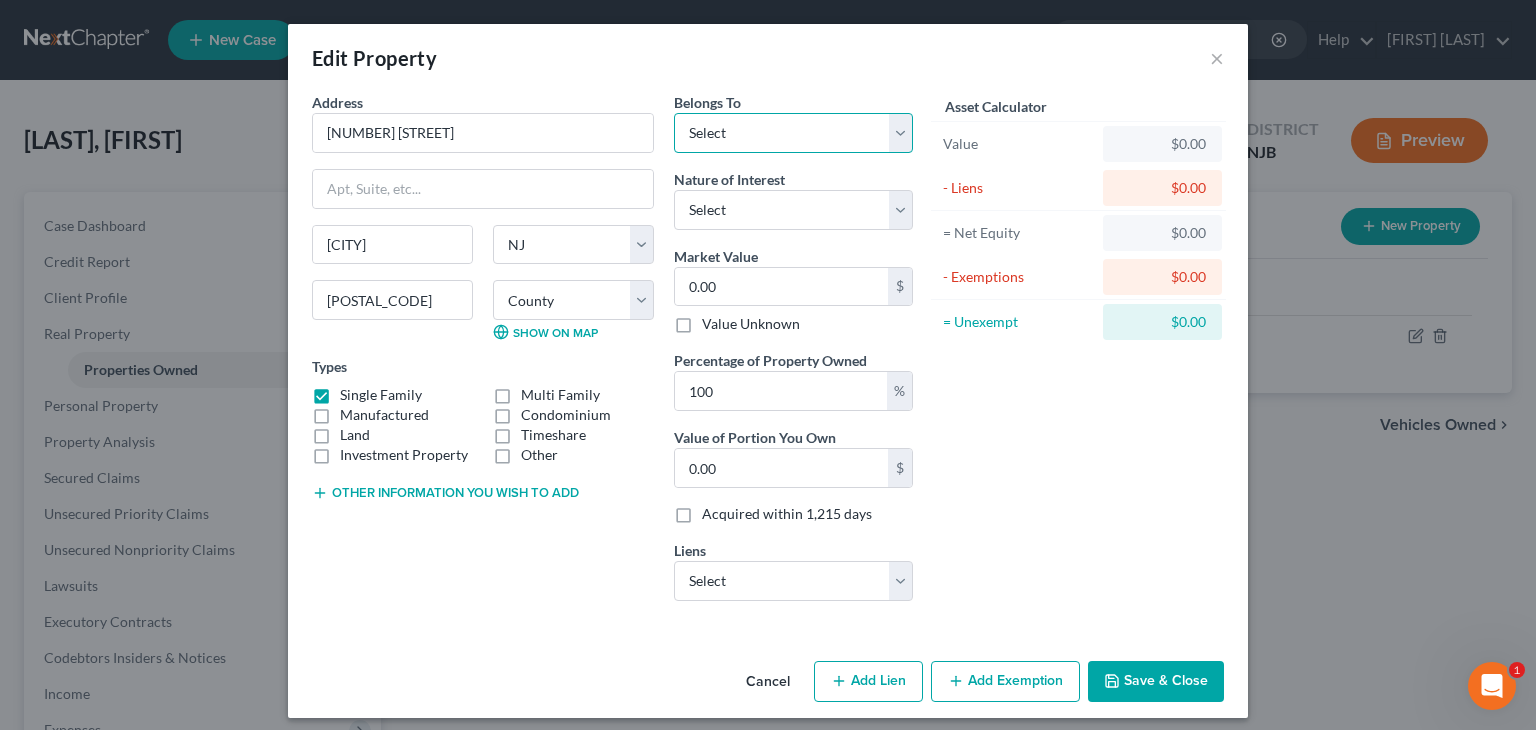 select on "0" 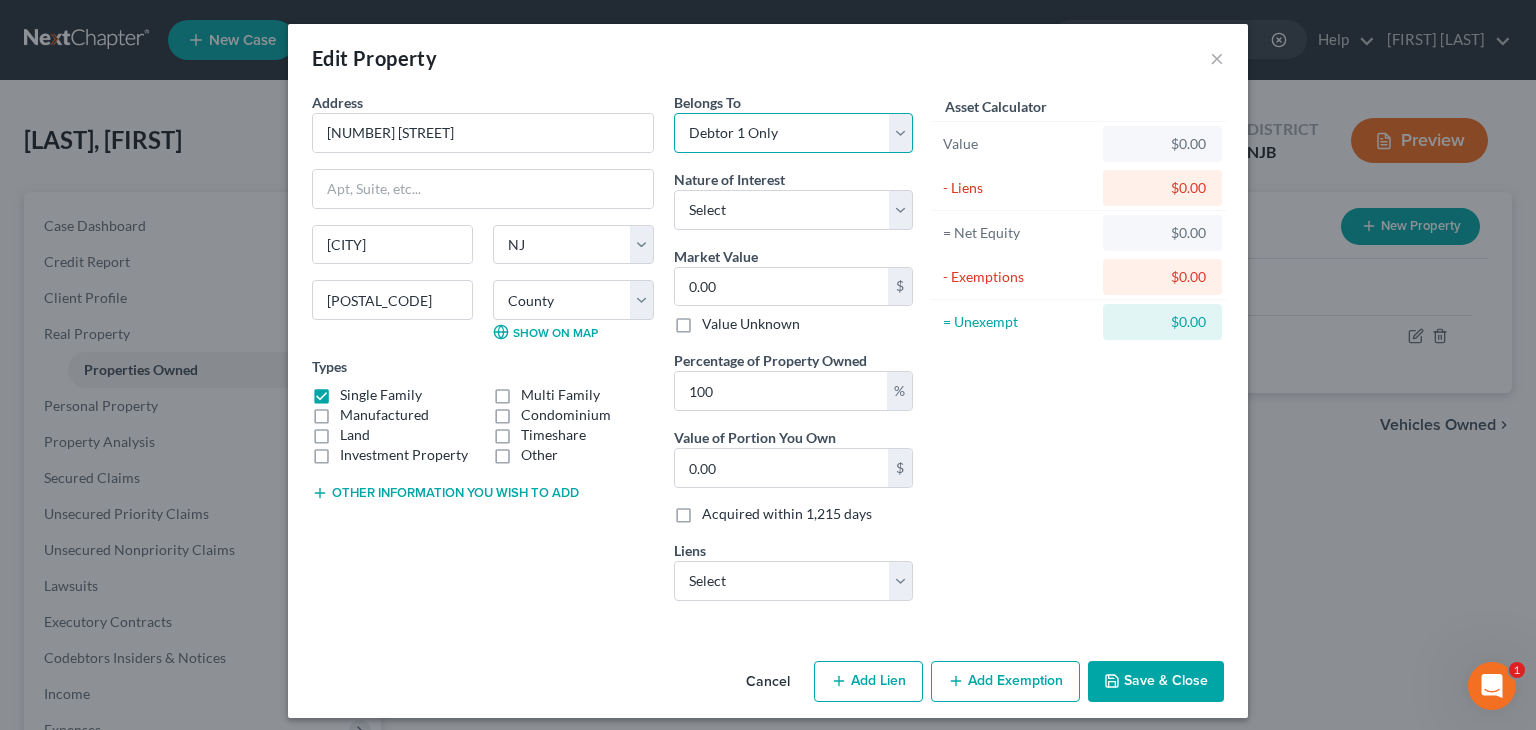 click on "Select Debtor 1 Only Debtor 2 Only Debtor 1 And Debtor 2 Only At Least One Of The Debtors And Another Community Property" at bounding box center (793, 133) 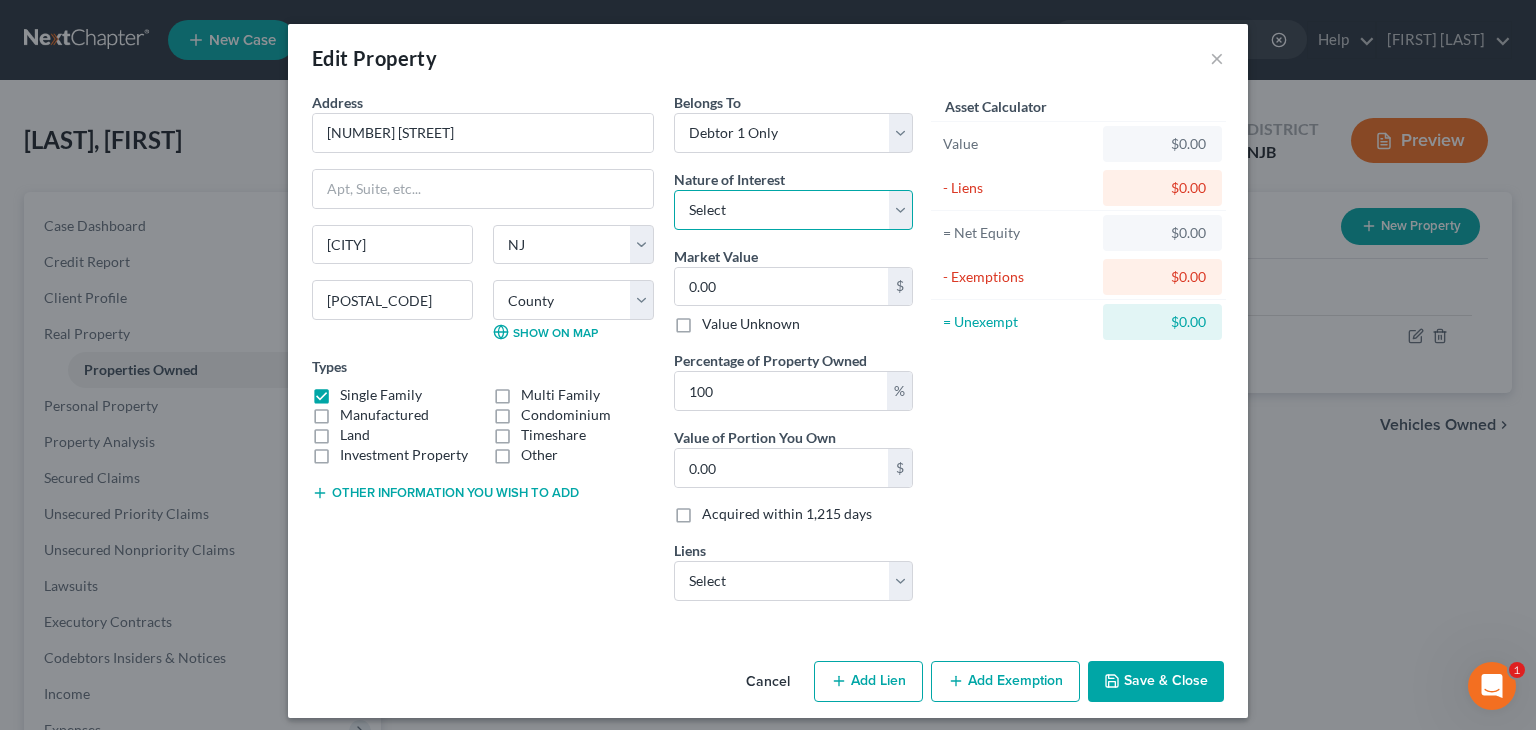 click on "Select Fee Simple Joint Tenant Life Estate Equitable Interest Future Interest Tenancy By The Entireties Tenants In Common Other" at bounding box center [793, 210] 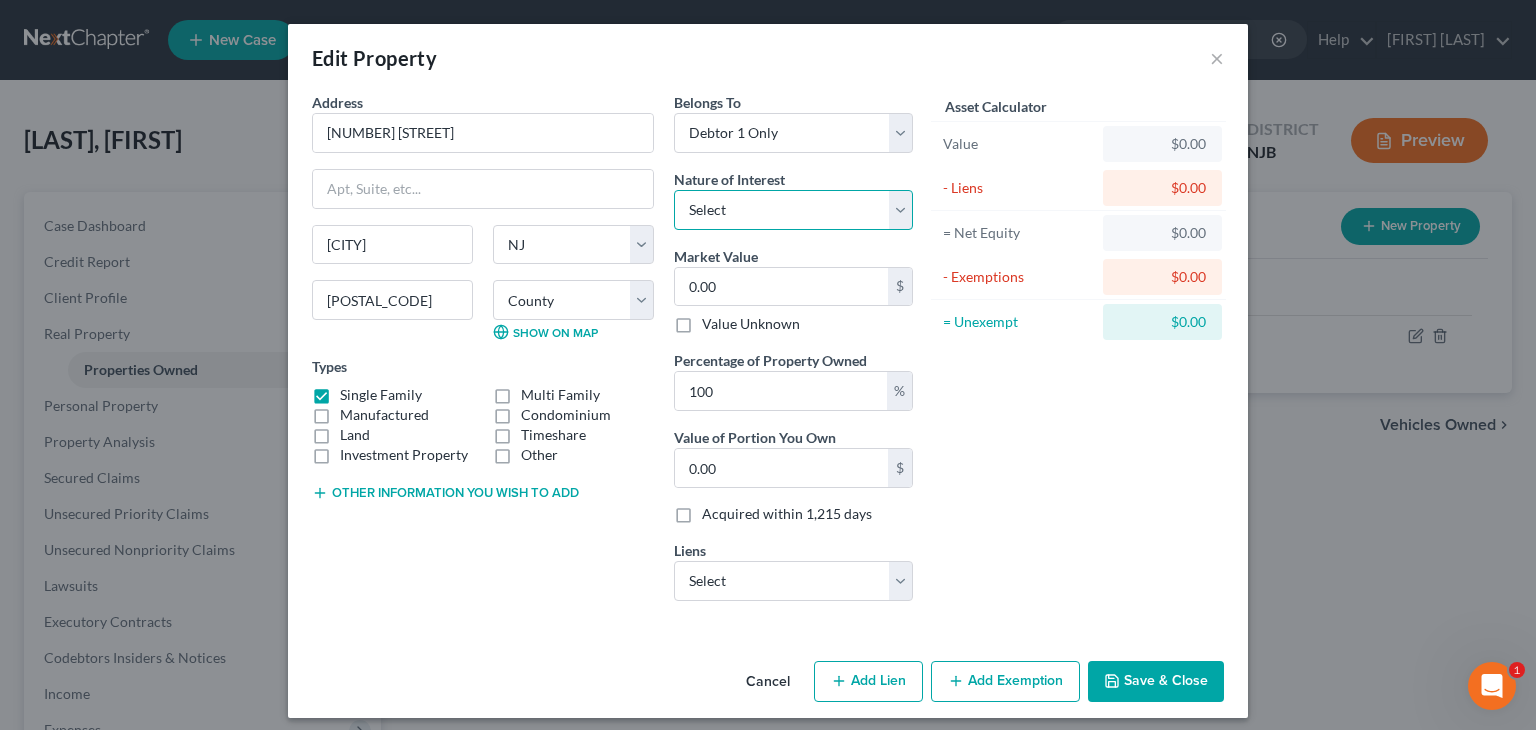select on "0" 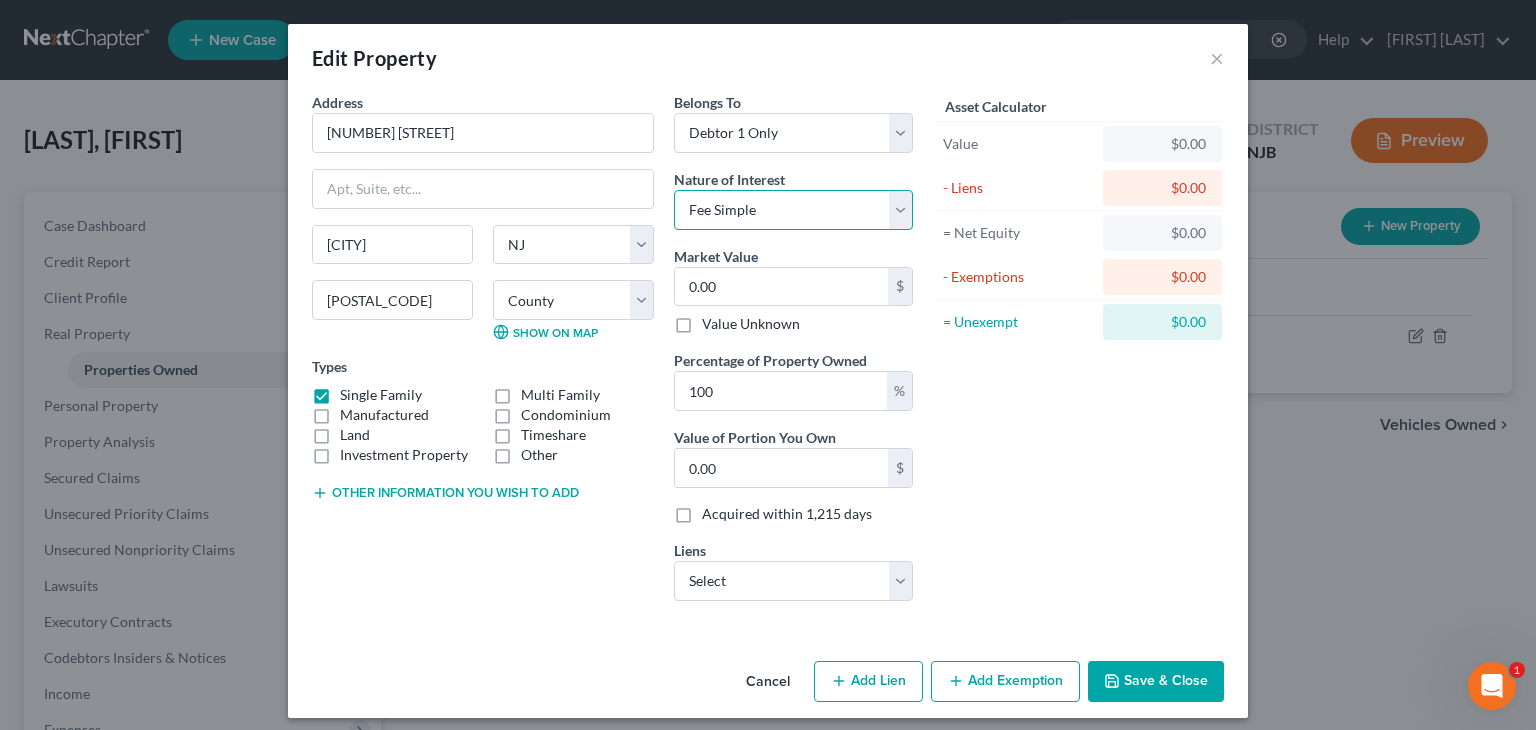 click on "Select Fee Simple Joint Tenant Life Estate Equitable Interest Future Interest Tenancy By The Entireties Tenants In Common Other" at bounding box center [793, 210] 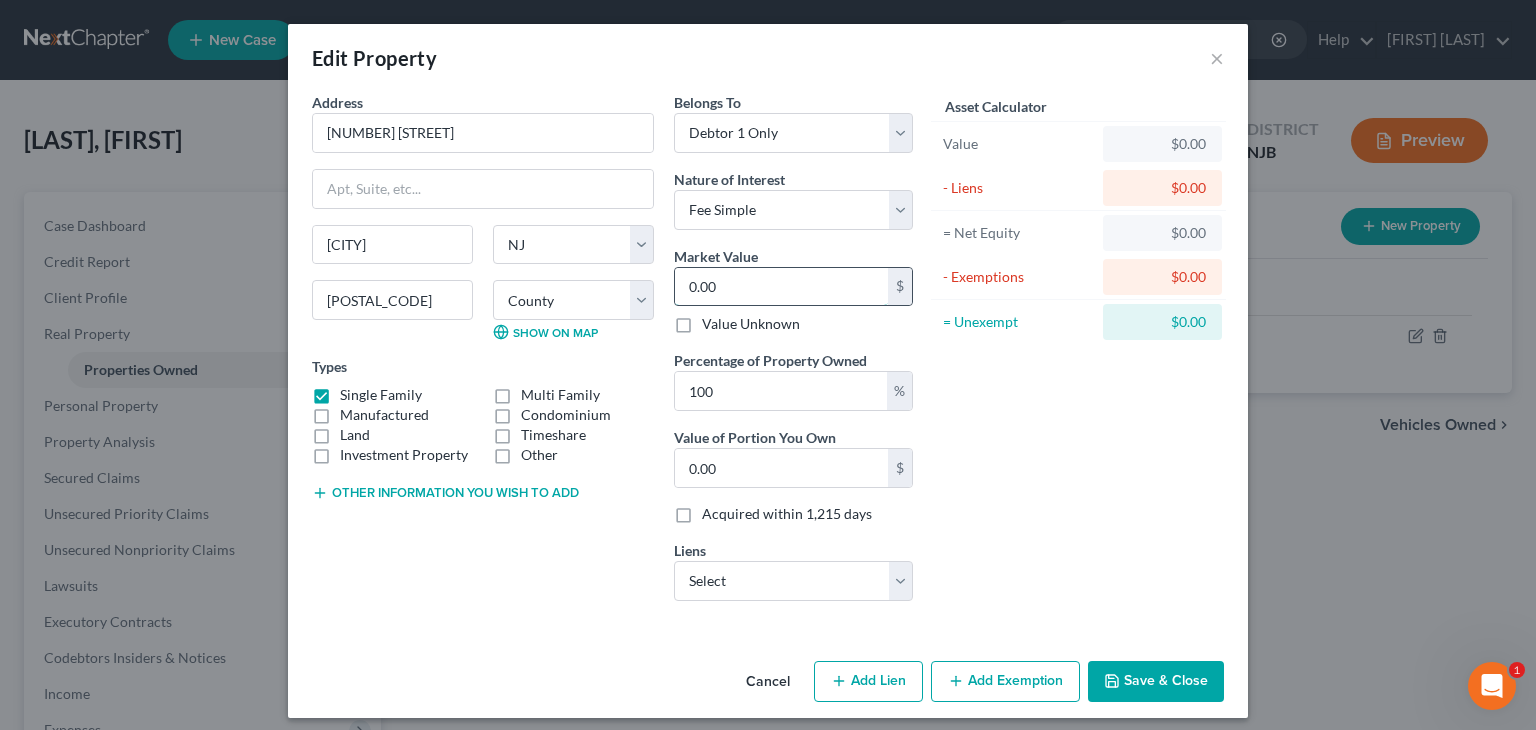 click on "0.00" at bounding box center [781, 287] 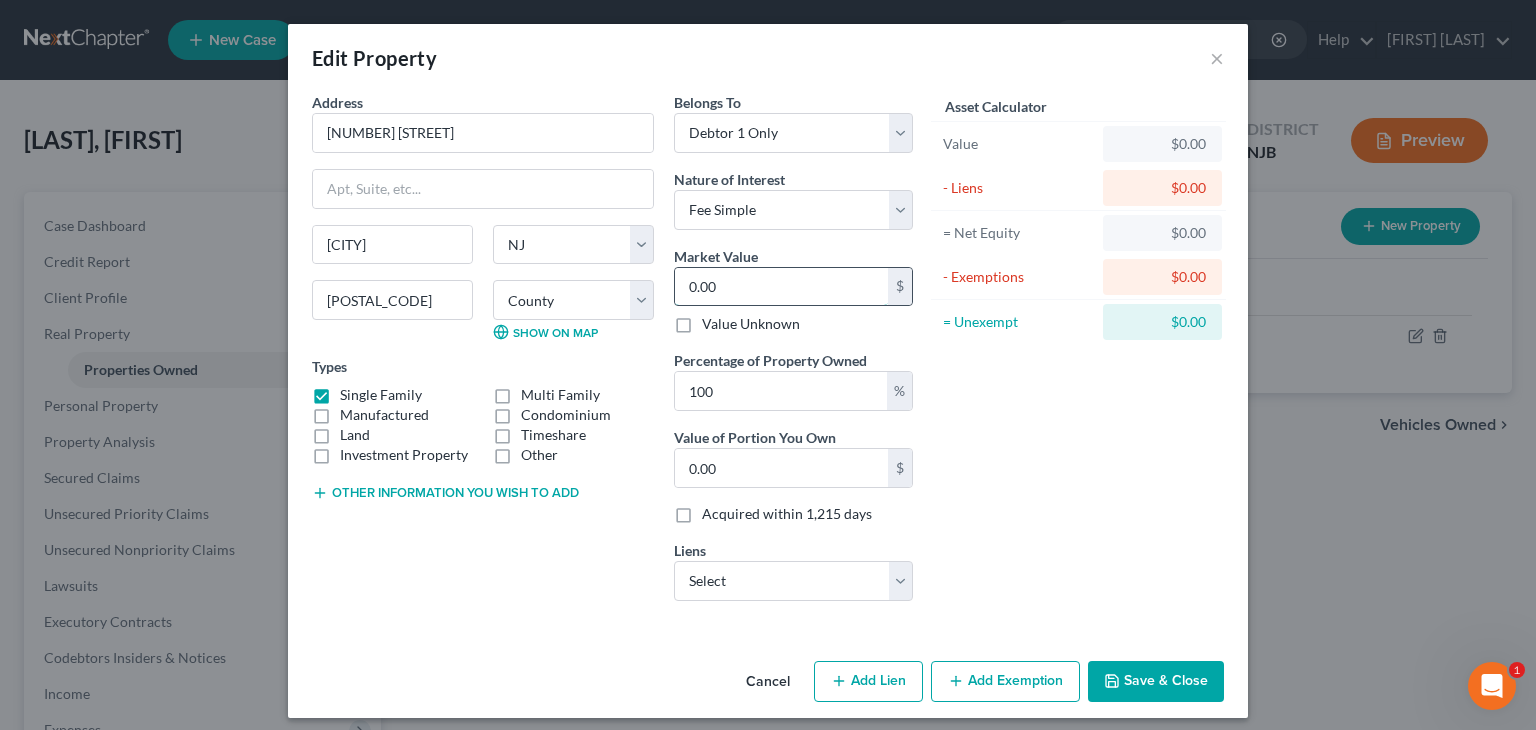type on "1" 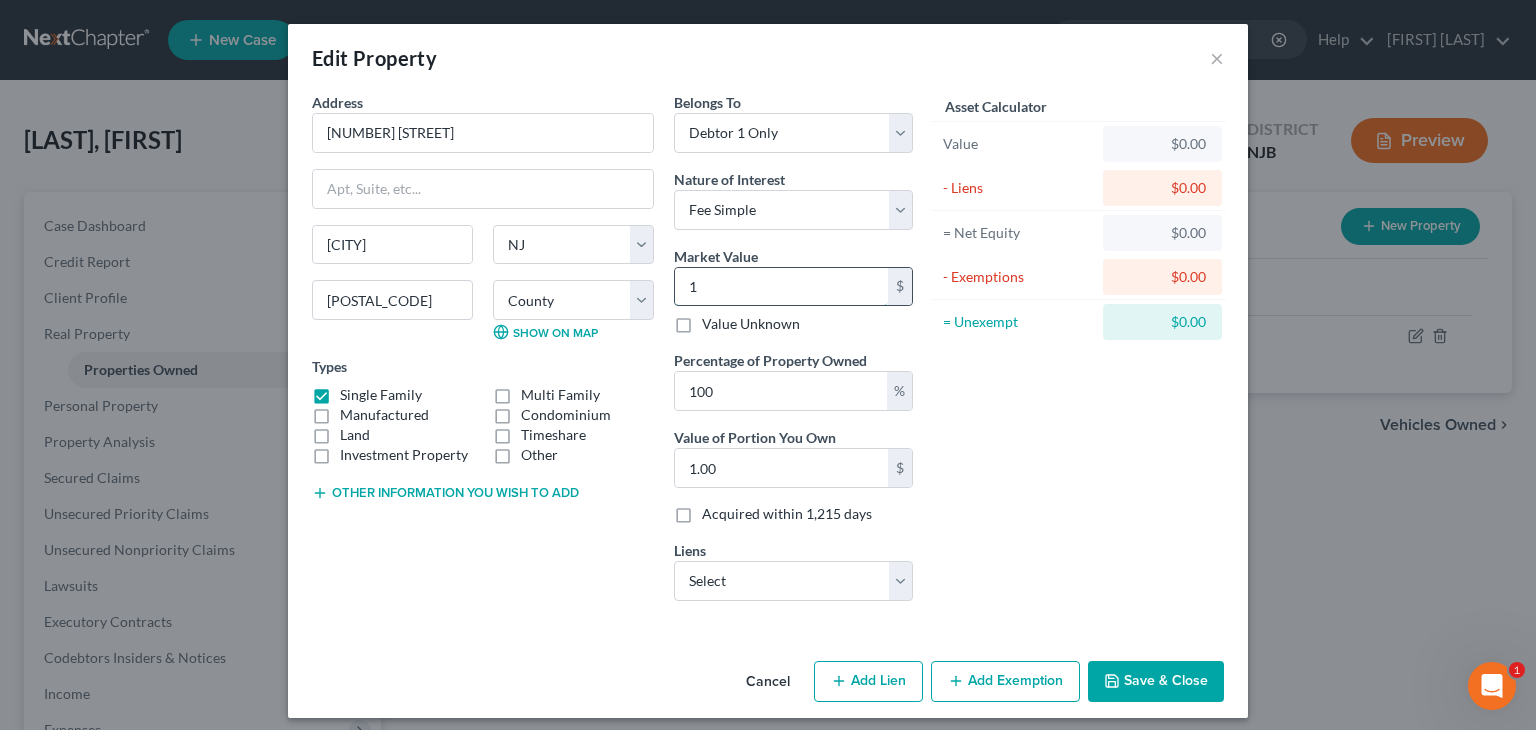 type on "18" 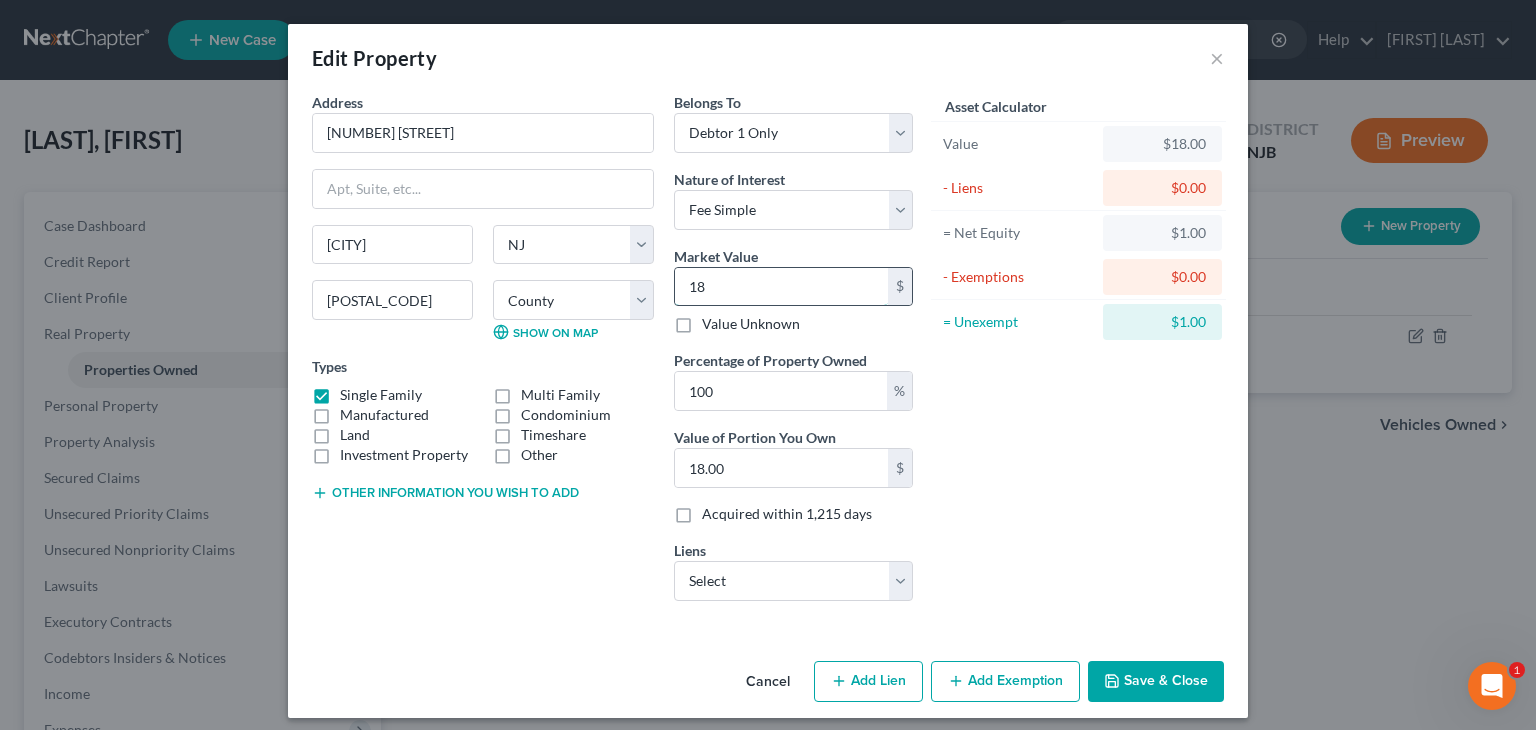 type on "183" 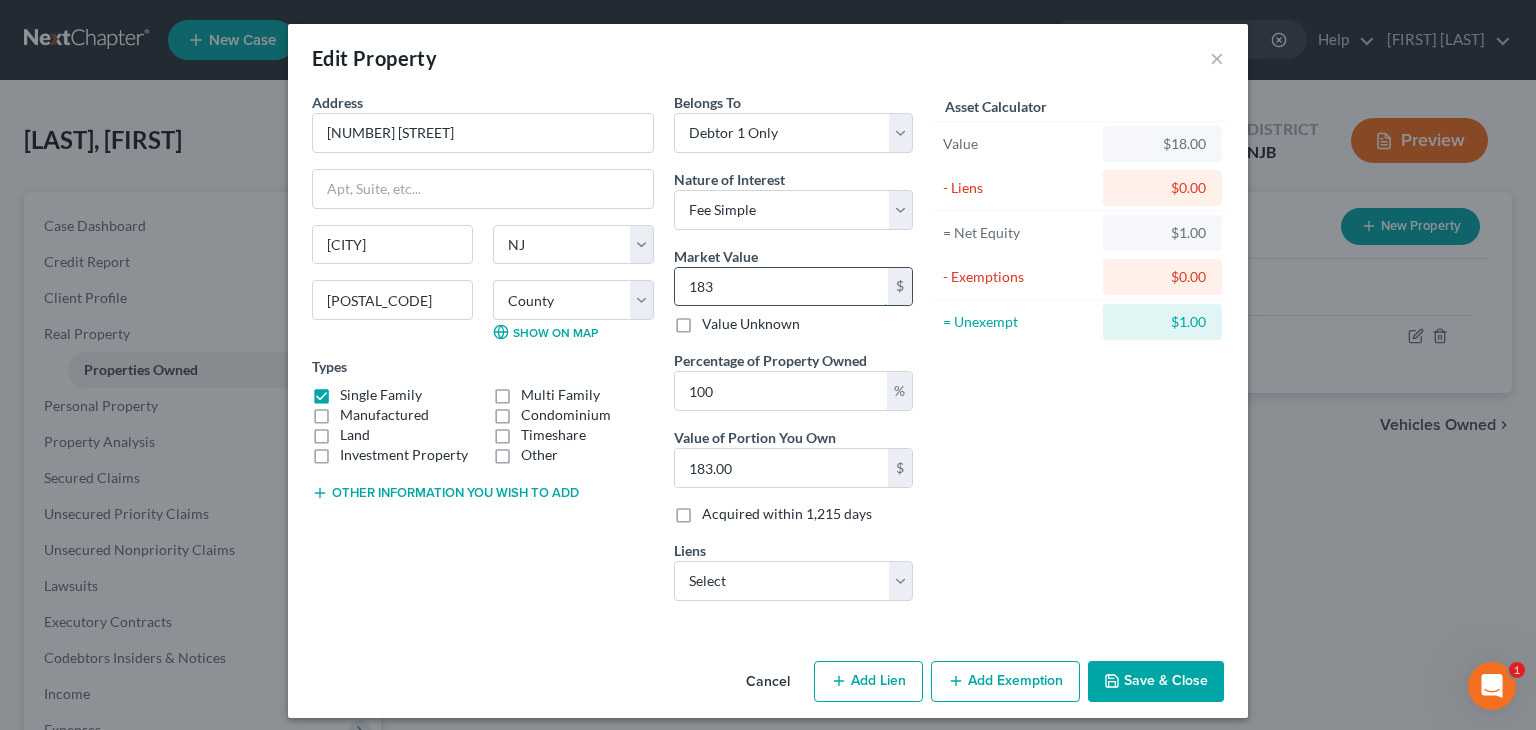 type on "1830" 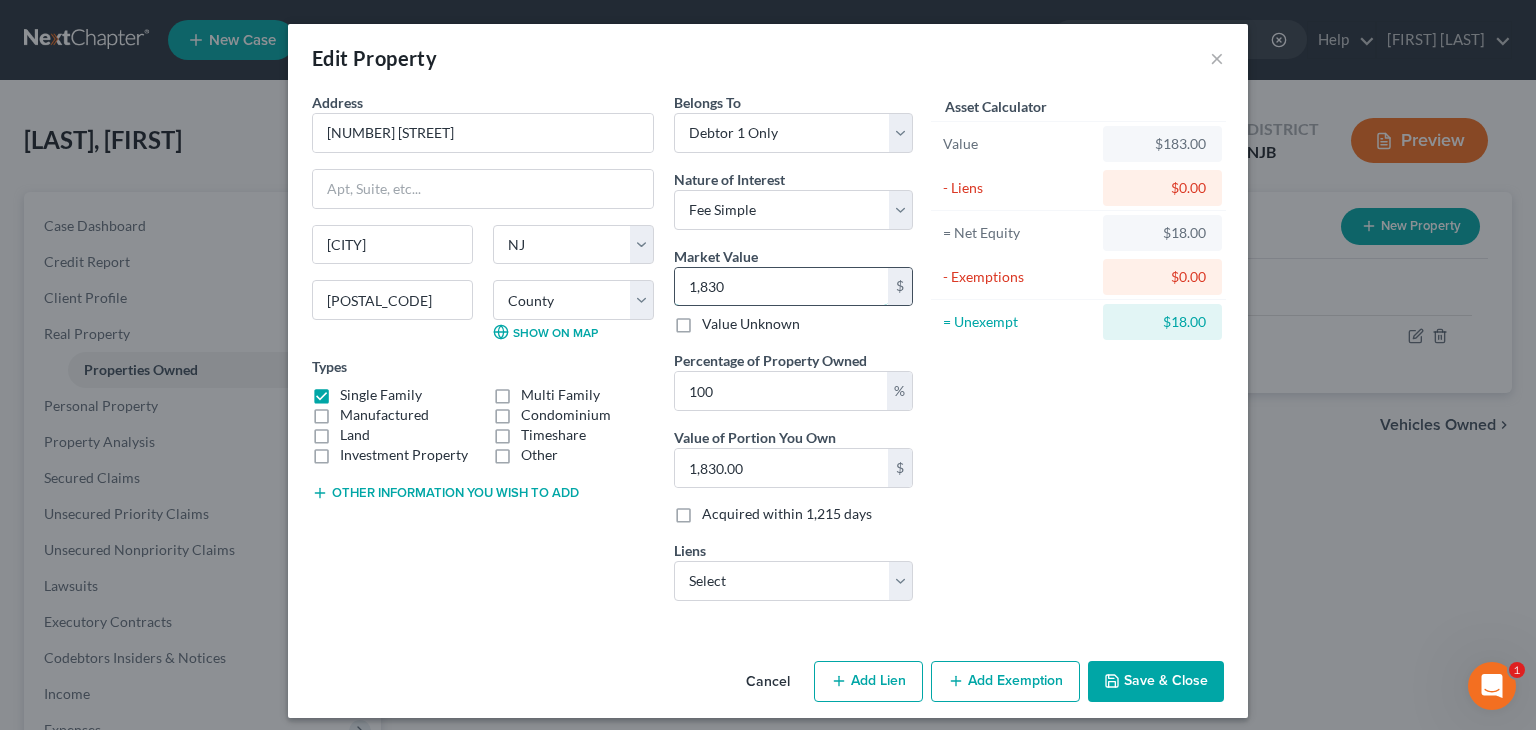 type on "1,8300" 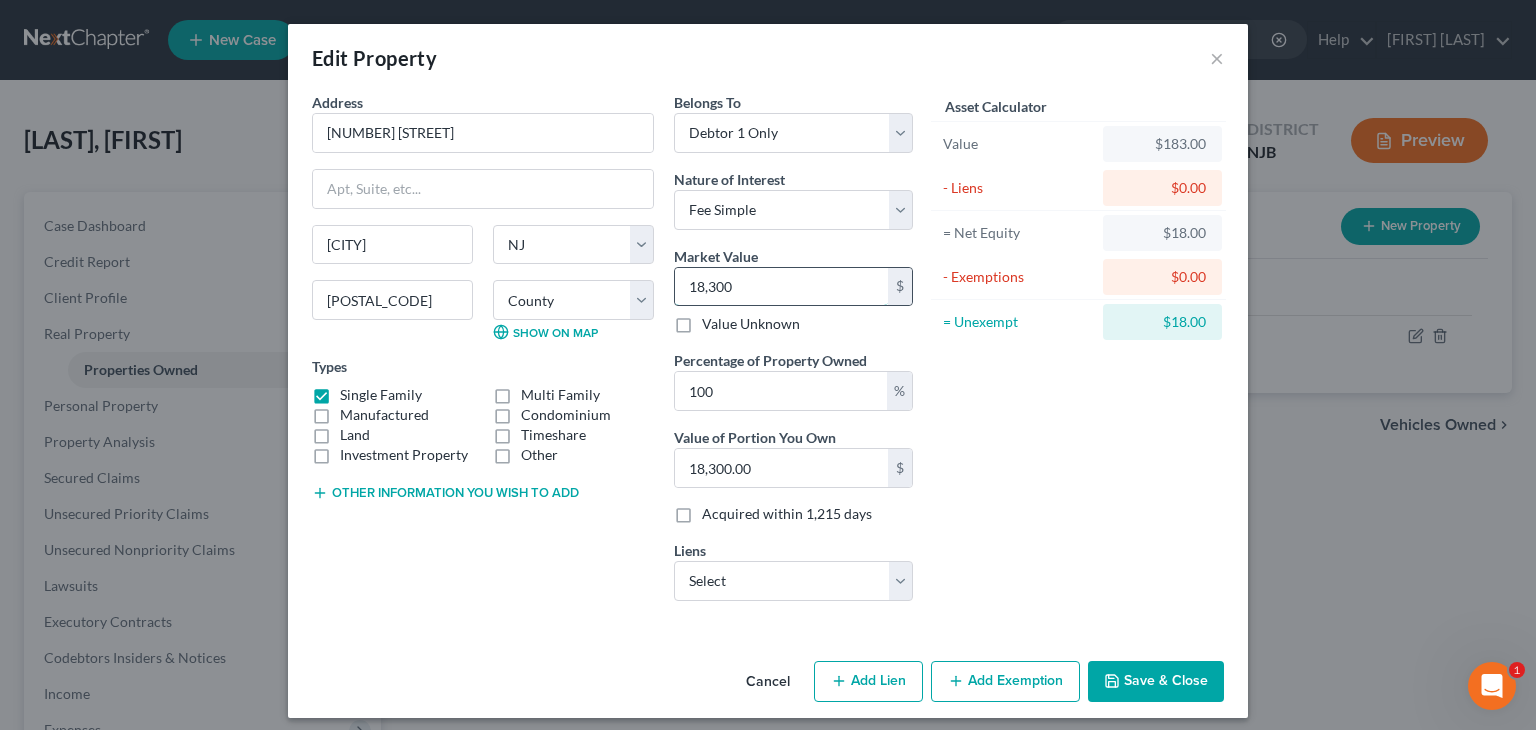 type on "[NUMBER]" 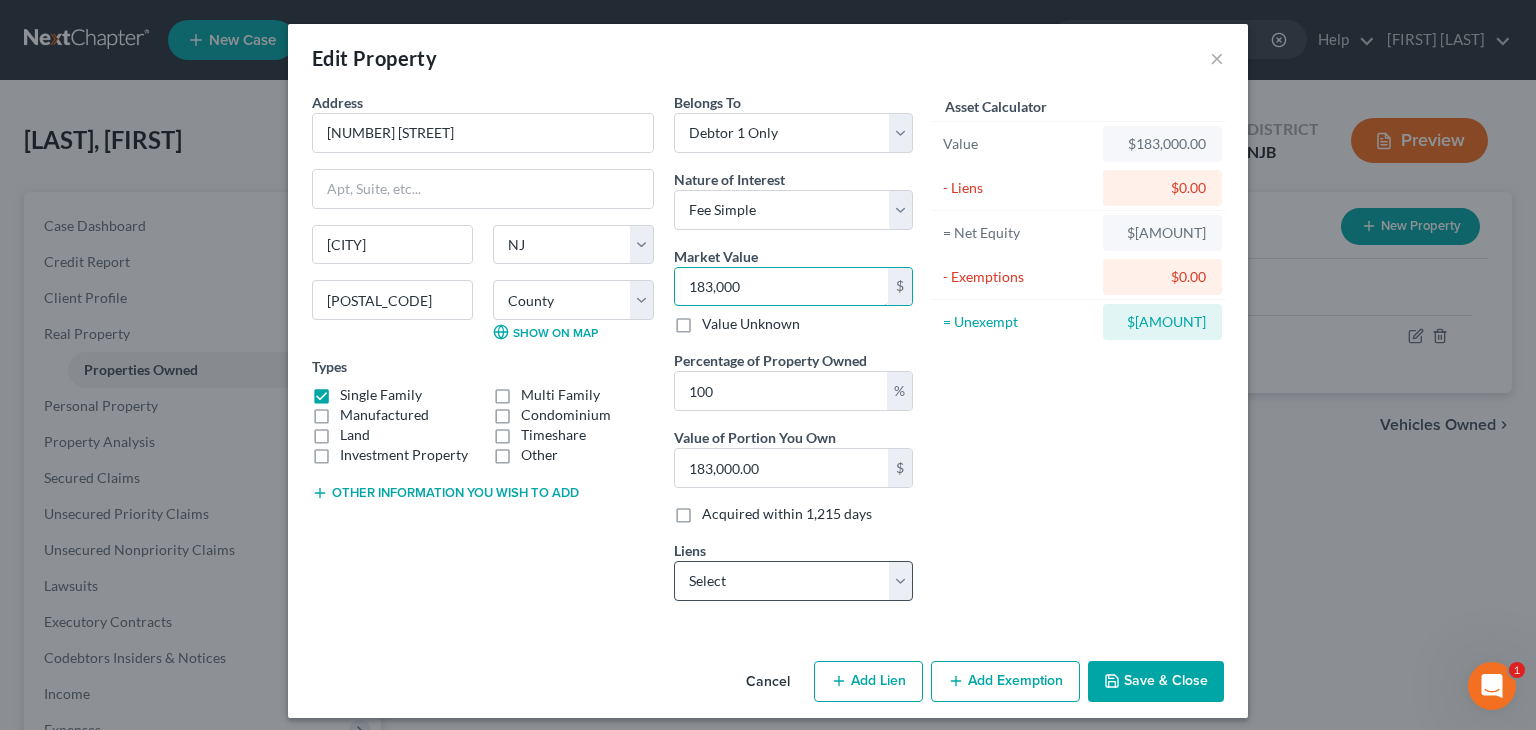 type on "183,000" 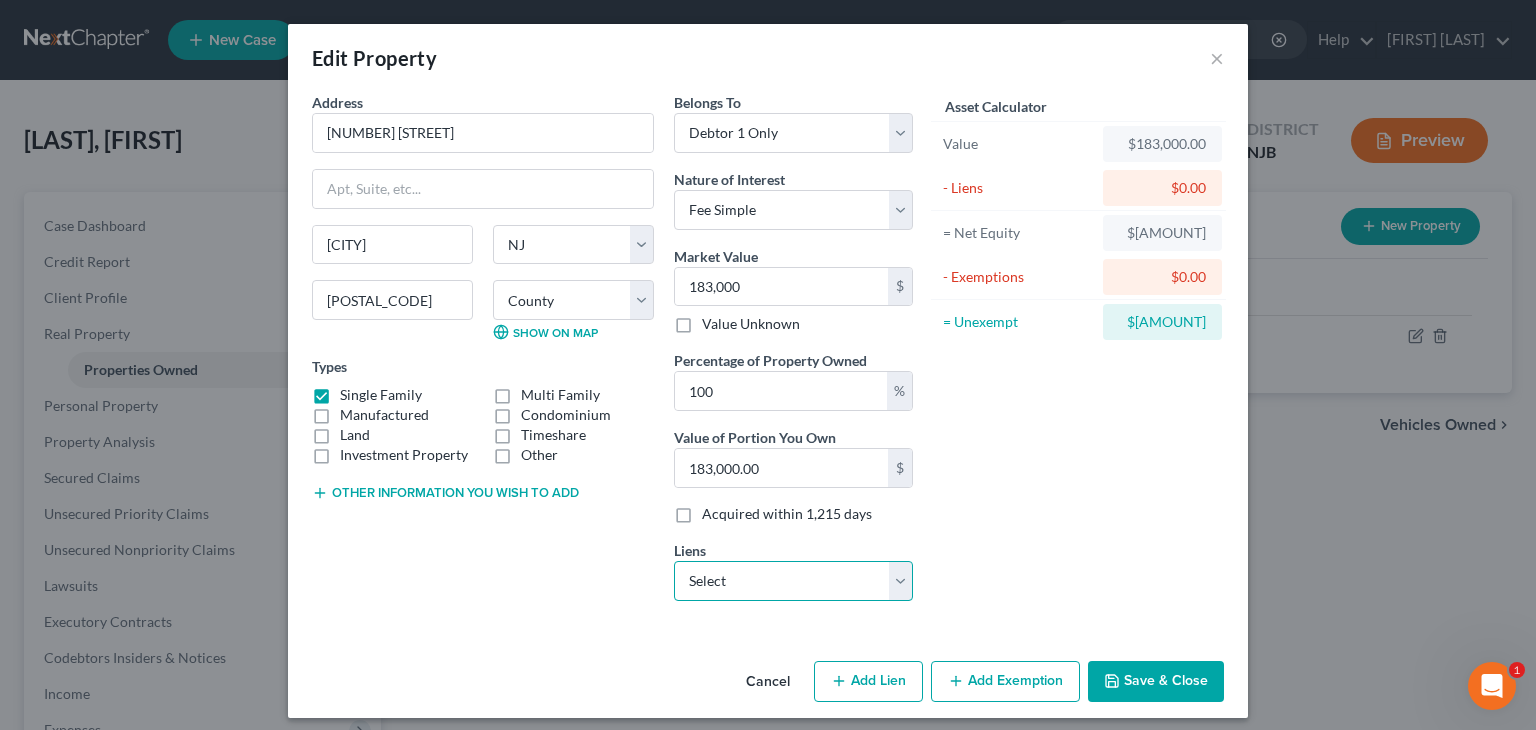 click on "Select Phl - $172,101.00 Hyundai Finc - $44,200.00 Affinity Fcu - $207.00 Ally Fincl - $0.00 Td Bank N.A. - $0.00" at bounding box center (793, 581) 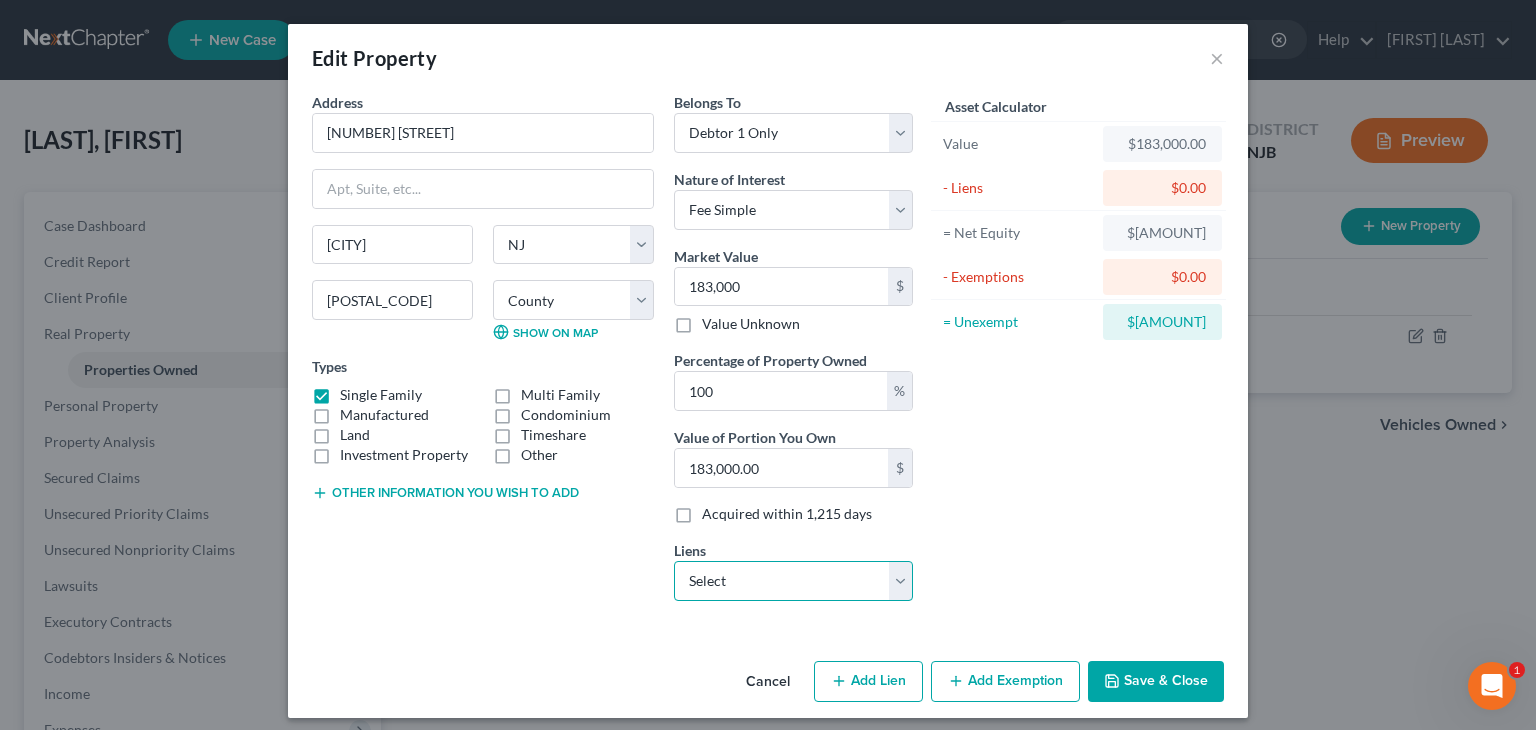 select on "0" 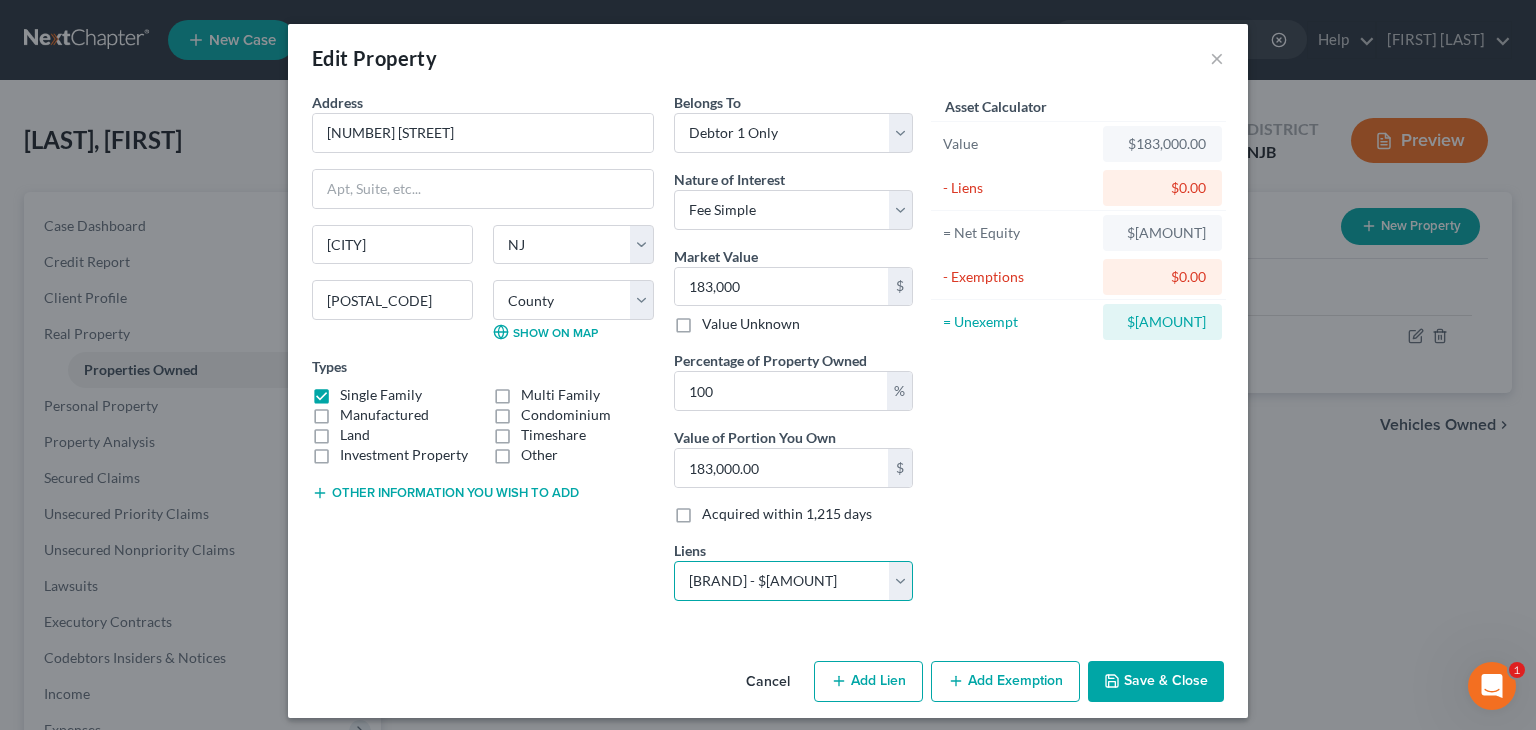 click on "Select Phl - $172,101.00 Hyundai Finc - $44,200.00 Affinity Fcu - $207.00 Ally Fincl - $0.00 Td Bank N.A. - $0.00" at bounding box center (793, 581) 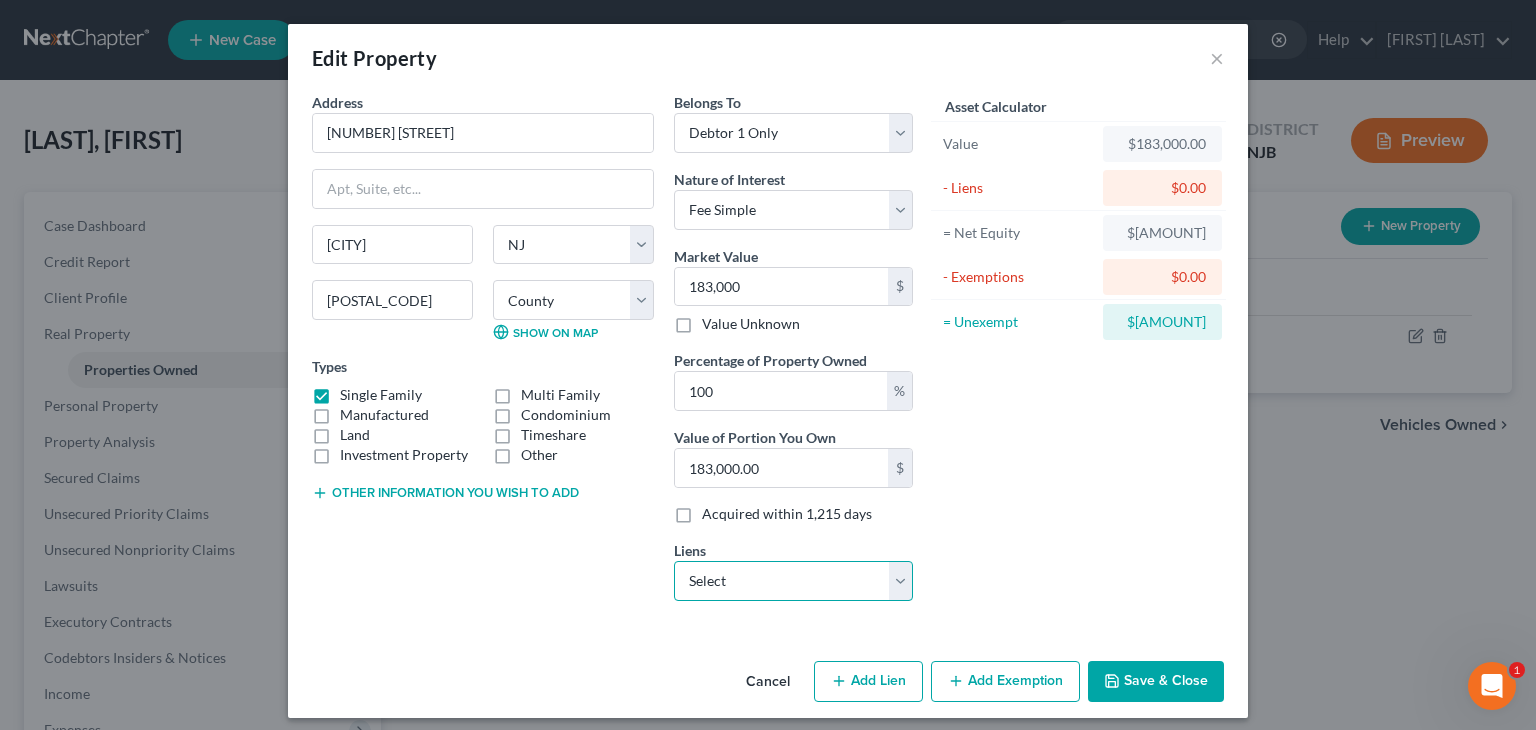 select on "6" 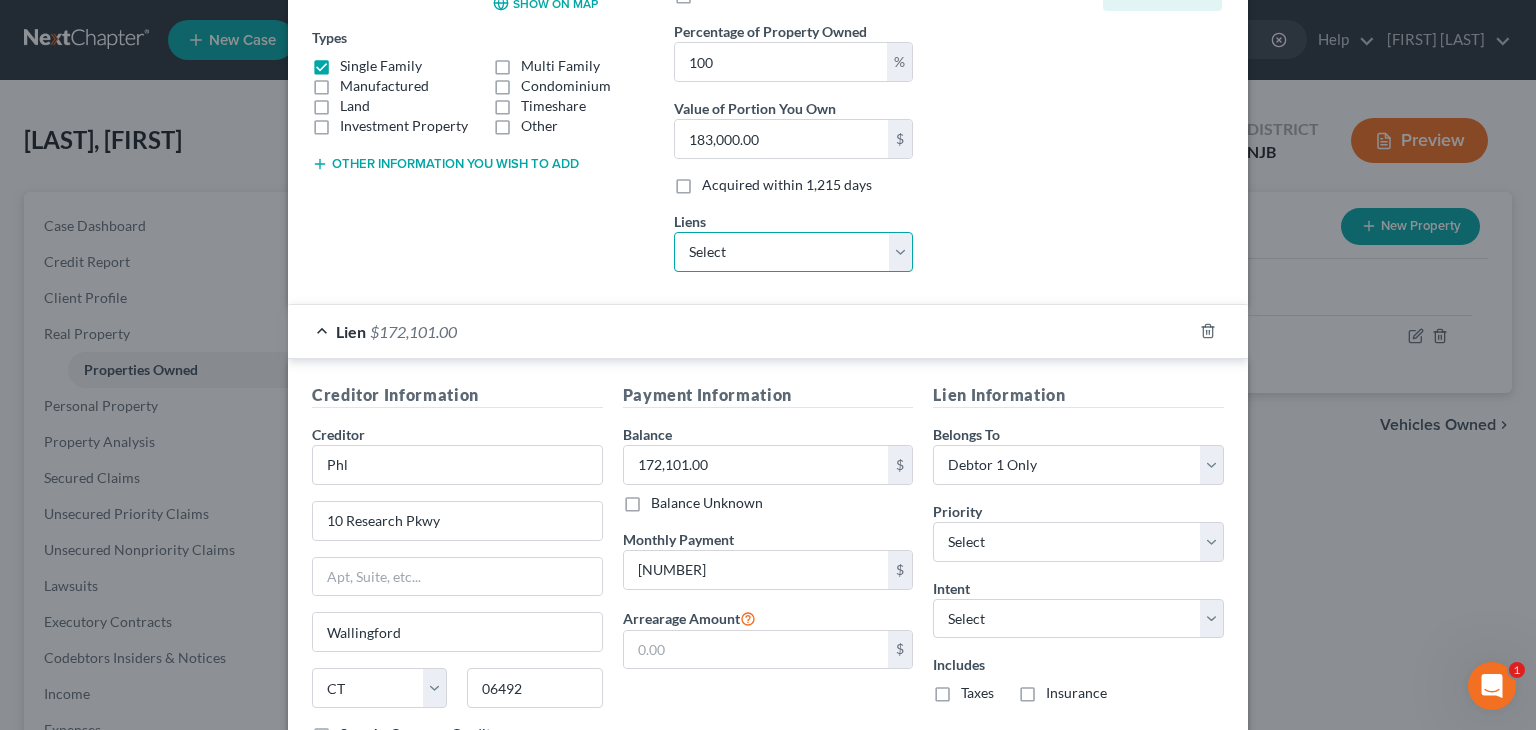scroll, scrollTop: 400, scrollLeft: 0, axis: vertical 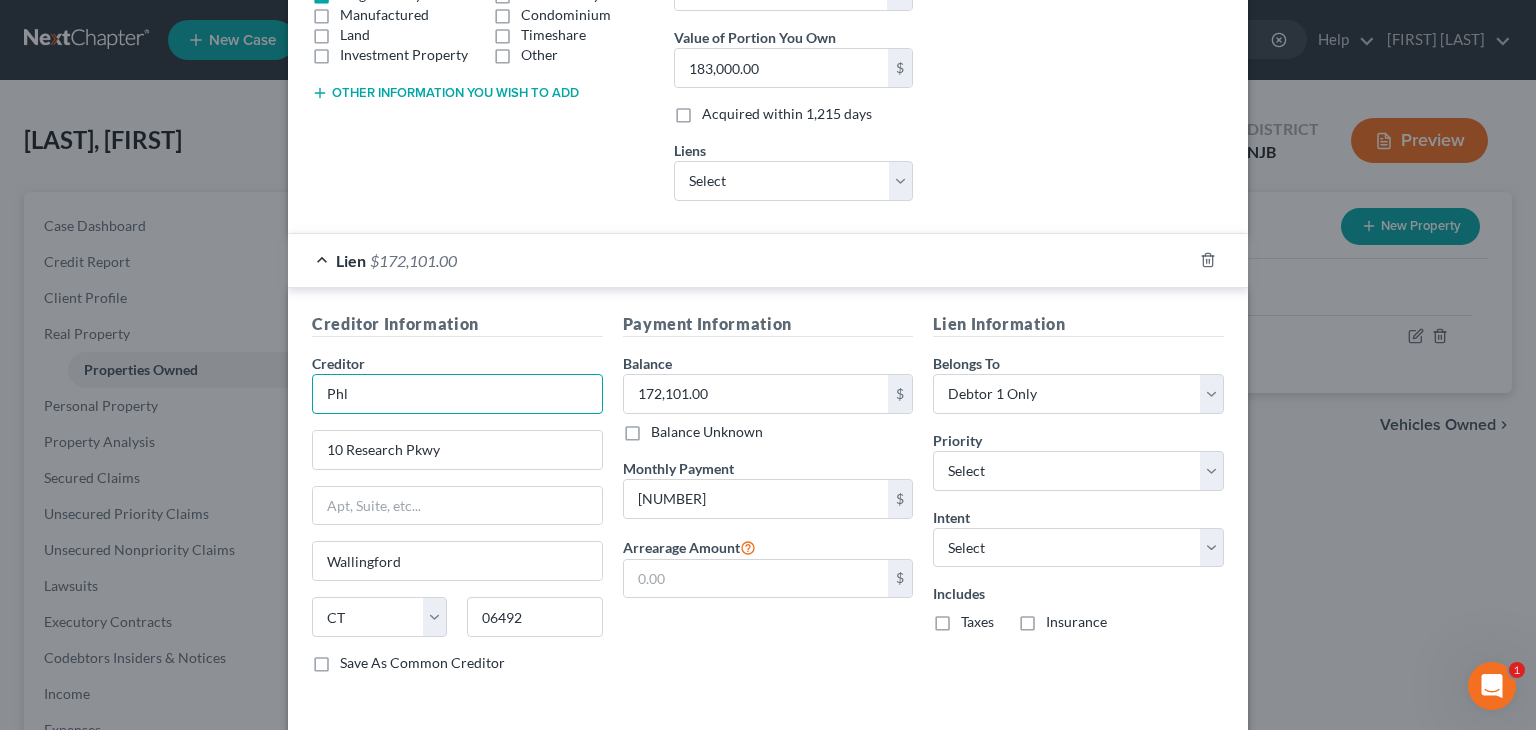 drag, startPoint x: 364, startPoint y: 393, endPoint x: 292, endPoint y: 390, distance: 72.06247 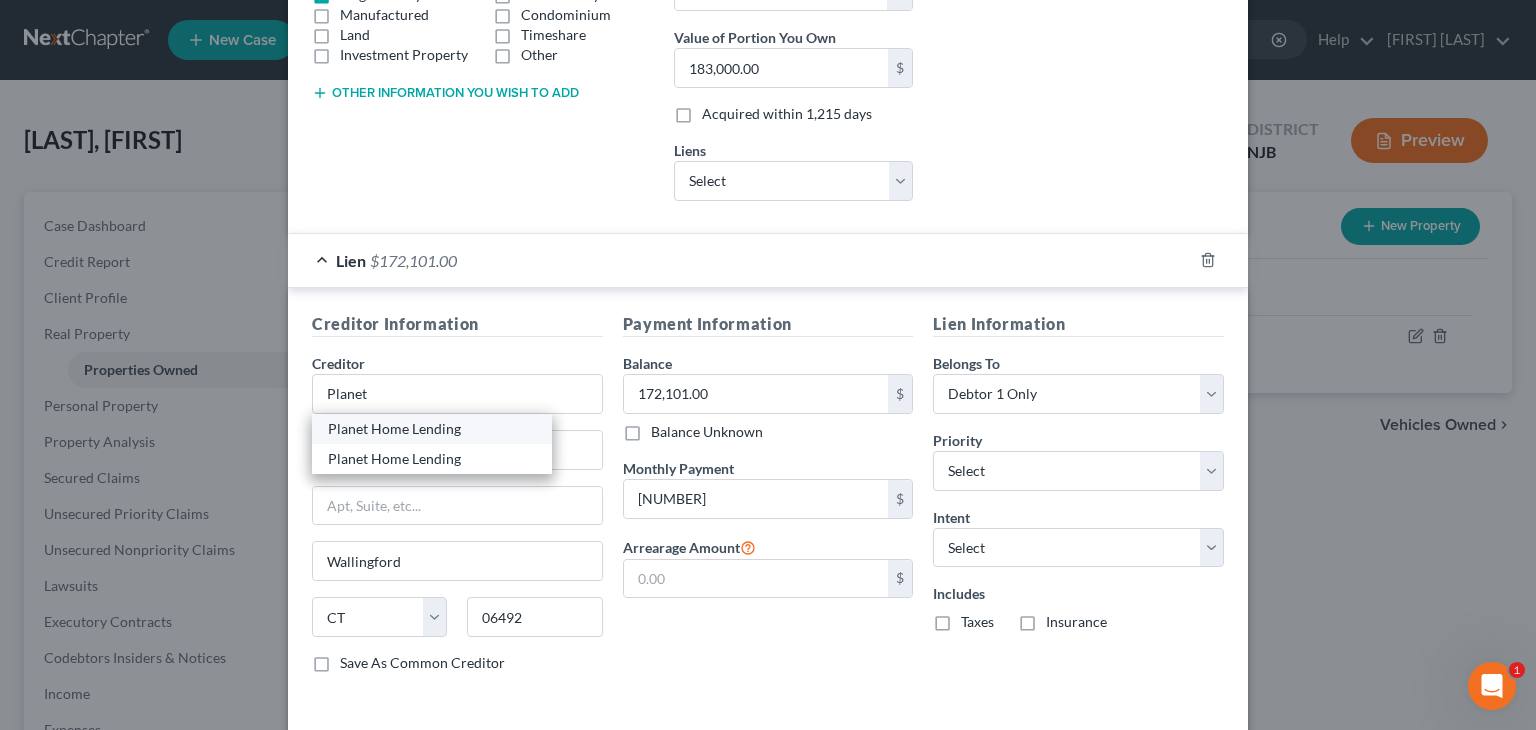 click on "Planet Home Lending" at bounding box center [432, 429] 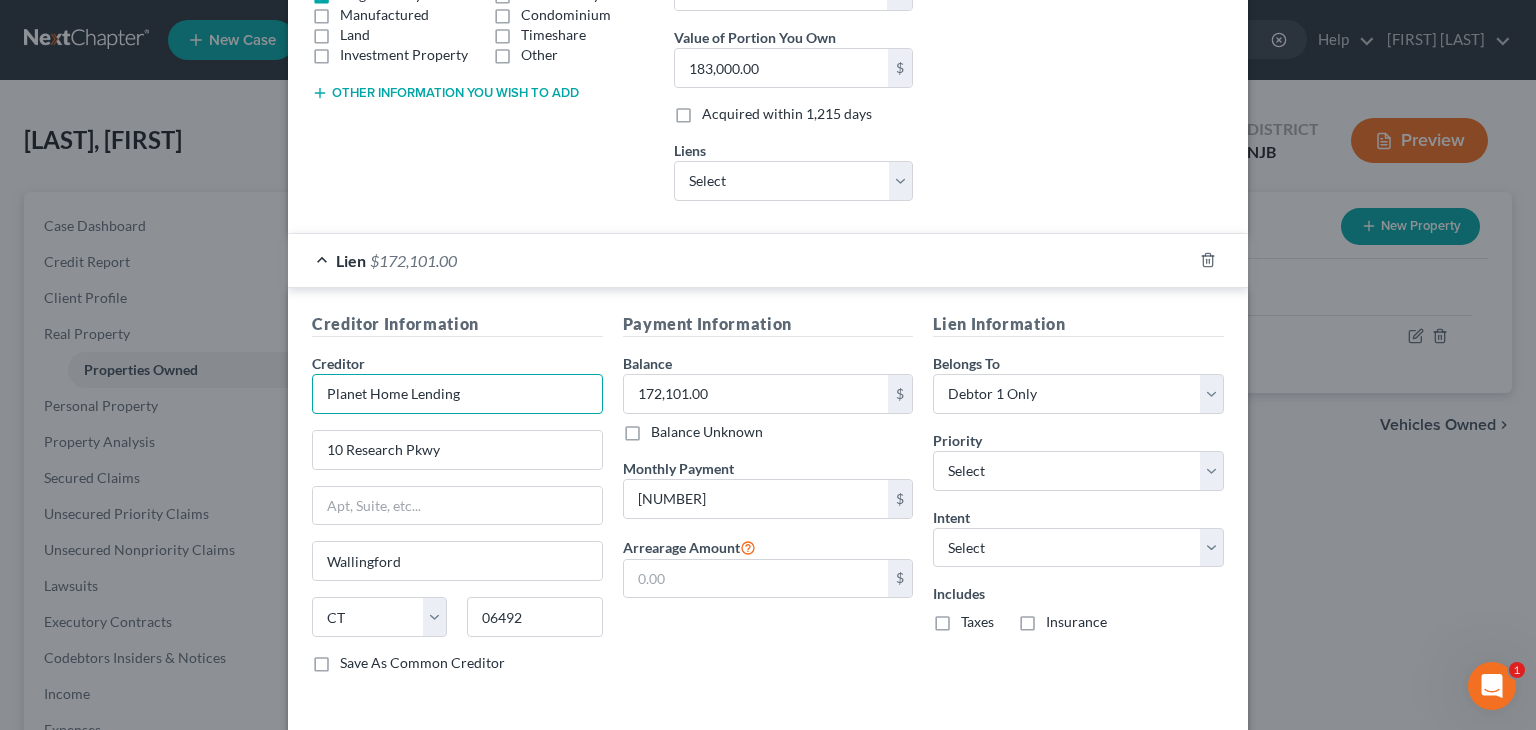click on "Planet Home Lending" at bounding box center [457, 394] 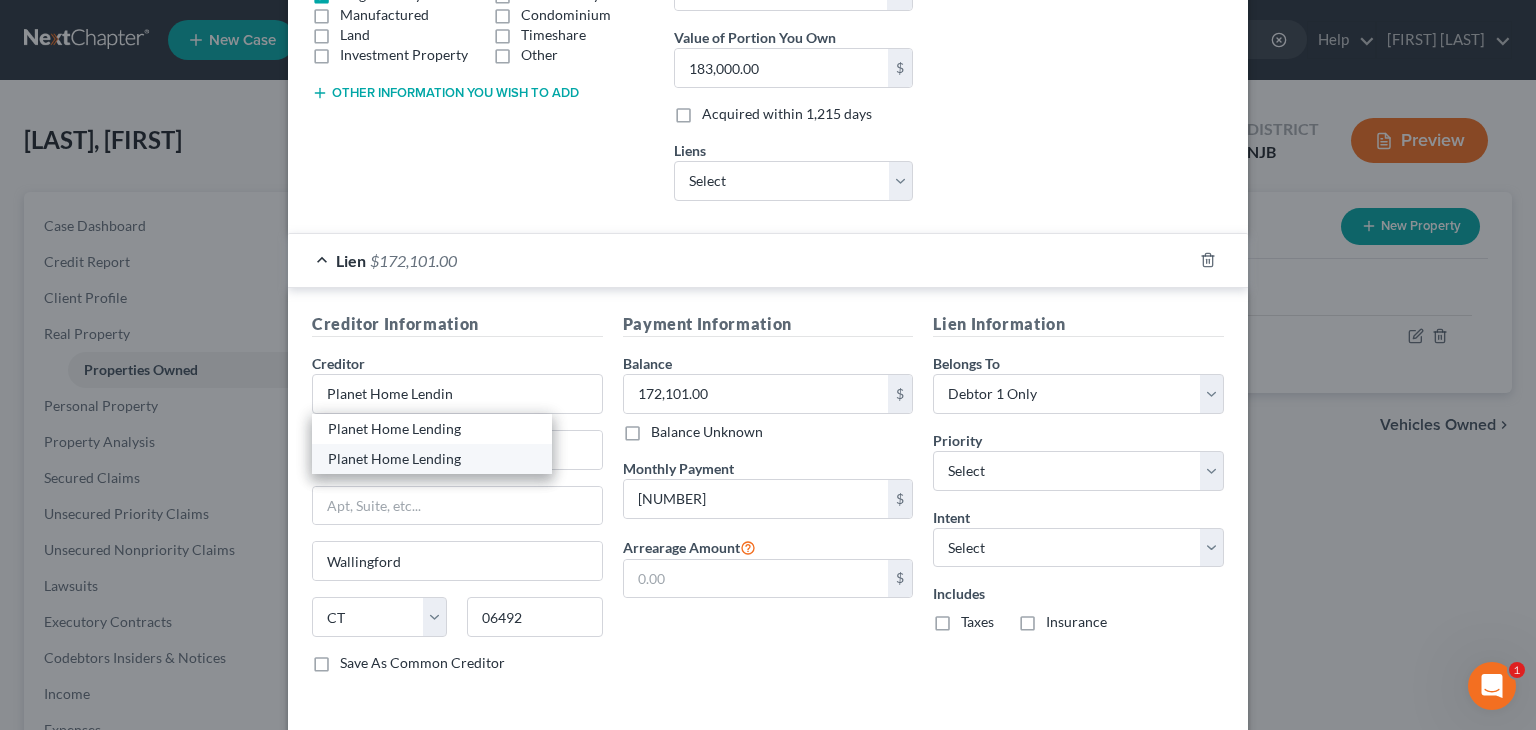 click on "Planet Home Lending" at bounding box center (432, 459) 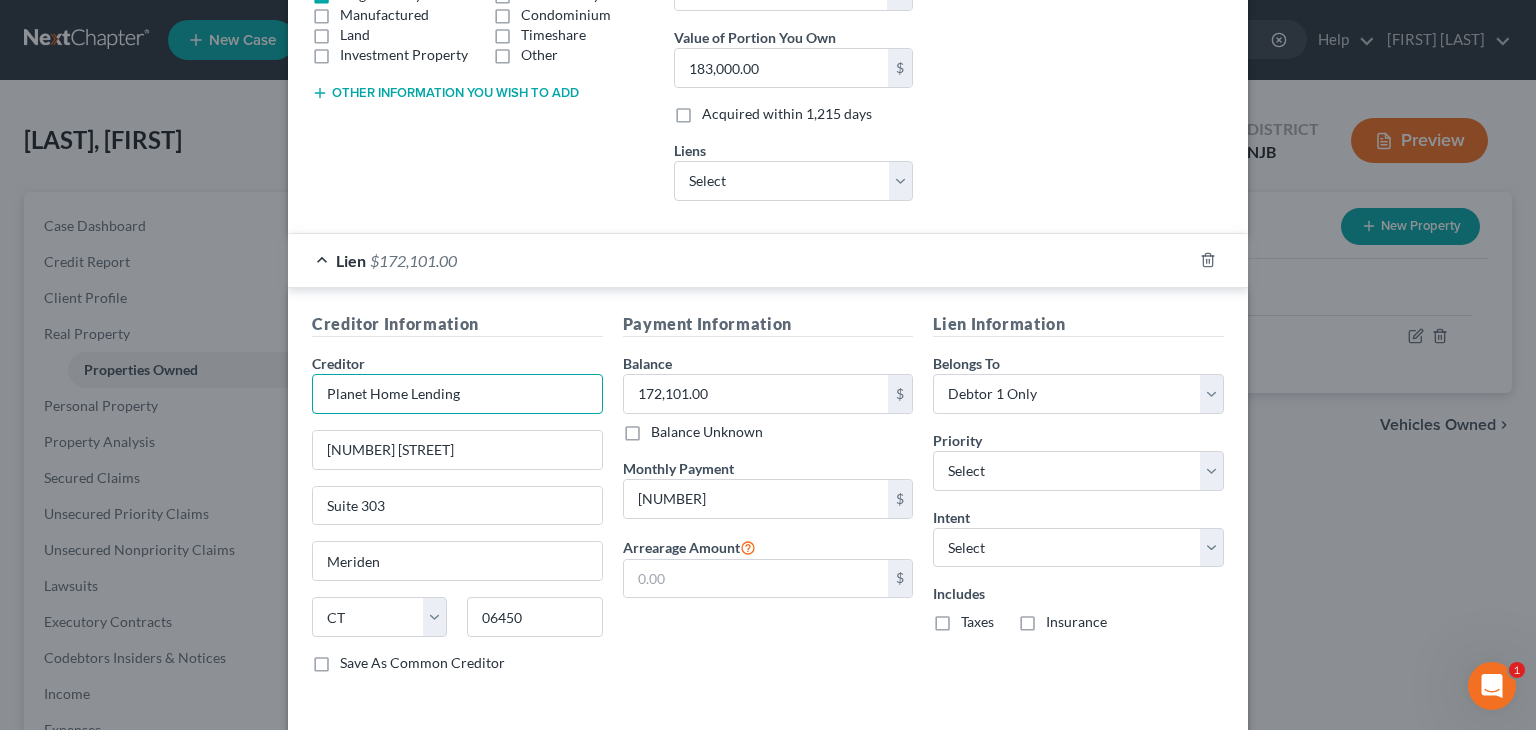 click on "Planet Home Lending" at bounding box center [457, 394] 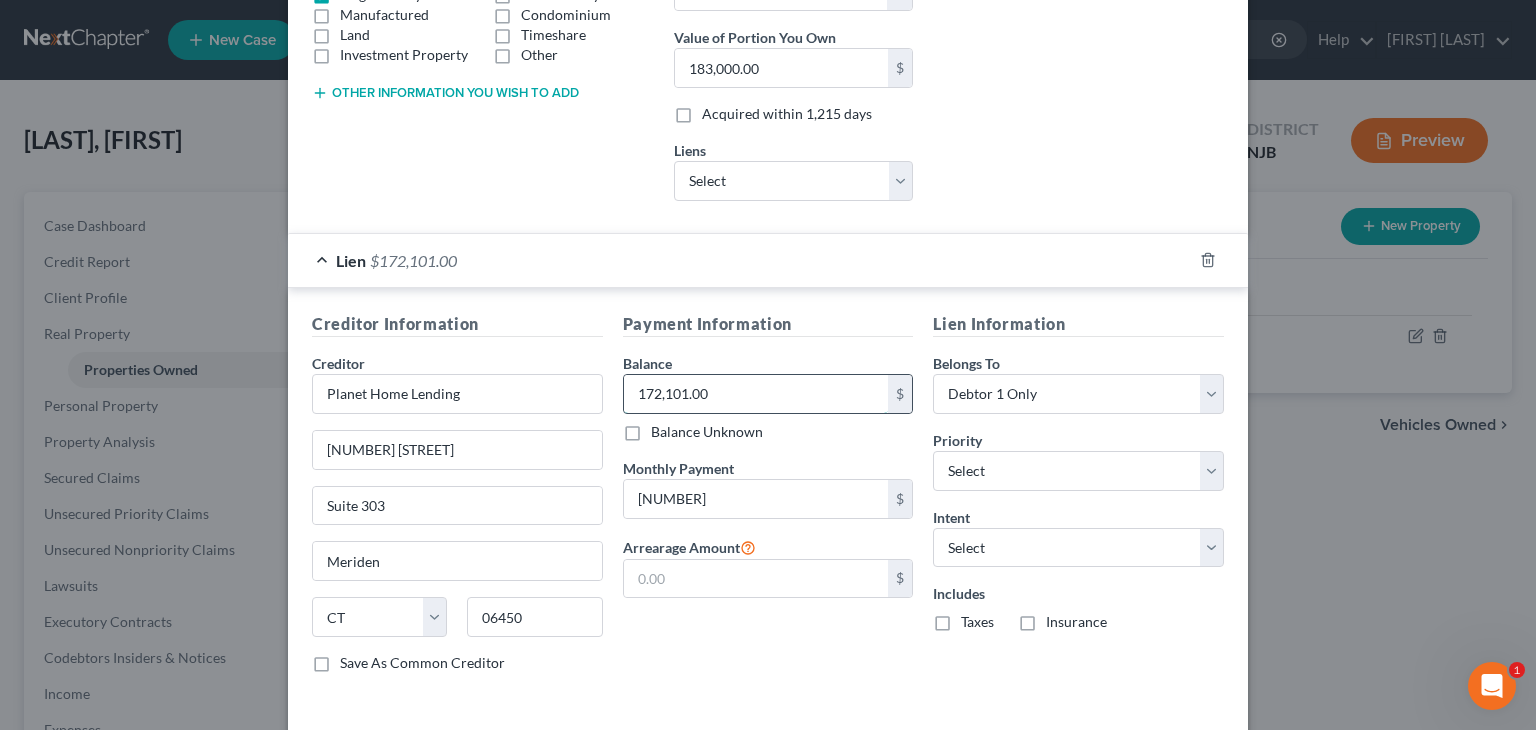type 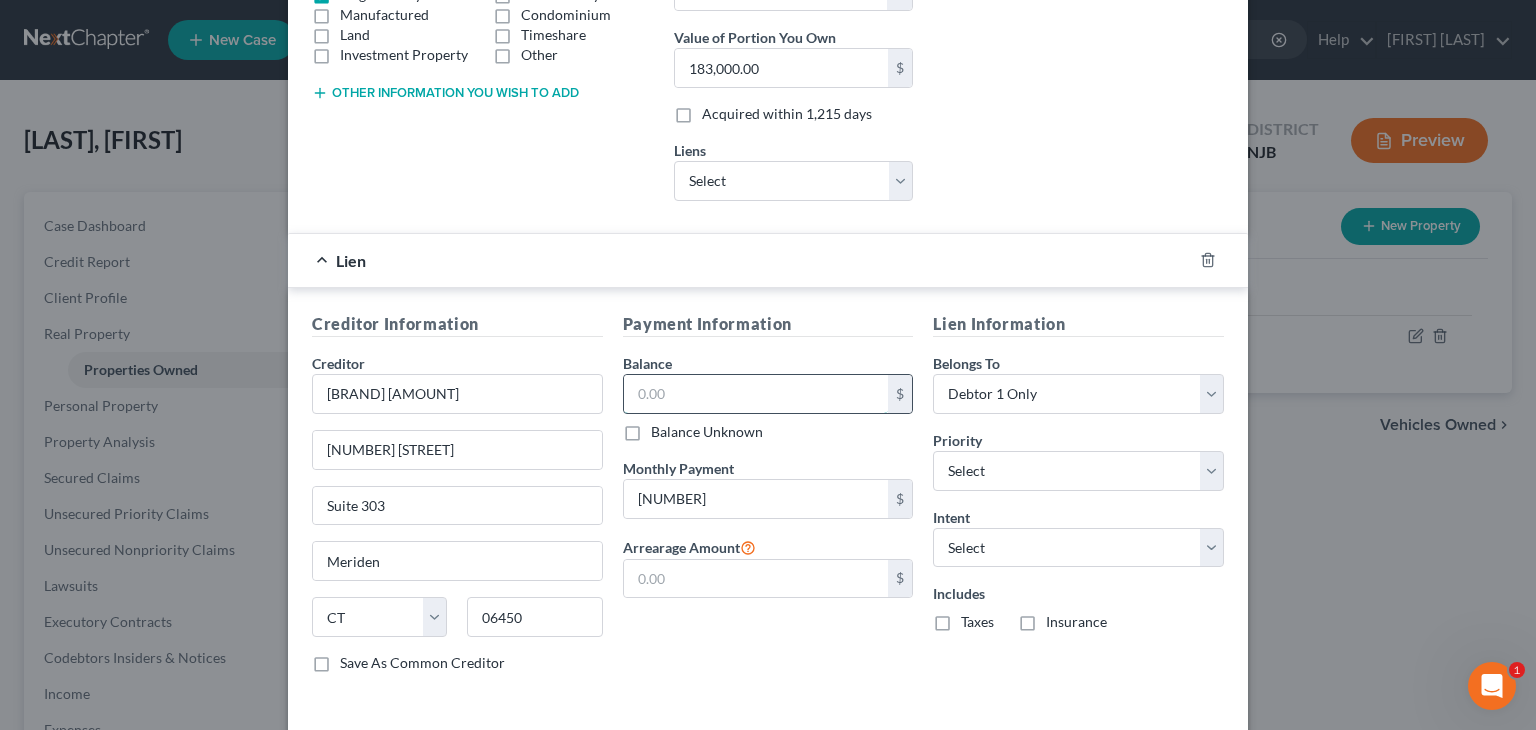 click at bounding box center (756, 394) 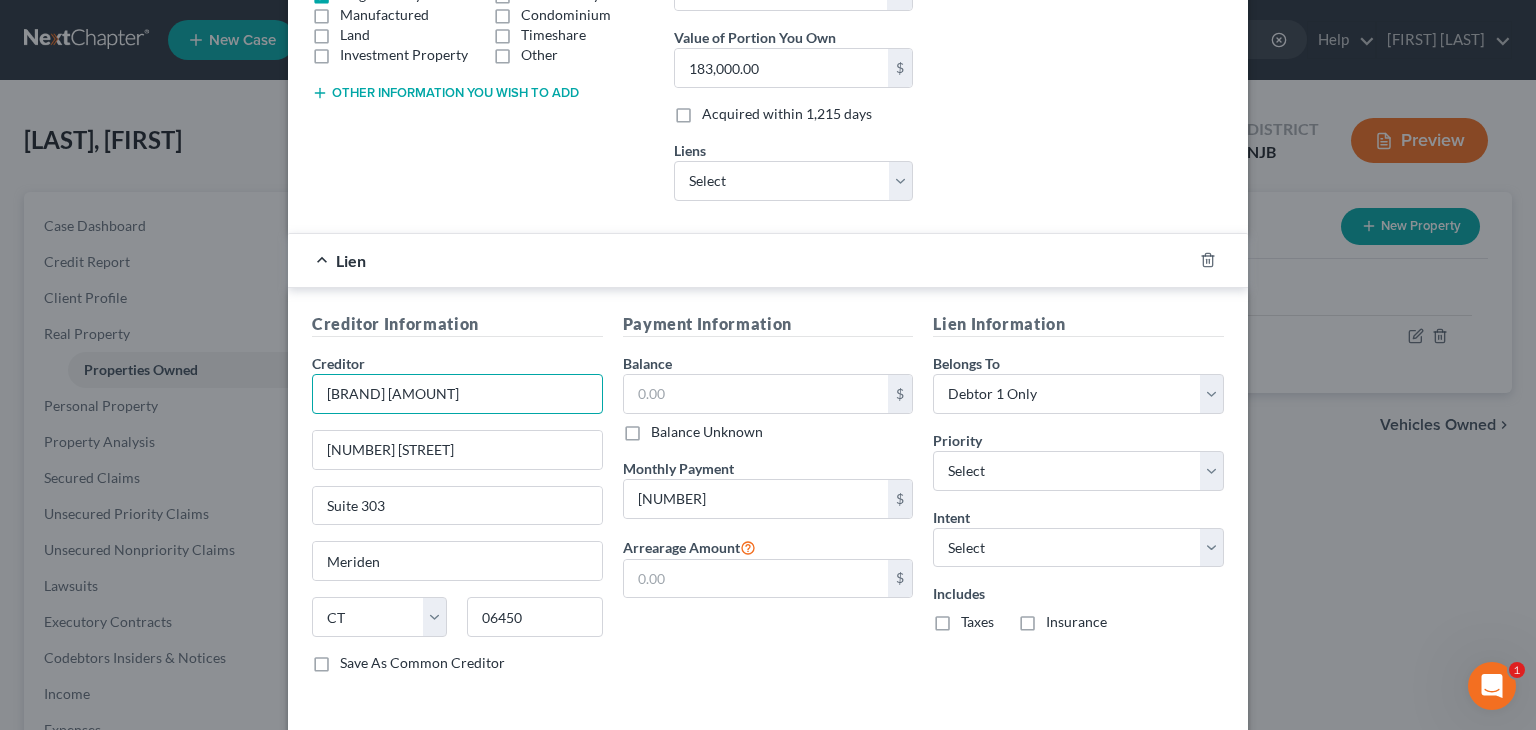 click on "[BRAND] [AMOUNT]" at bounding box center [457, 394] 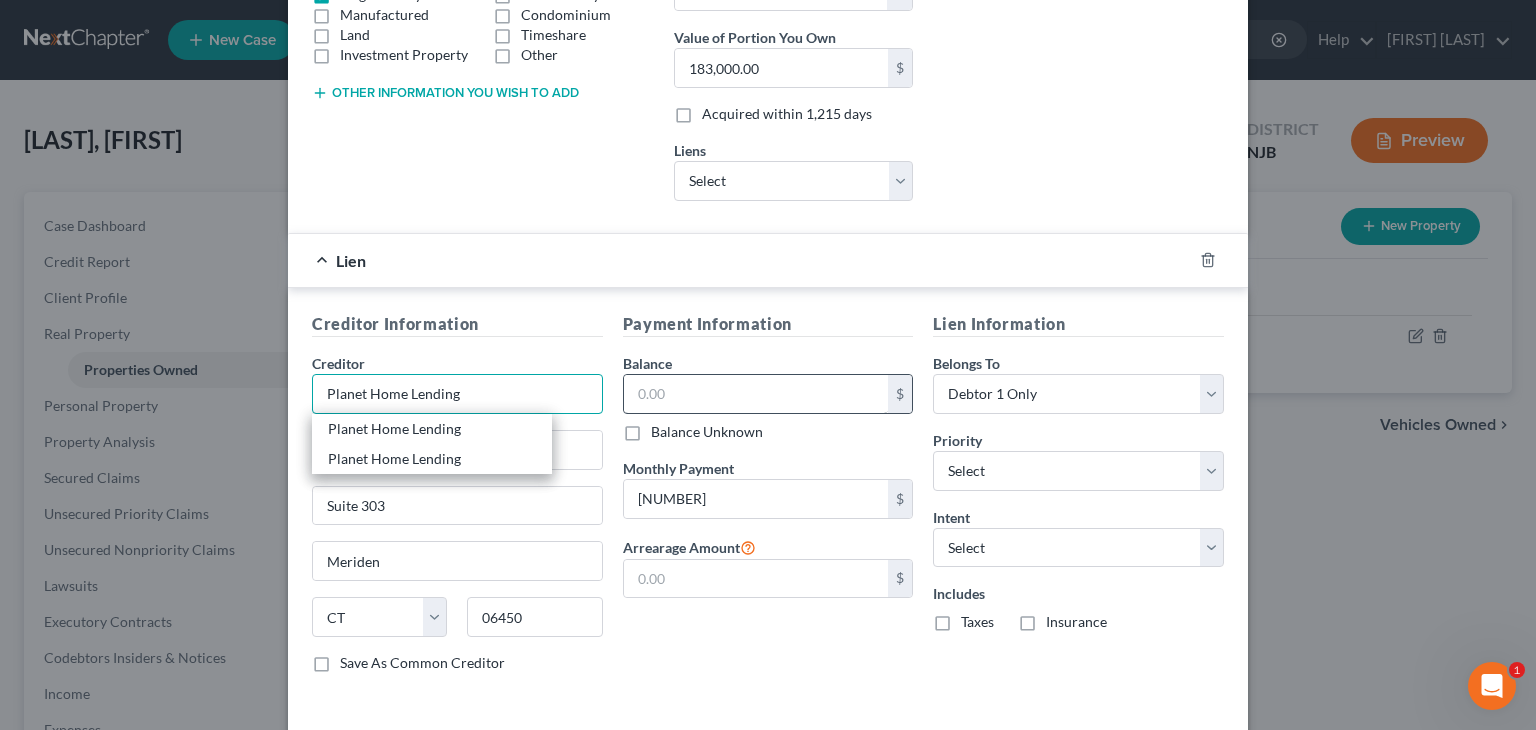 type on "Planet Home Lending" 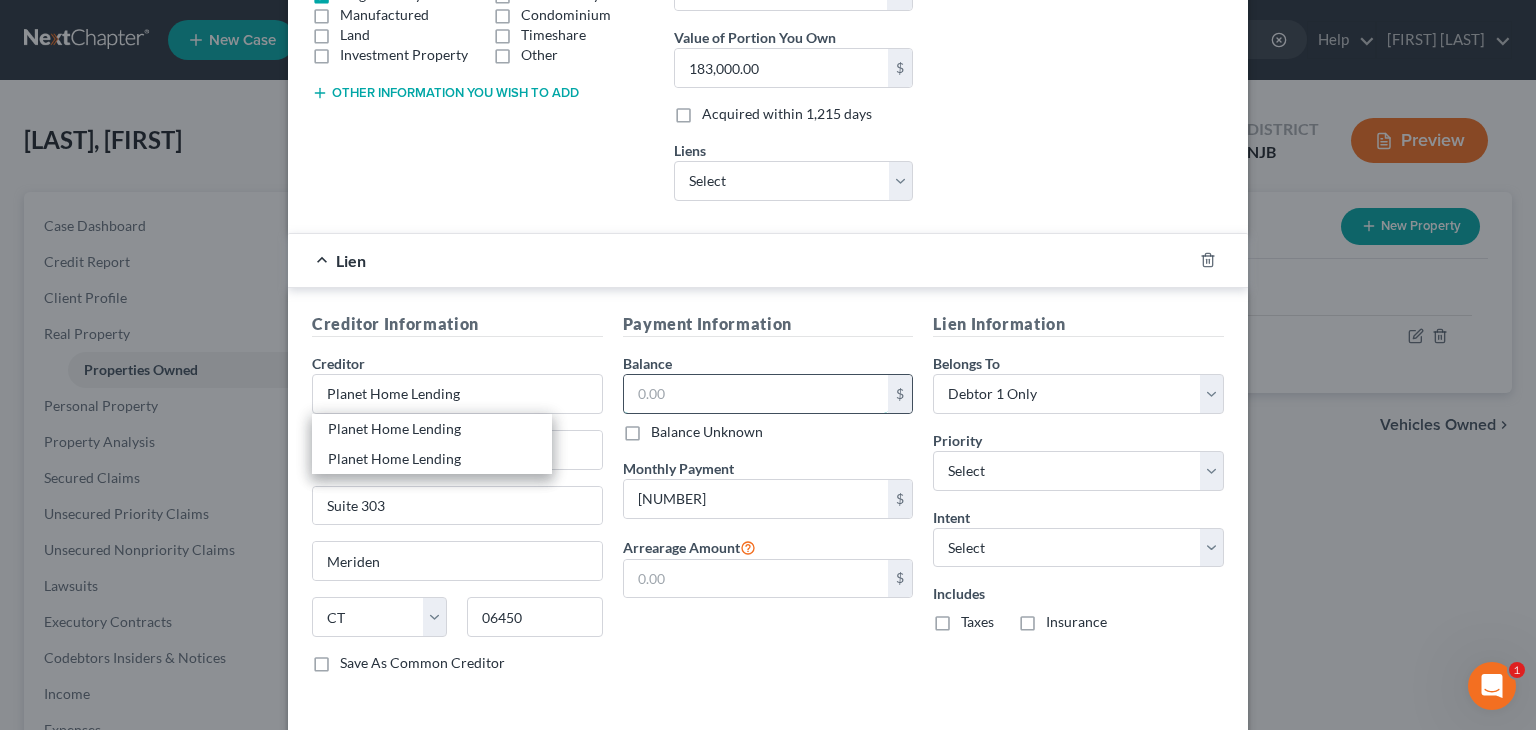 click at bounding box center [756, 394] 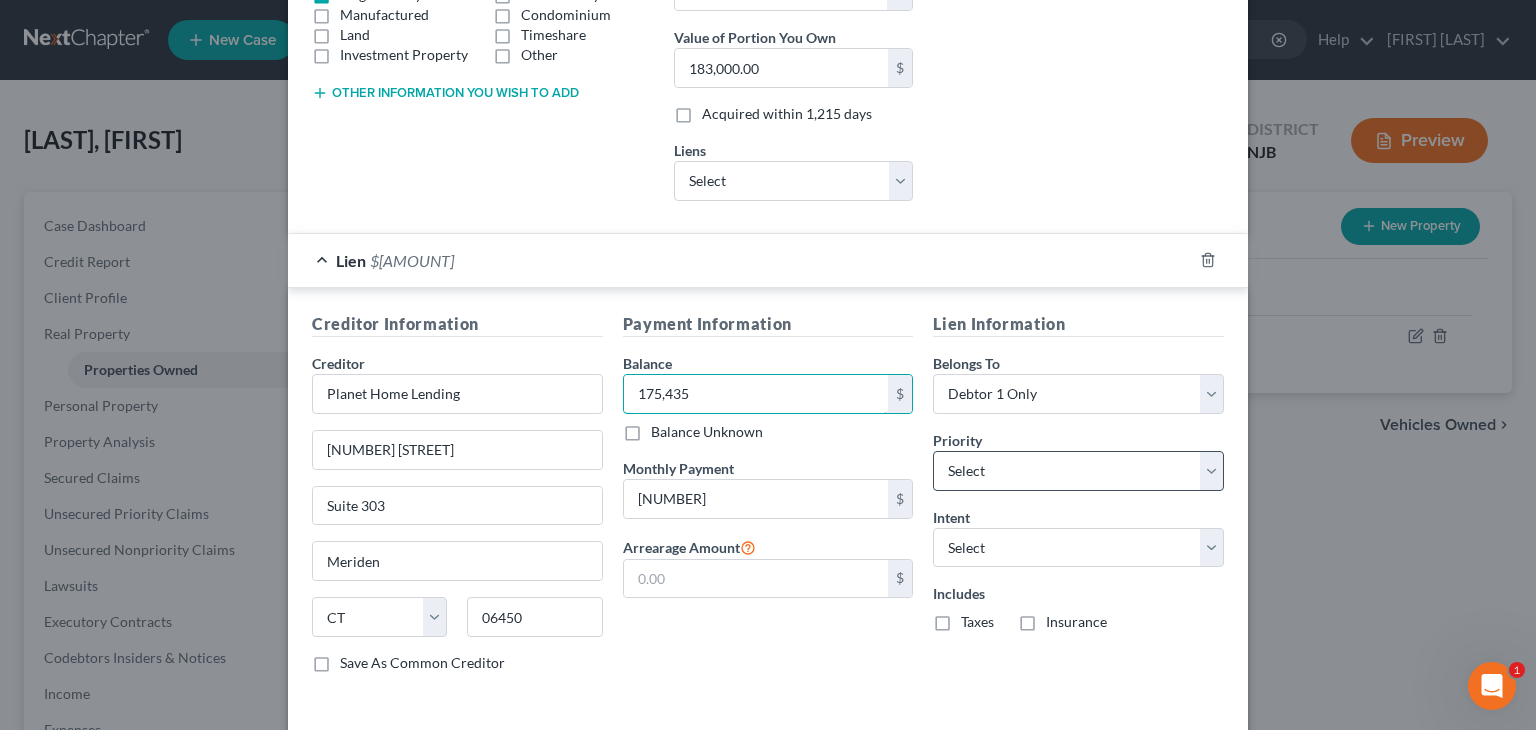 type on "175,435" 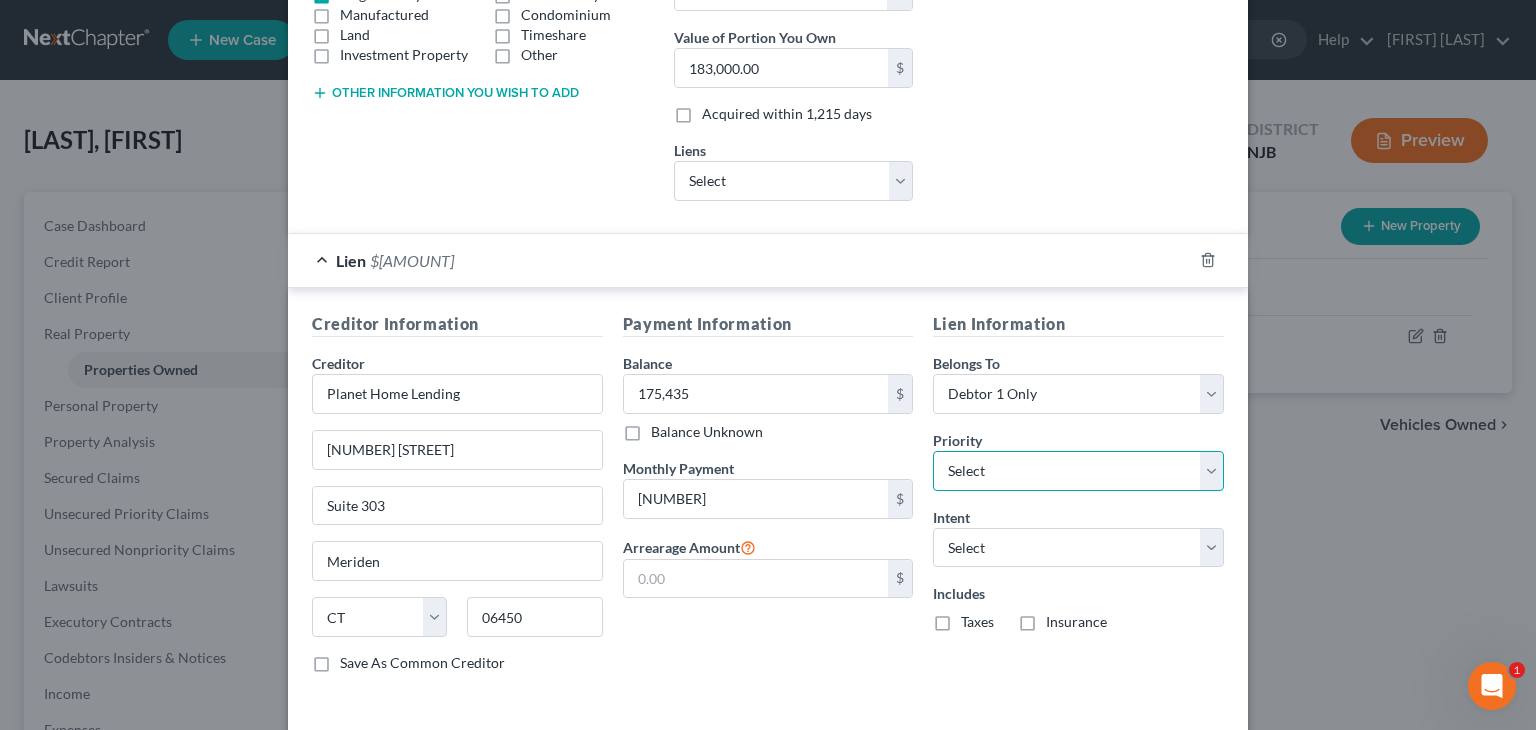 click on "Select 1st 2nd 3rd 4th 5th 6th 7th 8th 9th 10th 11th 12th 13th 14th 15th 16th 17th 18th 19th 20th 21th 22th 23th 24th 25th 26th 27th 28th 29th 30th" at bounding box center (1078, 471) 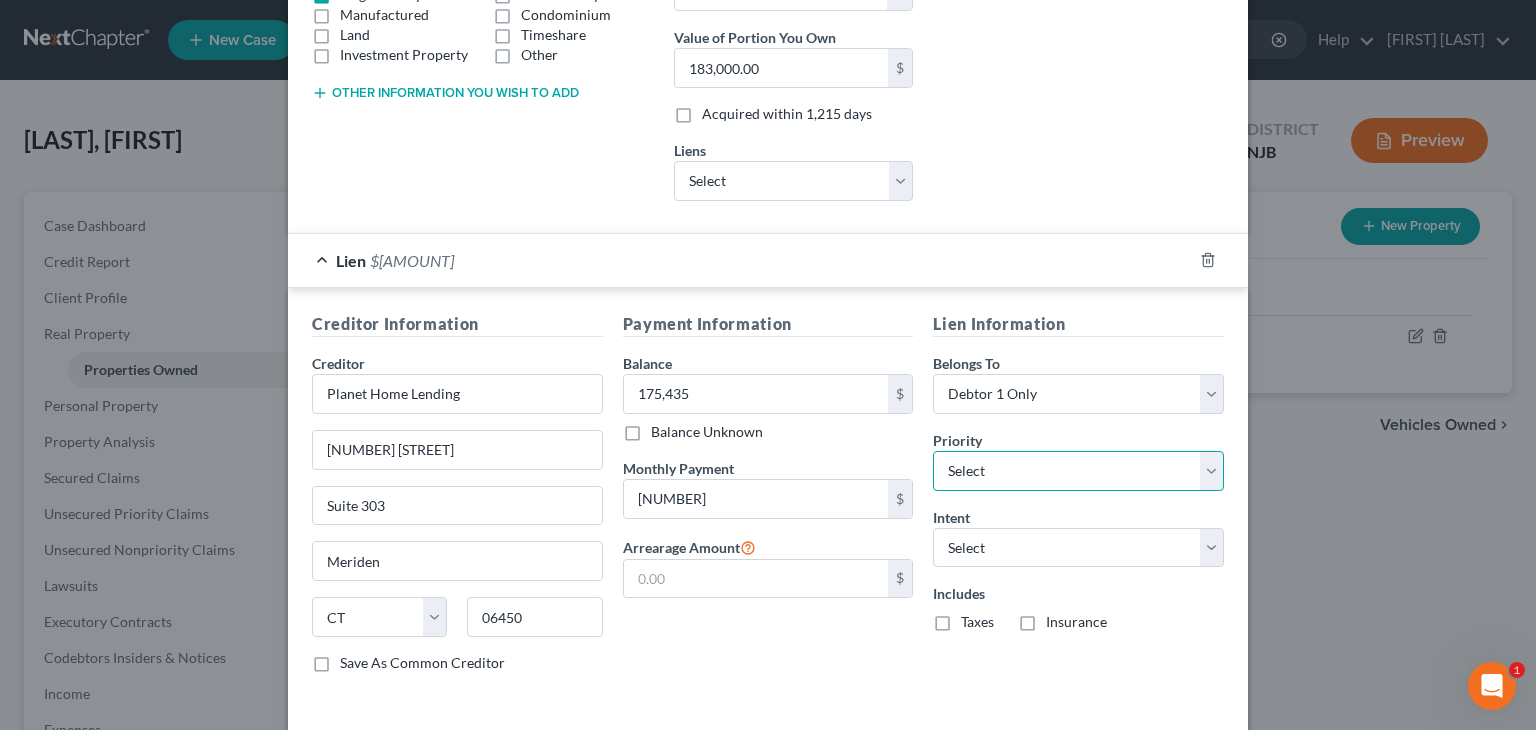 select on "0" 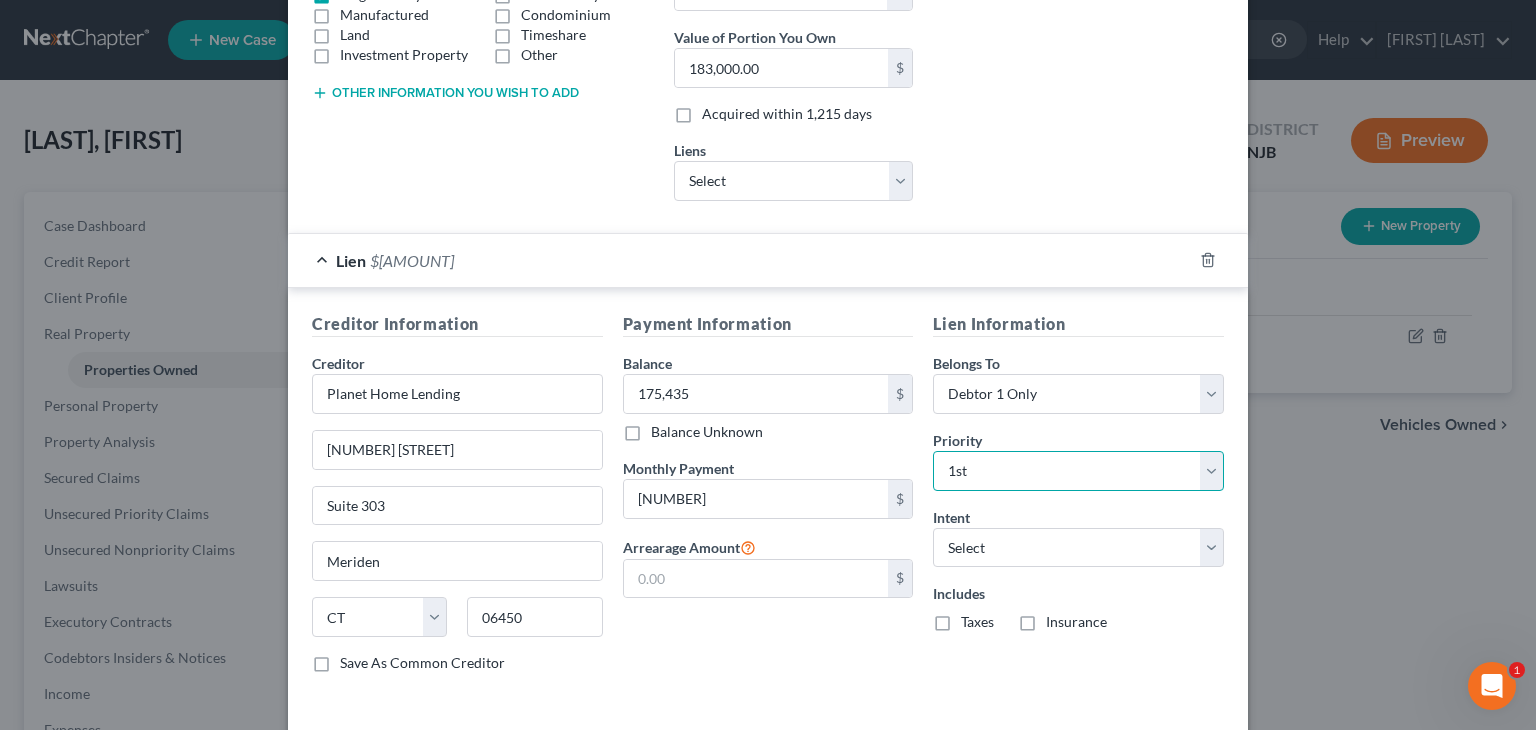 click on "Select 1st 2nd 3rd 4th 5th 6th 7th 8th 9th 10th 11th 12th 13th 14th 15th 16th 17th 18th 19th 20th 21th 22th 23th 24th 25th 26th 27th 28th 29th 30th" at bounding box center [1078, 471] 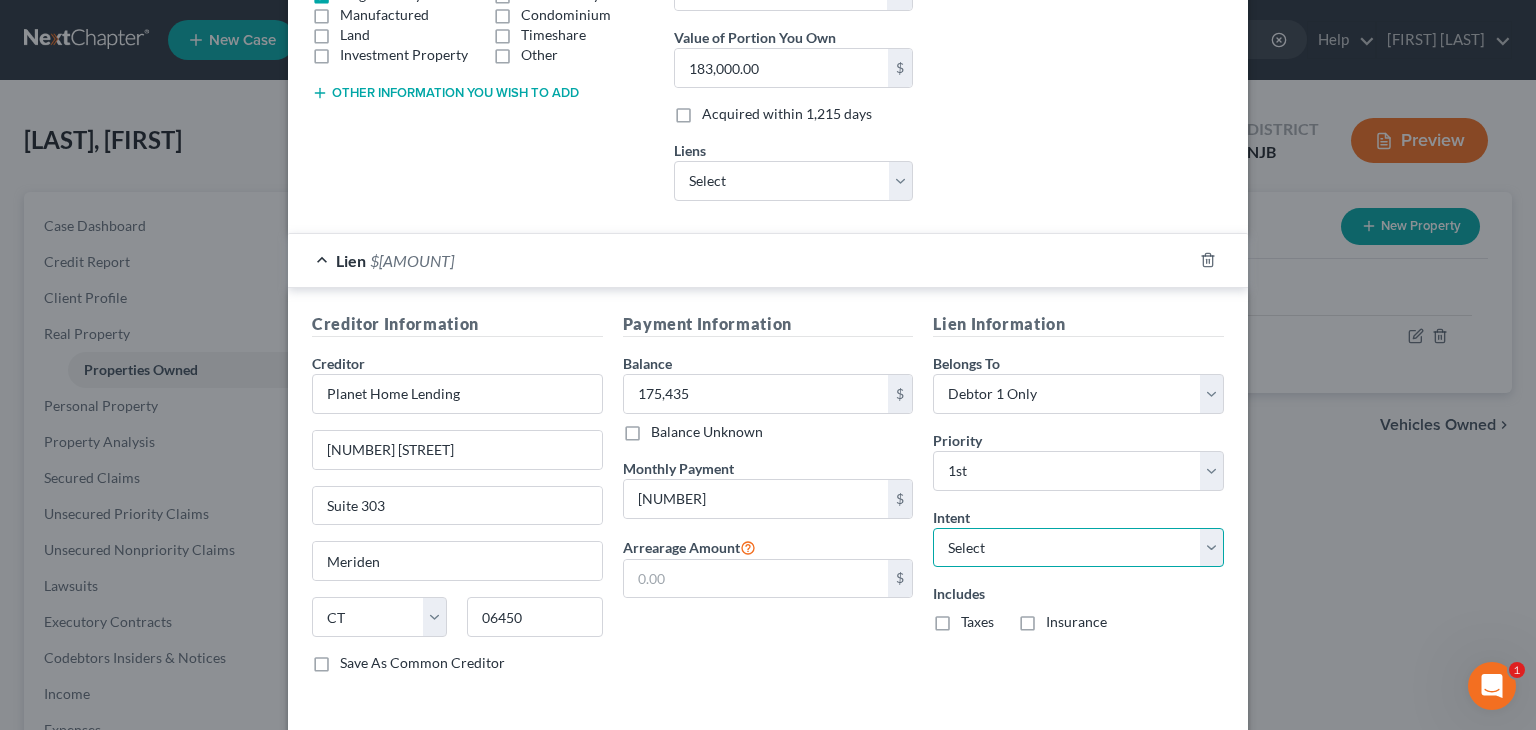 click on "Select Surrender Redeem Reaffirm Avoid Other" at bounding box center [1078, 548] 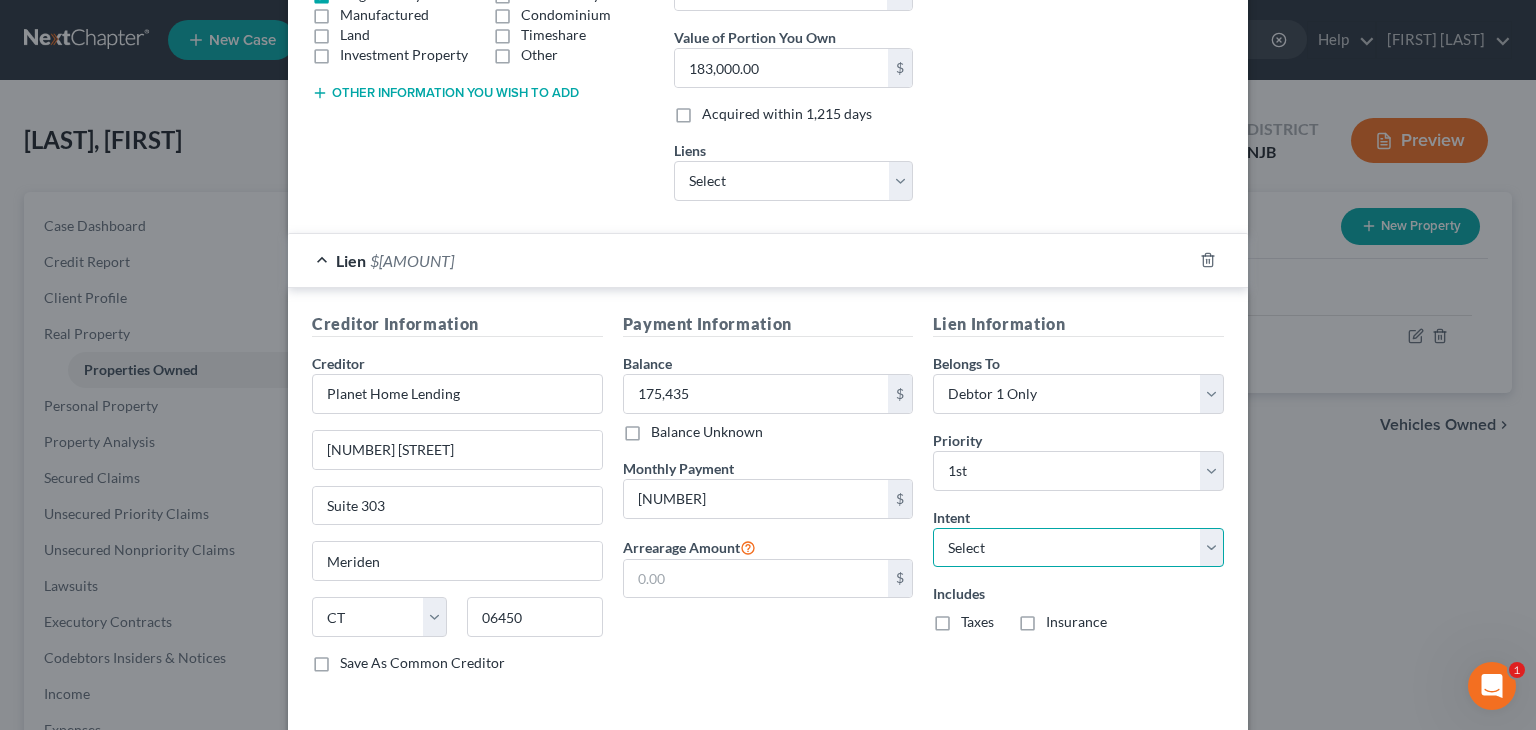 select on "2" 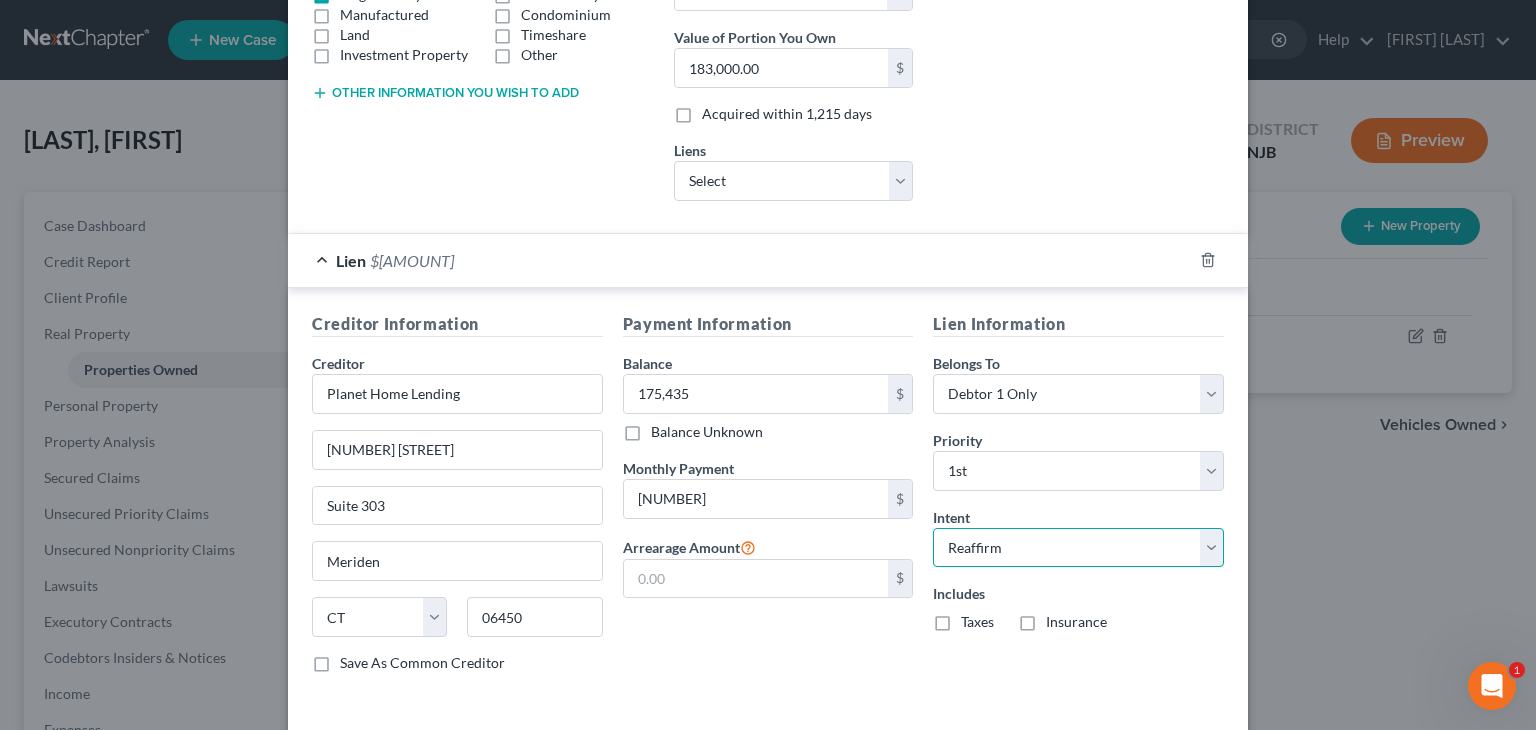 click on "Select Surrender Redeem Reaffirm Avoid Other" at bounding box center [1078, 548] 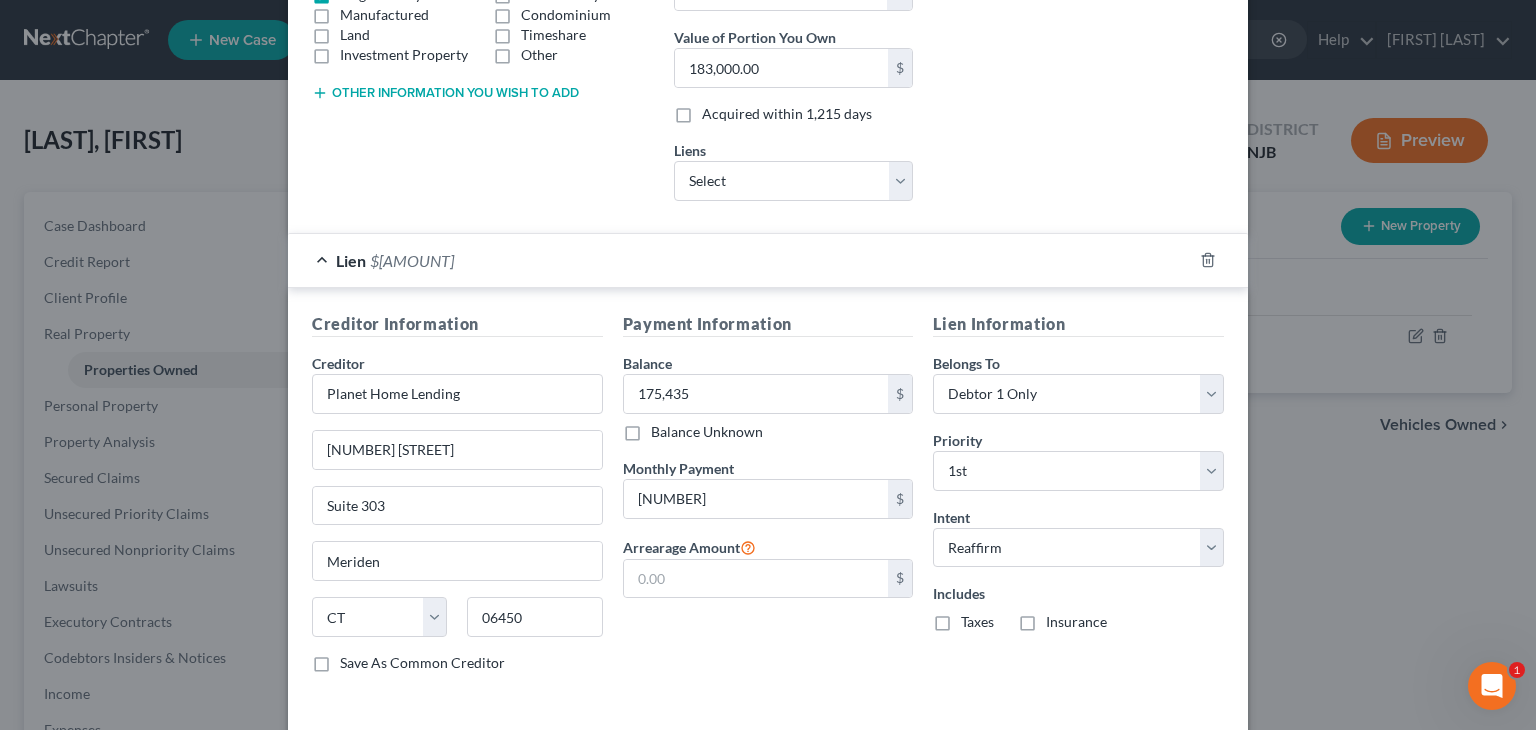 click on "Taxes" at bounding box center (977, 622) 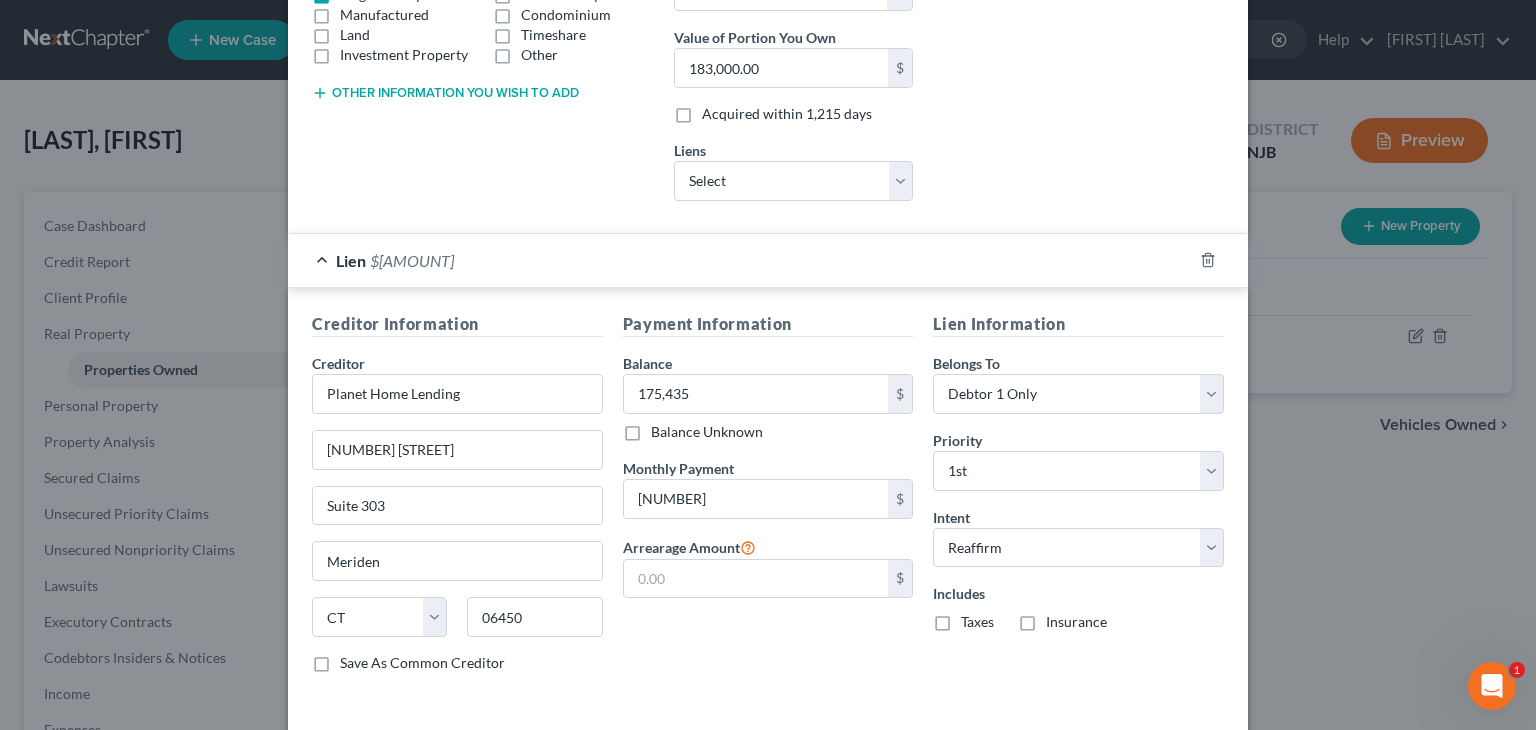 click on "Taxes" at bounding box center [975, 618] 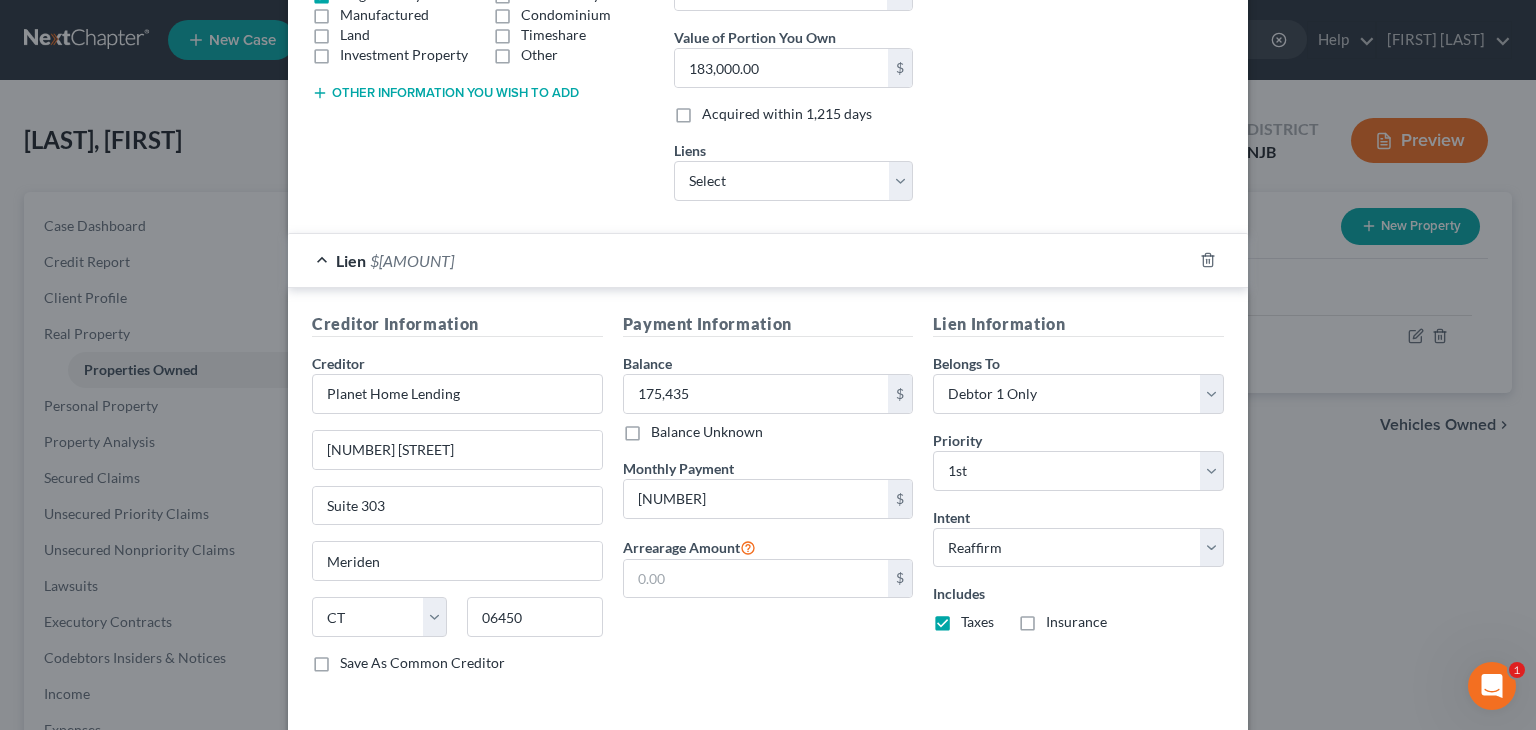 click on "Insurance" at bounding box center [1076, 622] 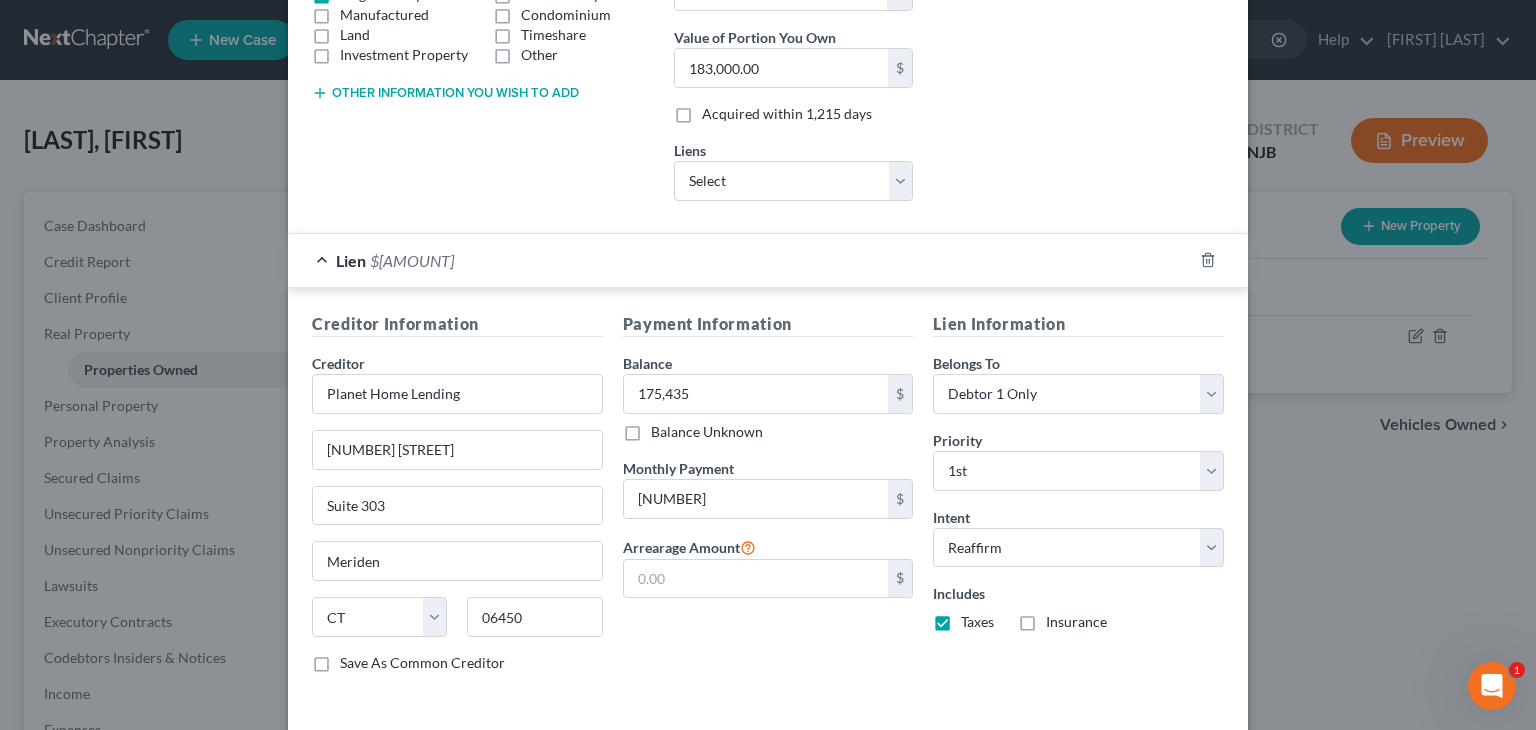 click on "Insurance" at bounding box center (1060, 618) 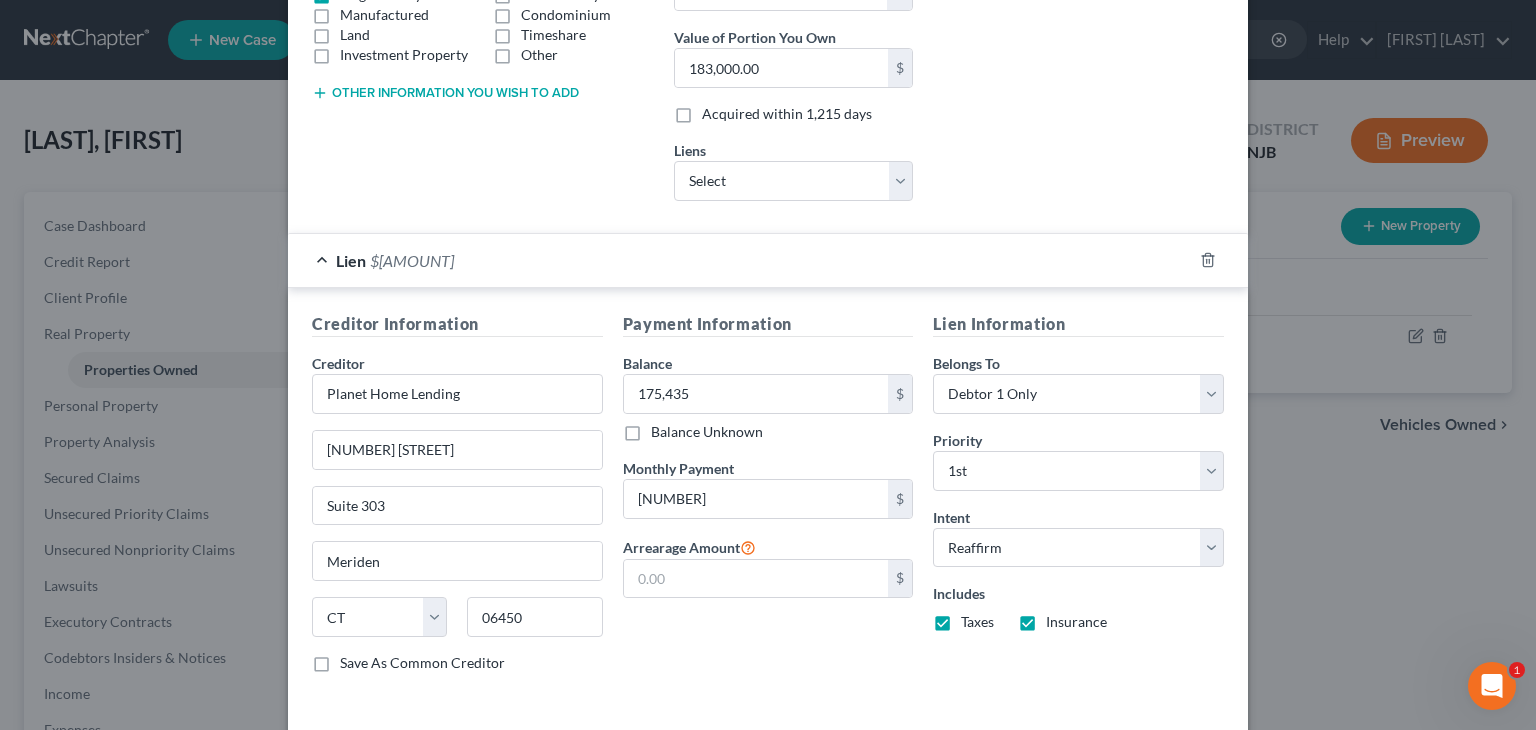 scroll, scrollTop: 480, scrollLeft: 0, axis: vertical 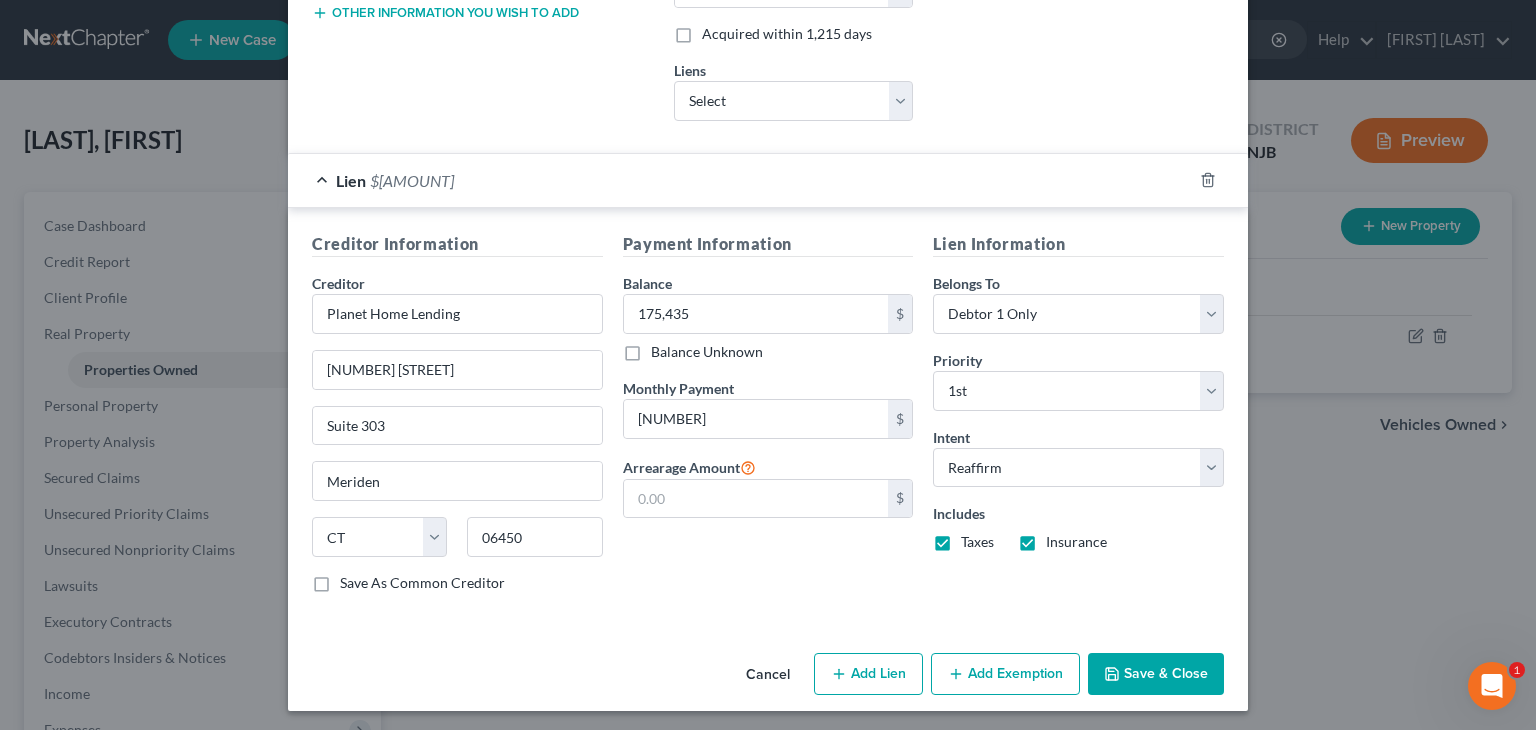 click on "Save & Close" at bounding box center [1156, 674] 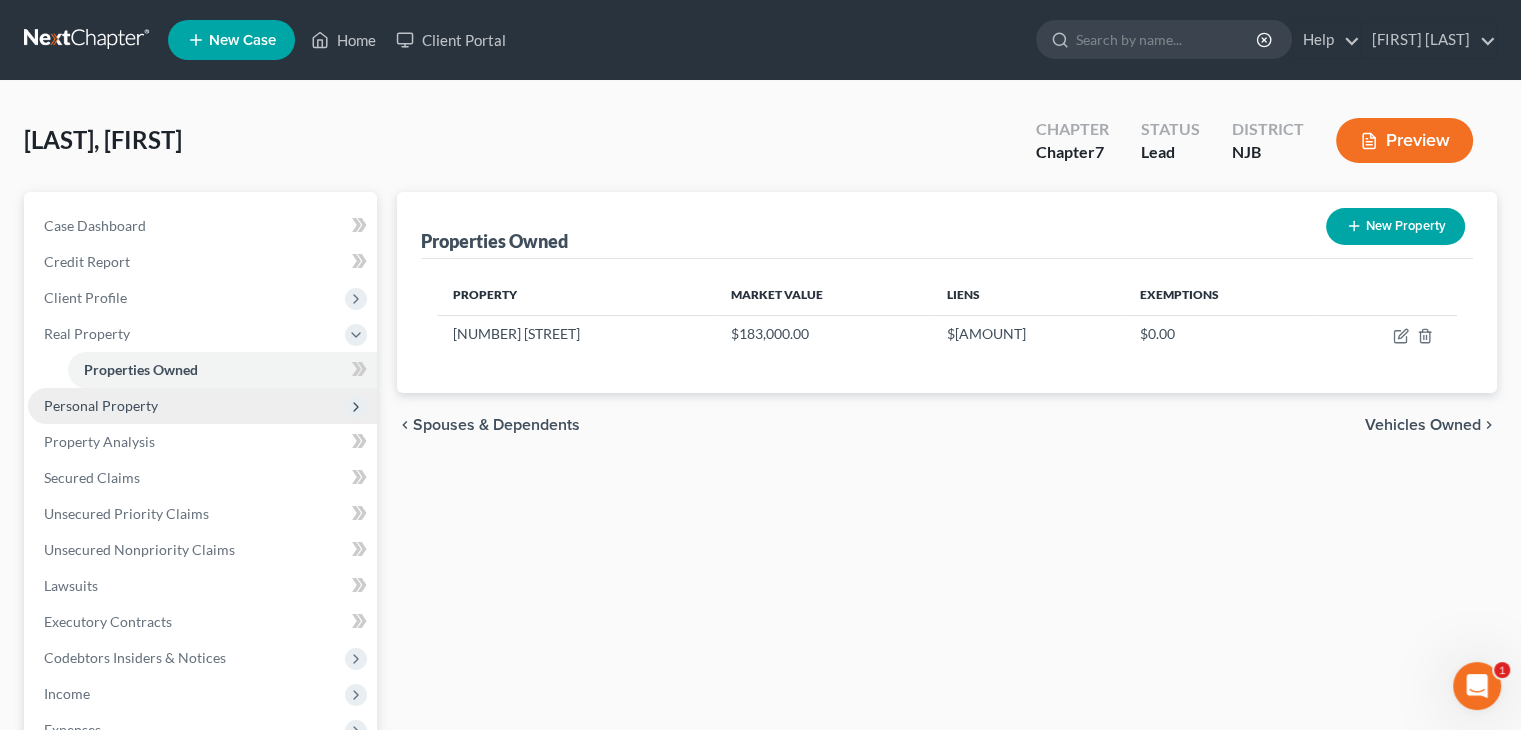 click on "Personal Property" at bounding box center (101, 405) 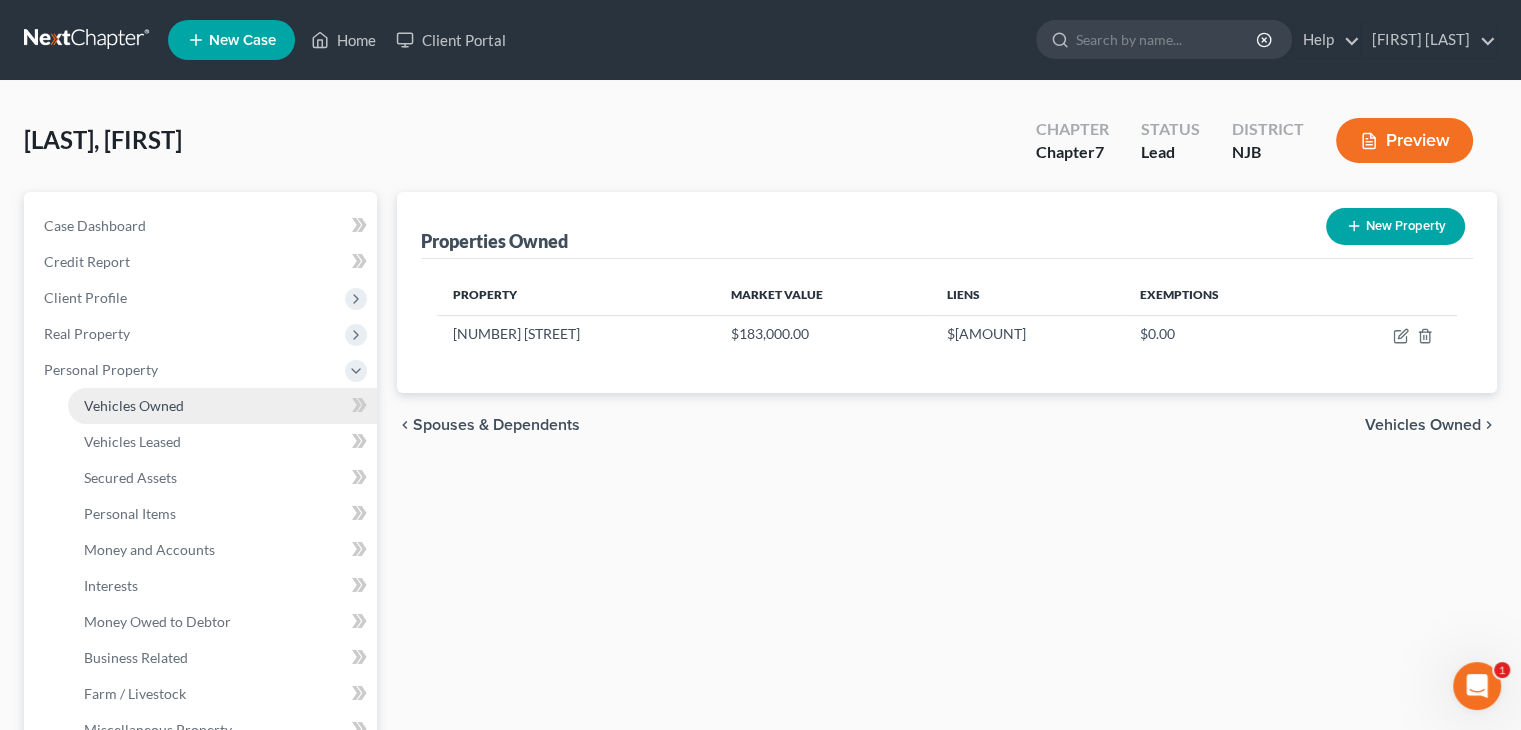 click on "Vehicles Owned" at bounding box center [134, 405] 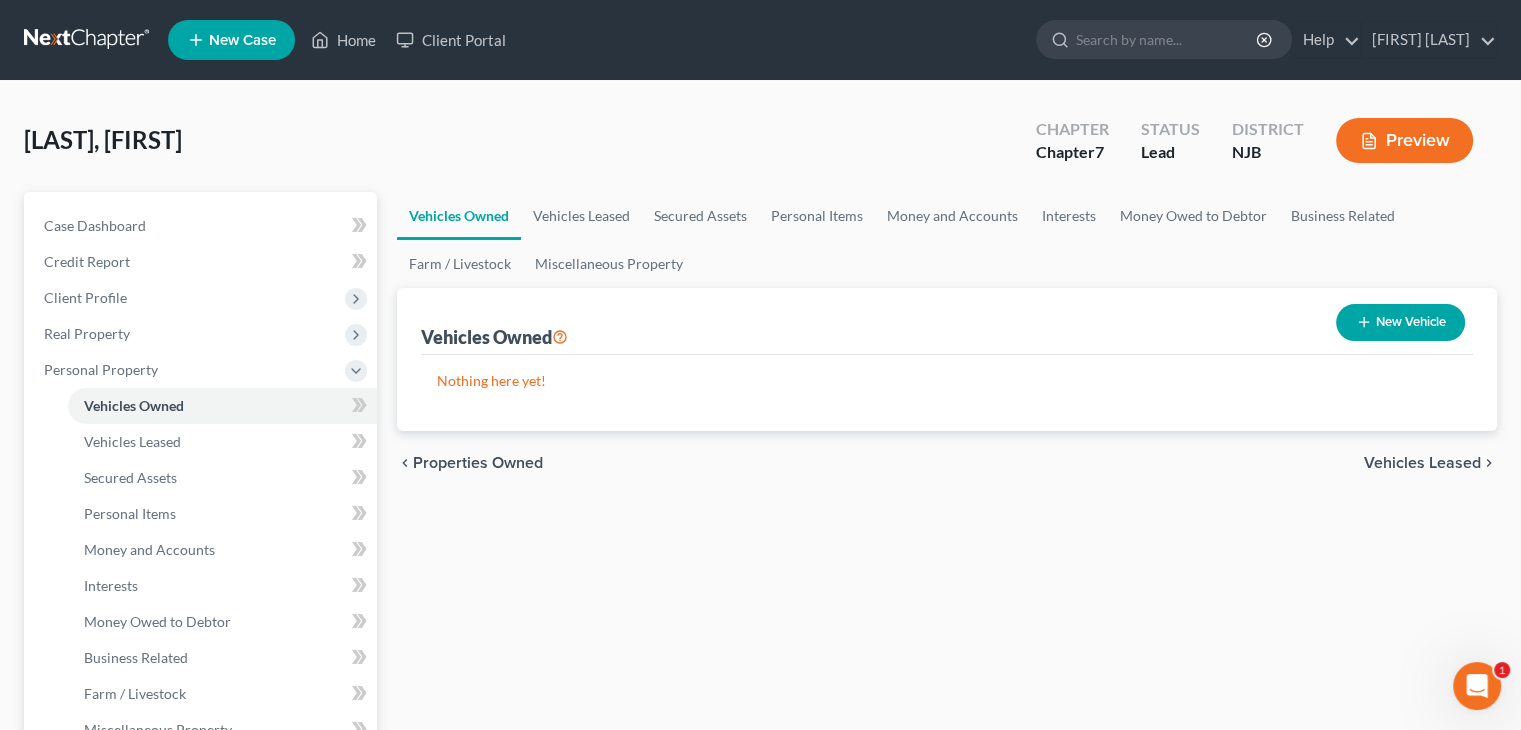 click on "New Vehicle" at bounding box center (1400, 322) 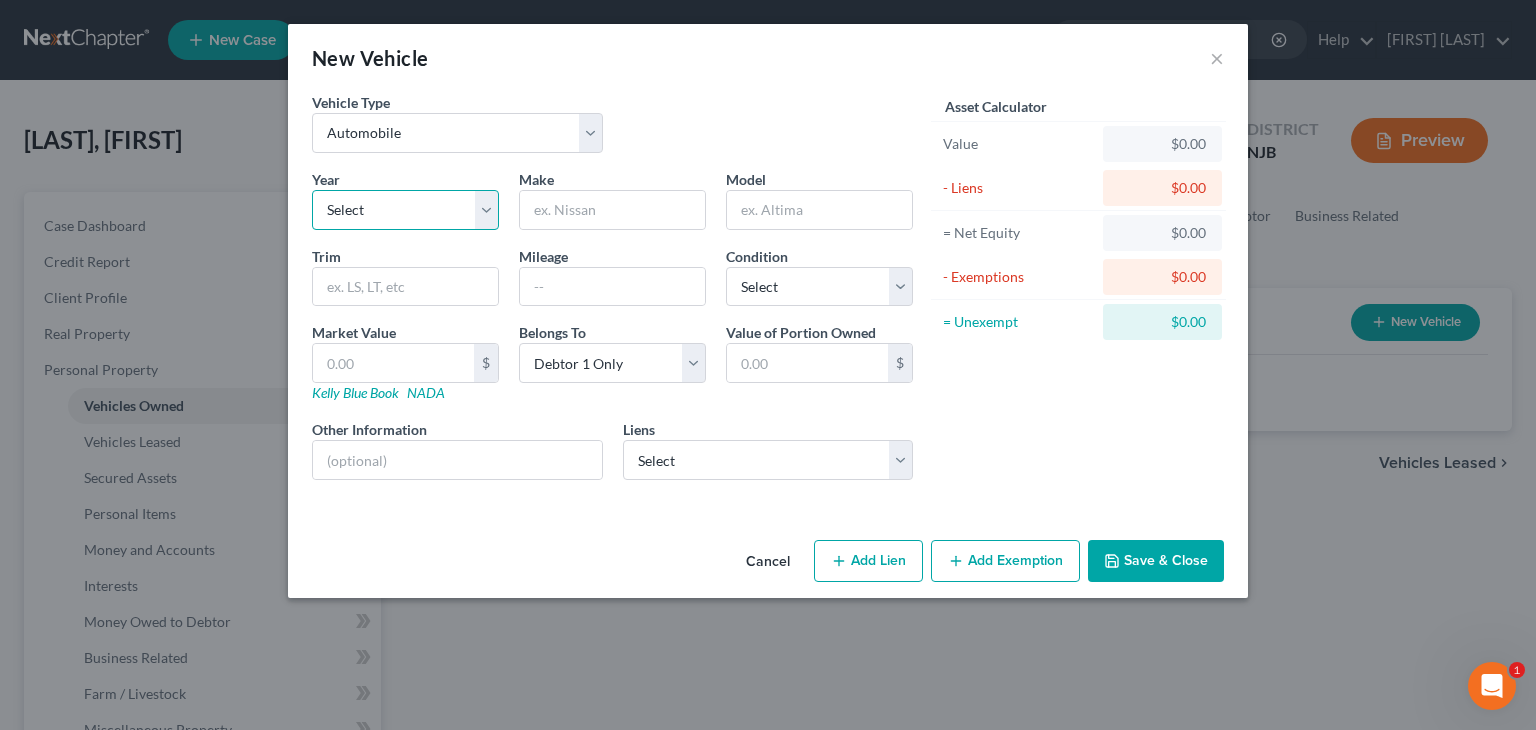 click on "Select 2026 2025 2024 2023 2022 2021 2020 2019 2018 2017 2016 2015 2014 2013 2012 2011 2010 2009 2008 2007 2006 2005 2004 2003 2002 2001 2000 1999 1998 1997 1996 1995 1994 1993 1992 1991 1990 1989 1988 1987 1986 1985 1984 1983 1982 1981 1980 1979 1978 1977 1976 1975 1974 1973 1972 1971 1970 1969 1968 1967 1966 1965 1964 1963 1962 1961 1960 1959 1958 1957 1956 1955 1954 1953 1952 1951 1950 1949 1948 1947 1946 1945 1944 1943 1942 1941 1940 1939 1938 1937 1936 1935 1934 1933 1932 1931 1930 1929 1928 1927 1926 1925 1924 1923 1922 1921 1920 1919 1918 1917 1916 1915 1914 1913 1912 1911 1910 1909 1908 1907 1906 1905 1904 1903 1902 1901" at bounding box center [405, 210] 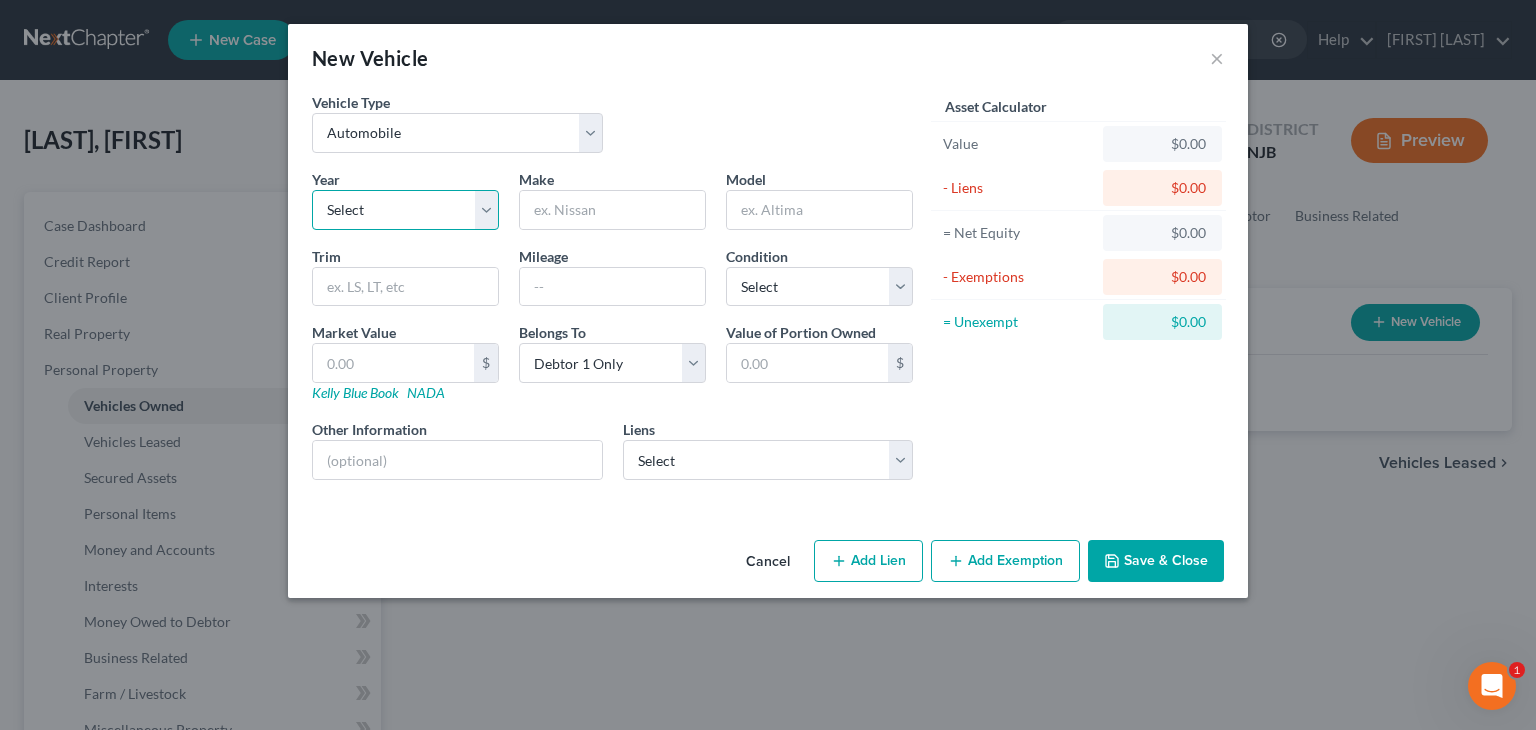 select on "2" 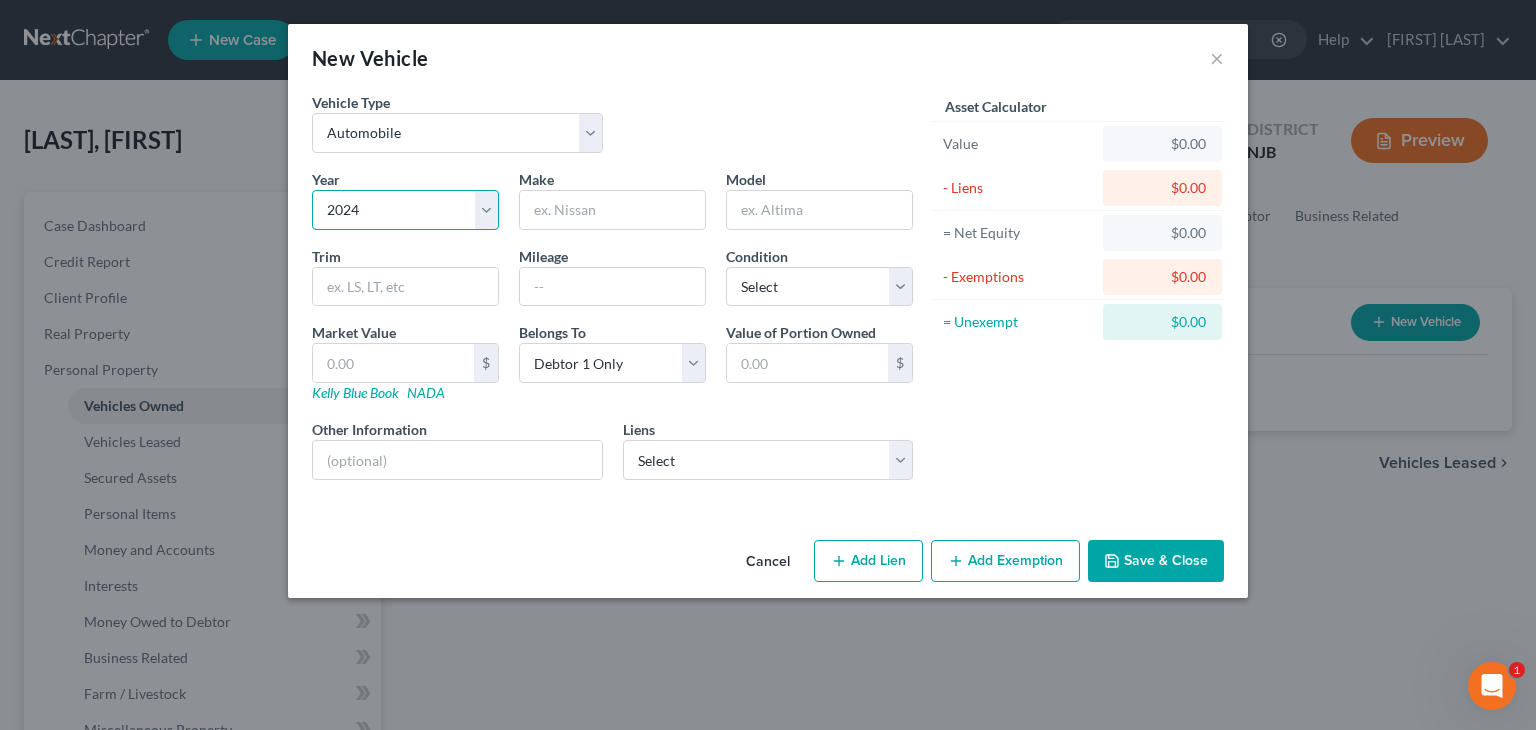 click on "Select 2026 2025 2024 2023 2022 2021 2020 2019 2018 2017 2016 2015 2014 2013 2012 2011 2010 2009 2008 2007 2006 2005 2004 2003 2002 2001 2000 1999 1998 1997 1996 1995 1994 1993 1992 1991 1990 1989 1988 1987 1986 1985 1984 1983 1982 1981 1980 1979 1978 1977 1976 1975 1974 1973 1972 1971 1970 1969 1968 1967 1966 1965 1964 1963 1962 1961 1960 1959 1958 1957 1956 1955 1954 1953 1952 1951 1950 1949 1948 1947 1946 1945 1944 1943 1942 1941 1940 1939 1938 1937 1936 1935 1934 1933 1932 1931 1930 1929 1928 1927 1926 1925 1924 1923 1922 1921 1920 1919 1918 1917 1916 1915 1914 1913 1912 1911 1910 1909 1908 1907 1906 1905 1904 1903 1902 1901" at bounding box center [405, 210] 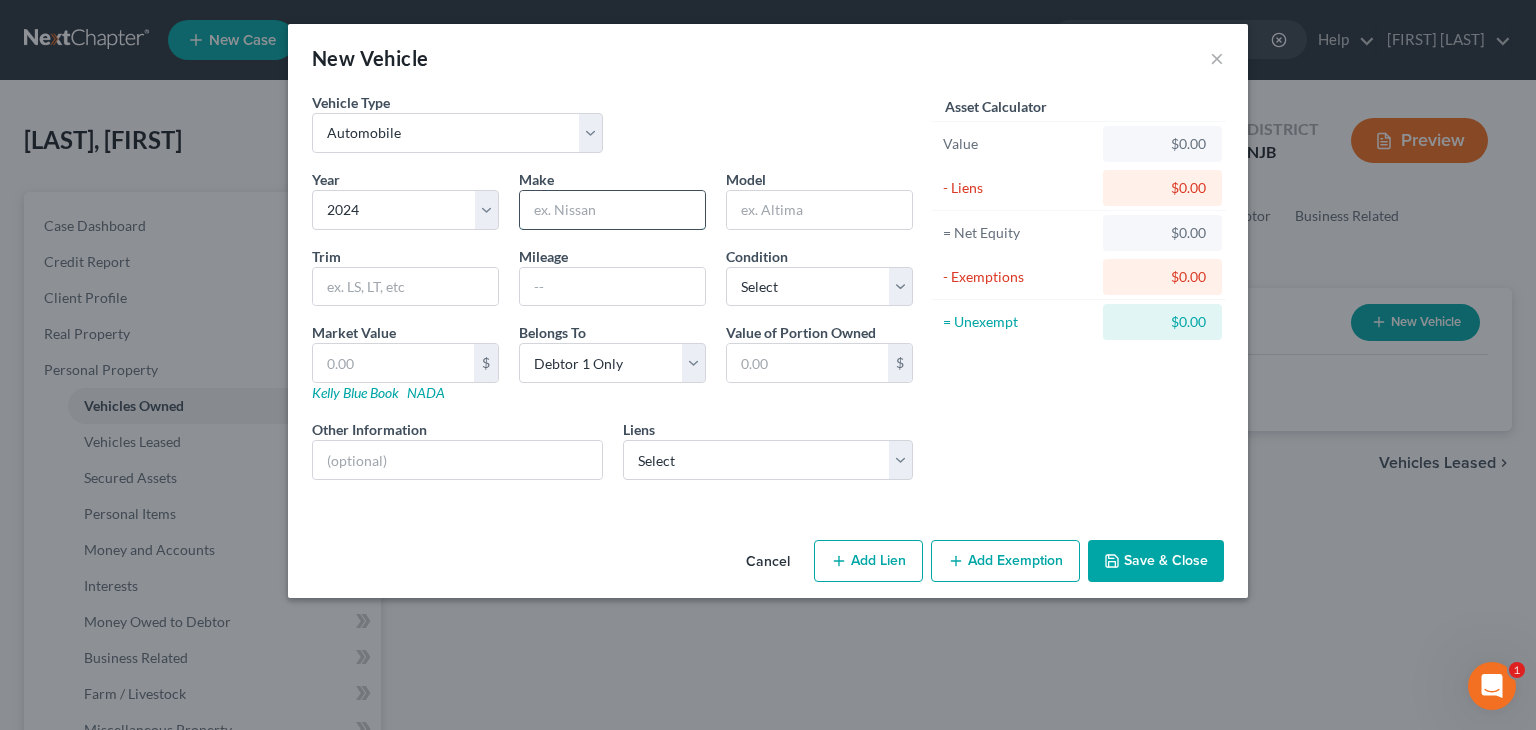 click at bounding box center [612, 210] 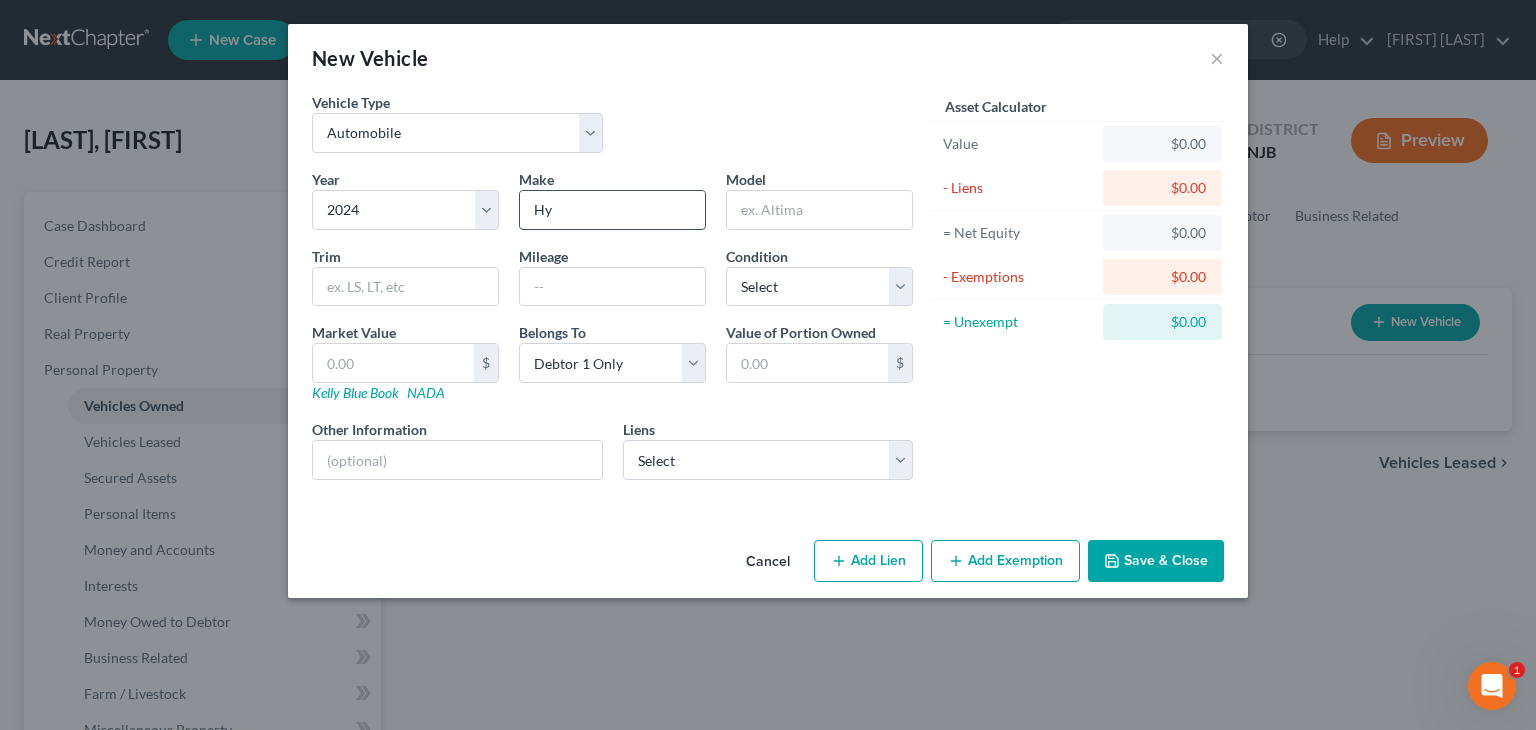 type on "Hyundai" 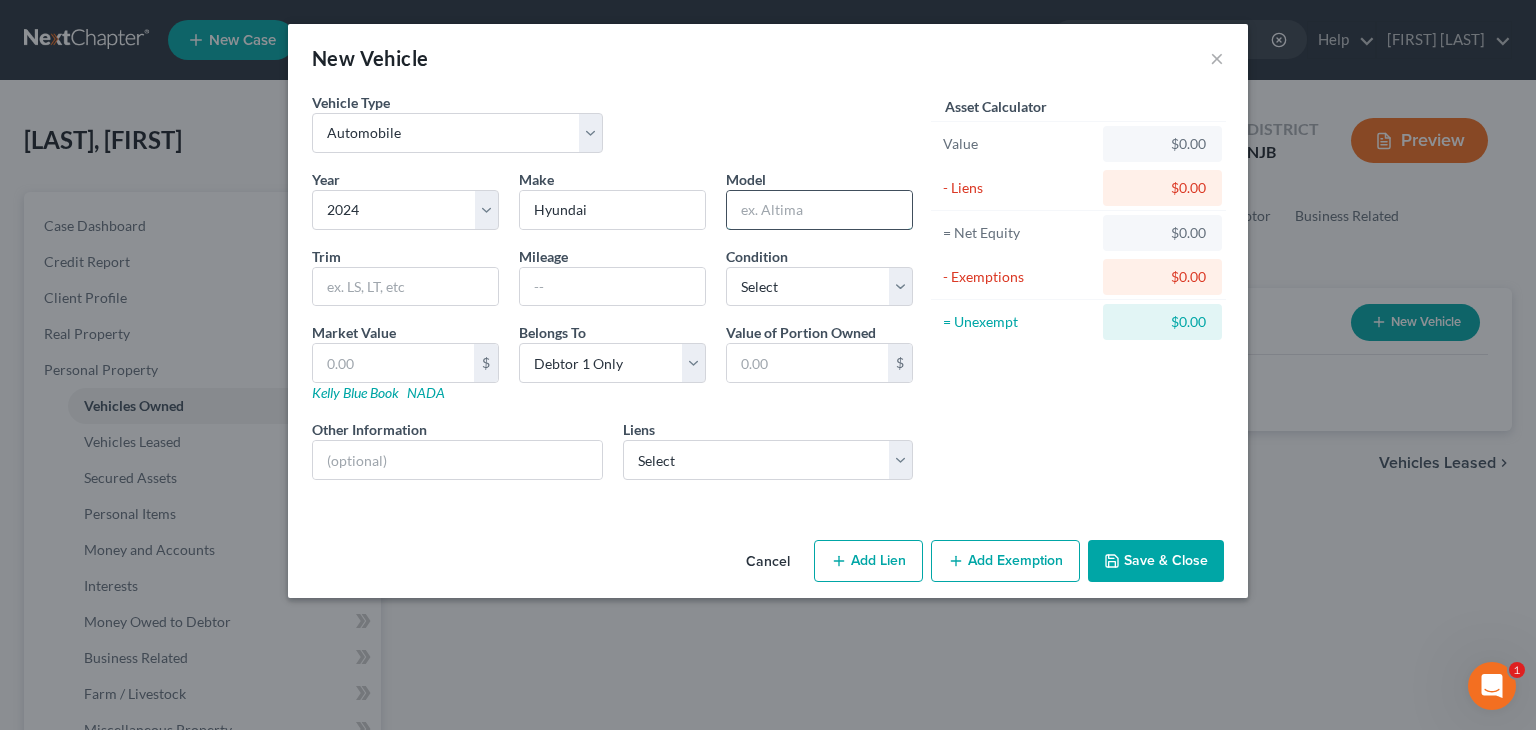 click at bounding box center (819, 210) 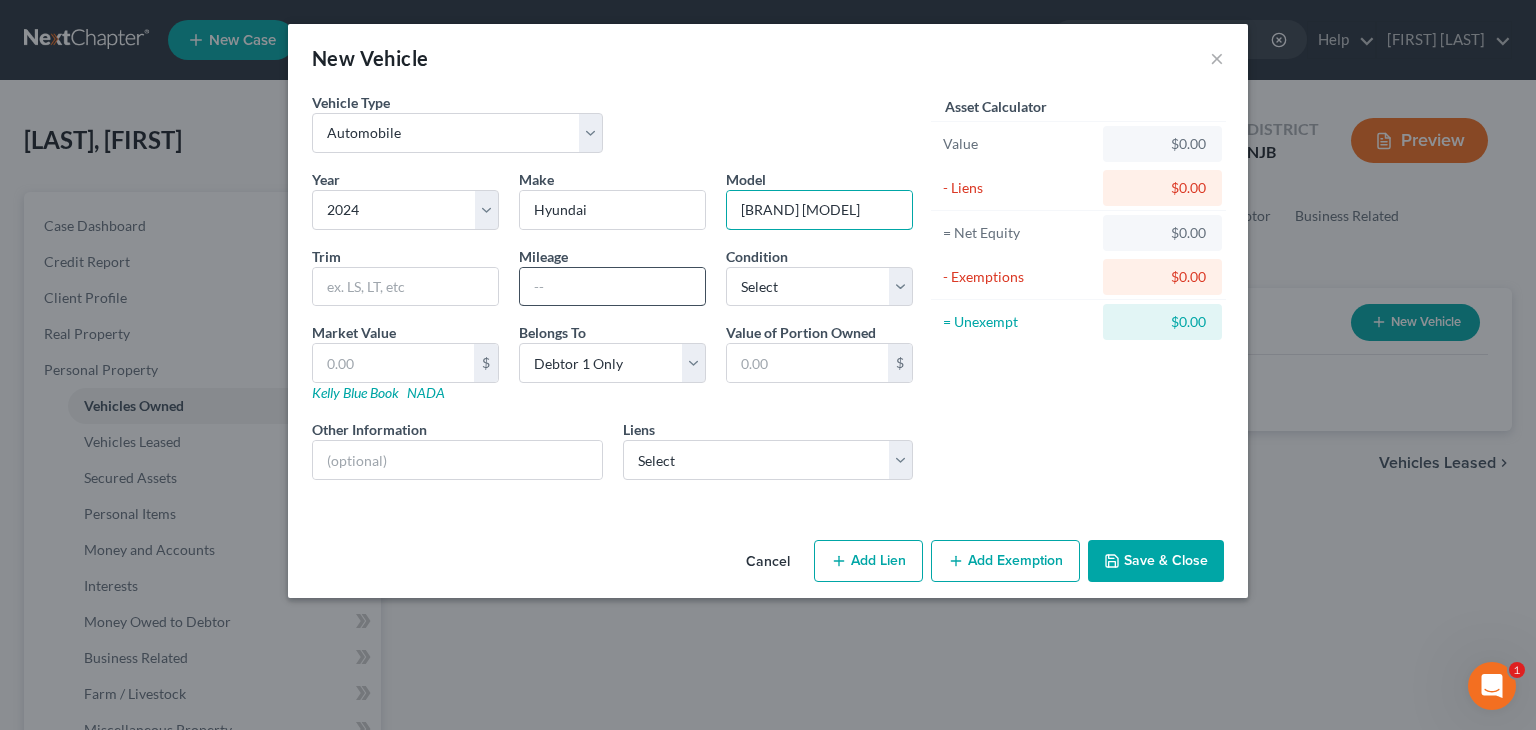 type on "[BRAND] [MODEL]" 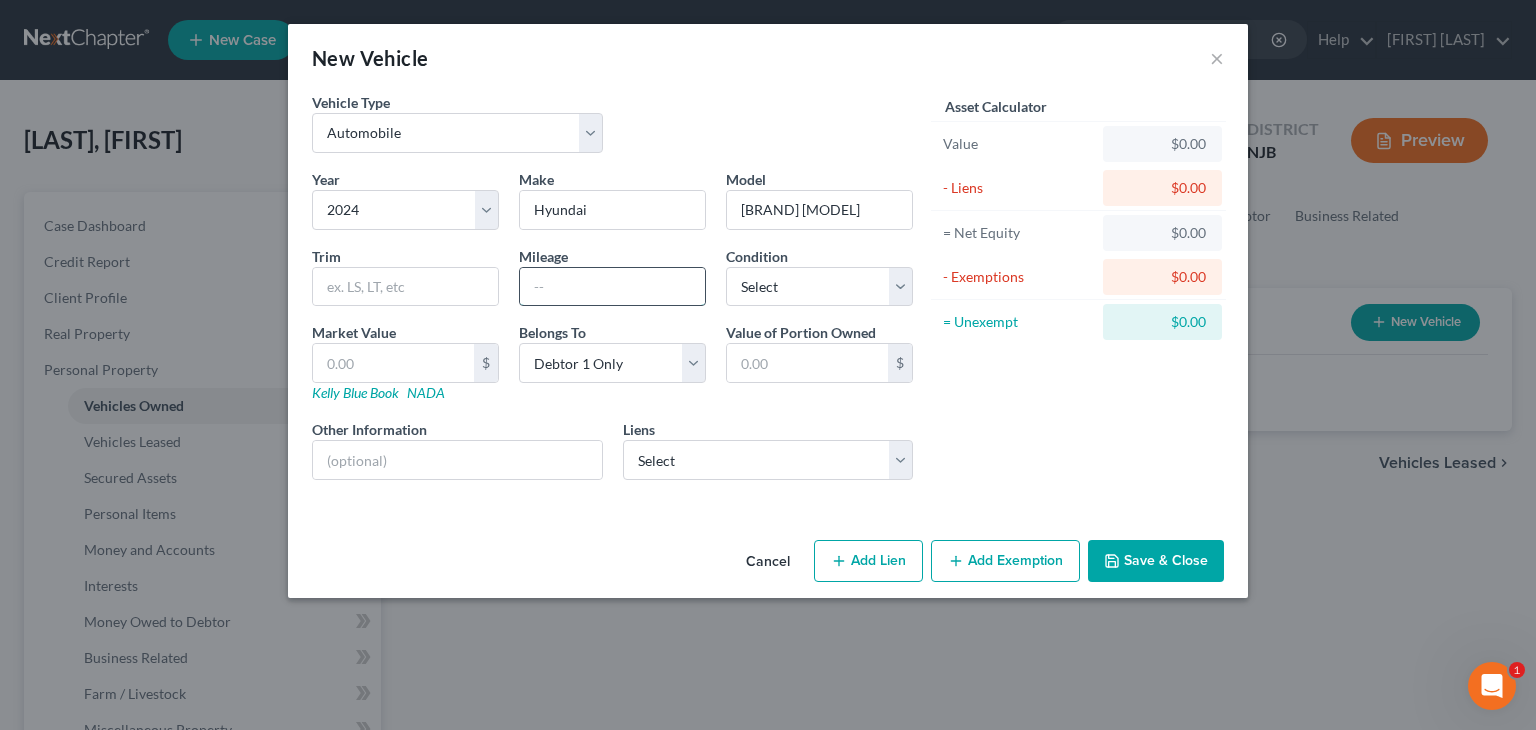 click at bounding box center (612, 287) 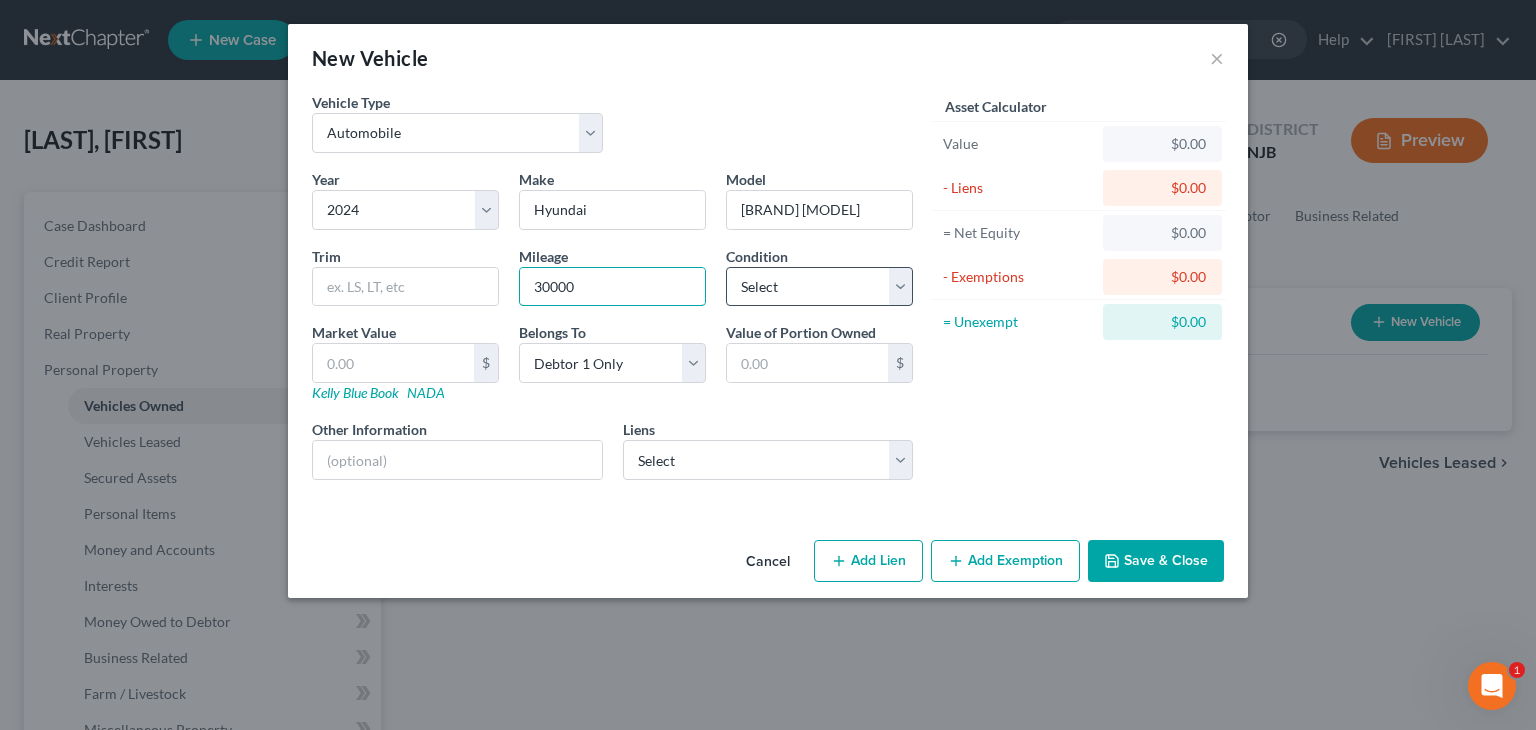 type on "30000" 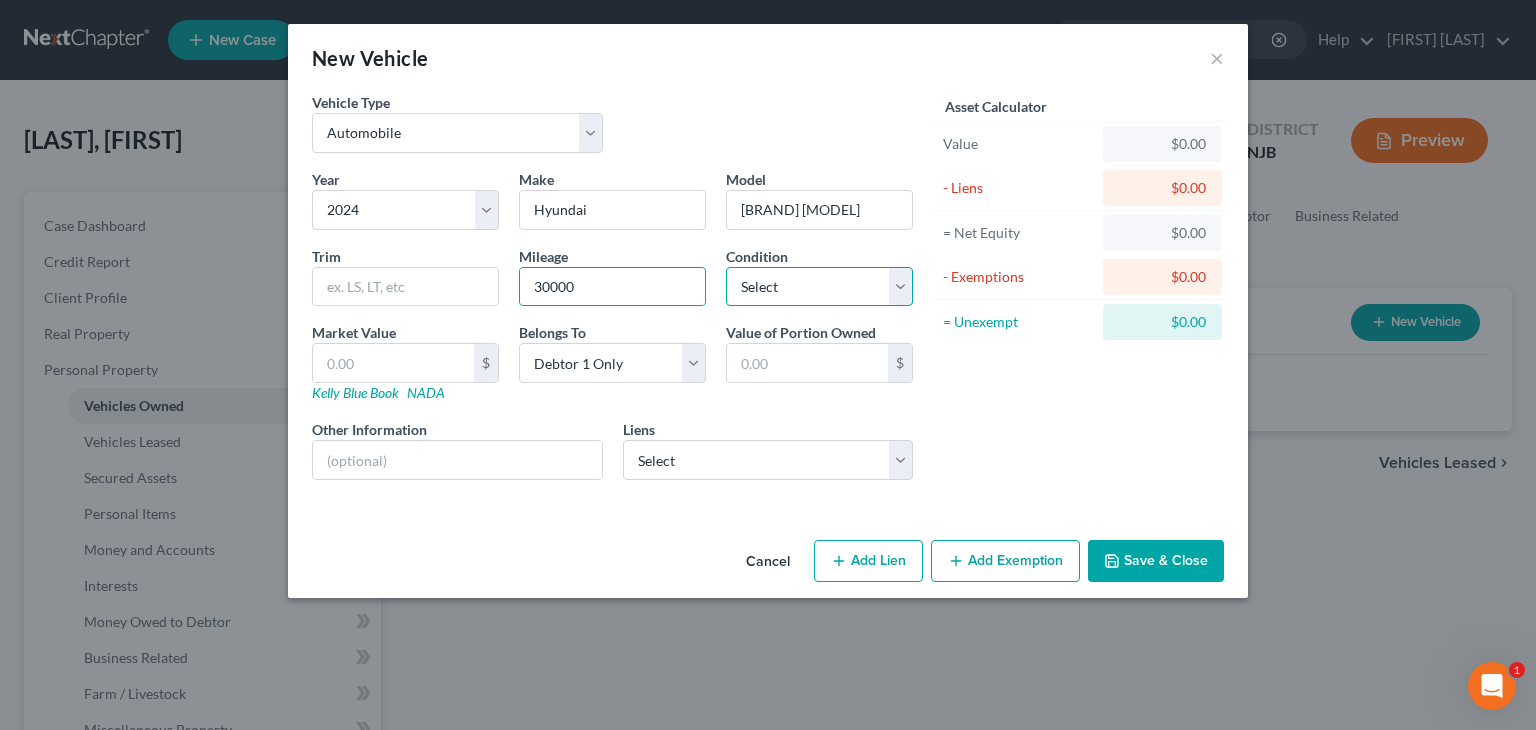 click on "Select Excellent Very Good Good Fair Poor" at bounding box center [819, 287] 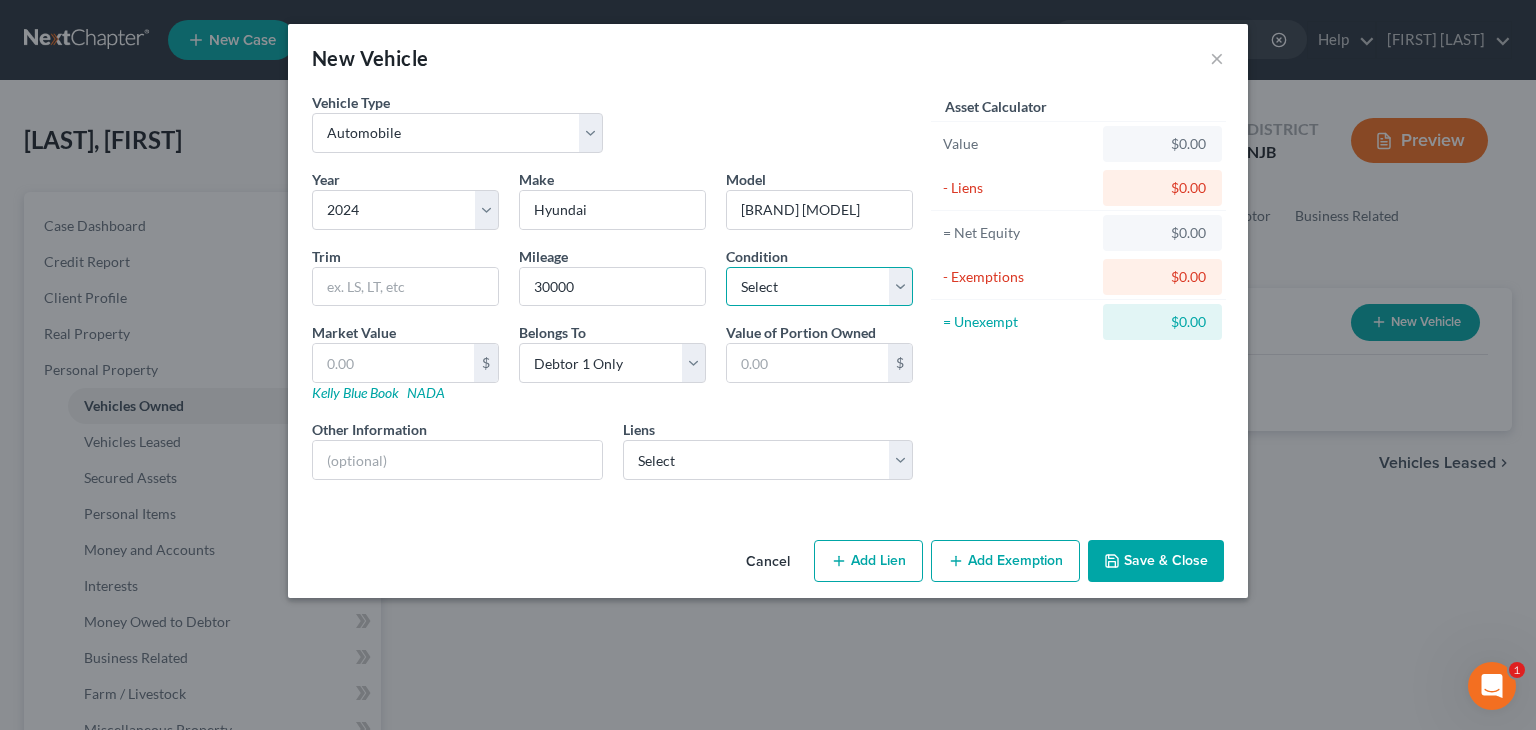select on "2" 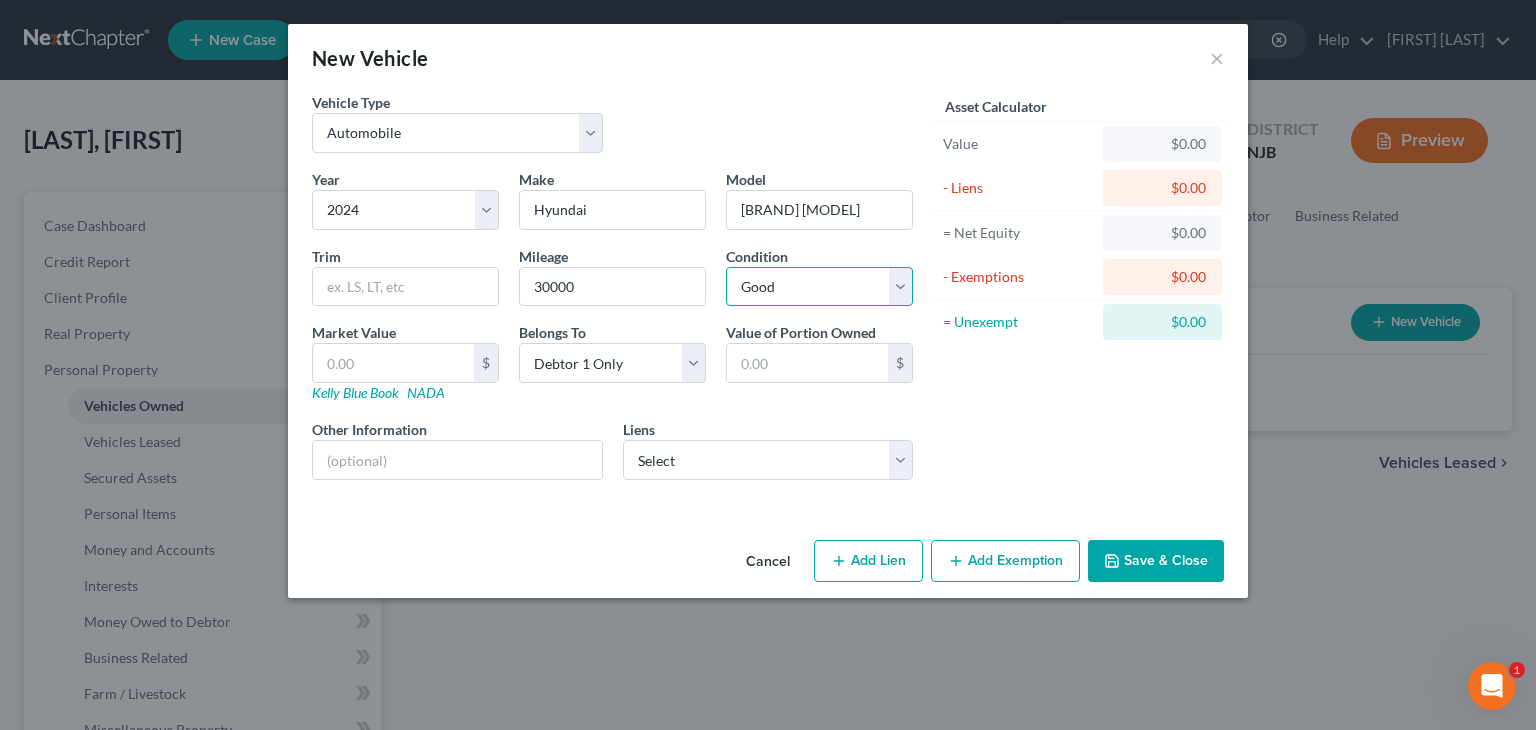click on "Select Excellent Very Good Good Fair Poor" at bounding box center (819, 287) 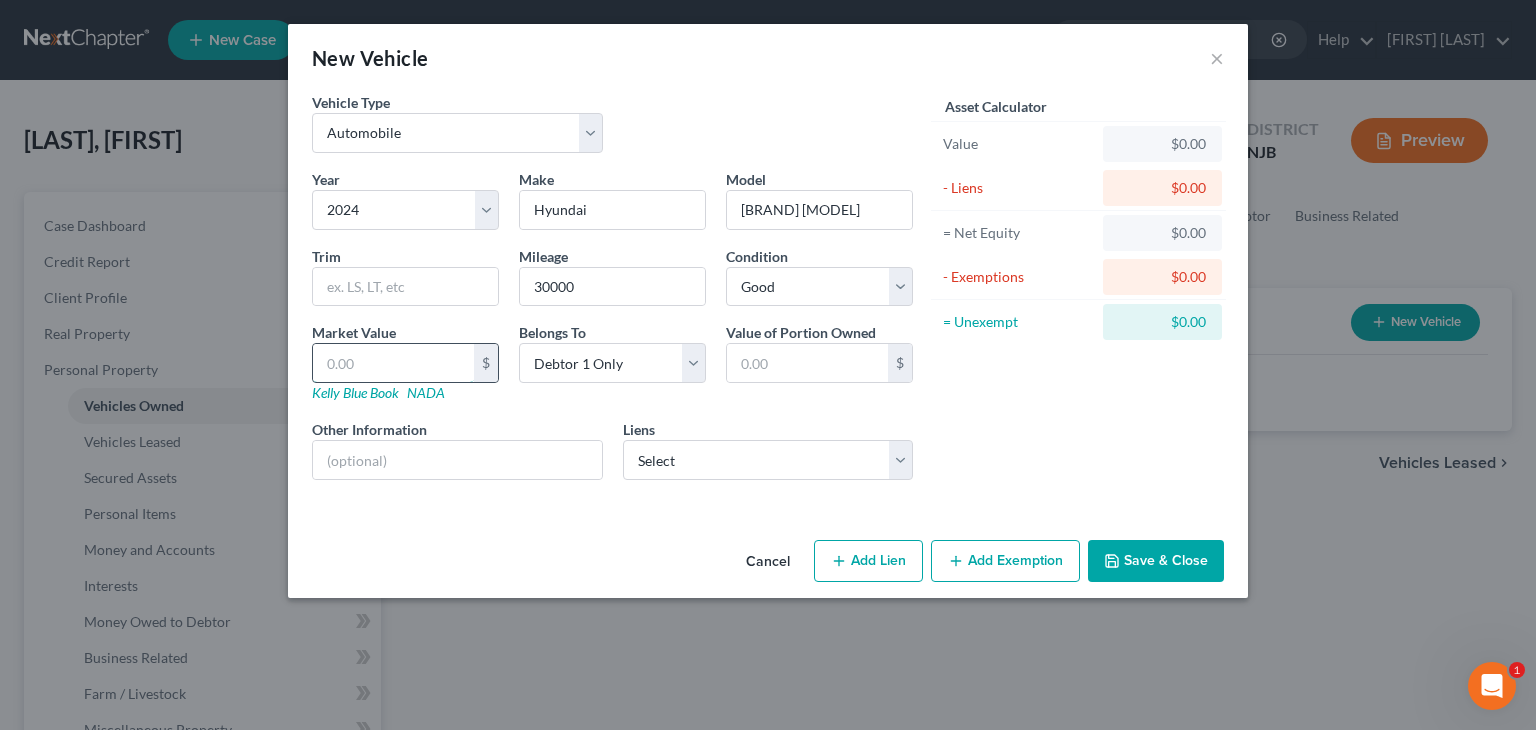 click at bounding box center (393, 363) 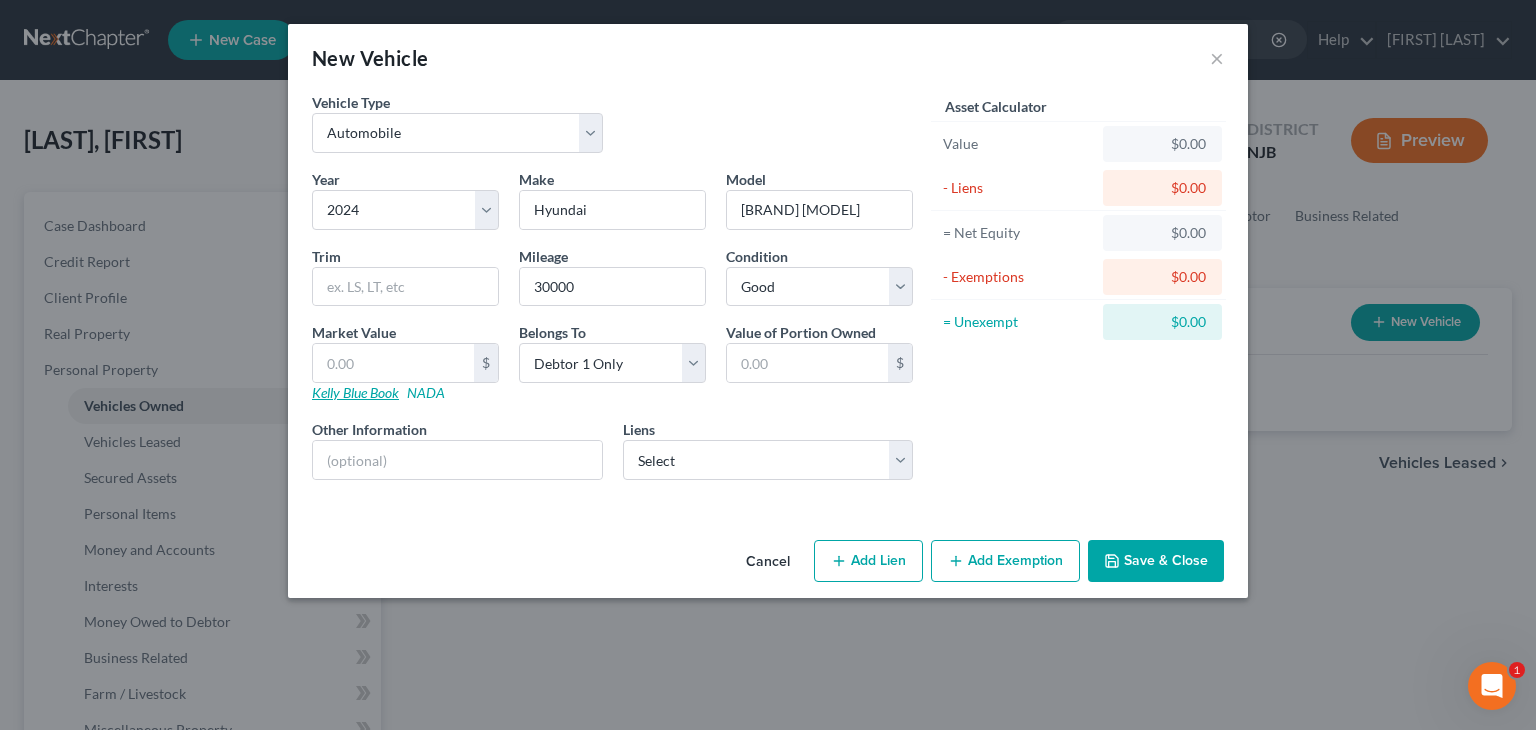 click on "Kelly Blue Book" at bounding box center (355, 392) 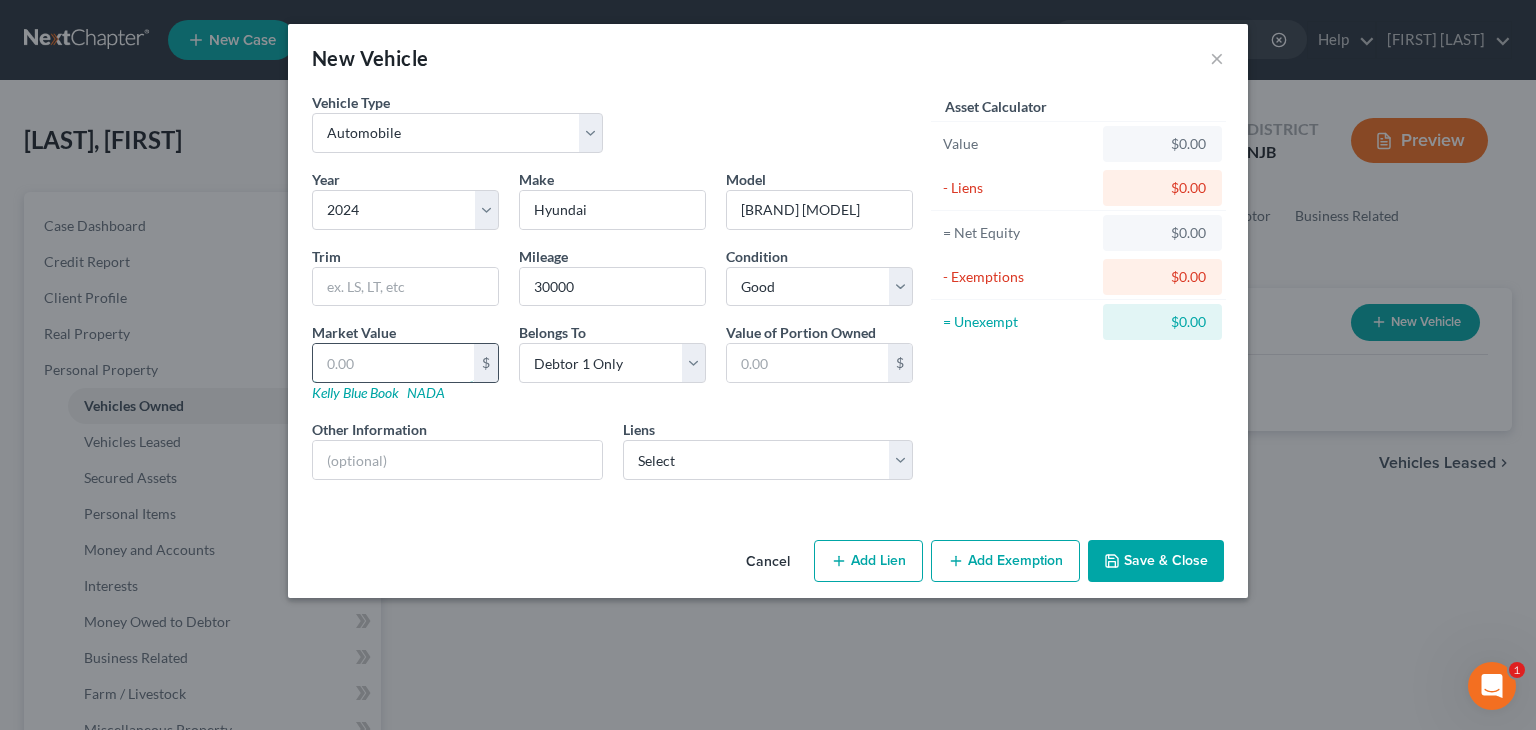 click at bounding box center (393, 363) 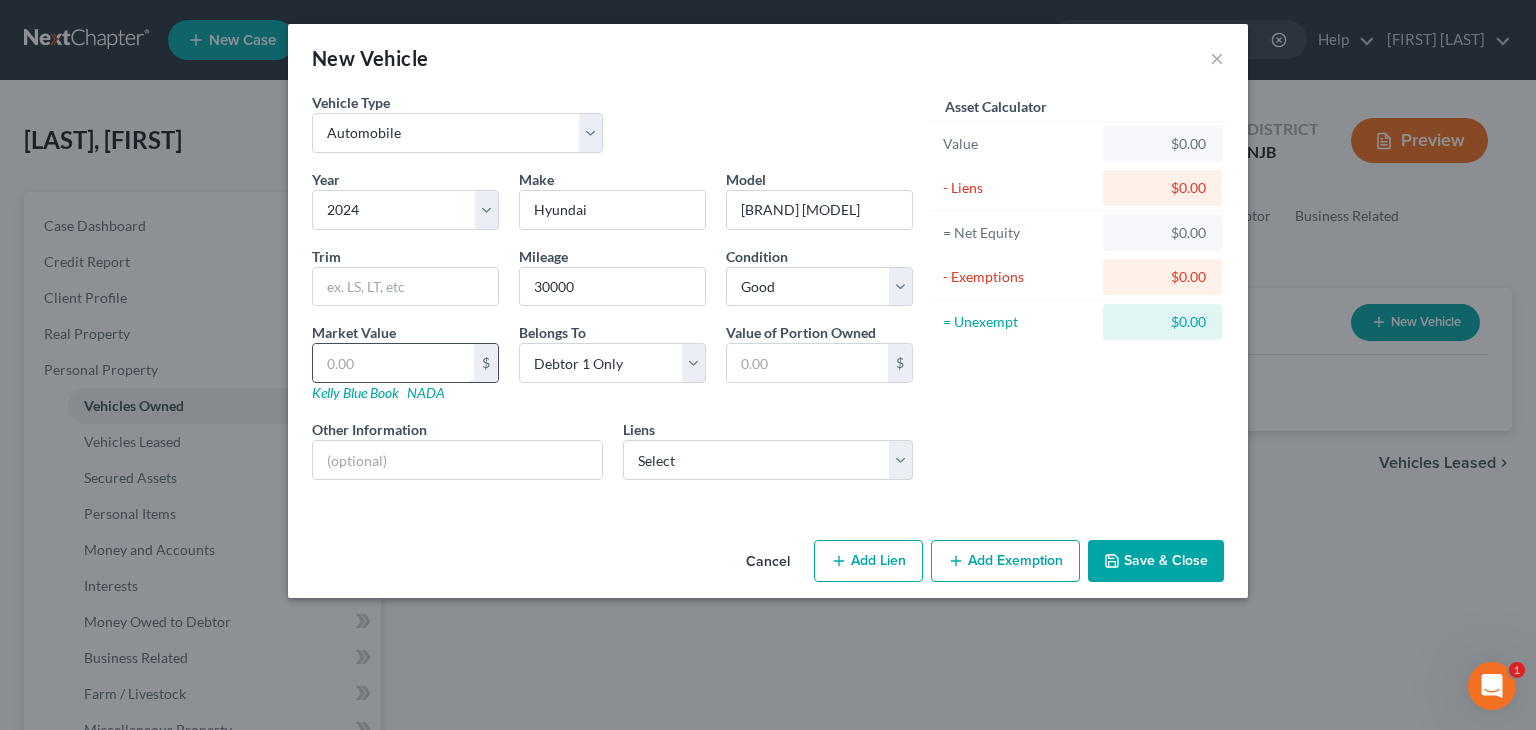 type on "2" 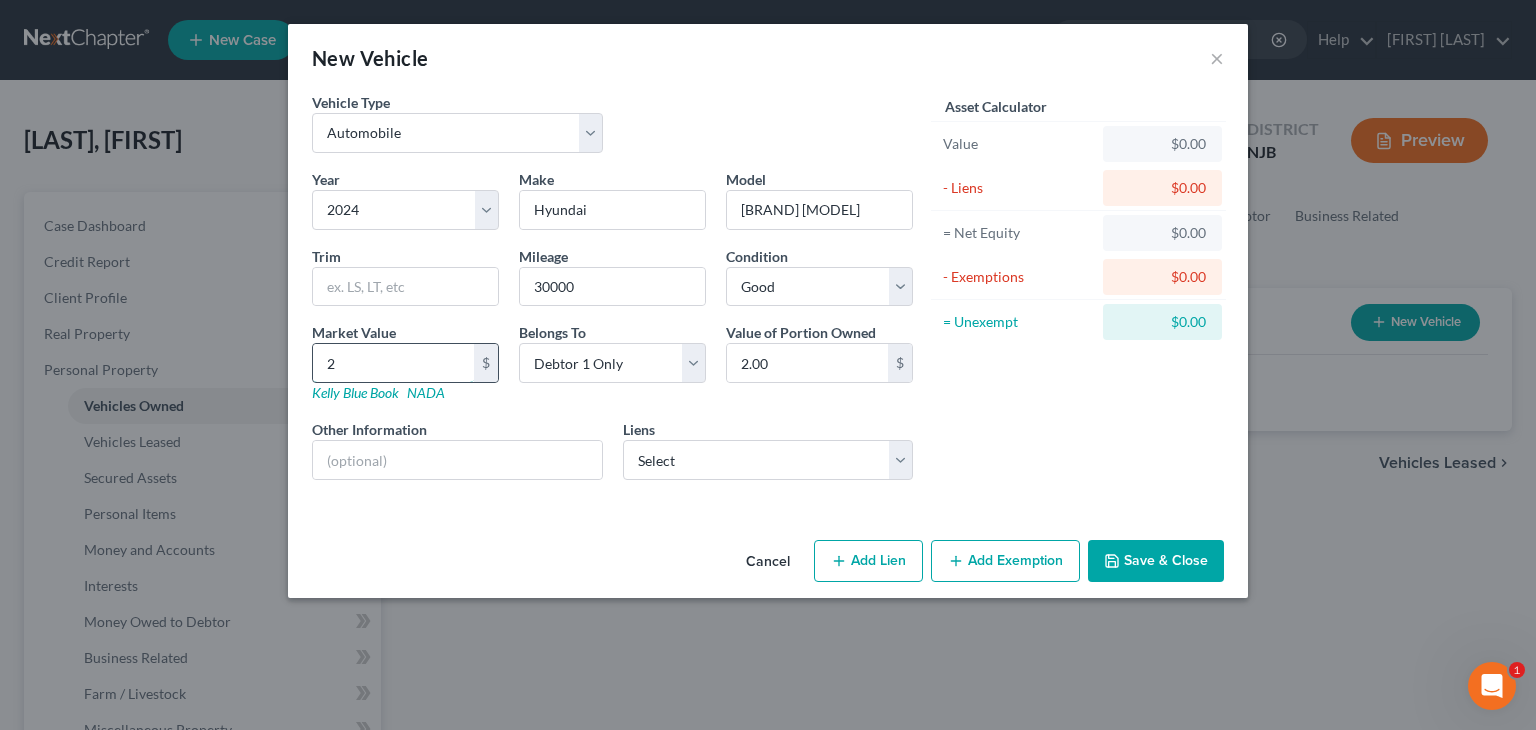type on "20" 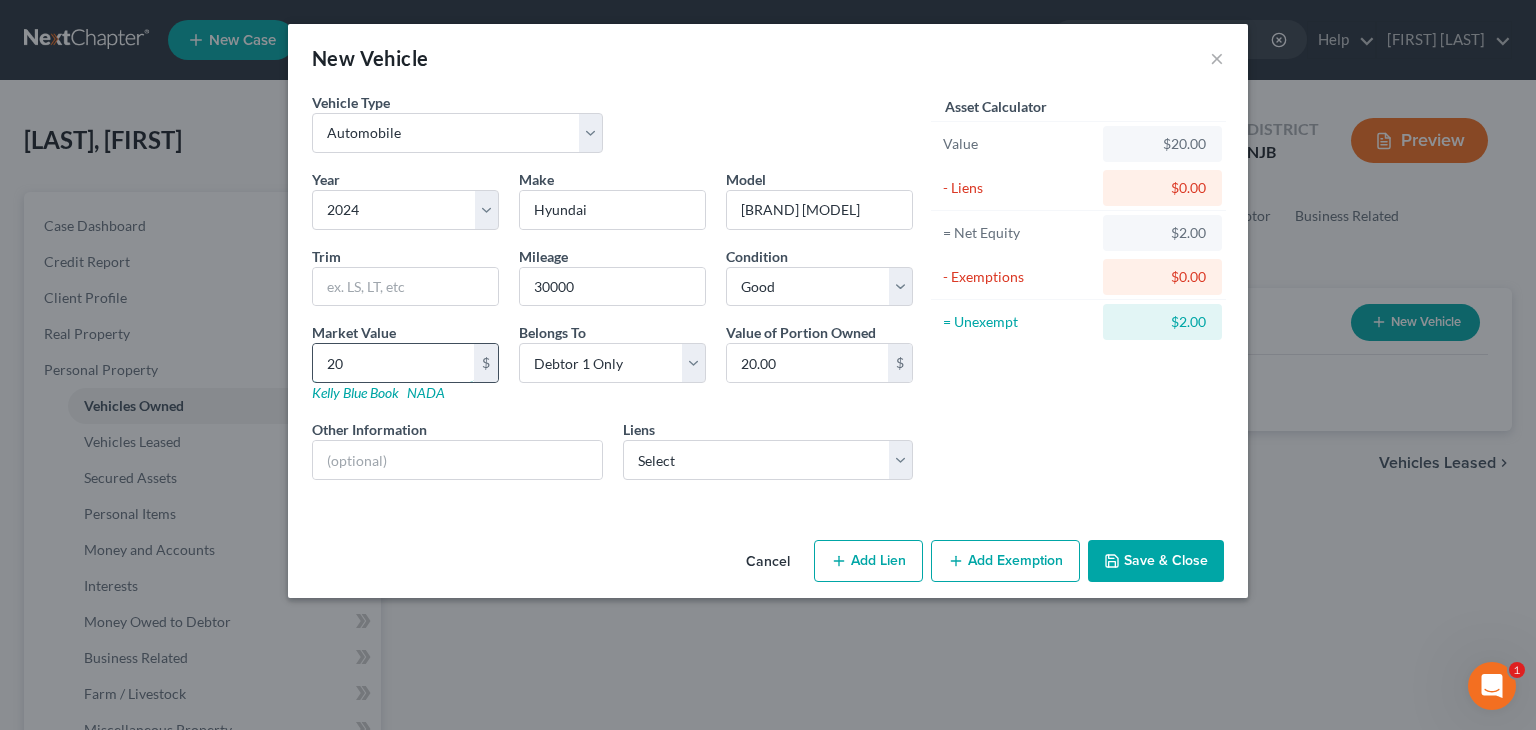 type on "205" 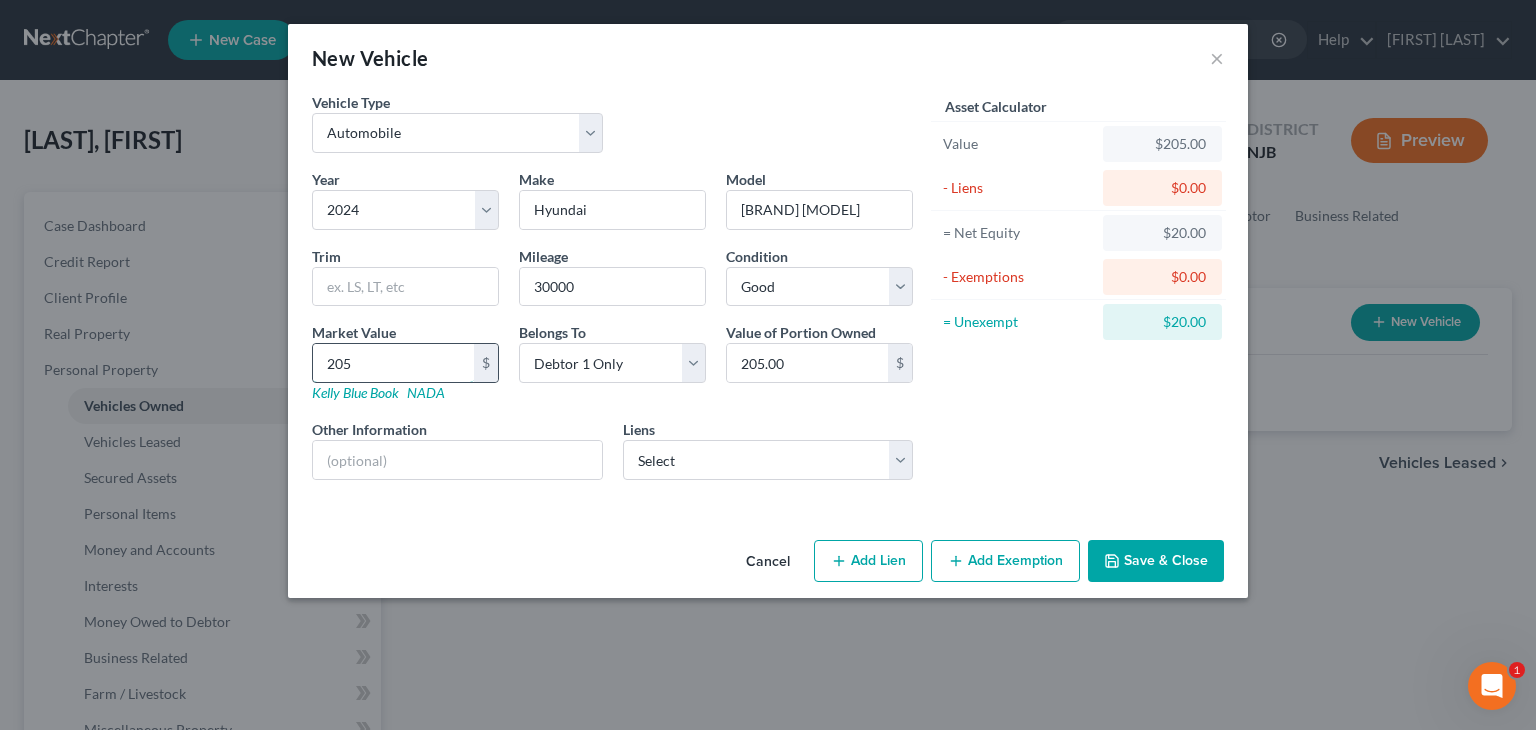 type on "2053" 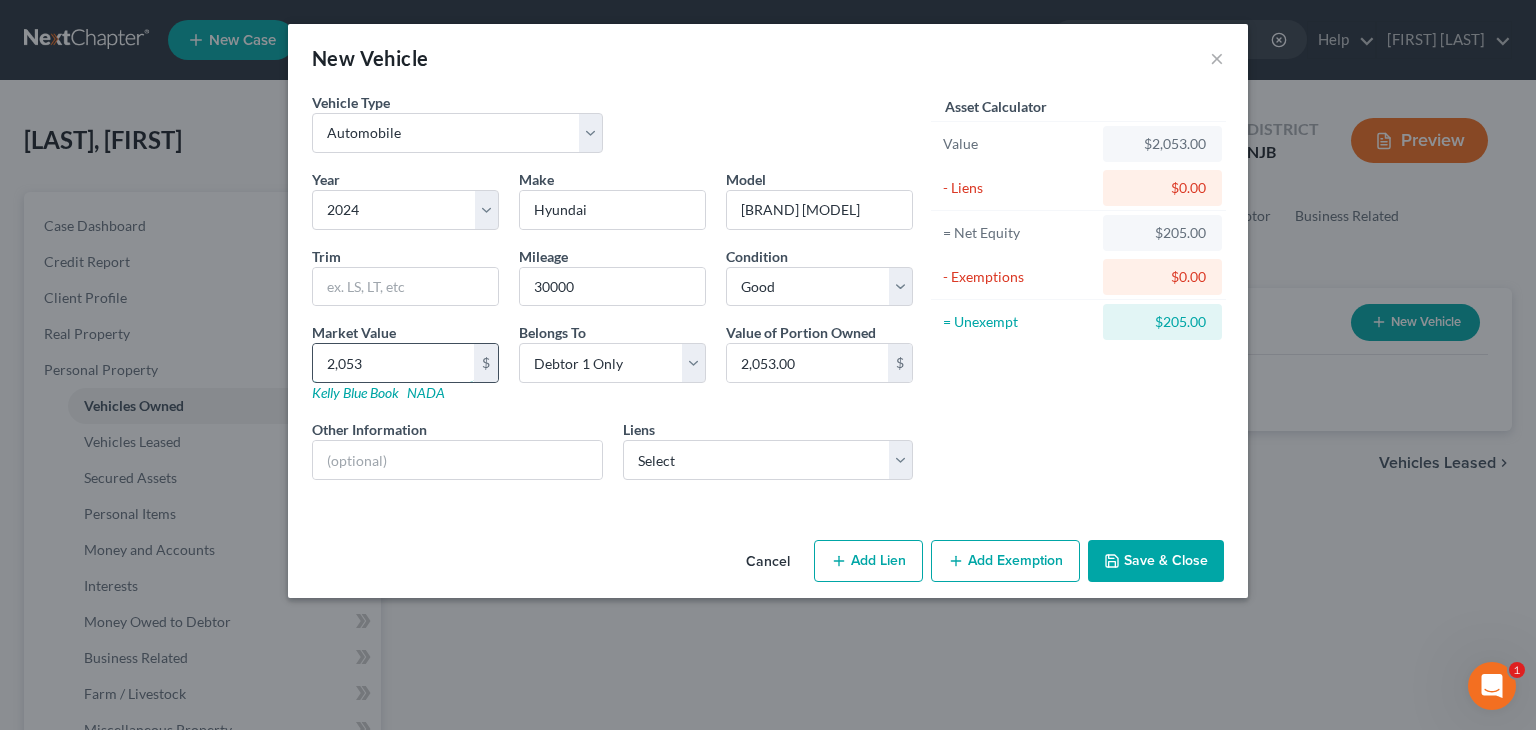 type on "2,0535" 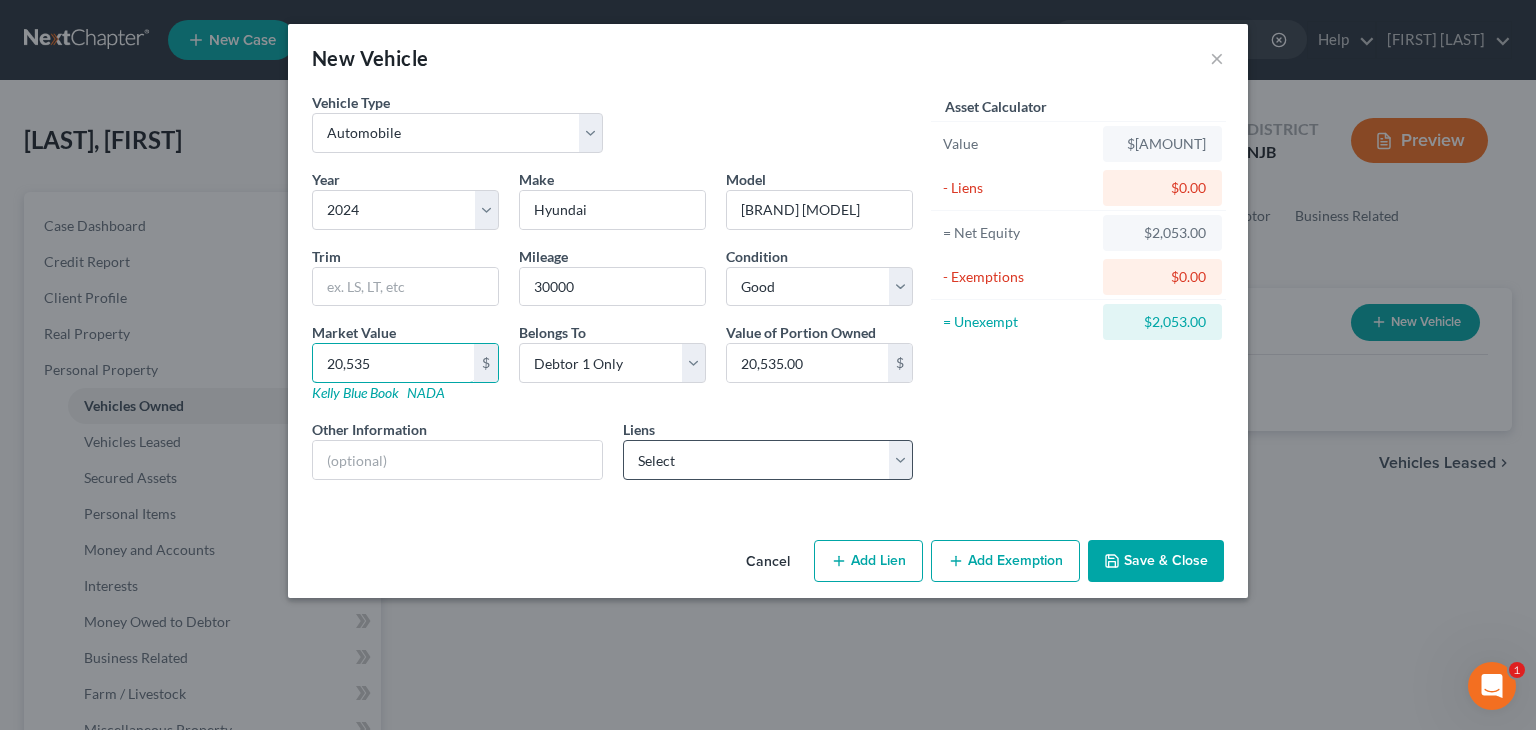 type on "20,535" 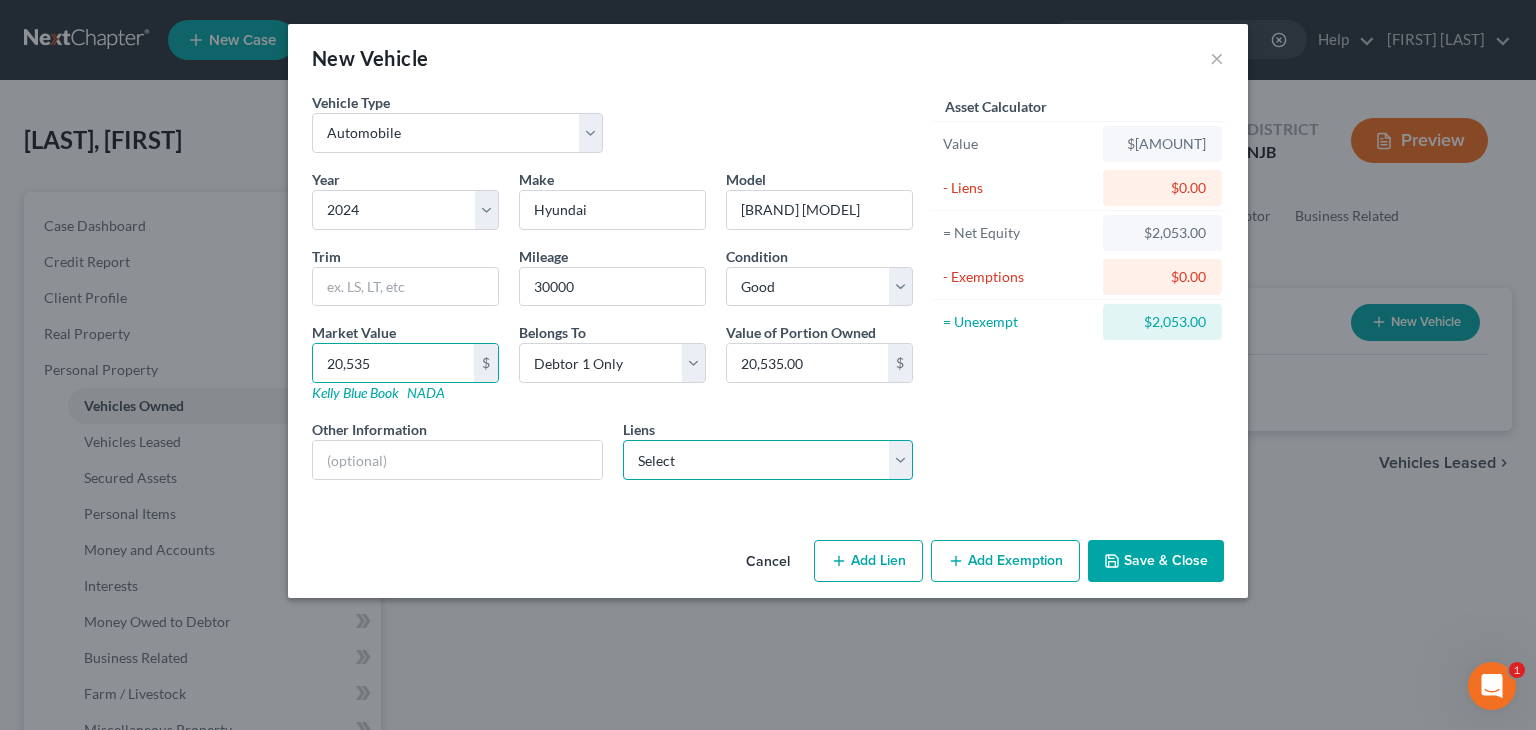 click on "Select Hyundai Finc - $44,200.00 Affinity Fcu - $207.00 Ally Fincl - $0.00 Td Bank N.A. - $0.00" at bounding box center [768, 460] 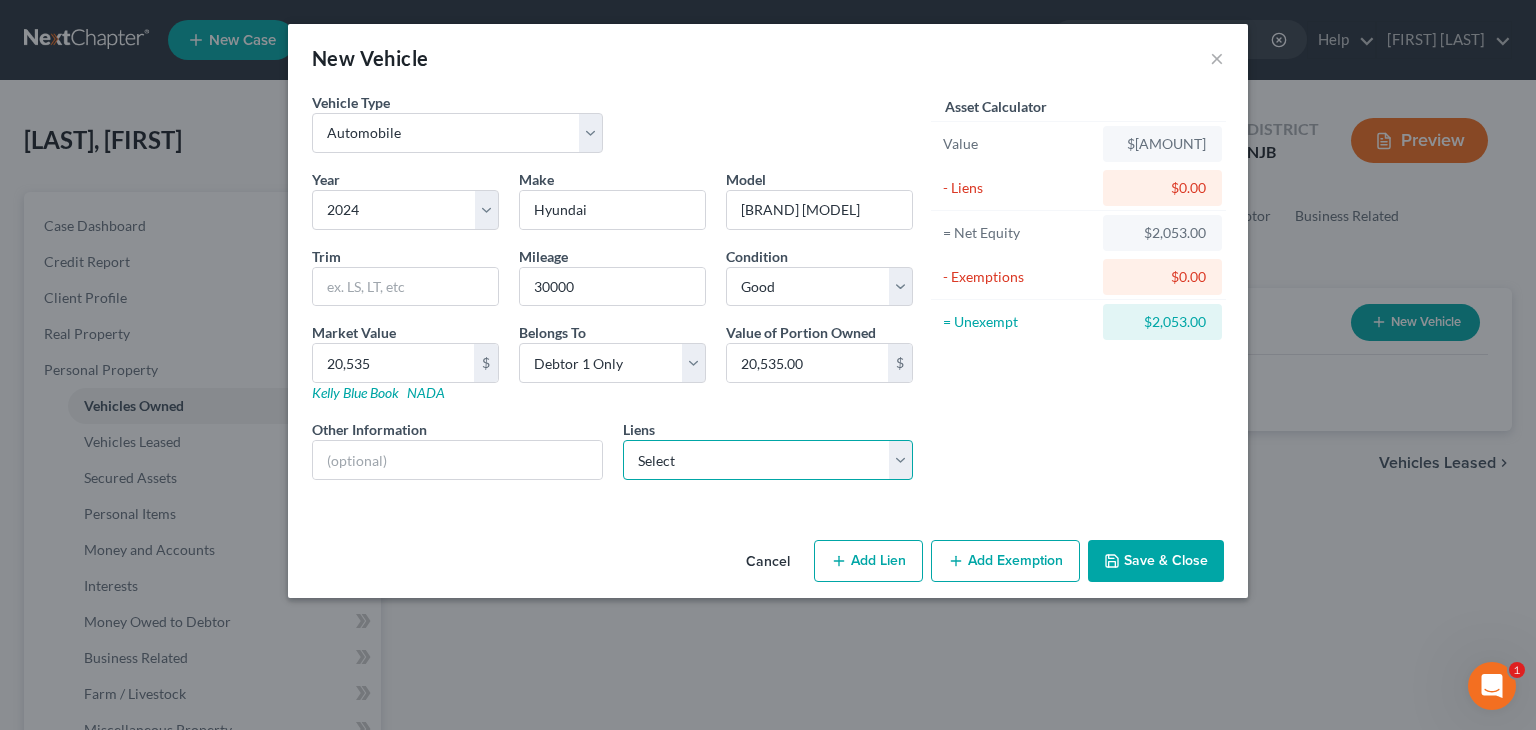 select on "0" 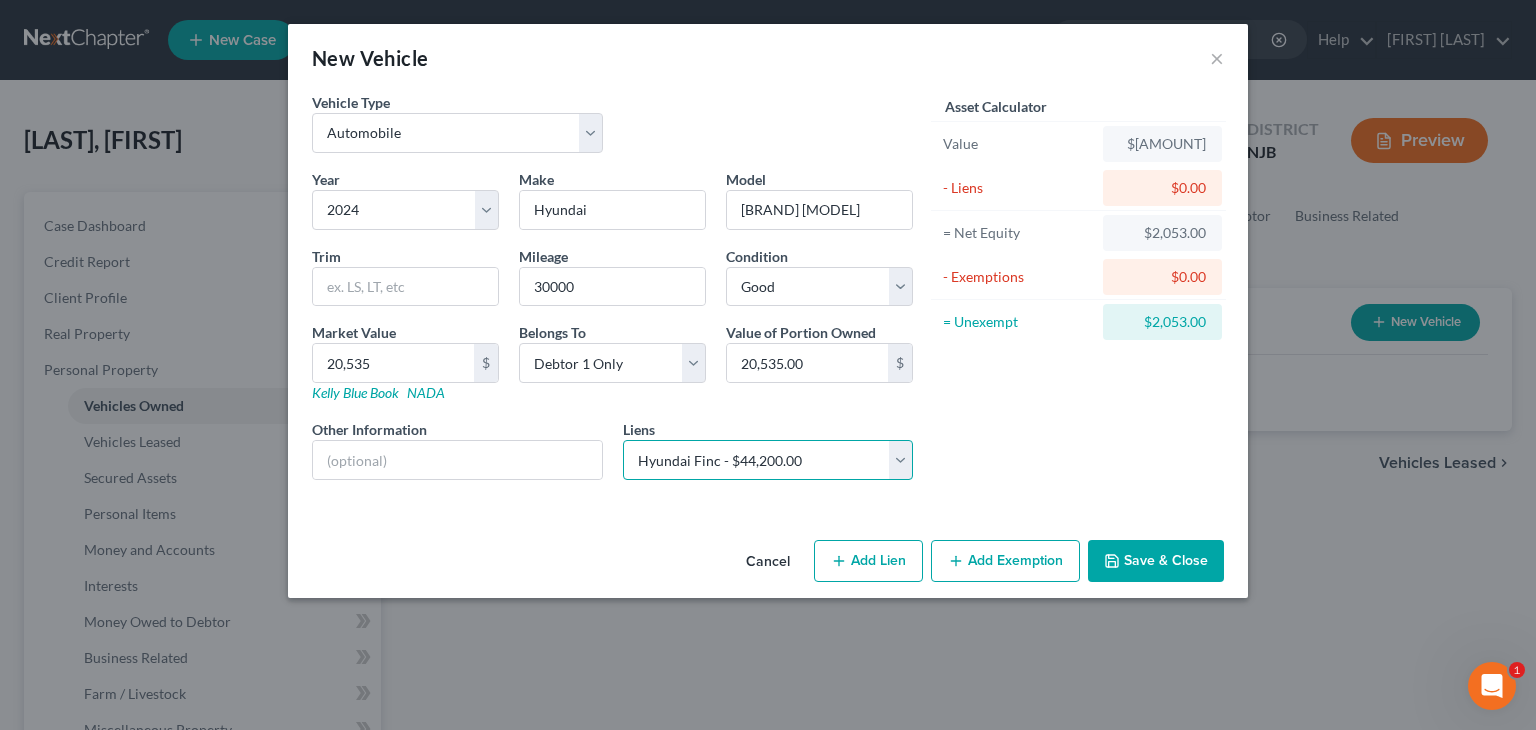 click on "Select Hyundai Finc - $44,200.00 Affinity Fcu - $207.00 Ally Fincl - $0.00 Td Bank N.A. - $0.00" at bounding box center [768, 460] 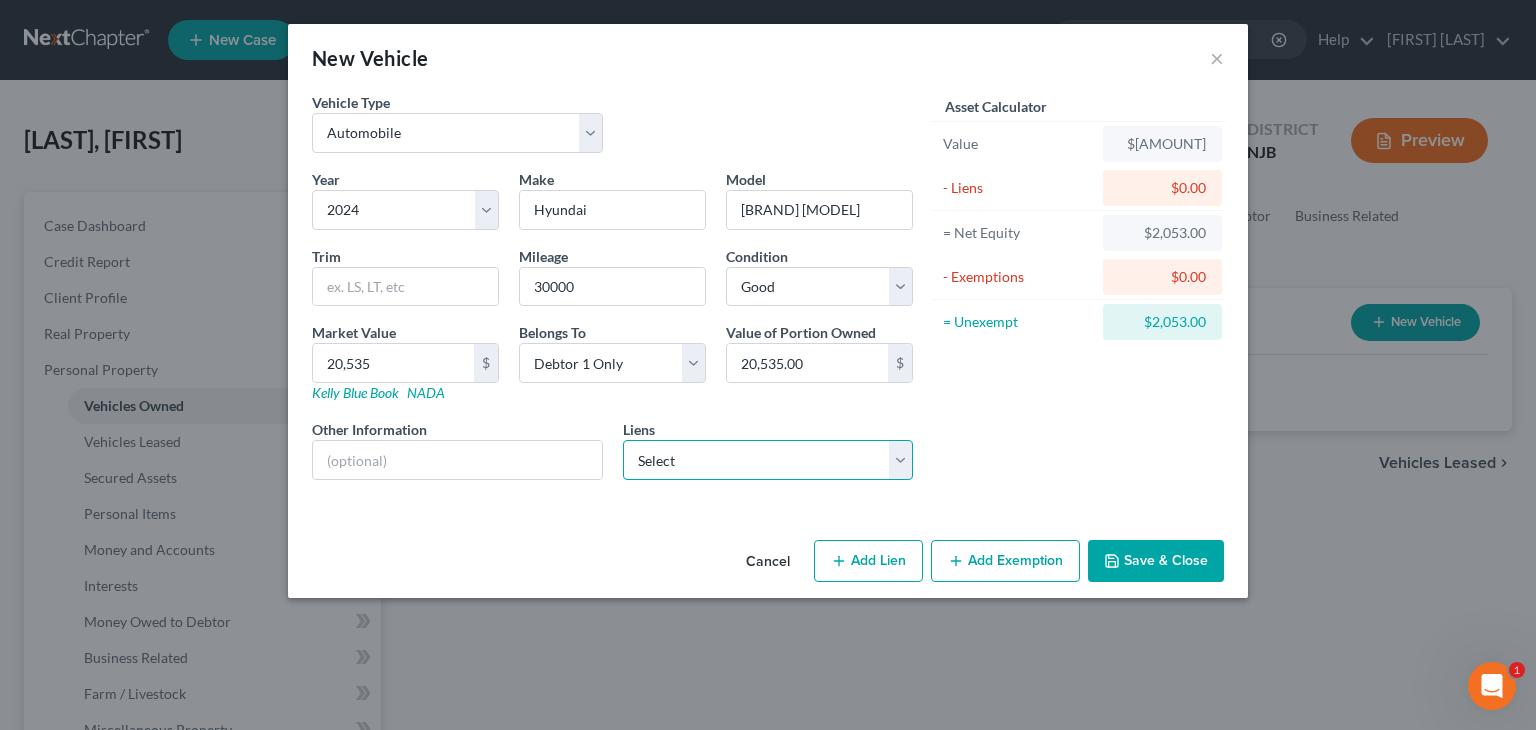 select on "4" 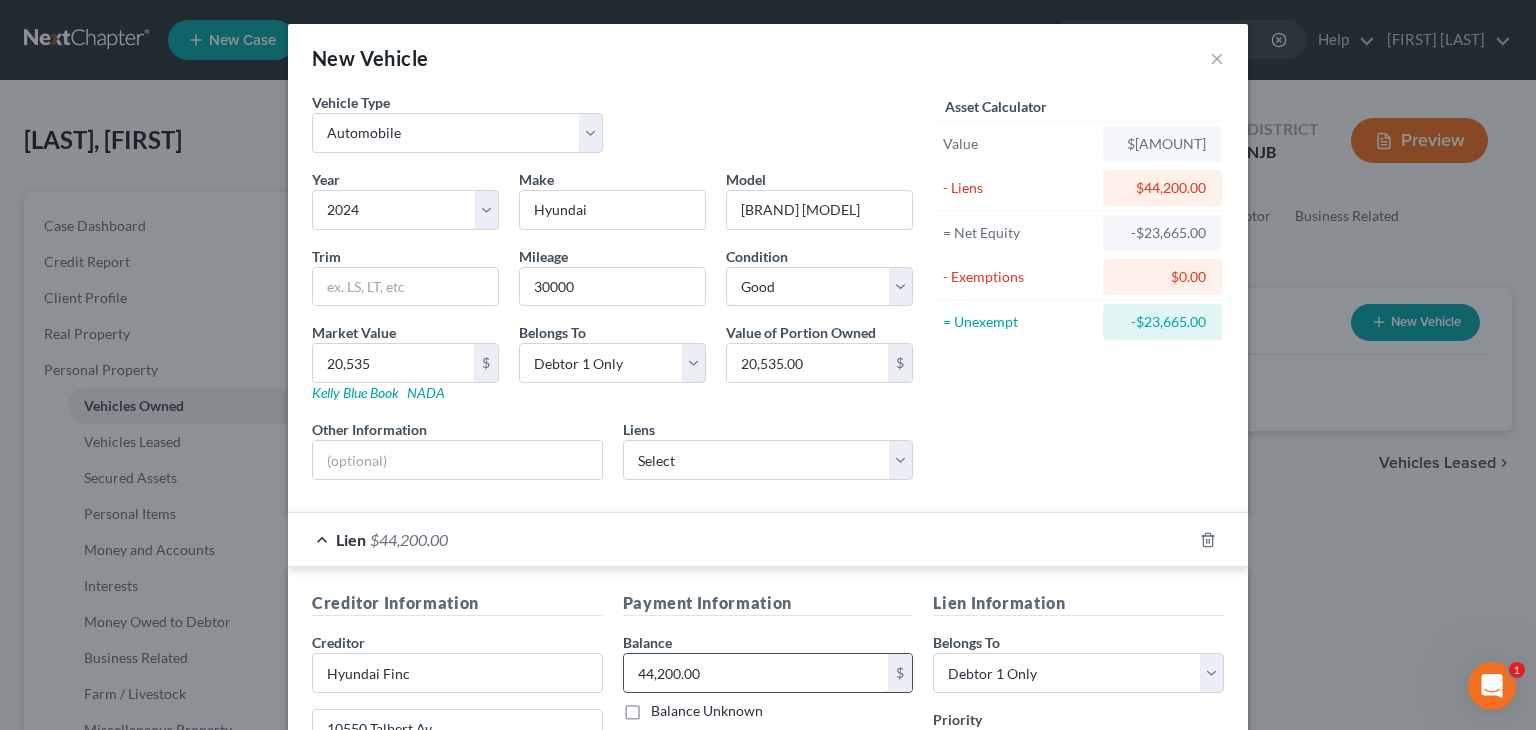 click on "44,200.00" at bounding box center (756, 673) 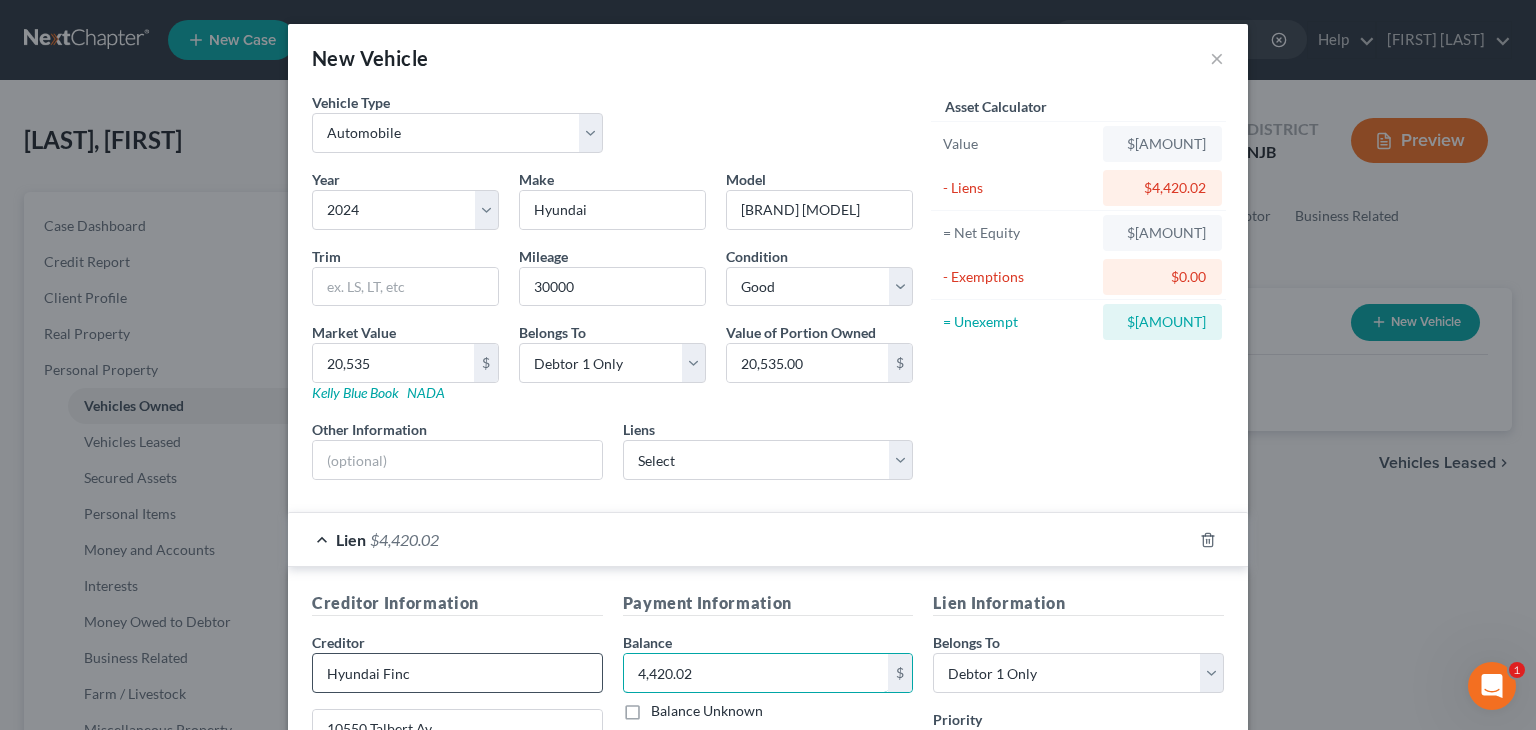 drag, startPoint x: 691, startPoint y: 672, endPoint x: 593, endPoint y: 686, distance: 98.99495 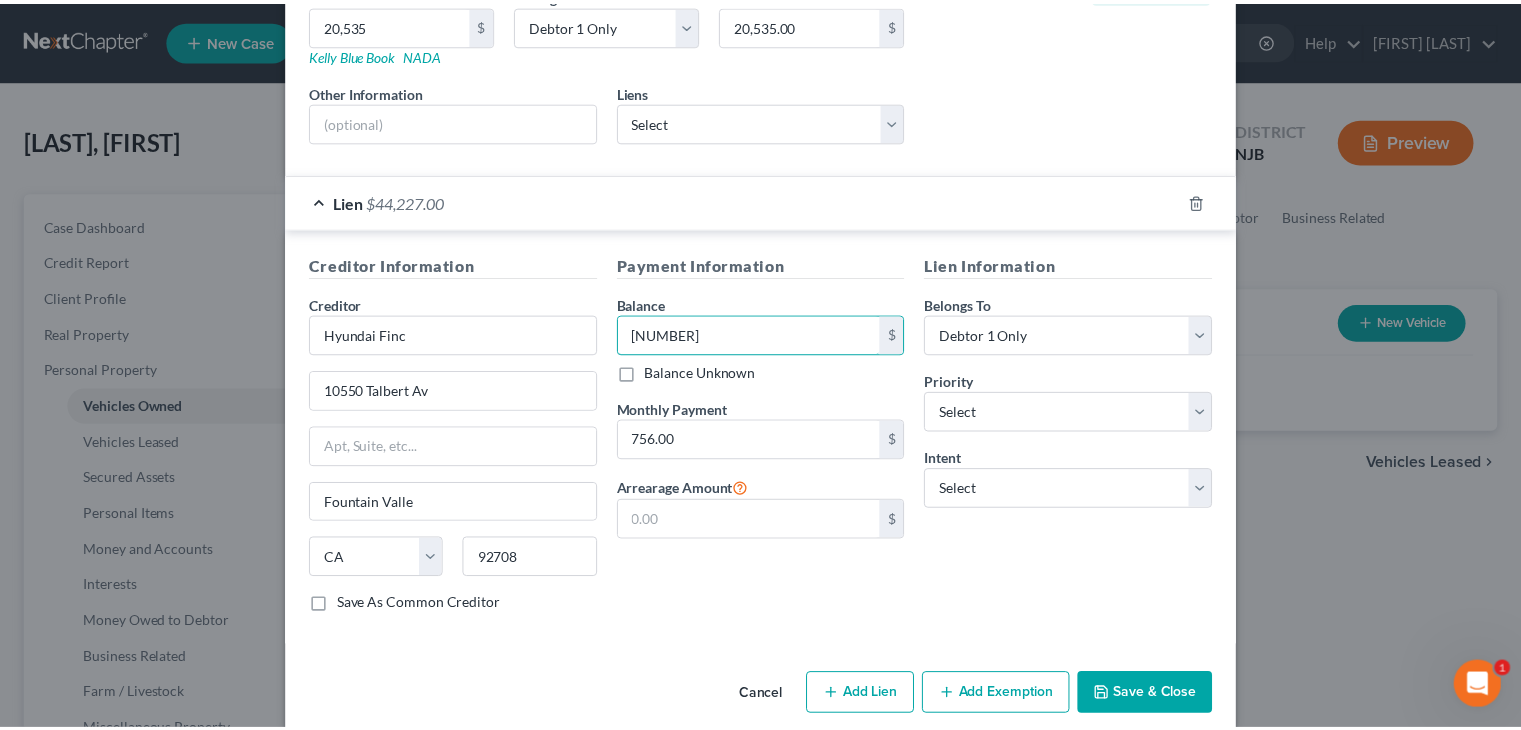 scroll, scrollTop: 360, scrollLeft: 0, axis: vertical 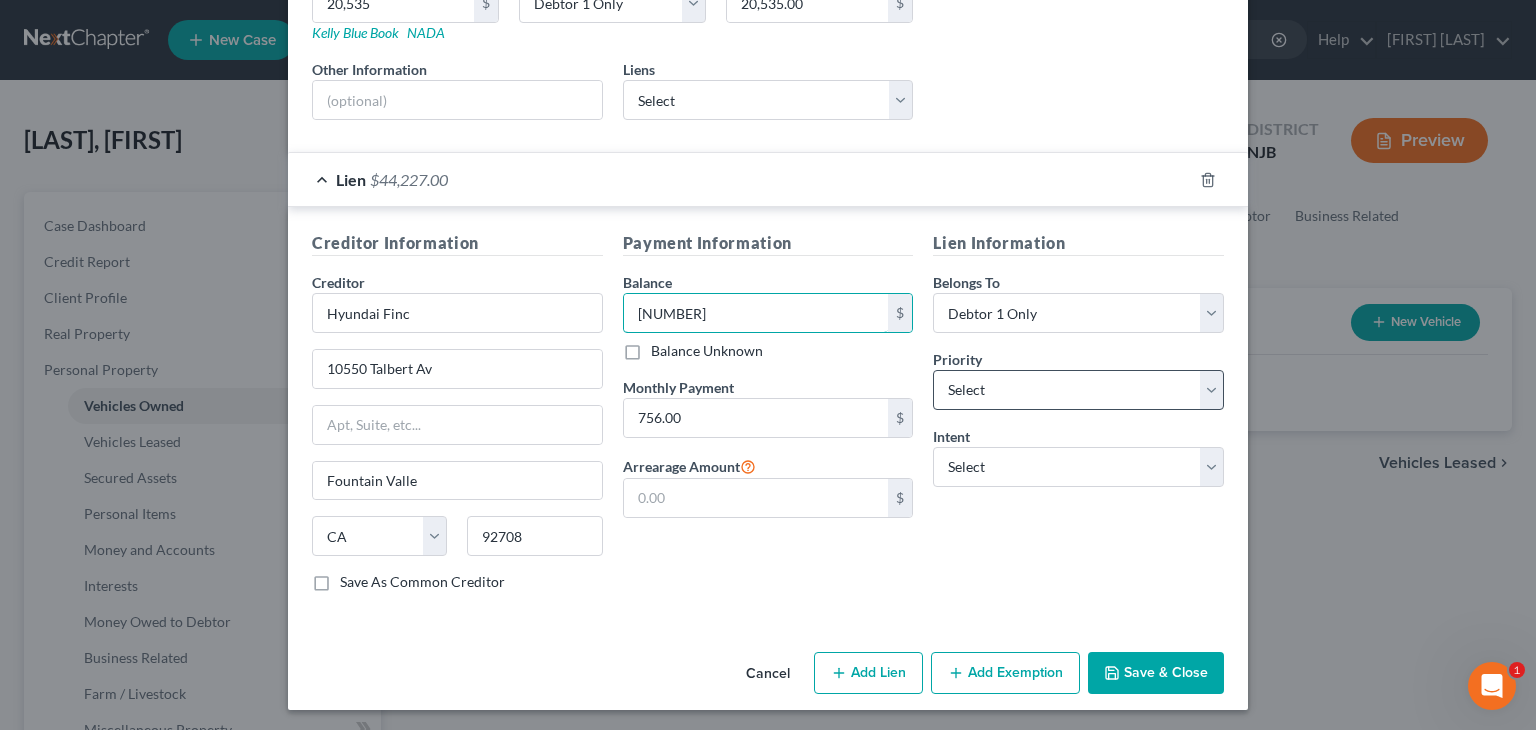type on "[NUMBER]" 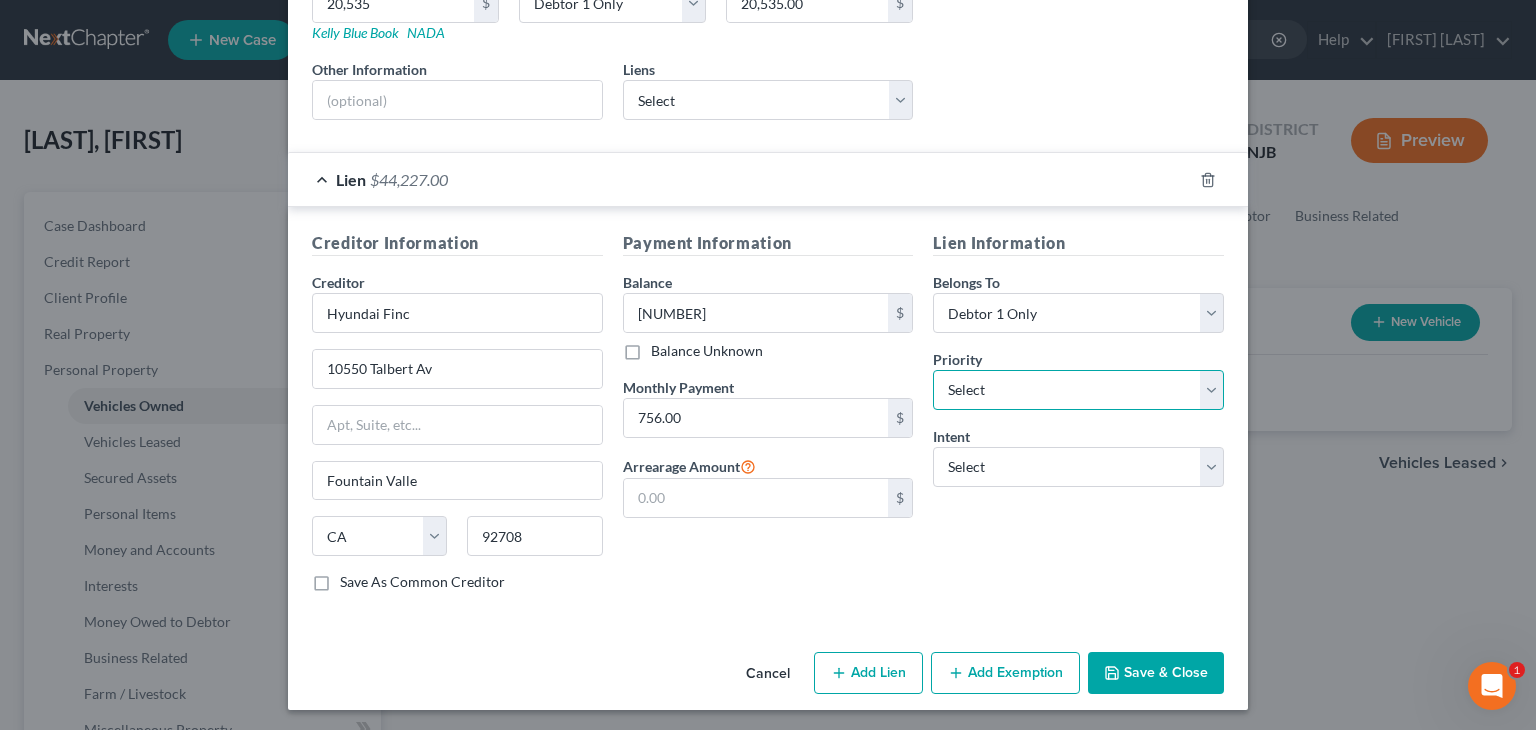 click on "Select 1st 2nd 3rd 4th 5th 6th 7th 8th 9th 10th 11th 12th 13th 14th 15th 16th 17th 18th 19th 20th 21th 22th 23th 24th 25th 26th 27th 28th 29th 30th" at bounding box center (1078, 390) 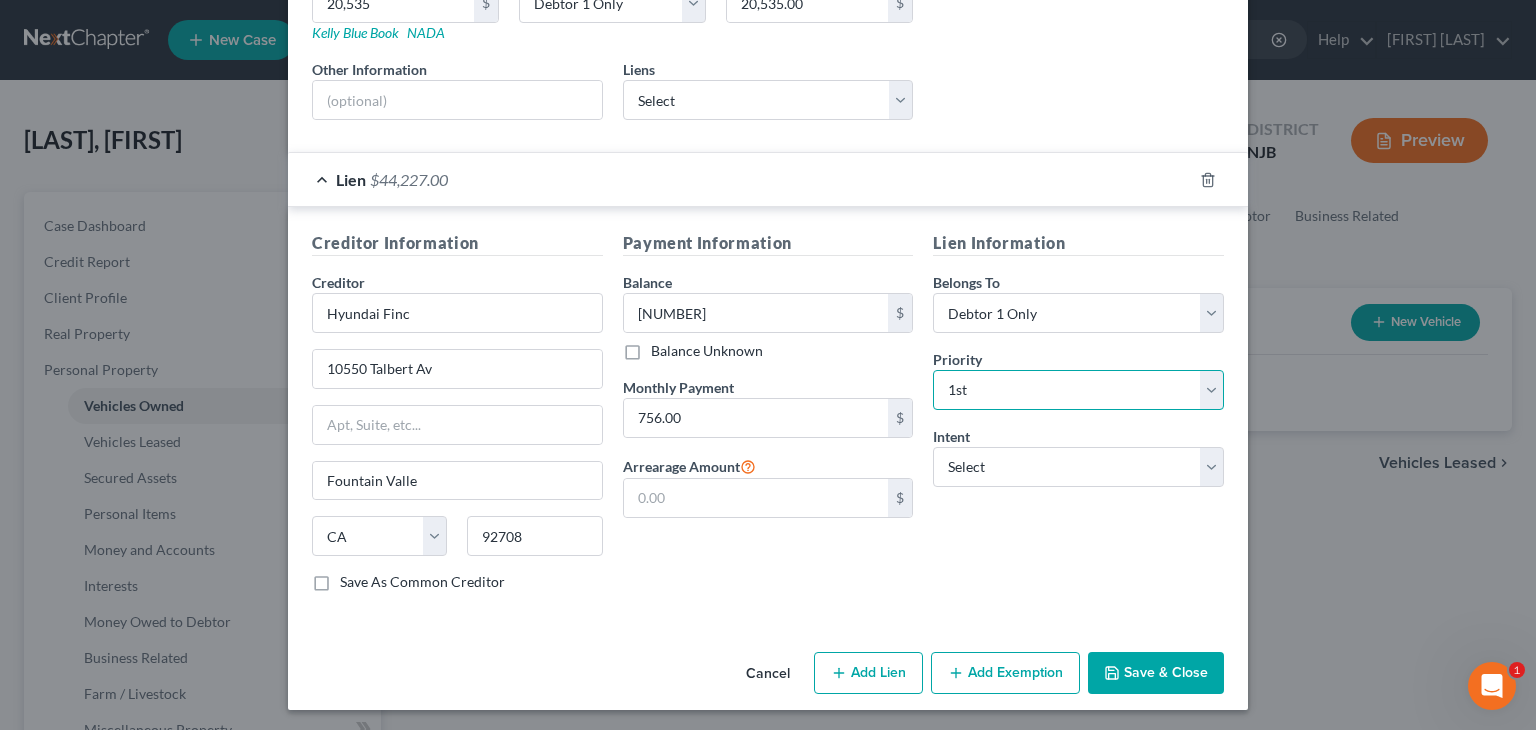 click on "Select 1st 2nd 3rd 4th 5th 6th 7th 8th 9th 10th 11th 12th 13th 14th 15th 16th 17th 18th 19th 20th 21th 22th 23th 24th 25th 26th 27th 28th 29th 30th" at bounding box center (1078, 390) 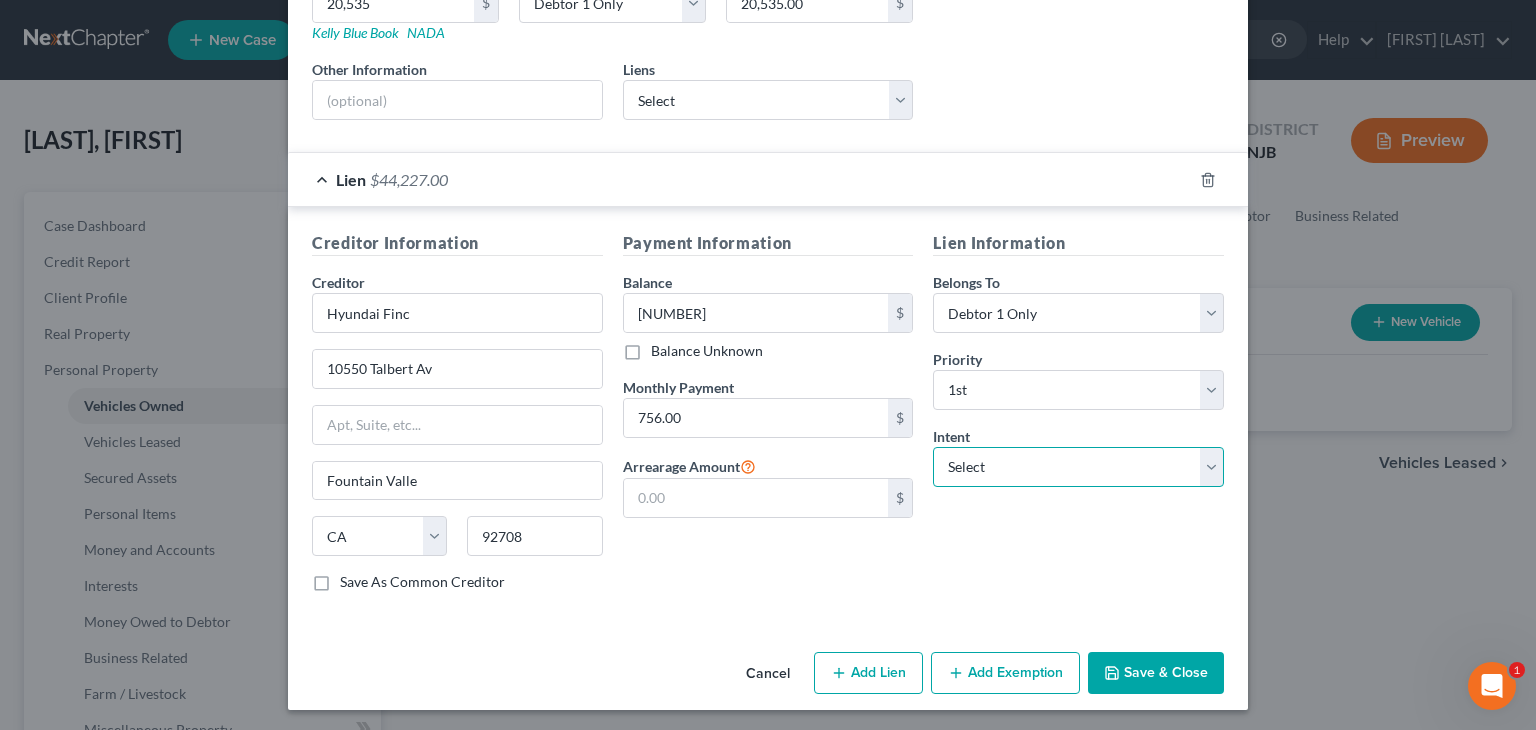click on "Select Surrender Redeem Reaffirm Avoid Other" at bounding box center (1078, 467) 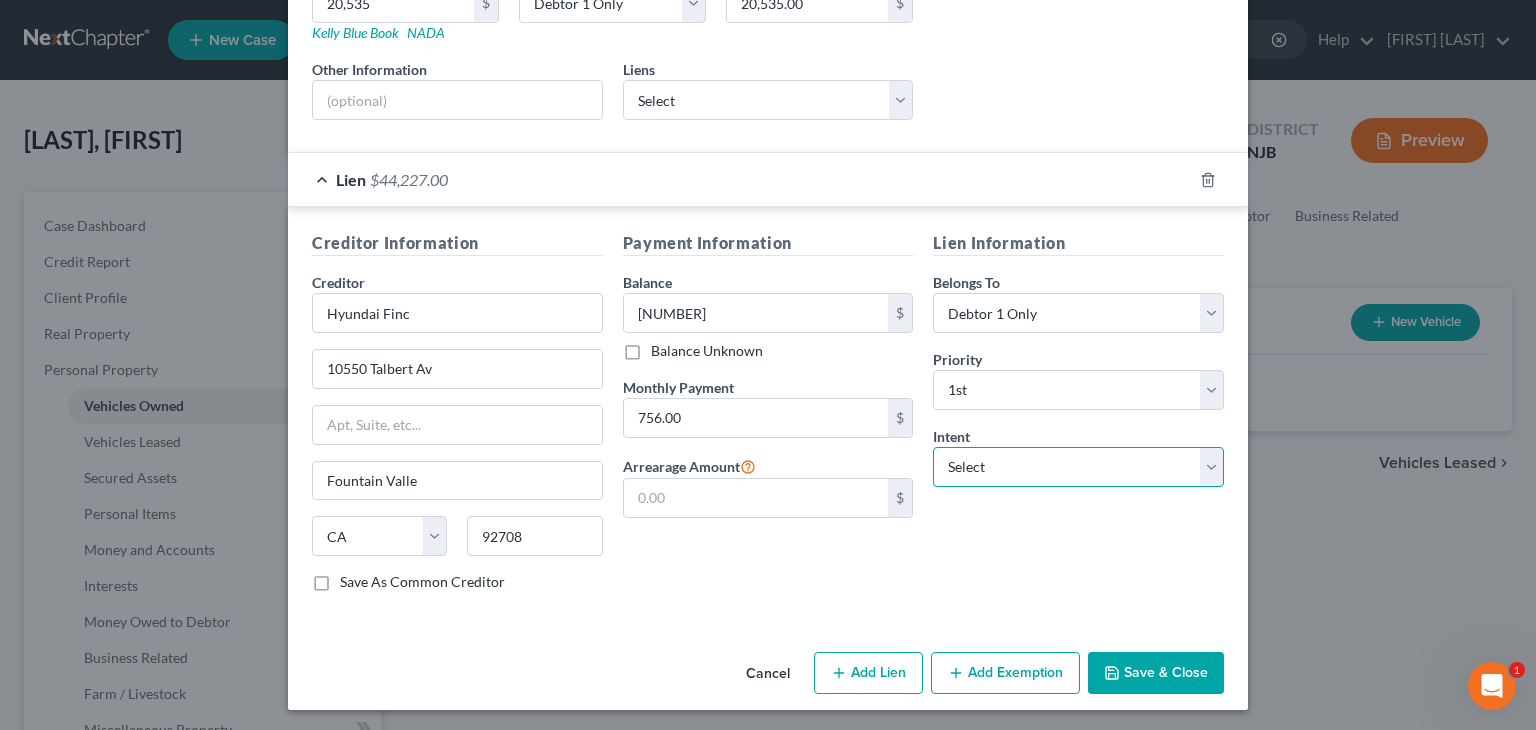 select on "2" 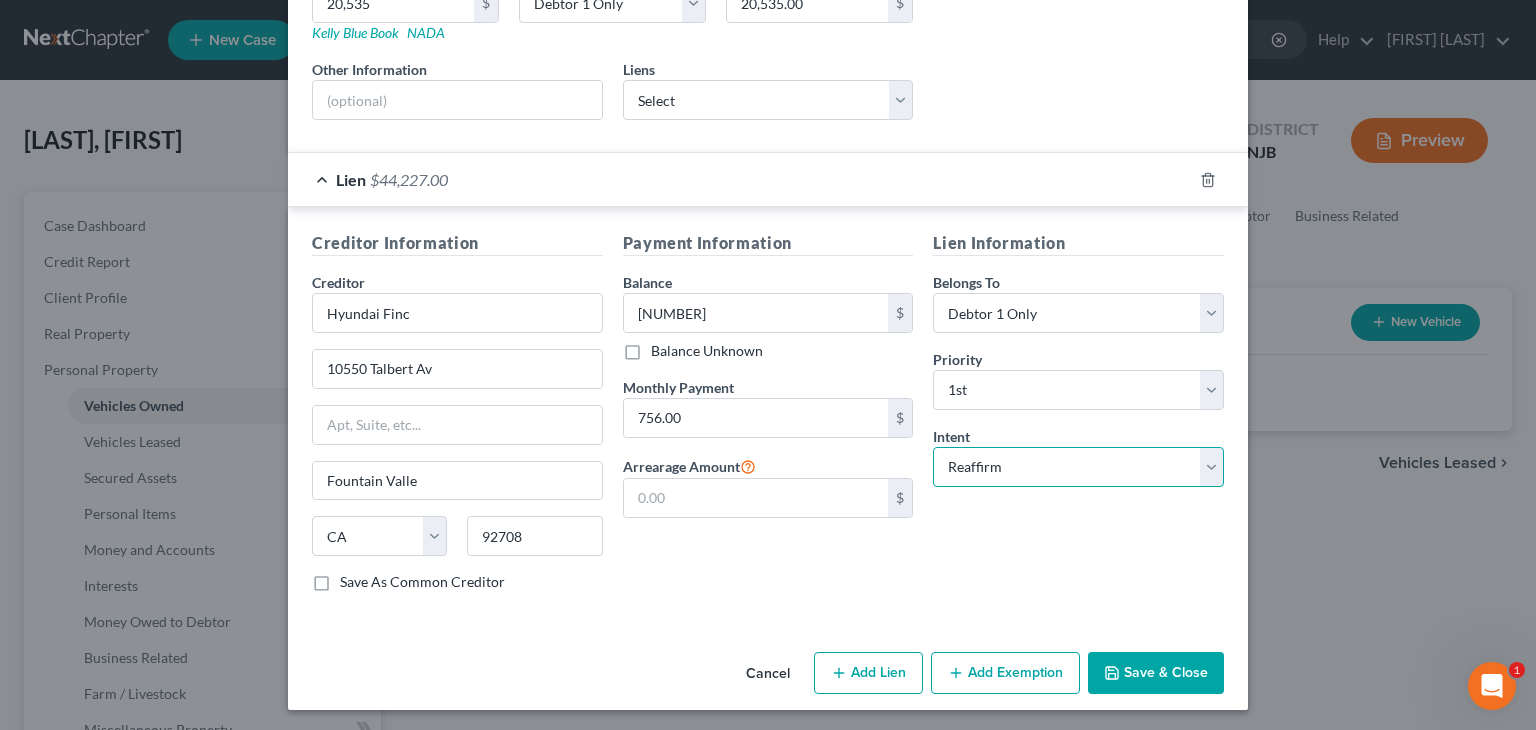 click on "Select Surrender Redeem Reaffirm Avoid Other" at bounding box center (1078, 467) 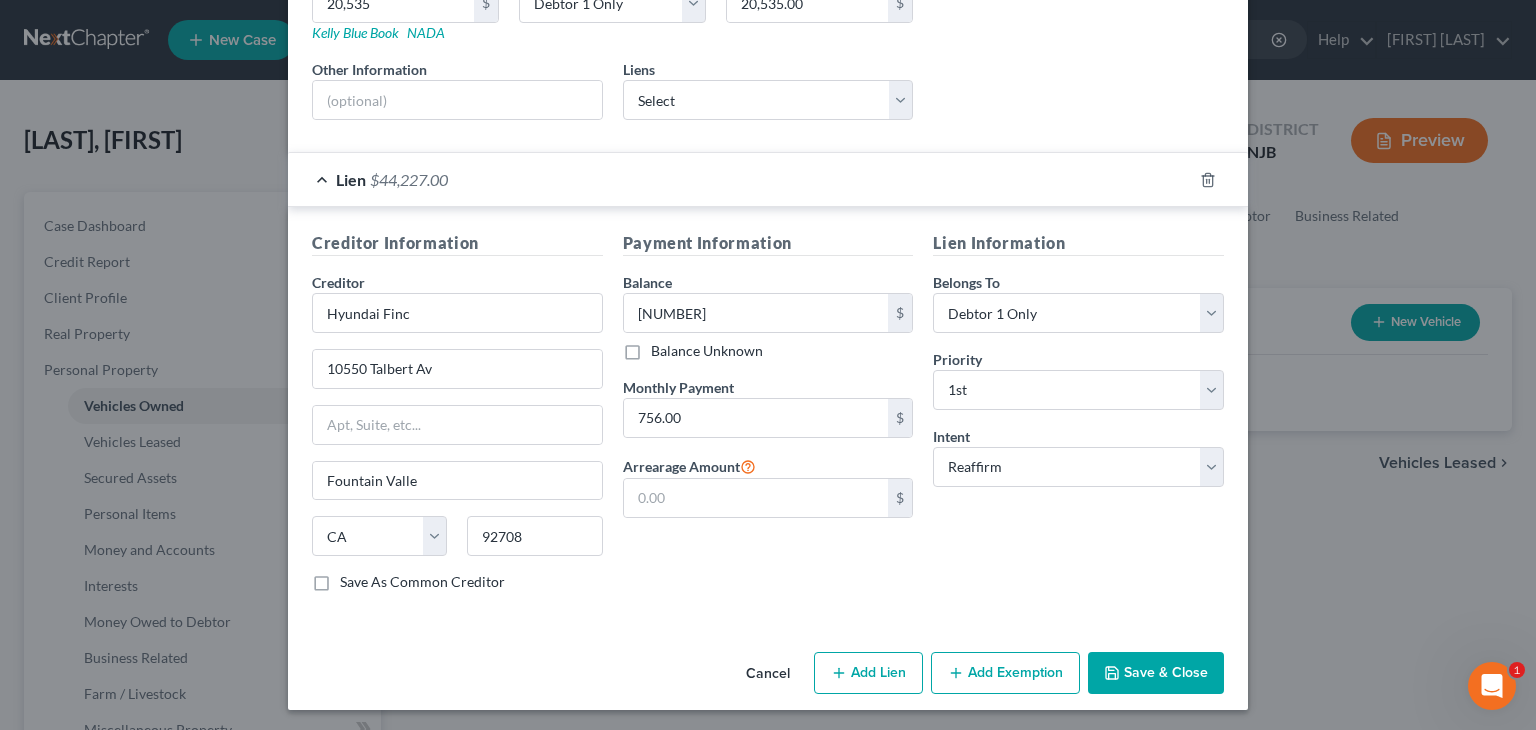 click on "Save & Close" at bounding box center [1156, 673] 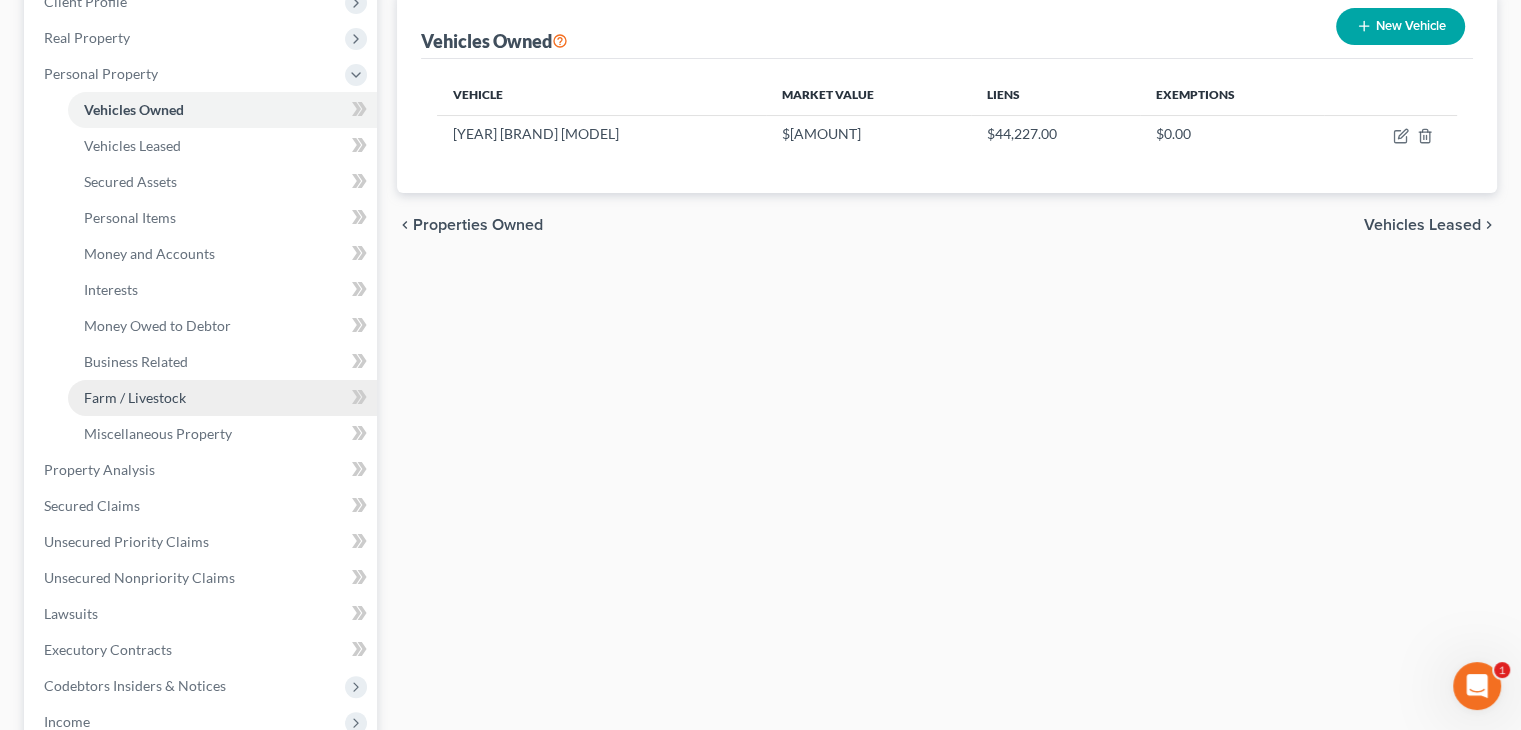 scroll, scrollTop: 300, scrollLeft: 0, axis: vertical 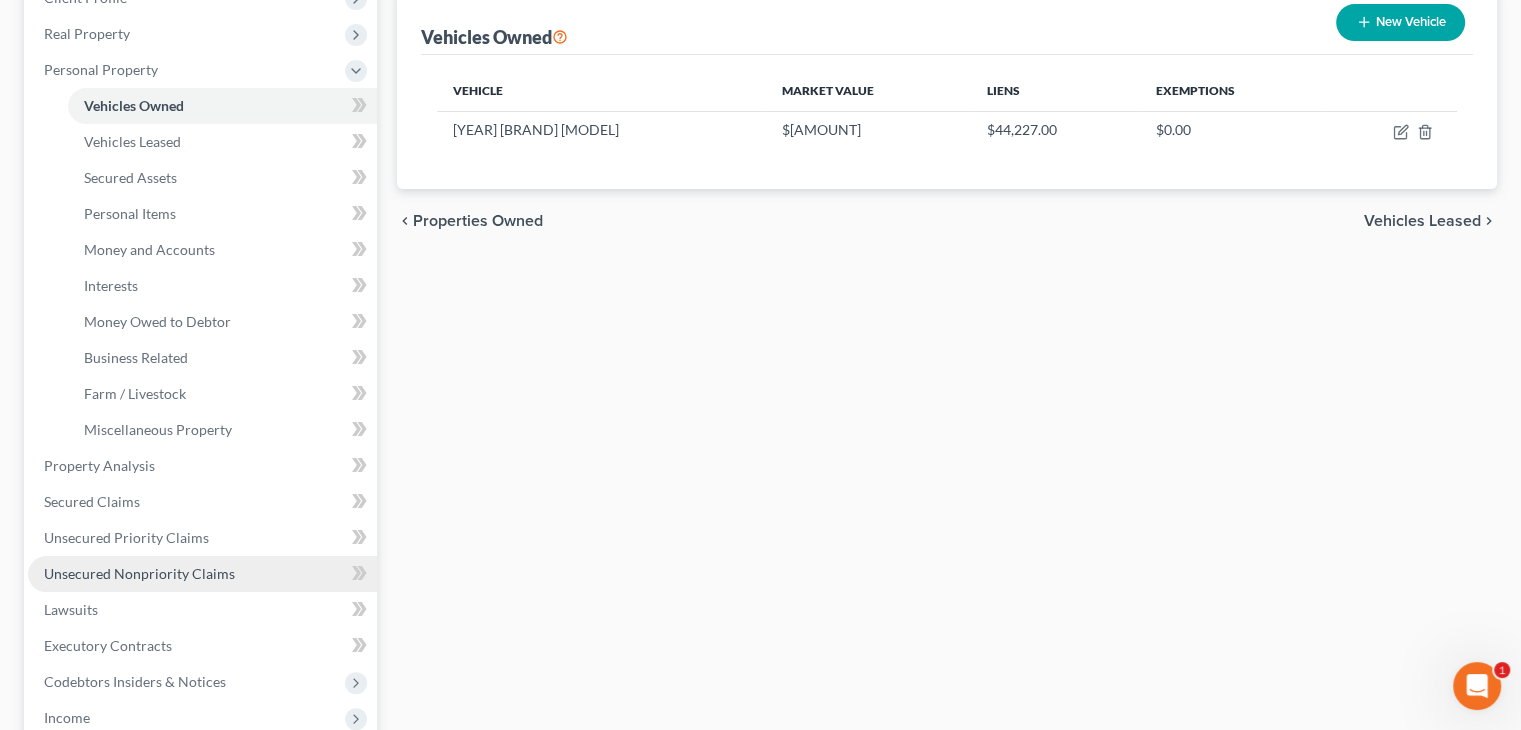 click on "Unsecured Nonpriority Claims" at bounding box center [139, 573] 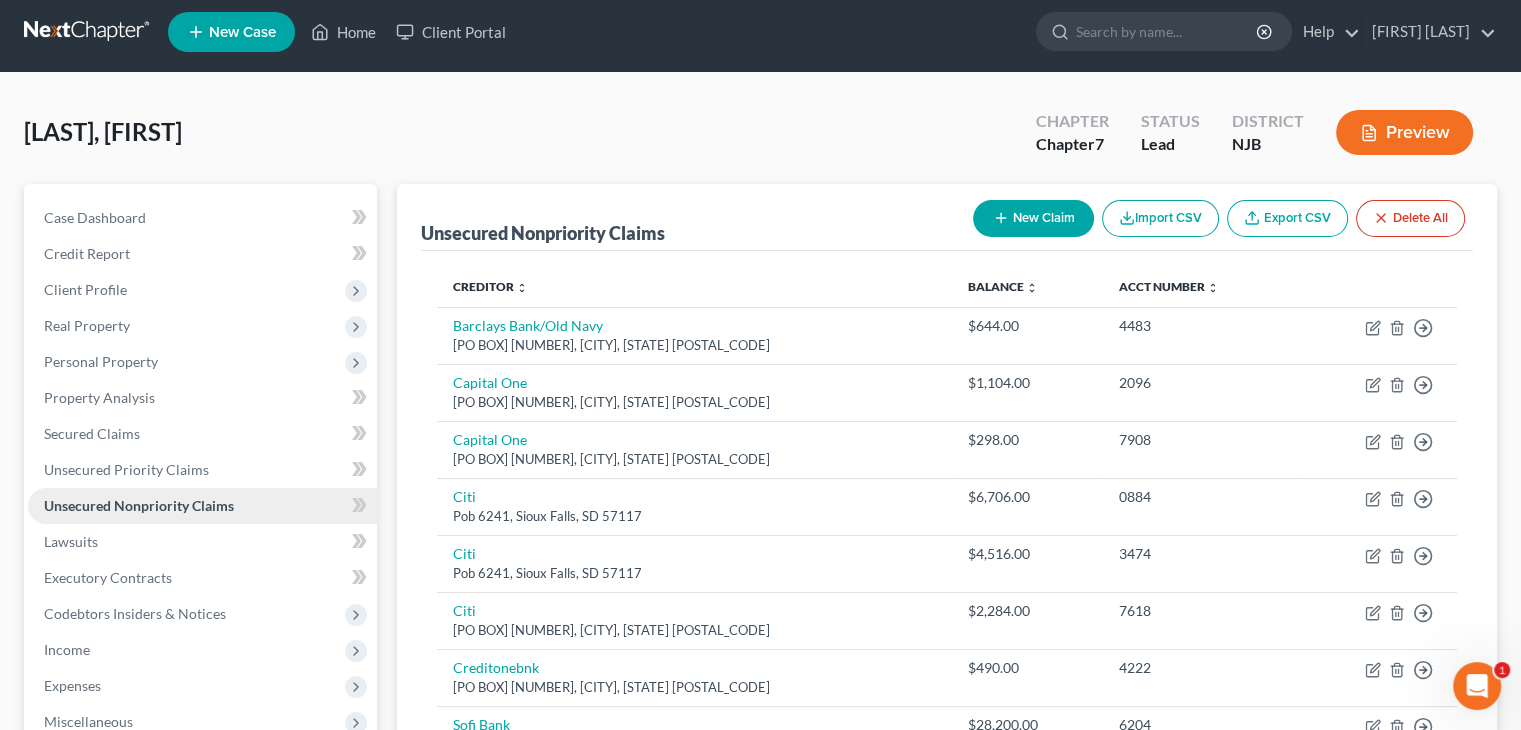 scroll, scrollTop: 0, scrollLeft: 0, axis: both 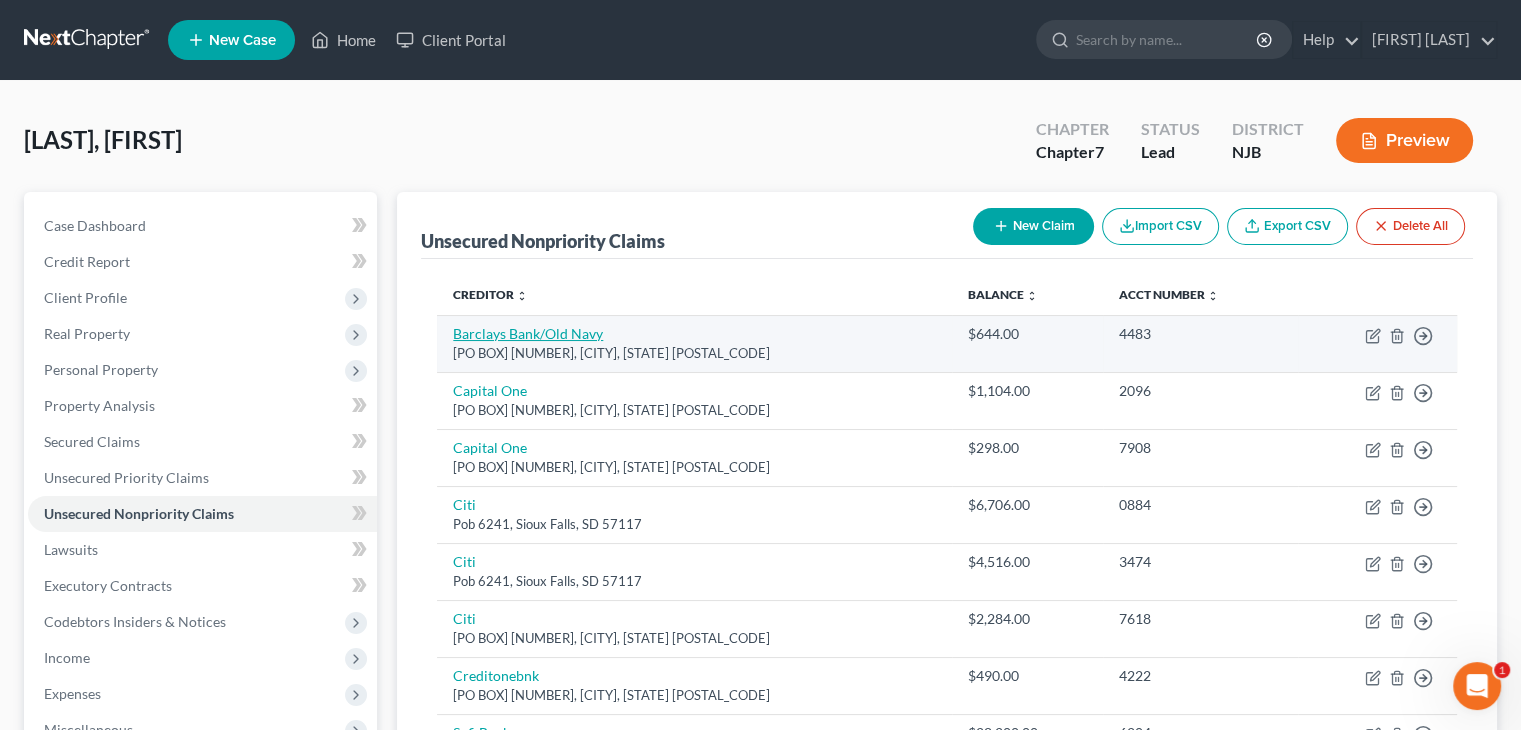 click on "Barclays Bank/Old Navy" at bounding box center (528, 333) 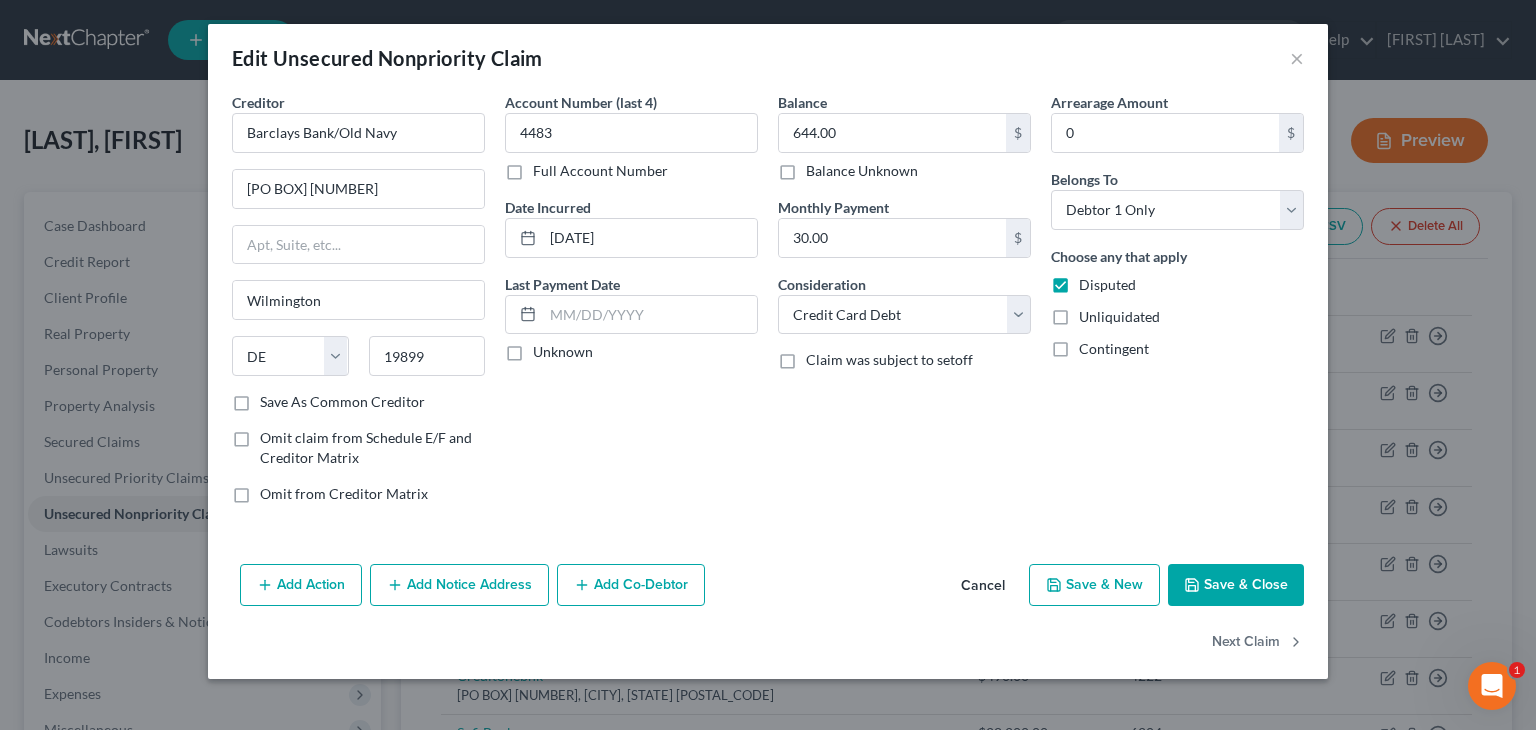 click on "Unknown" at bounding box center (563, 352) 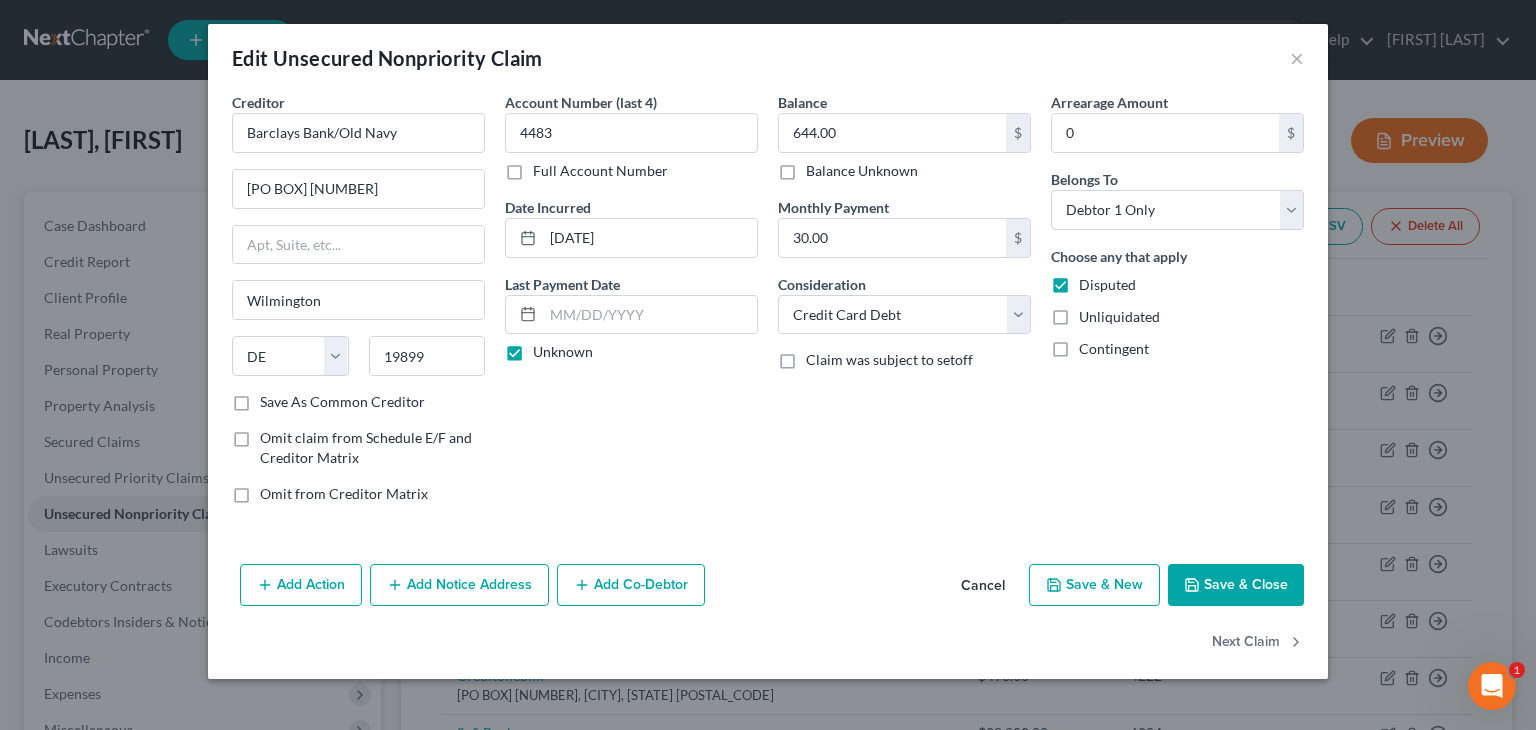 click on "Save & Close" at bounding box center [1236, 585] 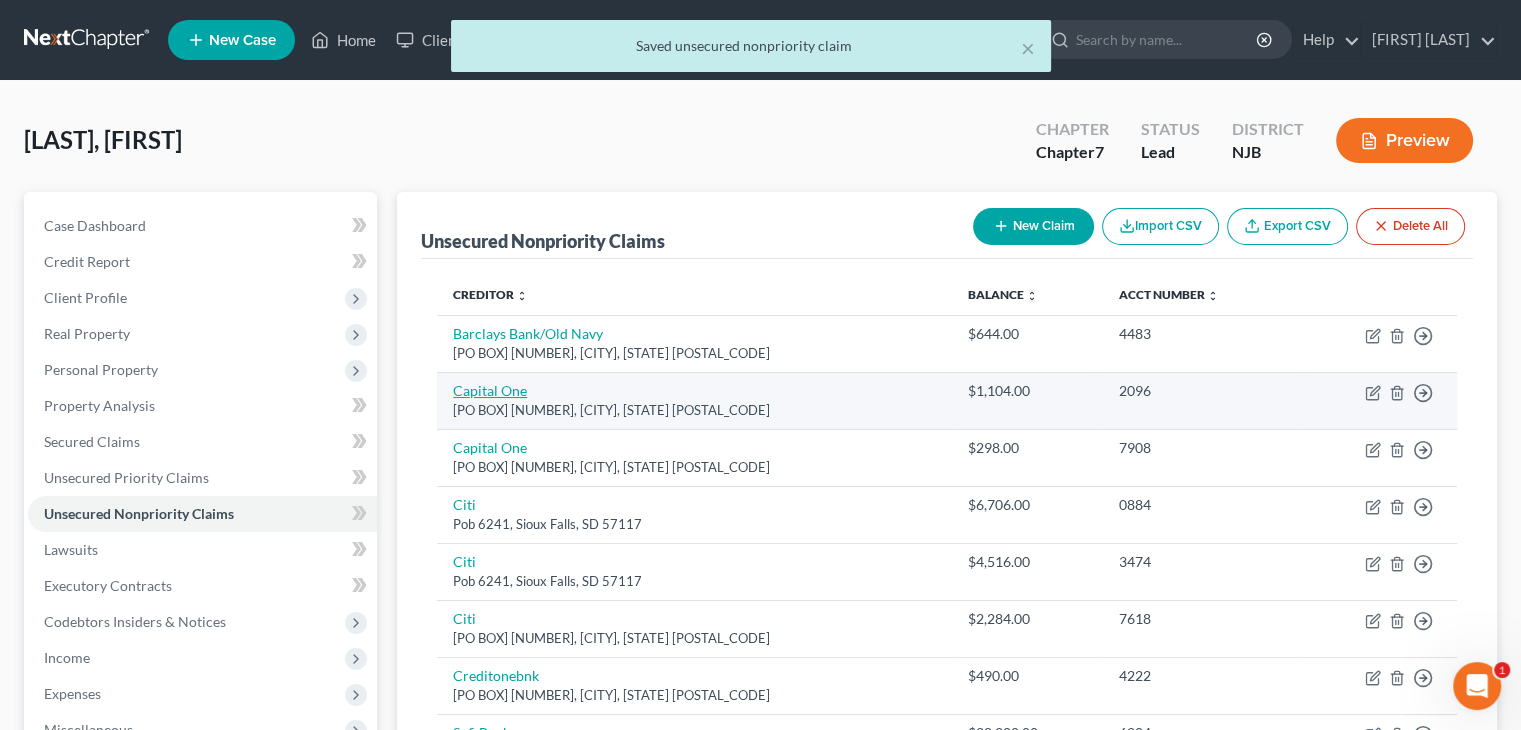 click on "Capital One" at bounding box center (490, 390) 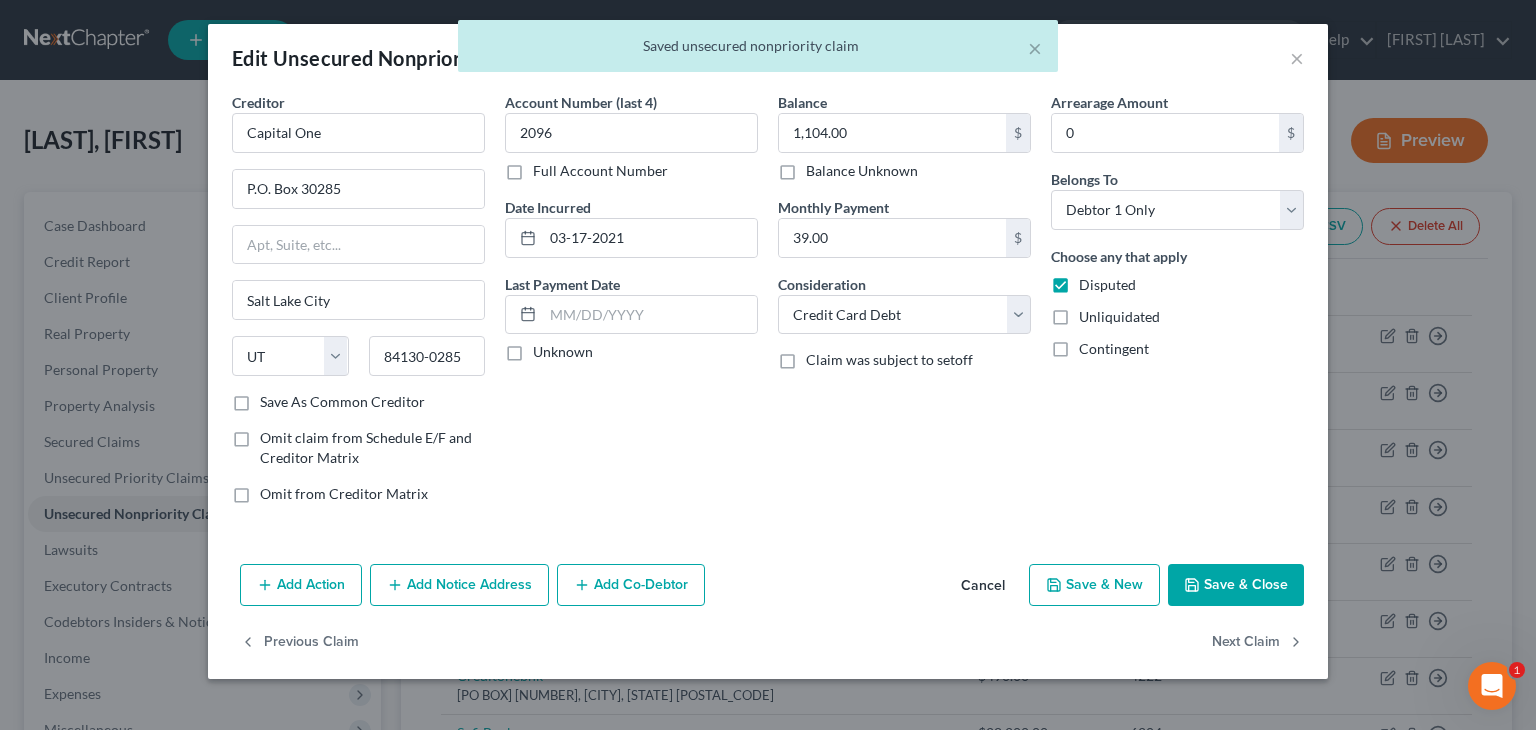 click on "Unknown" at bounding box center (563, 352) 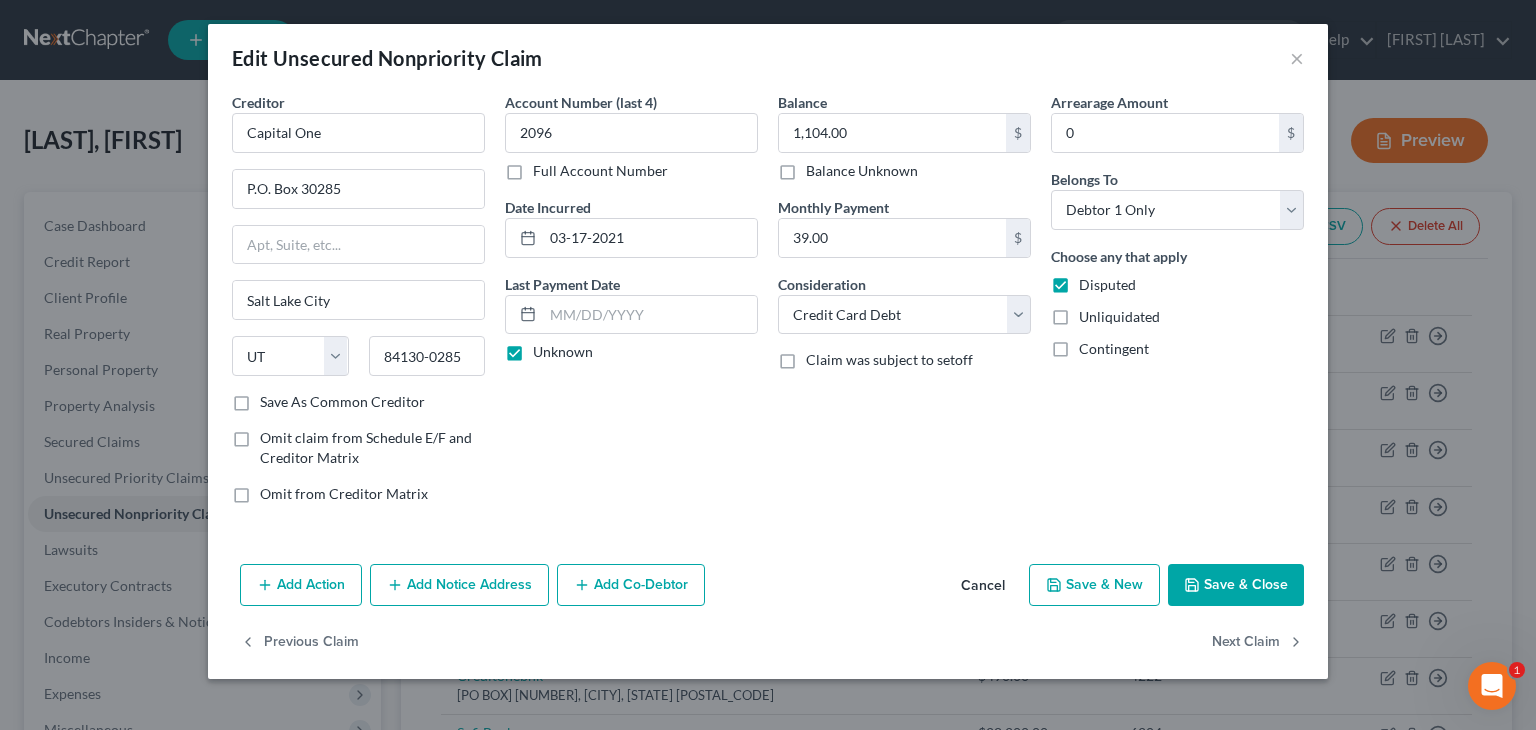 click on "Save & Close" at bounding box center (1236, 585) 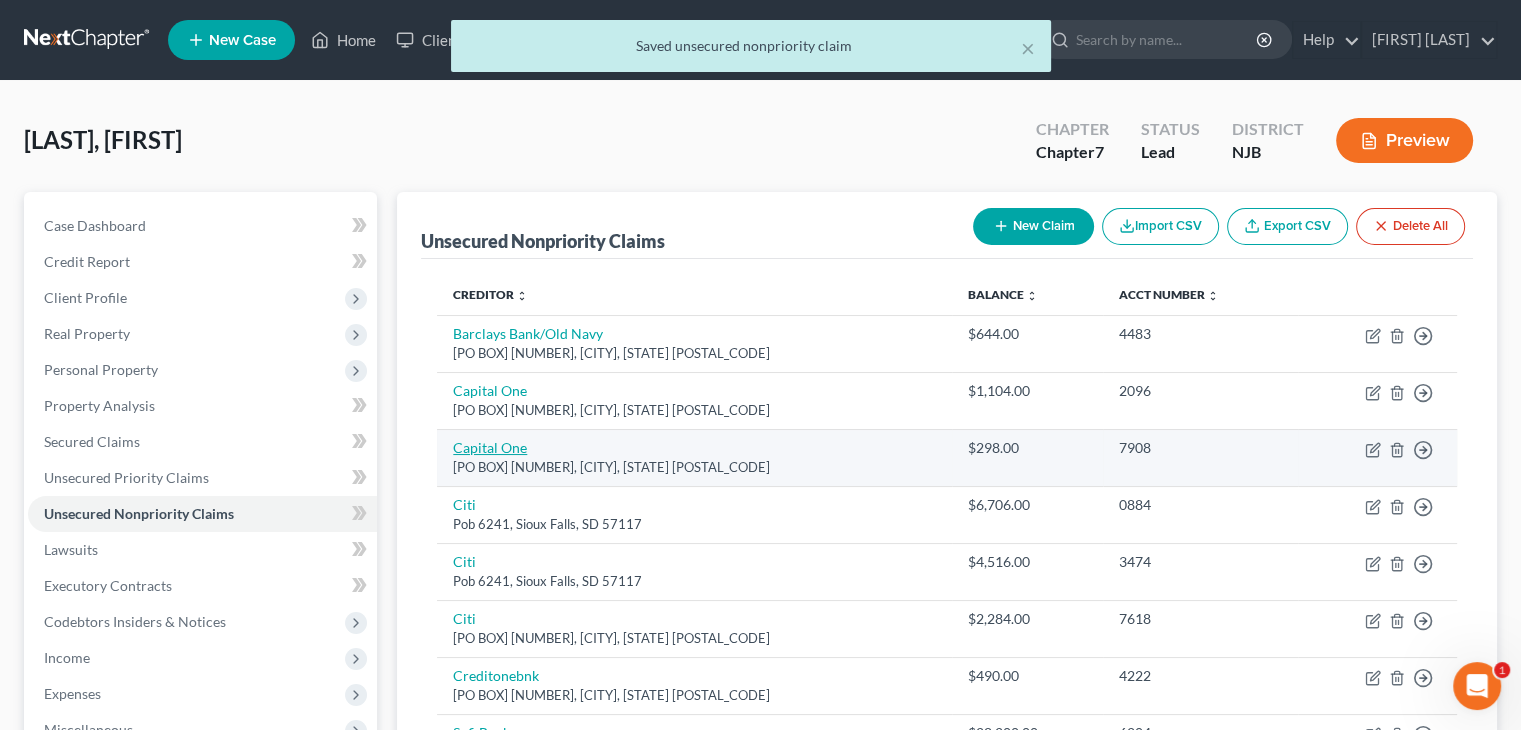 click on "Capital One" at bounding box center [490, 447] 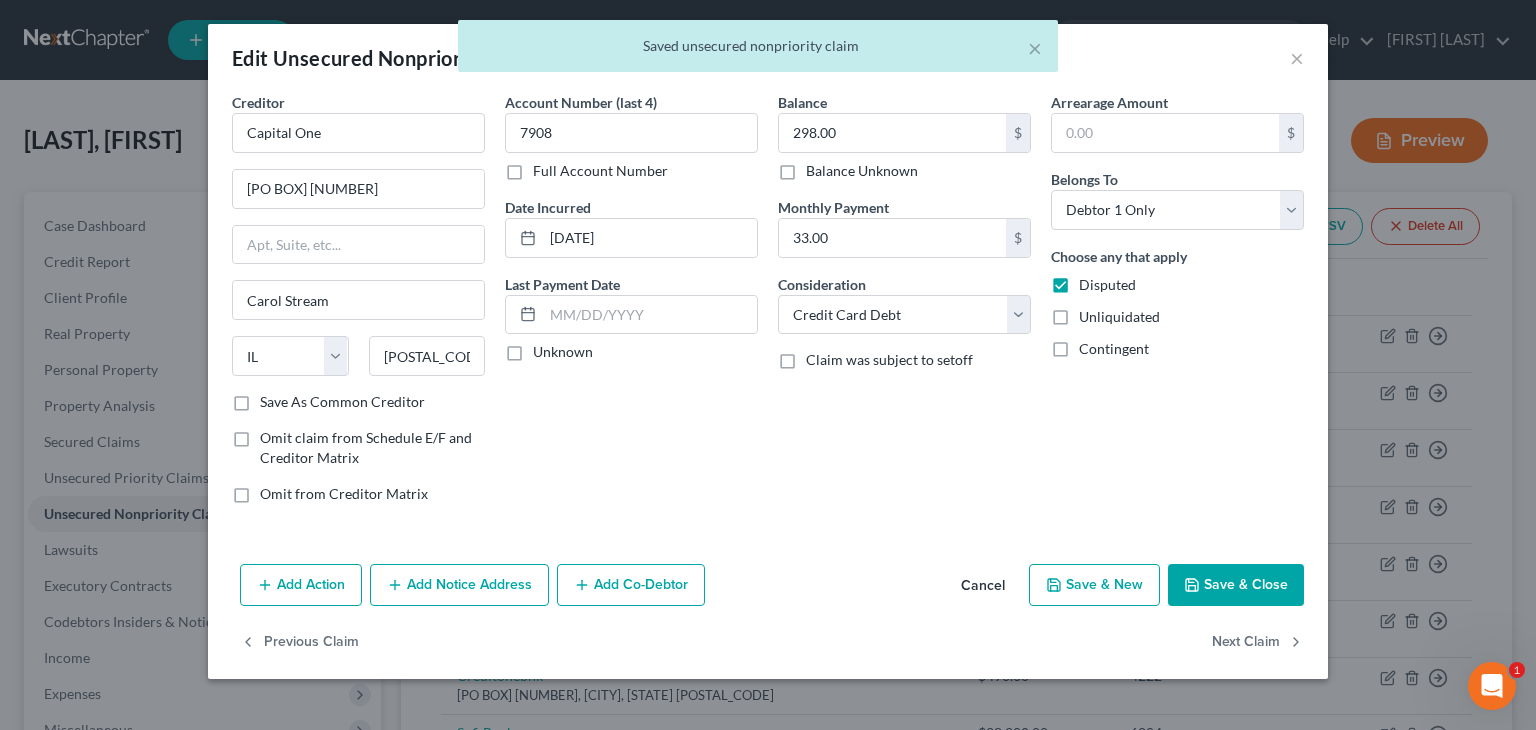 click on "Unknown" at bounding box center (563, 352) 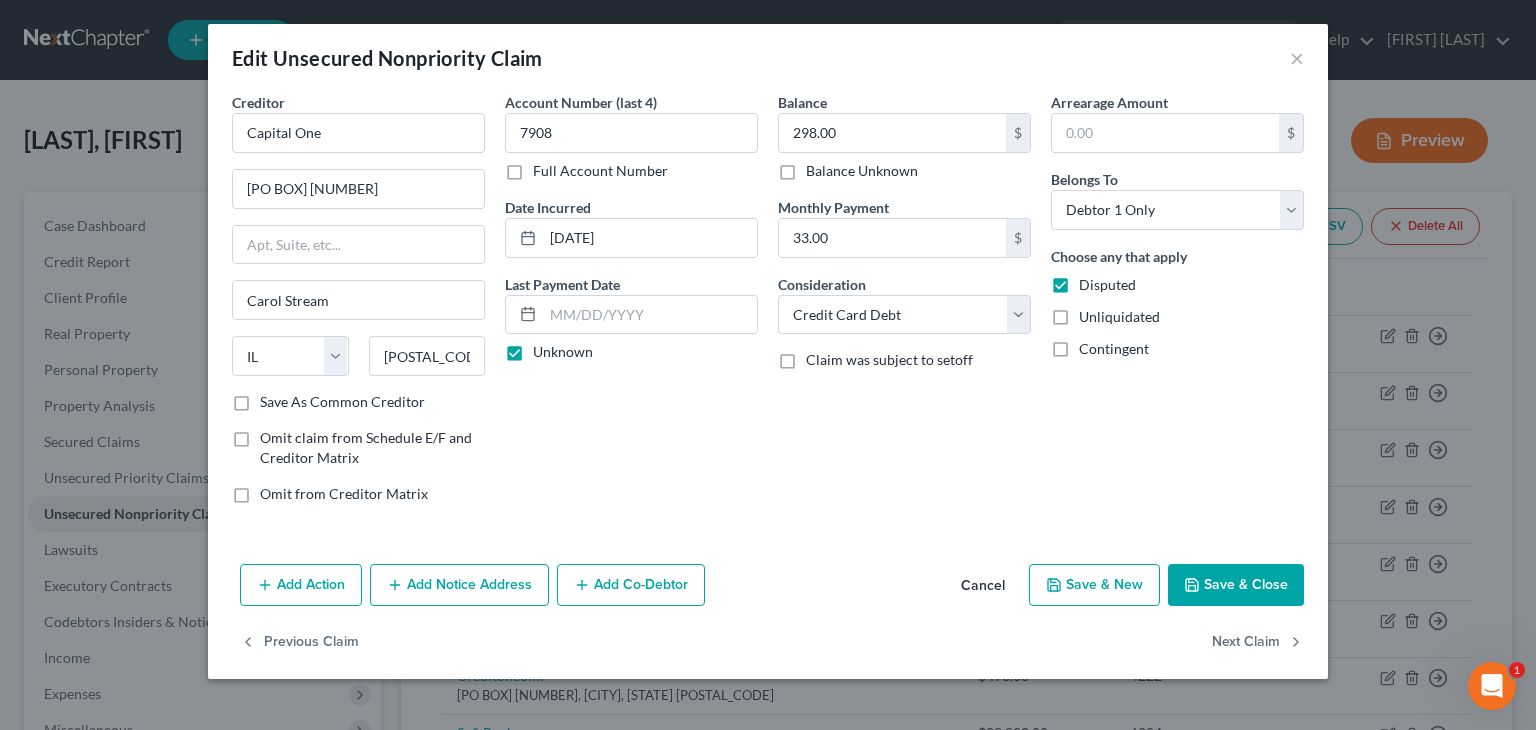 click on "Save & Close" at bounding box center (1236, 585) 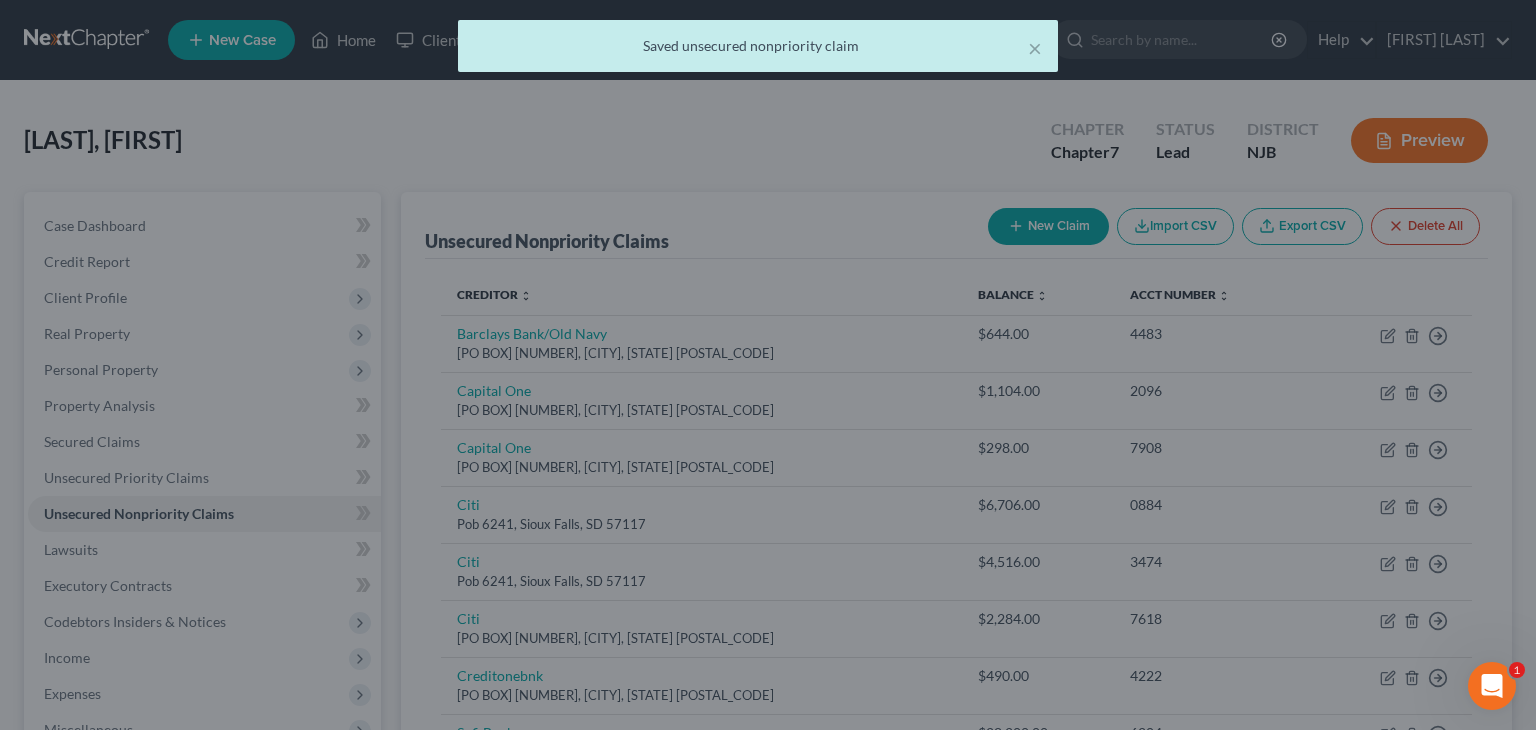 type on "0" 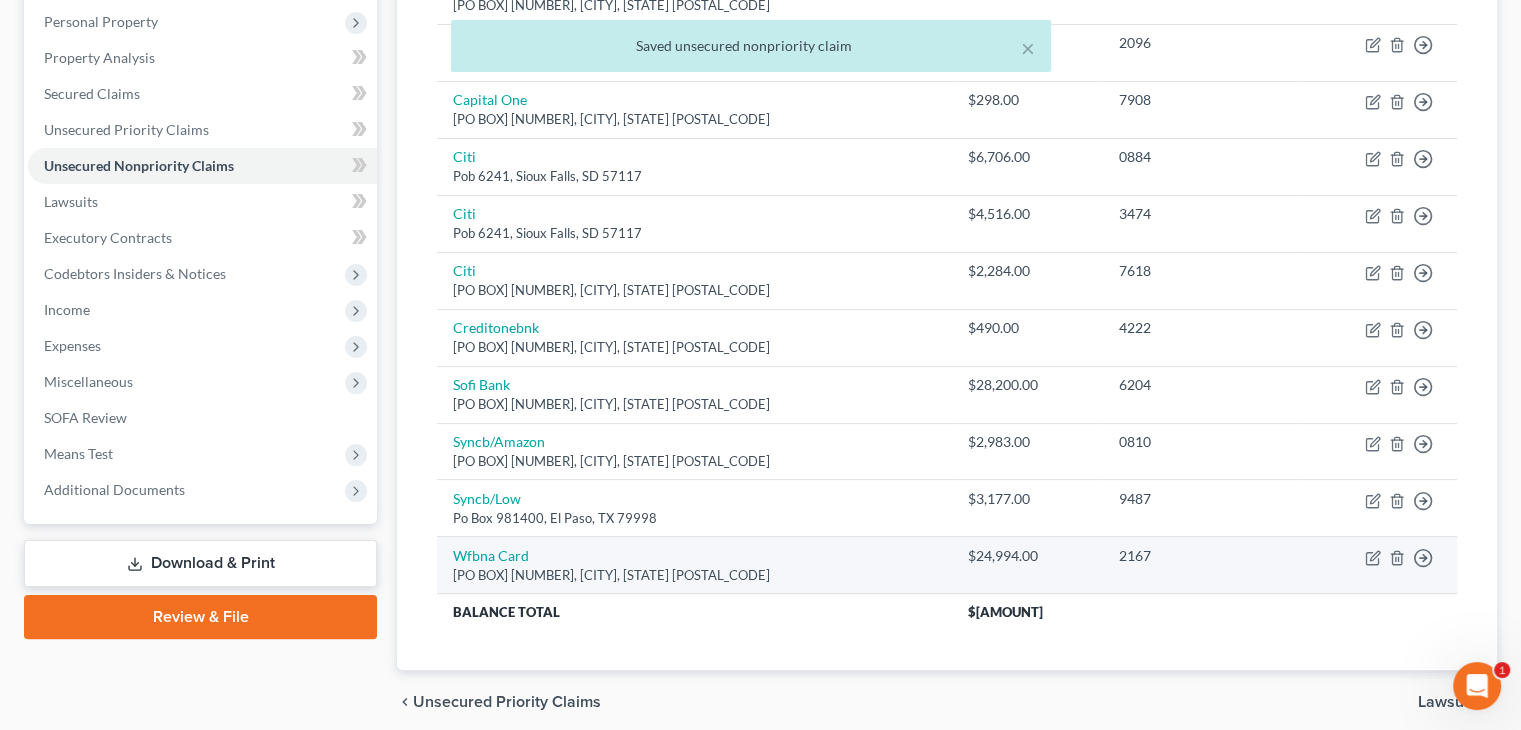 scroll, scrollTop: 400, scrollLeft: 0, axis: vertical 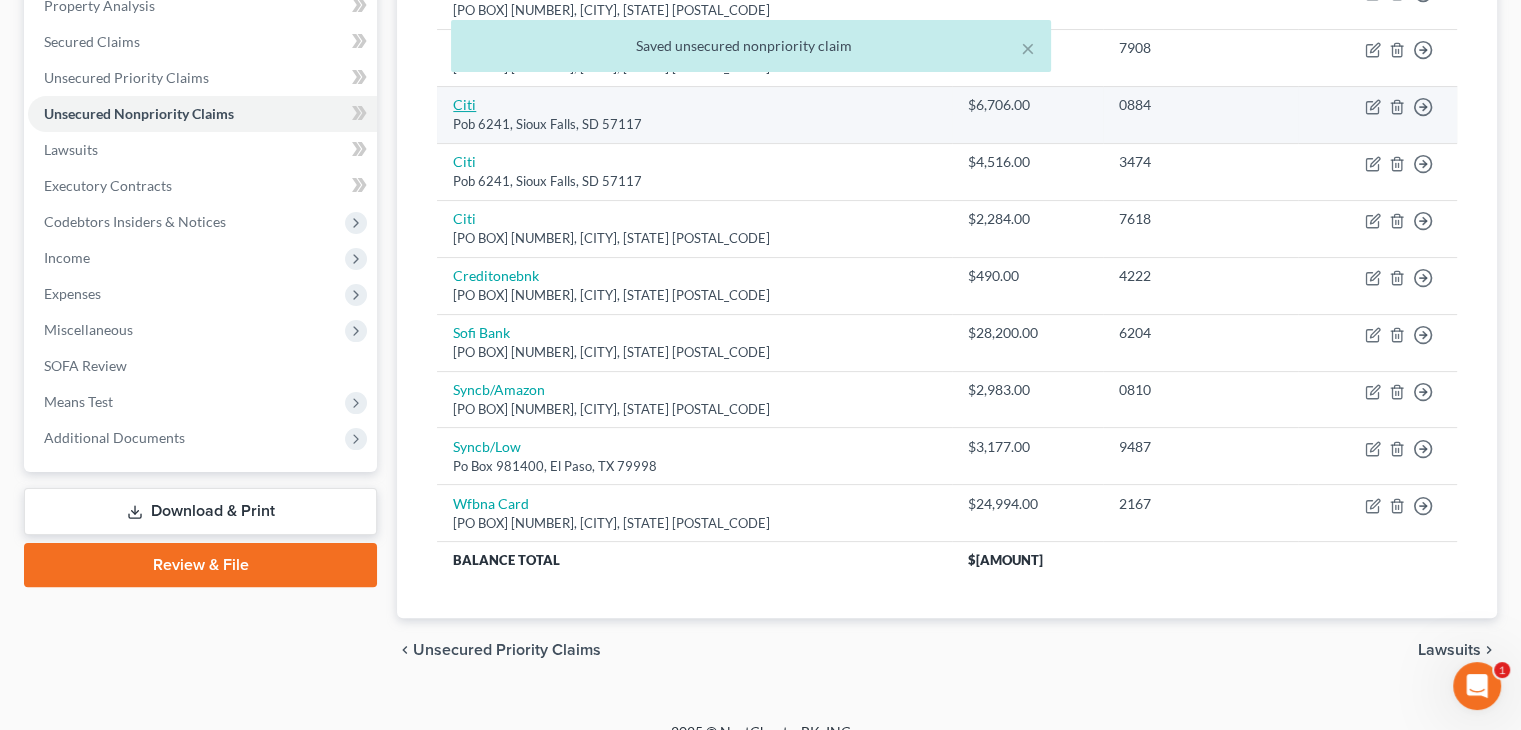 click on "Citi" at bounding box center (464, 104) 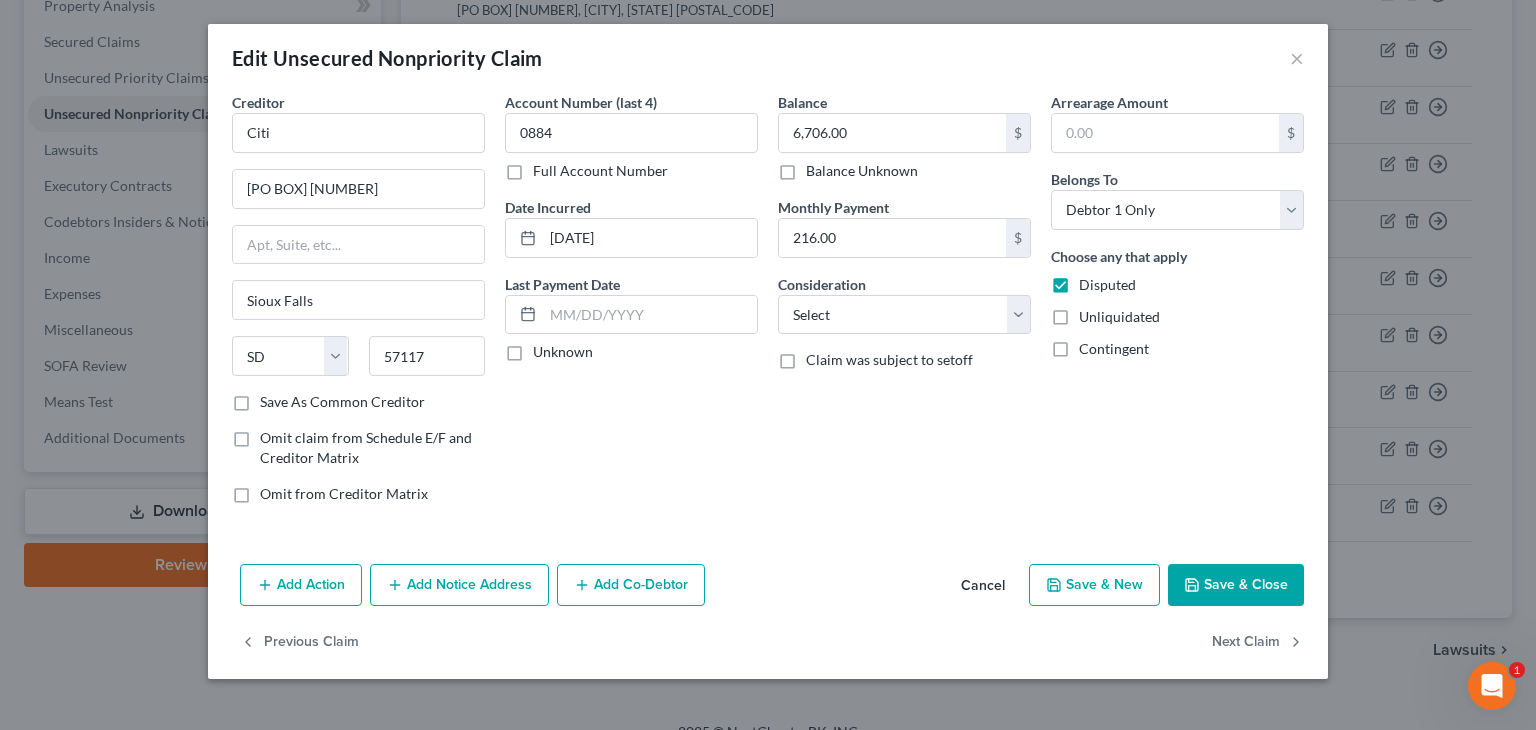 click on "Unknown" at bounding box center (563, 352) 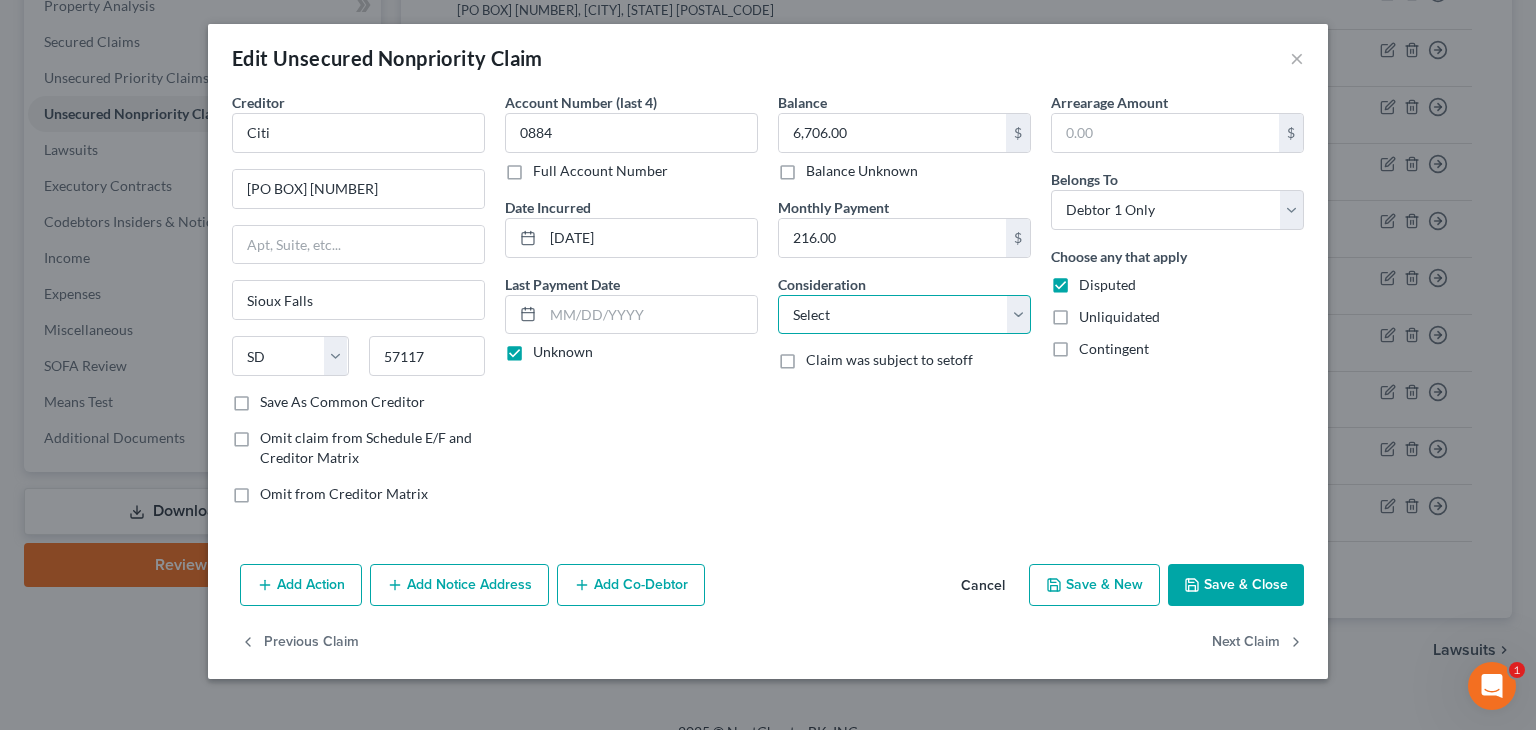 click on "Select Cable / Satellite Services Collection Agency Credit Card Debt Debt Counseling / Attorneys Deficiency Balance Domestic Support Obligations Home / Car Repairs Income Taxes Judgment Liens Medical Services Monies Loaned / Advanced Mortgage Obligation From Divorce Or Separation Obligation To Pensions Other Overdrawn Bank Account Promised To Help Pay Creditors Student Loans Suppliers And Vendors Telephone / Internet Services Utility Services" at bounding box center [904, 315] 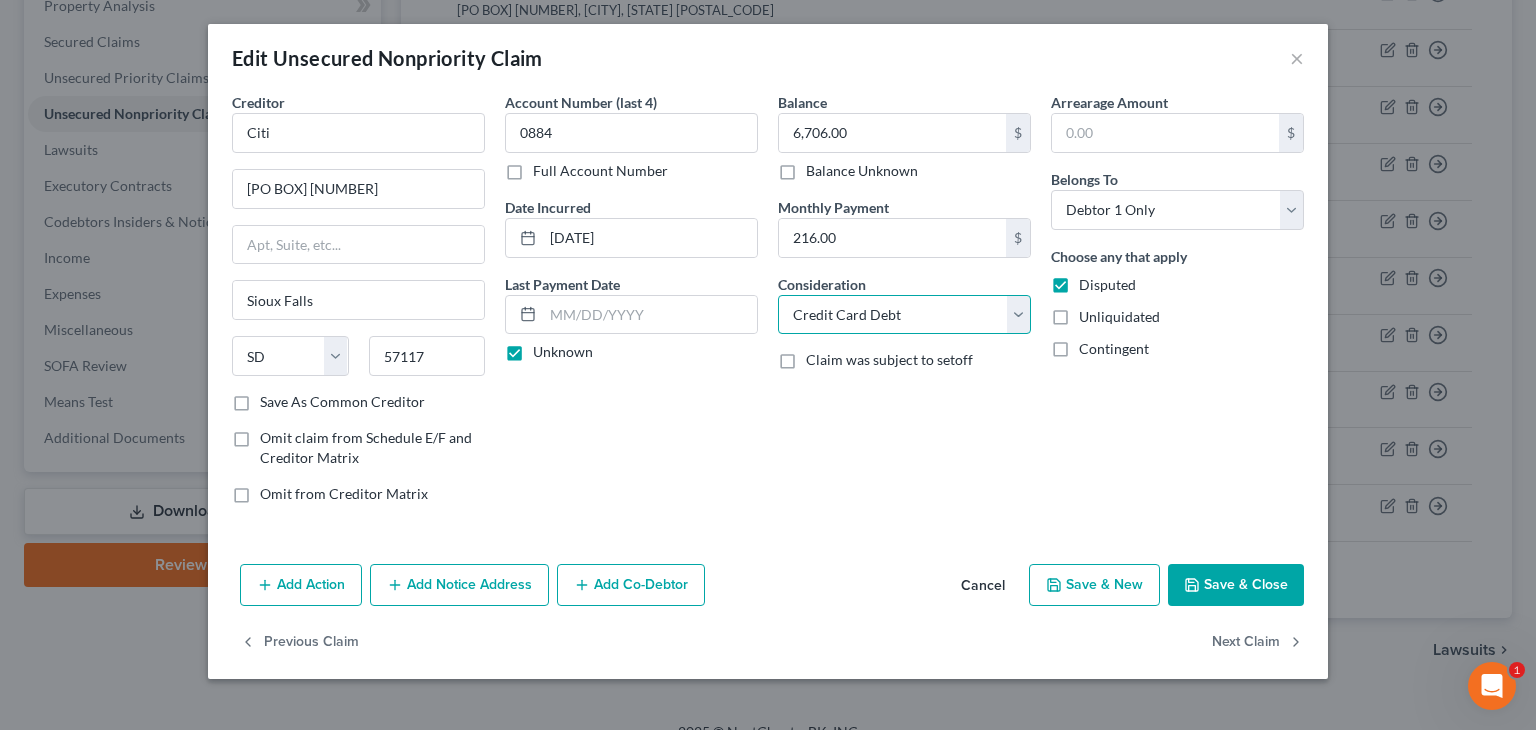 click on "Select Cable / Satellite Services Collection Agency Credit Card Debt Debt Counseling / Attorneys Deficiency Balance Domestic Support Obligations Home / Car Repairs Income Taxes Judgment Liens Medical Services Monies Loaned / Advanced Mortgage Obligation From Divorce Or Separation Obligation To Pensions Other Overdrawn Bank Account Promised To Help Pay Creditors Student Loans Suppliers And Vendors Telephone / Internet Services Utility Services" at bounding box center [904, 315] 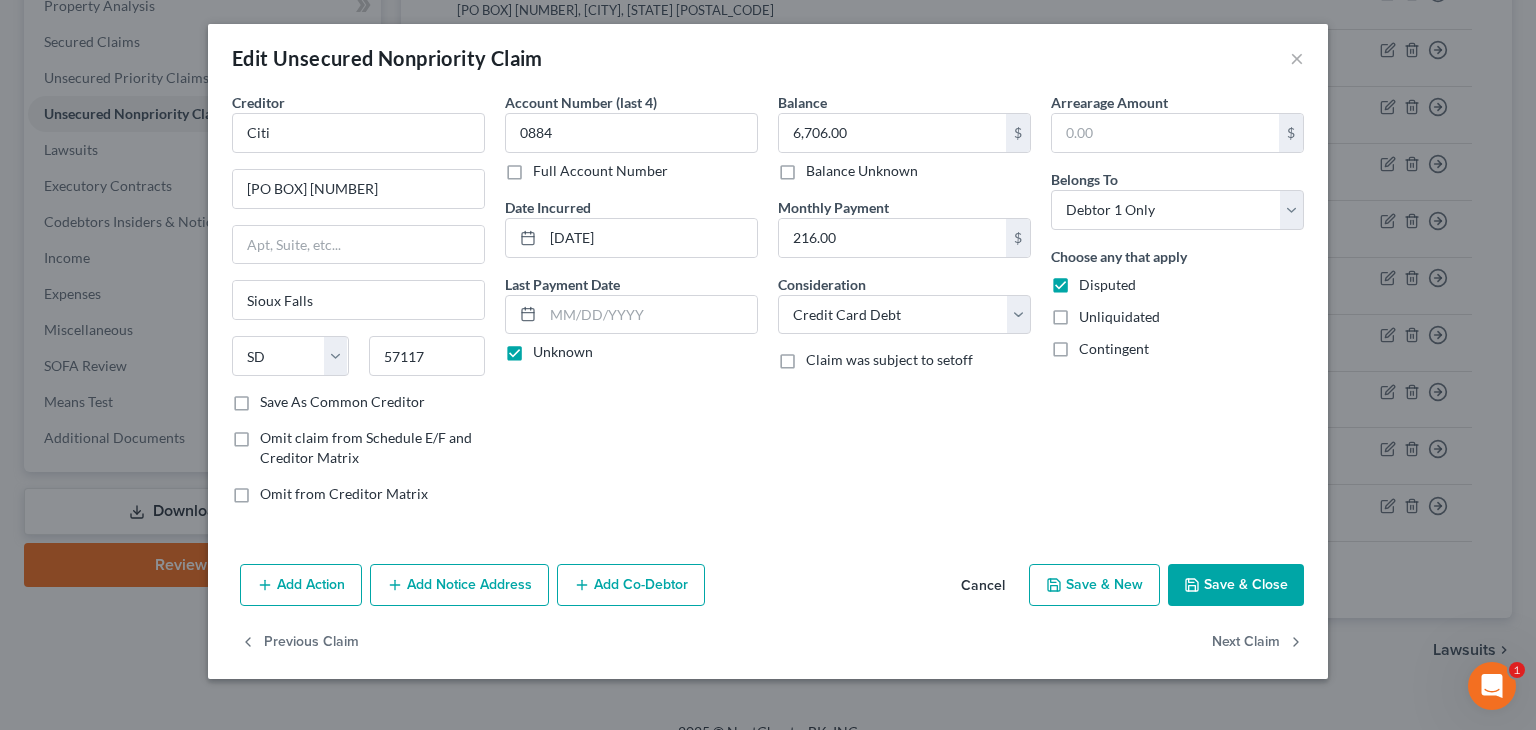 click on "Save & Close" at bounding box center [1236, 585] 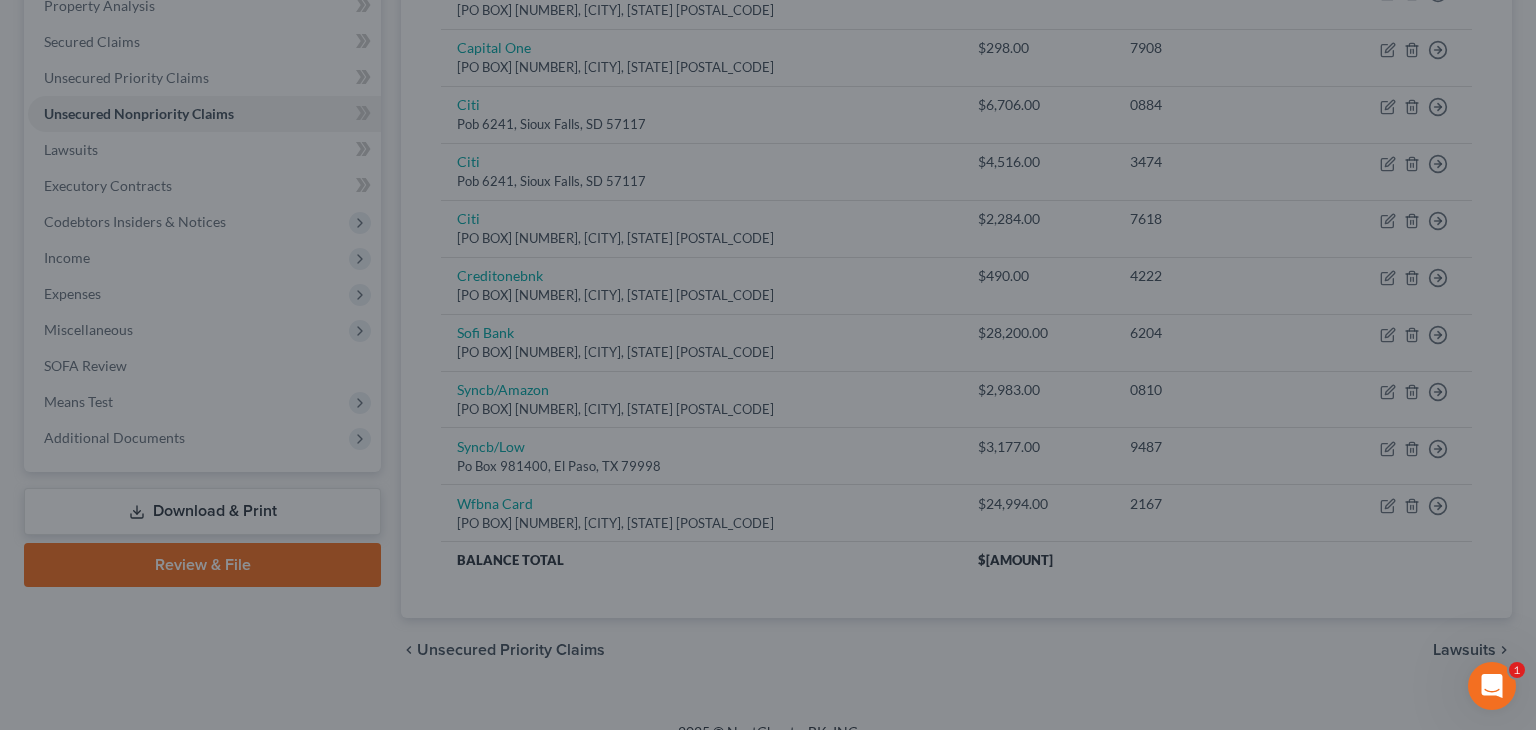 type on "0" 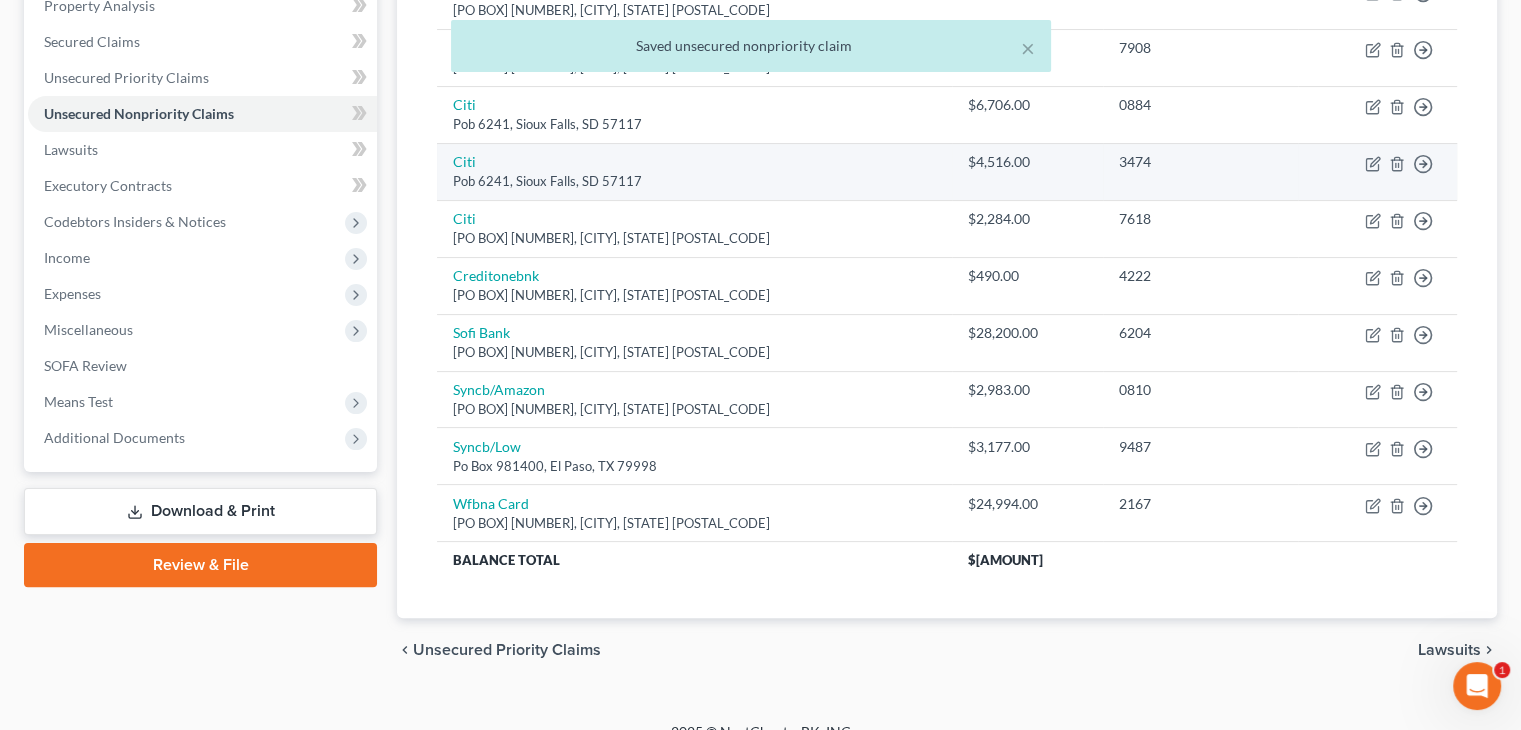 click on "Pob 6241, Sioux Falls, SD 57117" at bounding box center [694, 181] 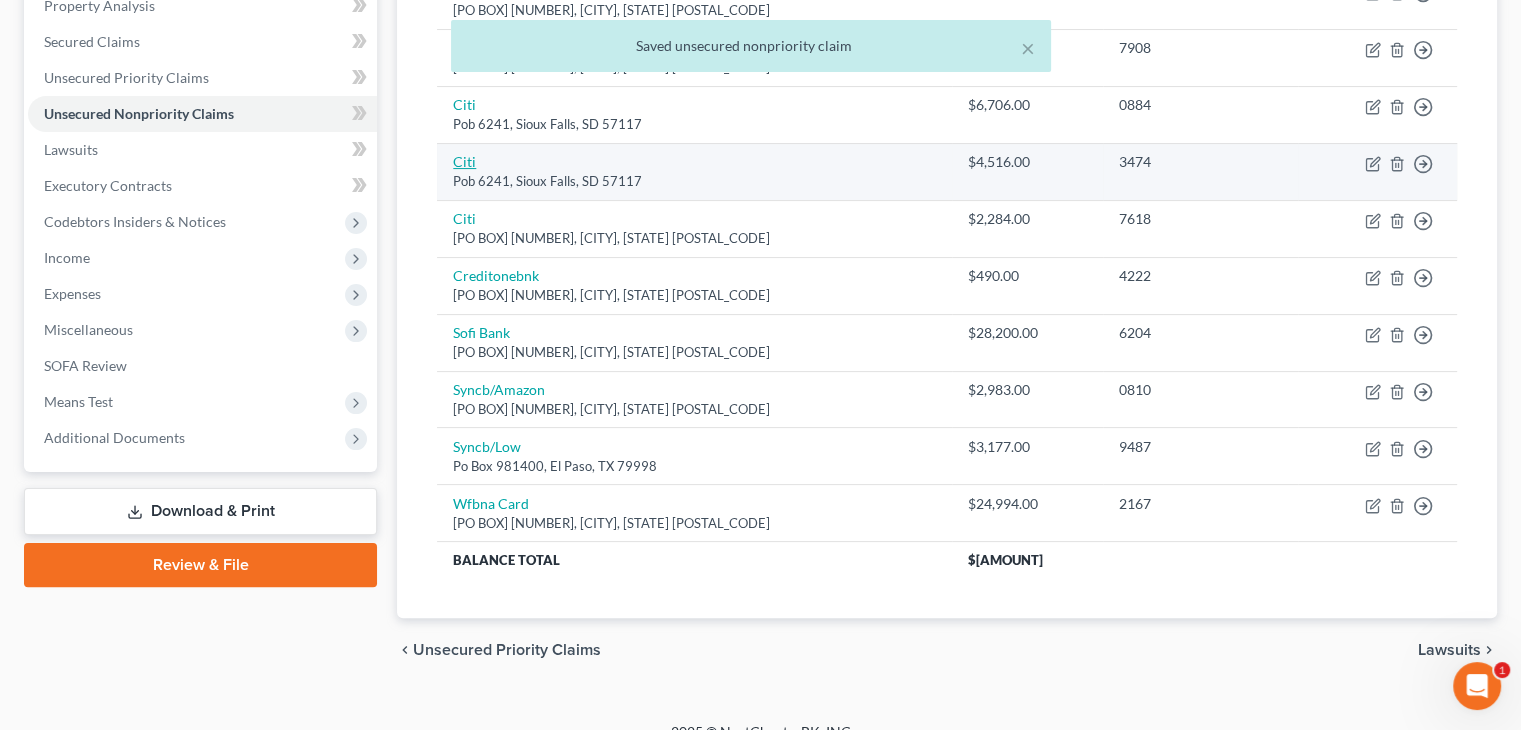 click on "Citi" at bounding box center (464, 161) 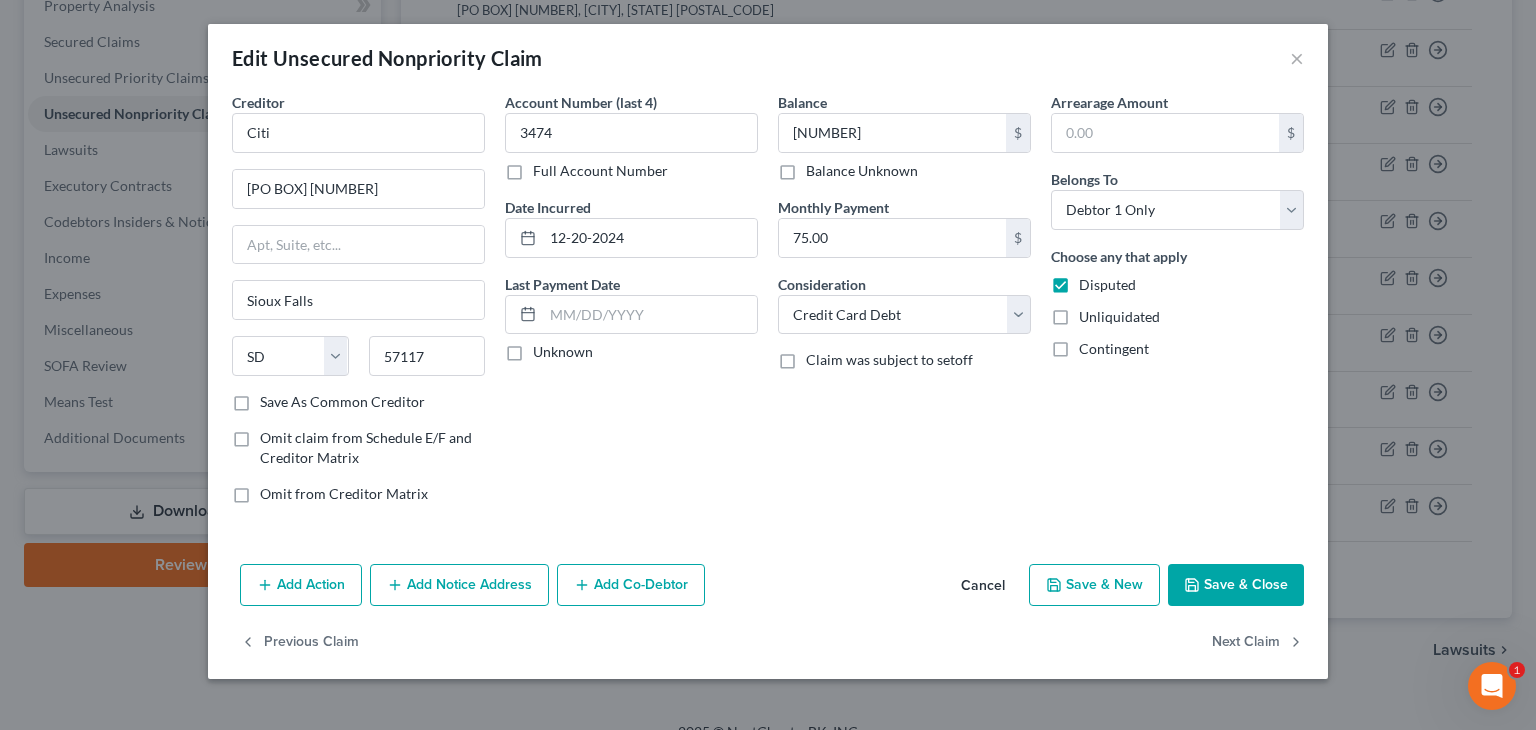 click on "Unknown" at bounding box center (563, 352) 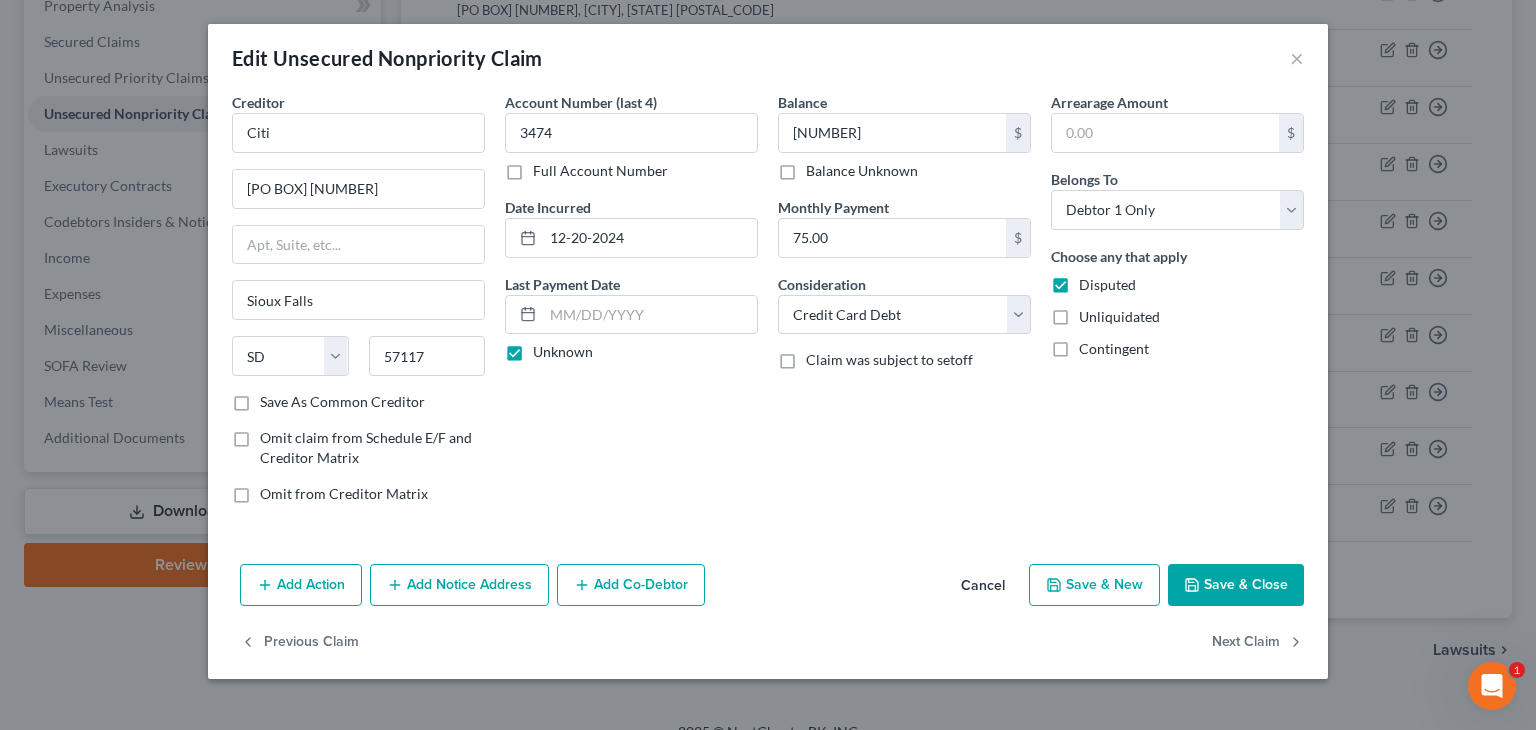click on "Save & Close" at bounding box center (1236, 585) 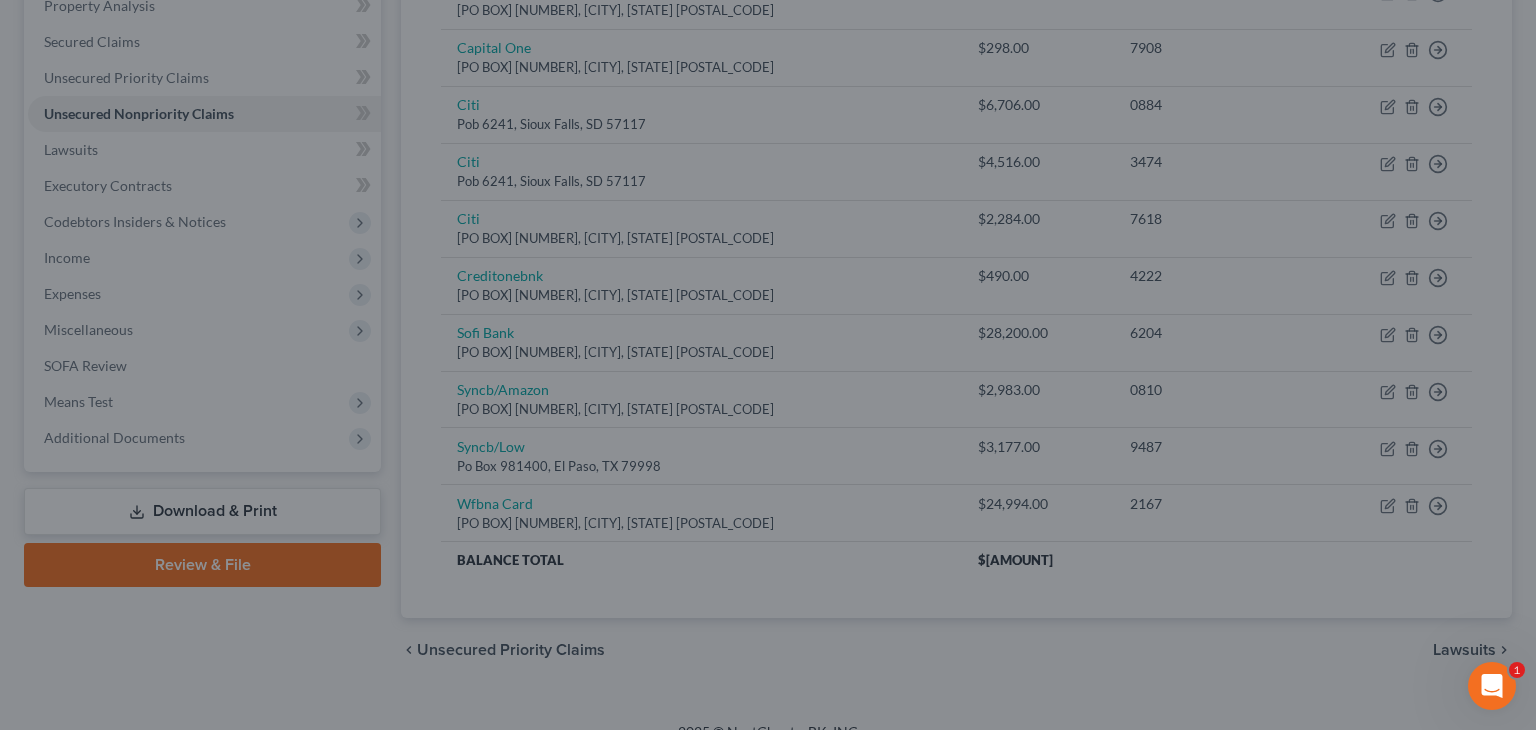type on "0" 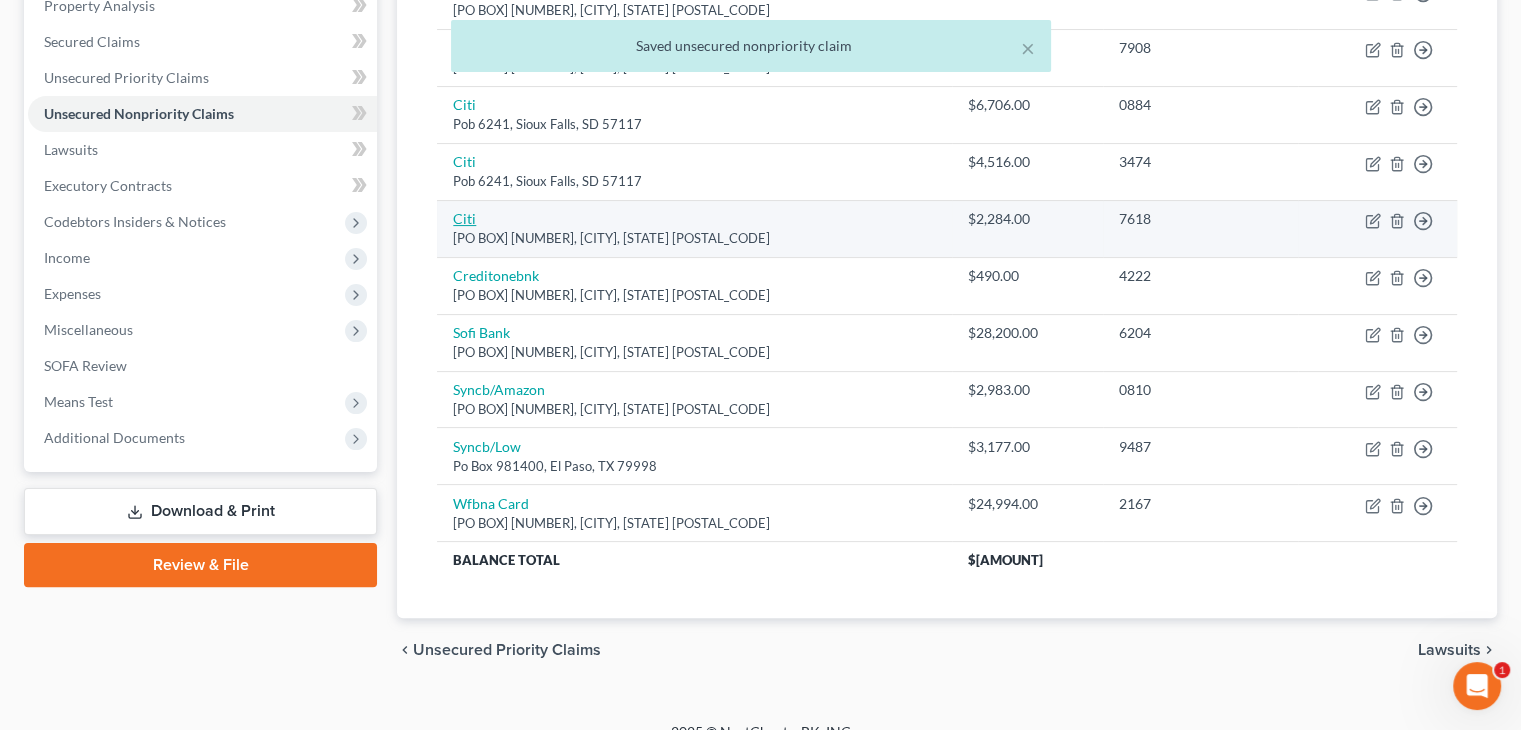 click on "Citi" at bounding box center (464, 218) 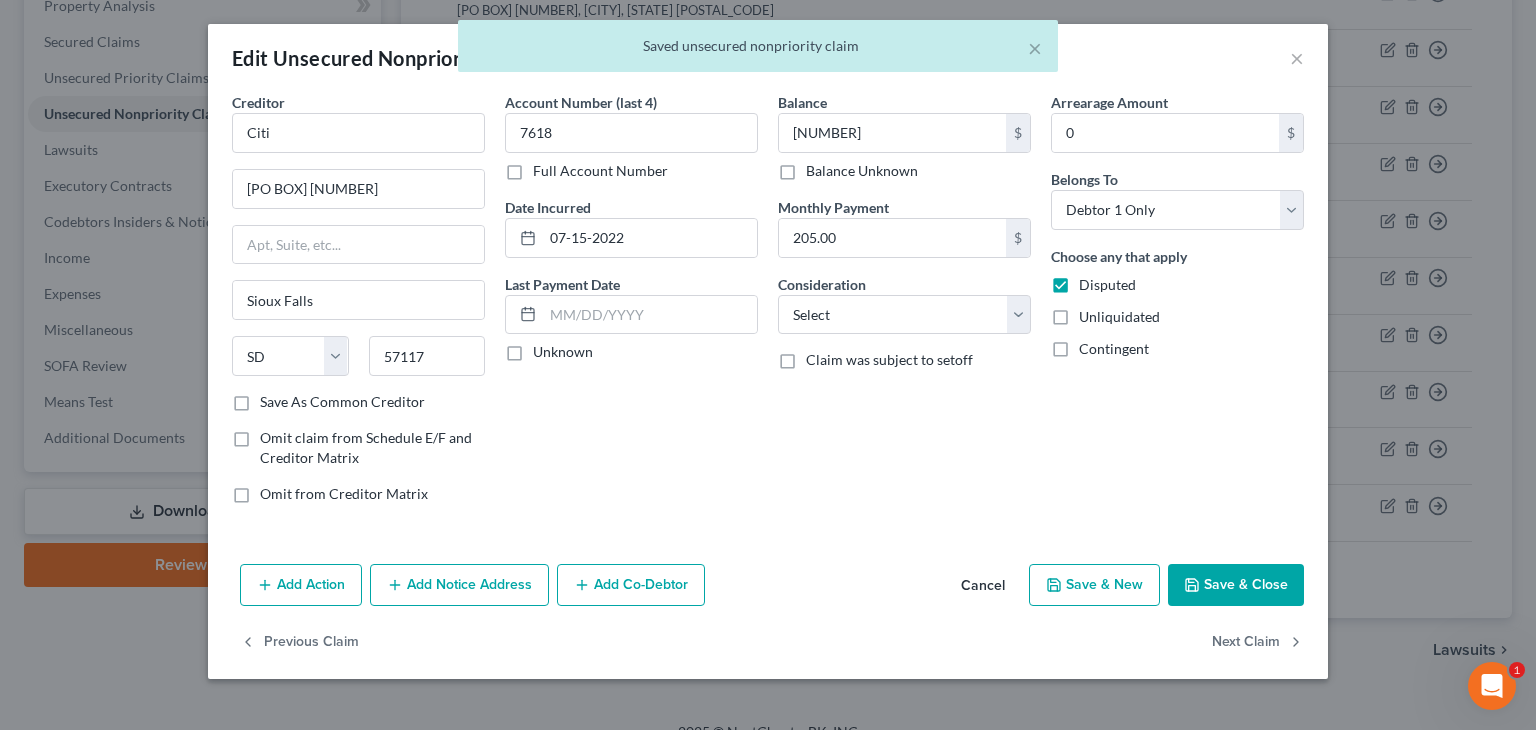 click on "Unknown" at bounding box center [563, 352] 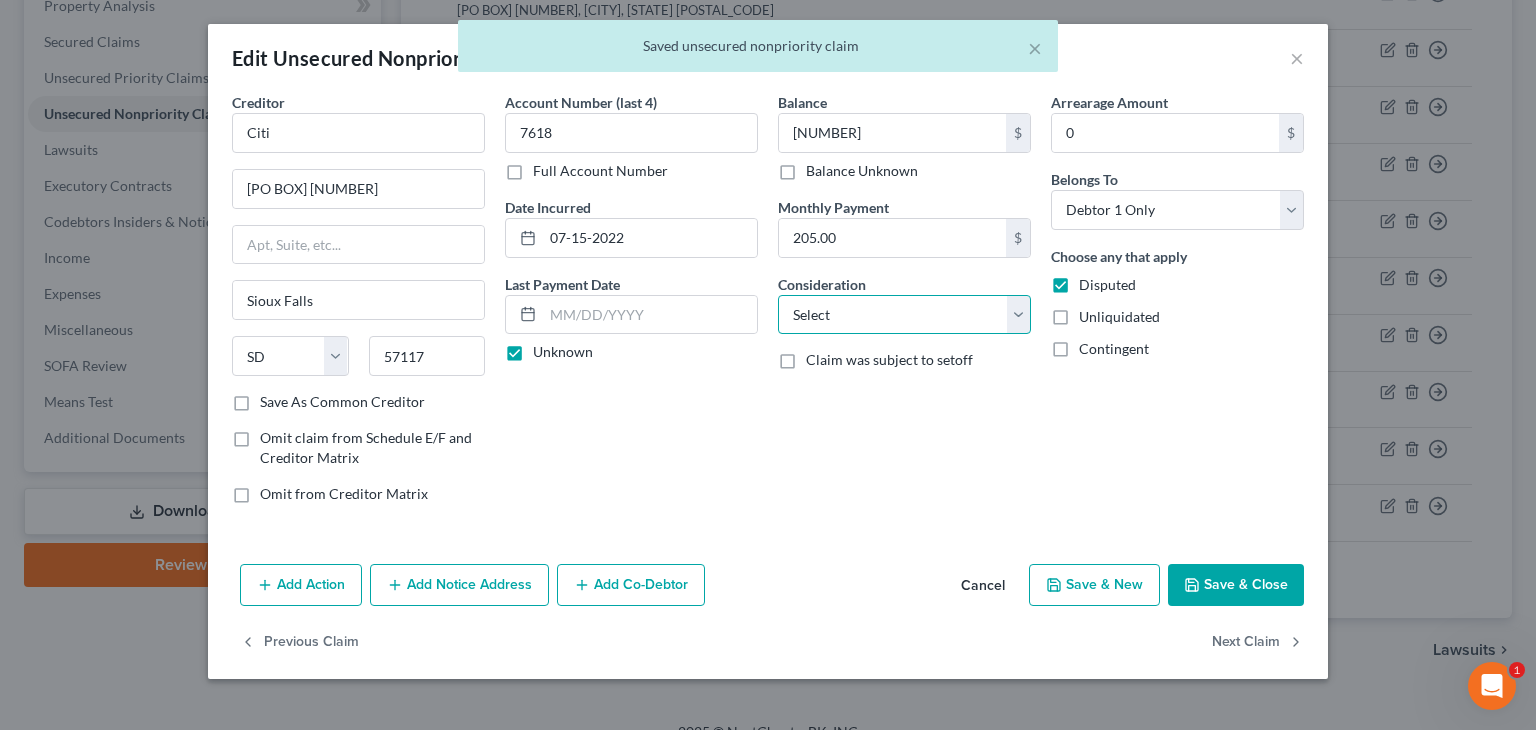 click on "Select Cable / Satellite Services Collection Agency Credit Card Debt Debt Counseling / Attorneys Deficiency Balance Domestic Support Obligations Home / Car Repairs Income Taxes Judgment Liens Medical Services Monies Loaned / Advanced Mortgage Obligation From Divorce Or Separation Obligation To Pensions Other Overdrawn Bank Account Promised To Help Pay Creditors Student Loans Suppliers And Vendors Telephone / Internet Services Utility Services" at bounding box center (904, 315) 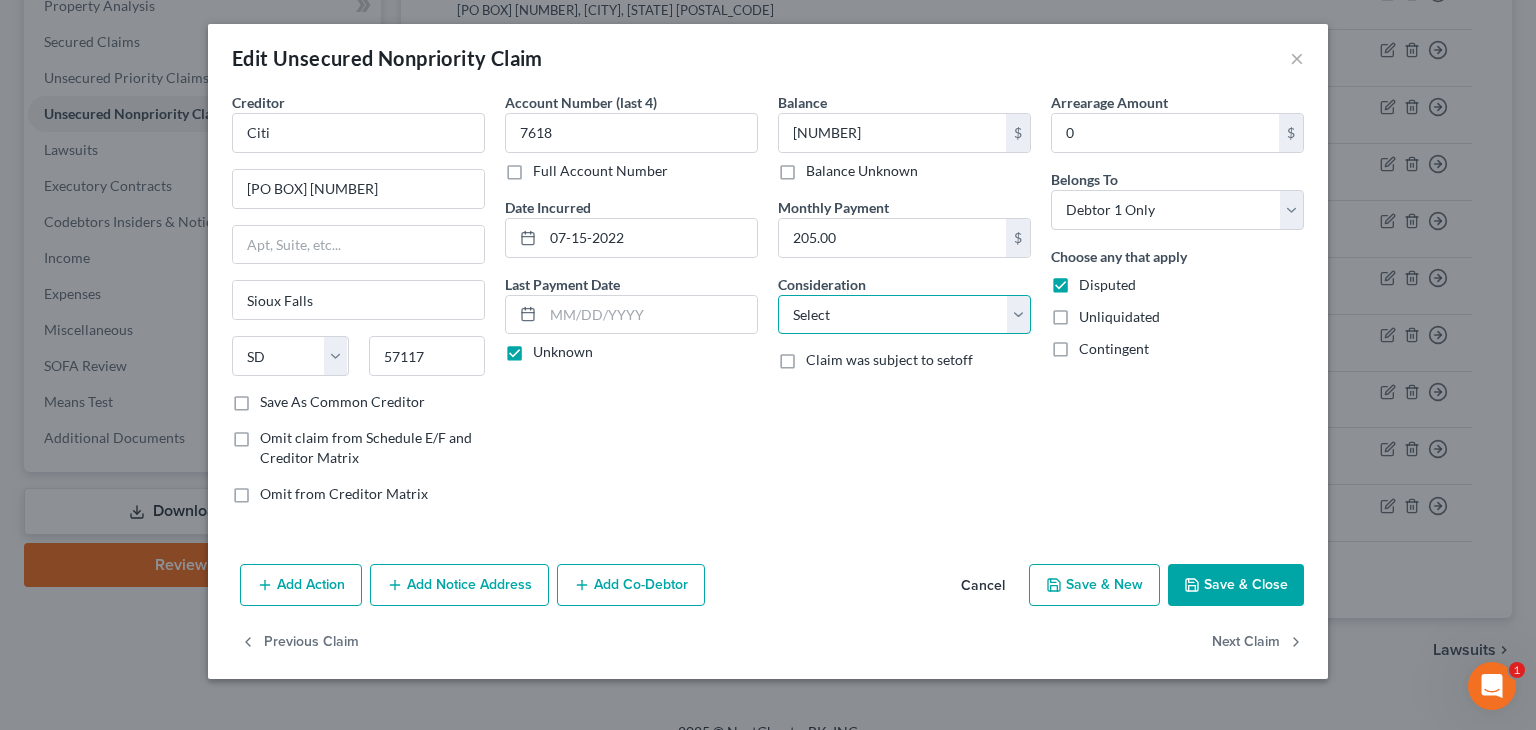select on "2" 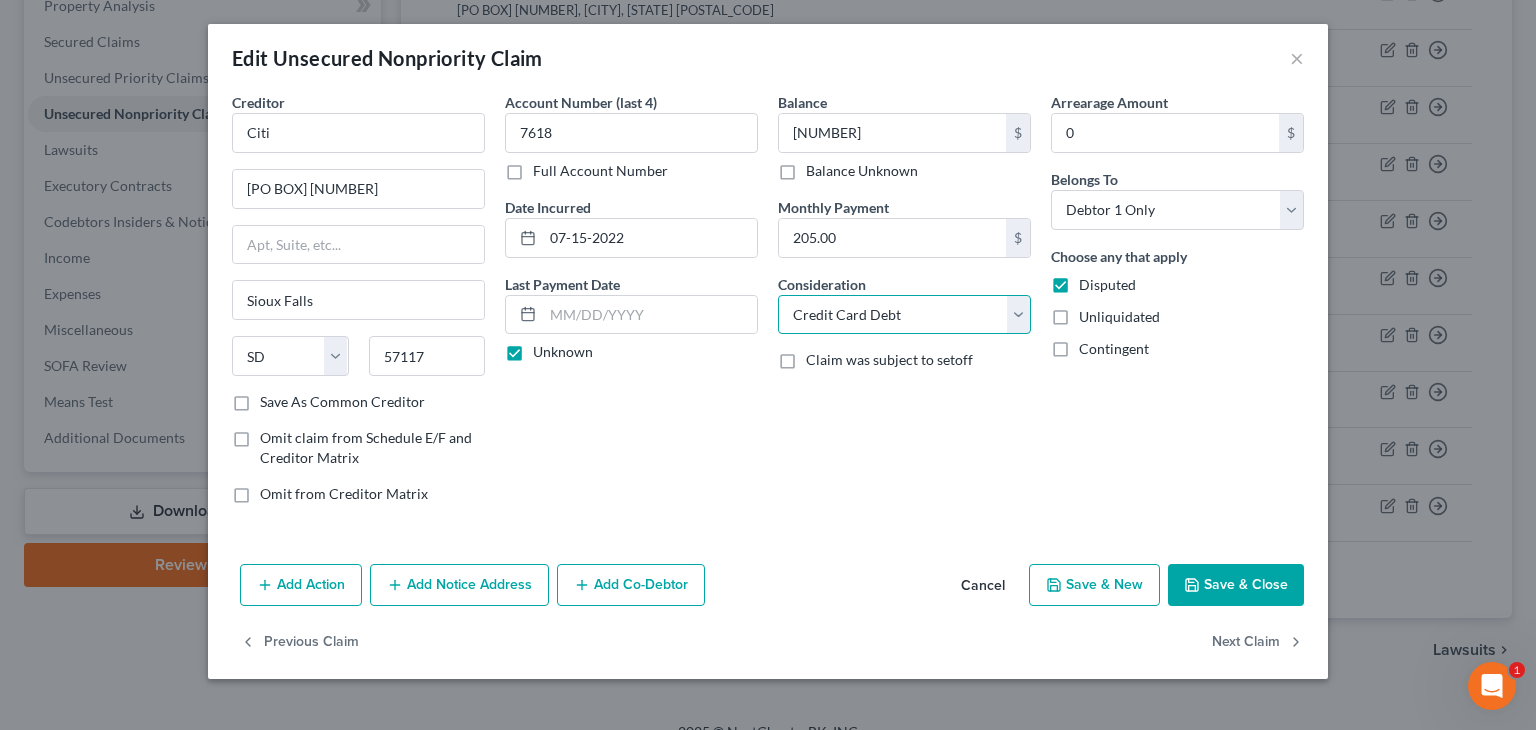 click on "Select Cable / Satellite Services Collection Agency Credit Card Debt Debt Counseling / Attorneys Deficiency Balance Domestic Support Obligations Home / Car Repairs Income Taxes Judgment Liens Medical Services Monies Loaned / Advanced Mortgage Obligation From Divorce Or Separation Obligation To Pensions Other Overdrawn Bank Account Promised To Help Pay Creditors Student Loans Suppliers And Vendors Telephone / Internet Services Utility Services" at bounding box center (904, 315) 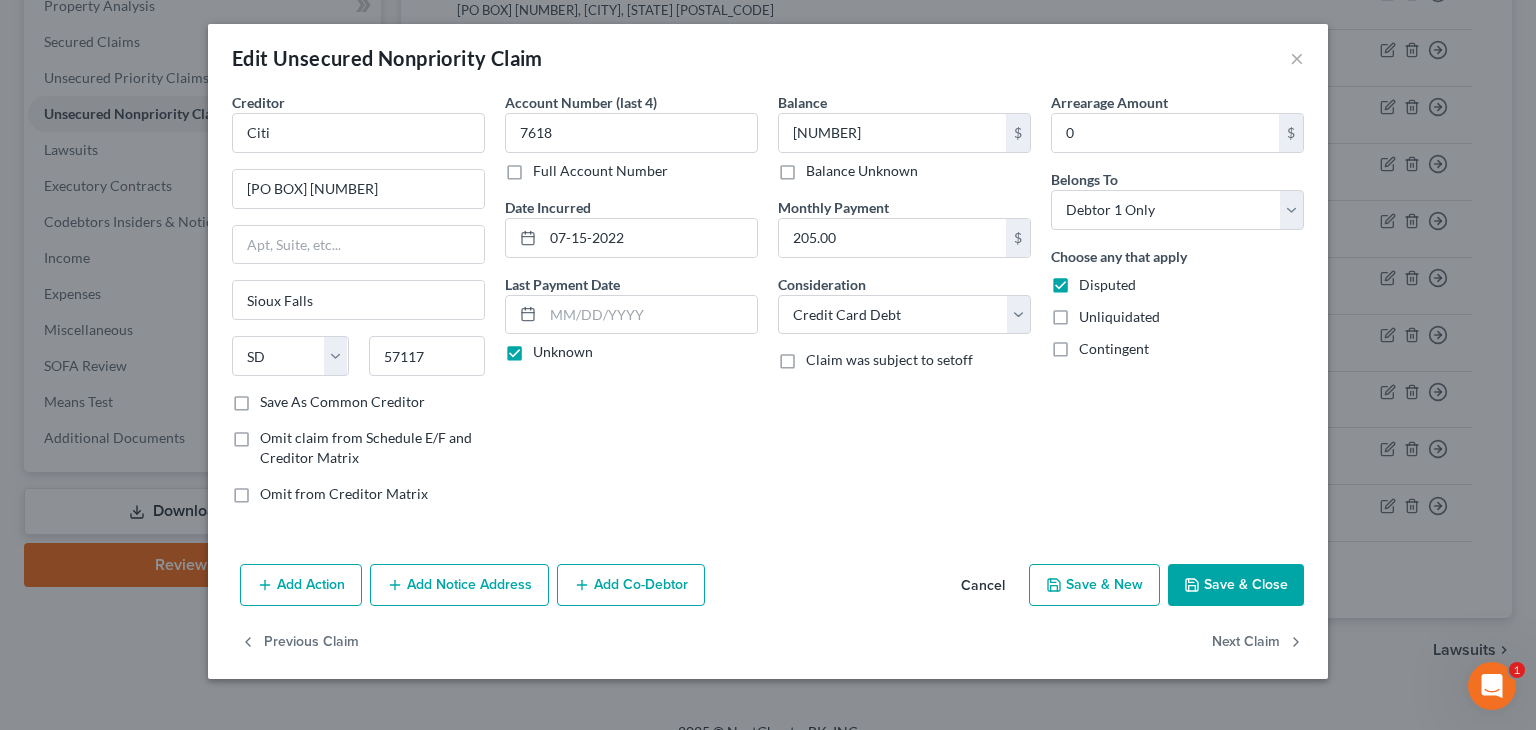 click on "Save & Close" at bounding box center (1236, 585) 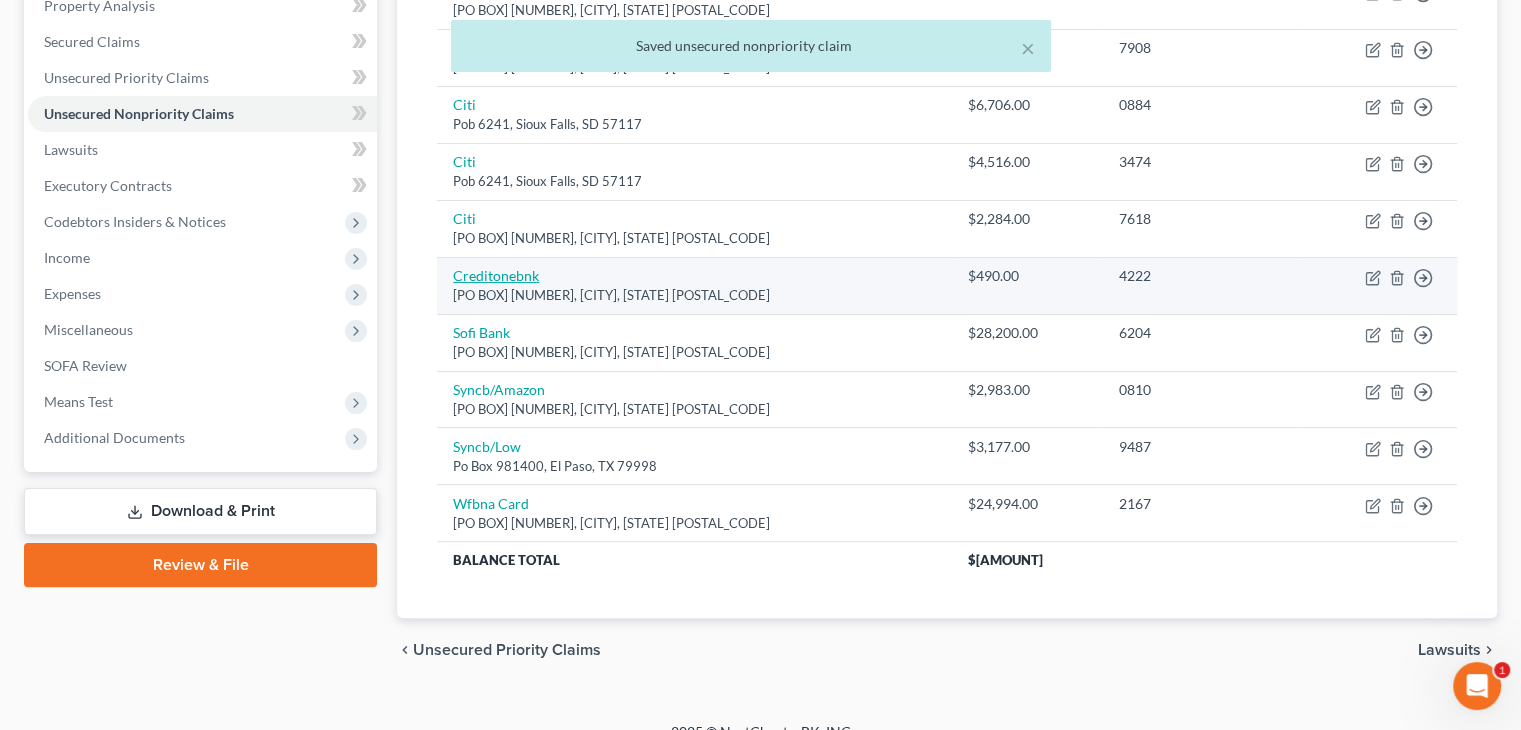 click on "Creditonebnk" at bounding box center (496, 275) 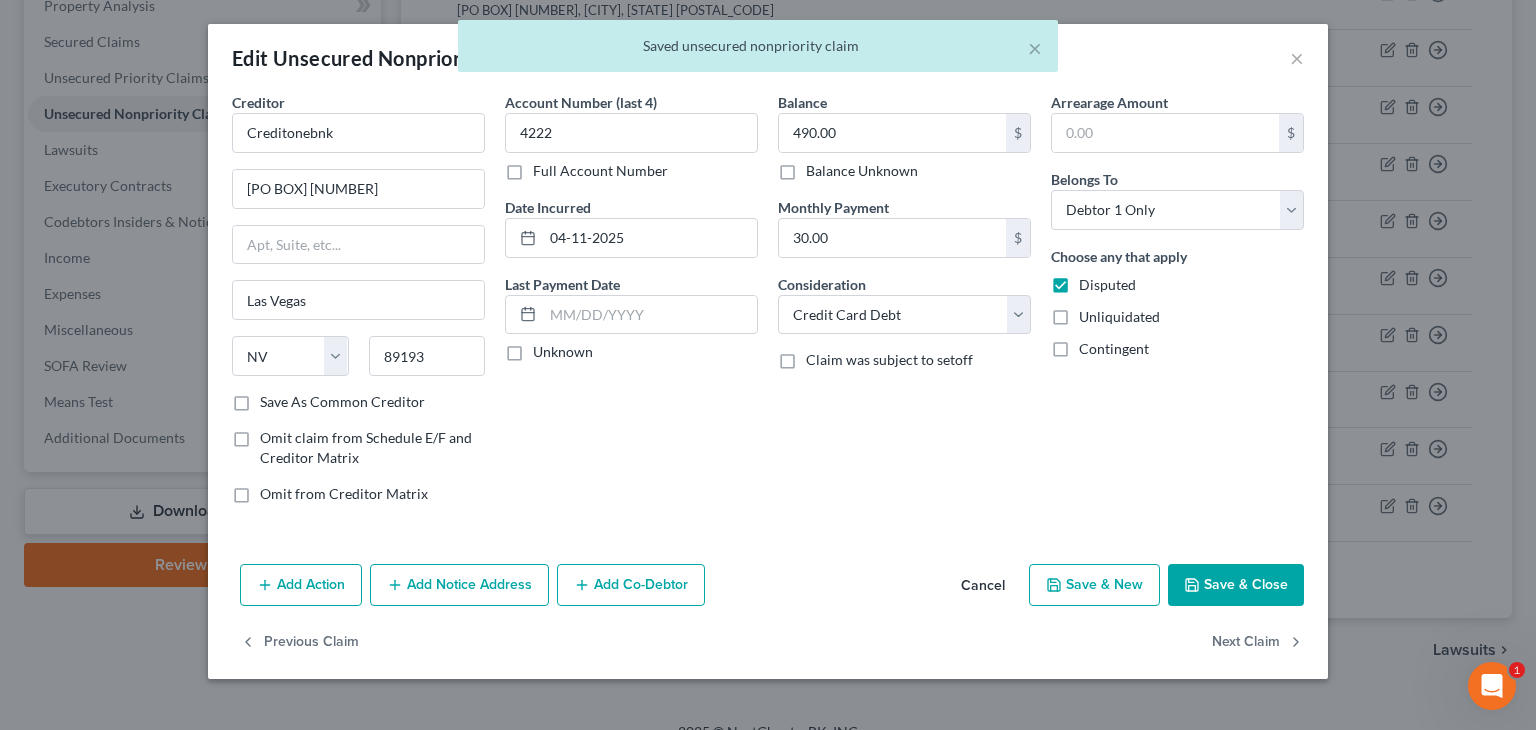 click on "Unknown" at bounding box center [563, 352] 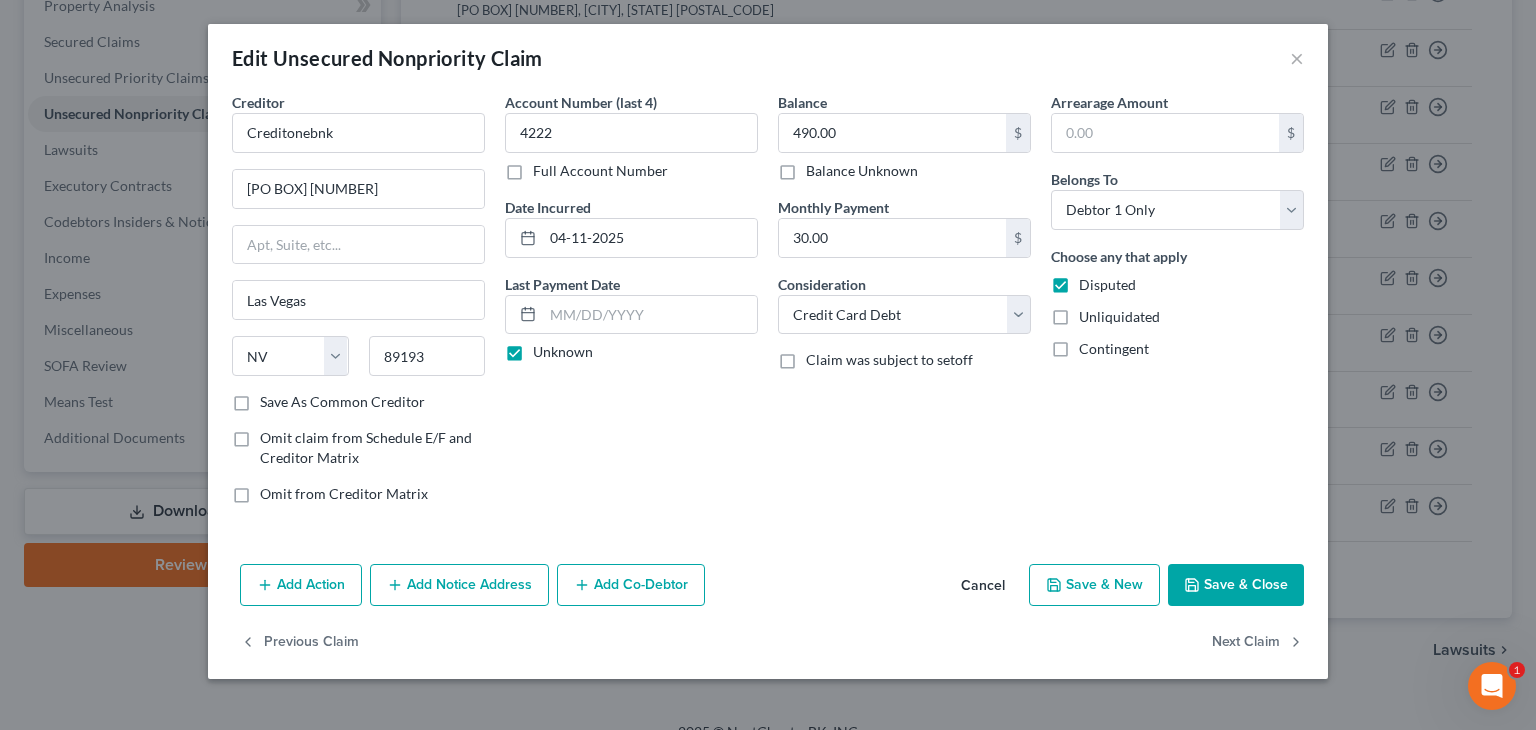 click on "Save & Close" at bounding box center [1236, 585] 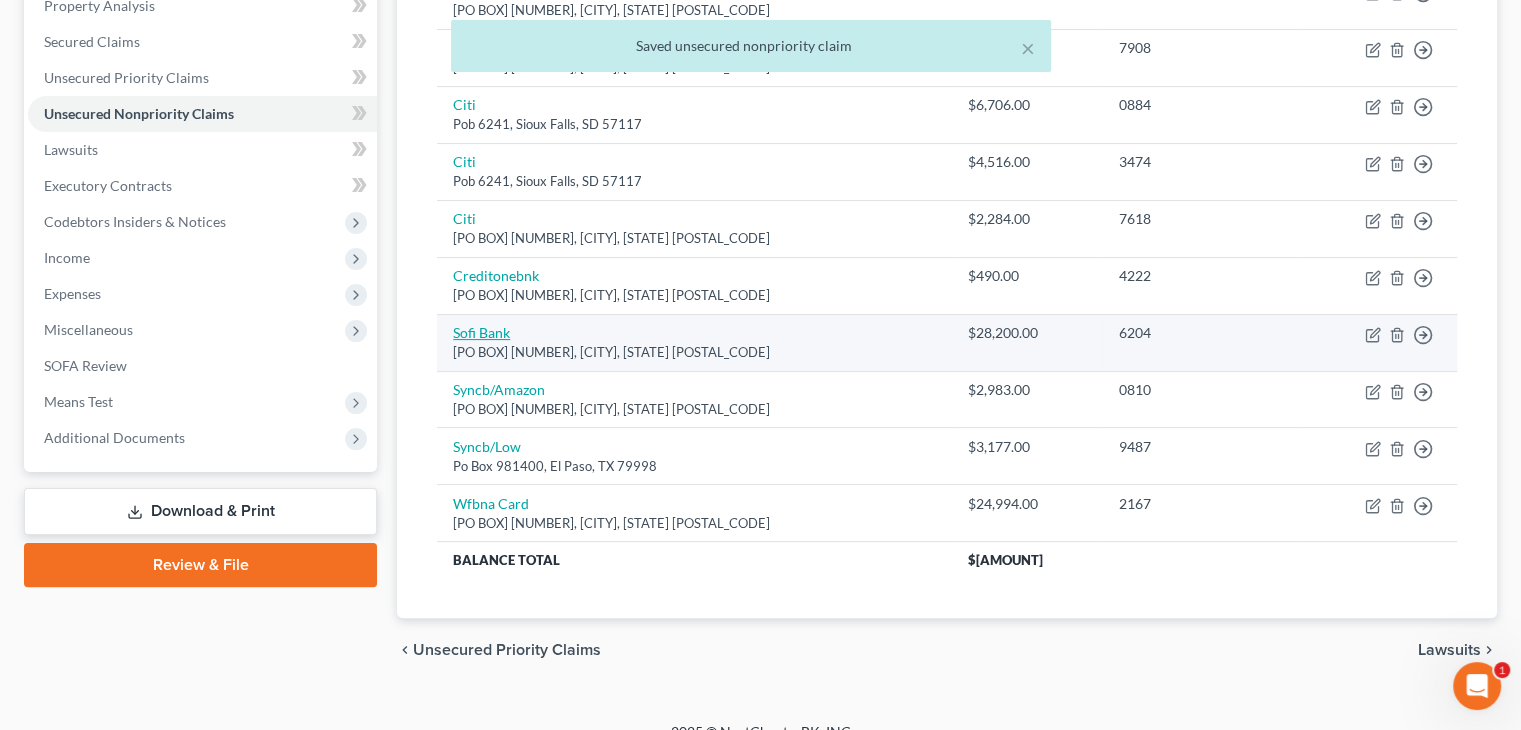 click on "Sofi Bank" at bounding box center [481, 332] 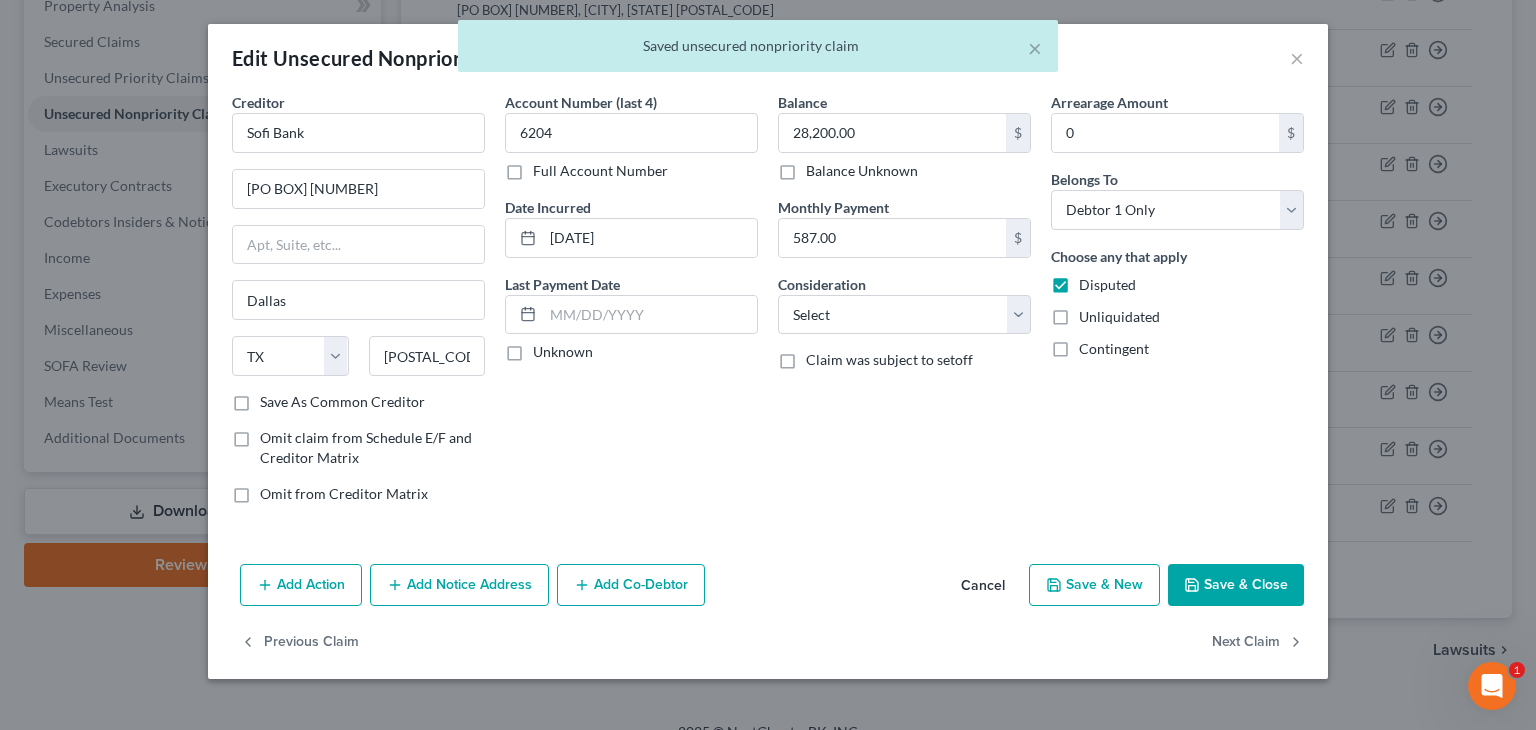 click on "Unknown" at bounding box center [563, 352] 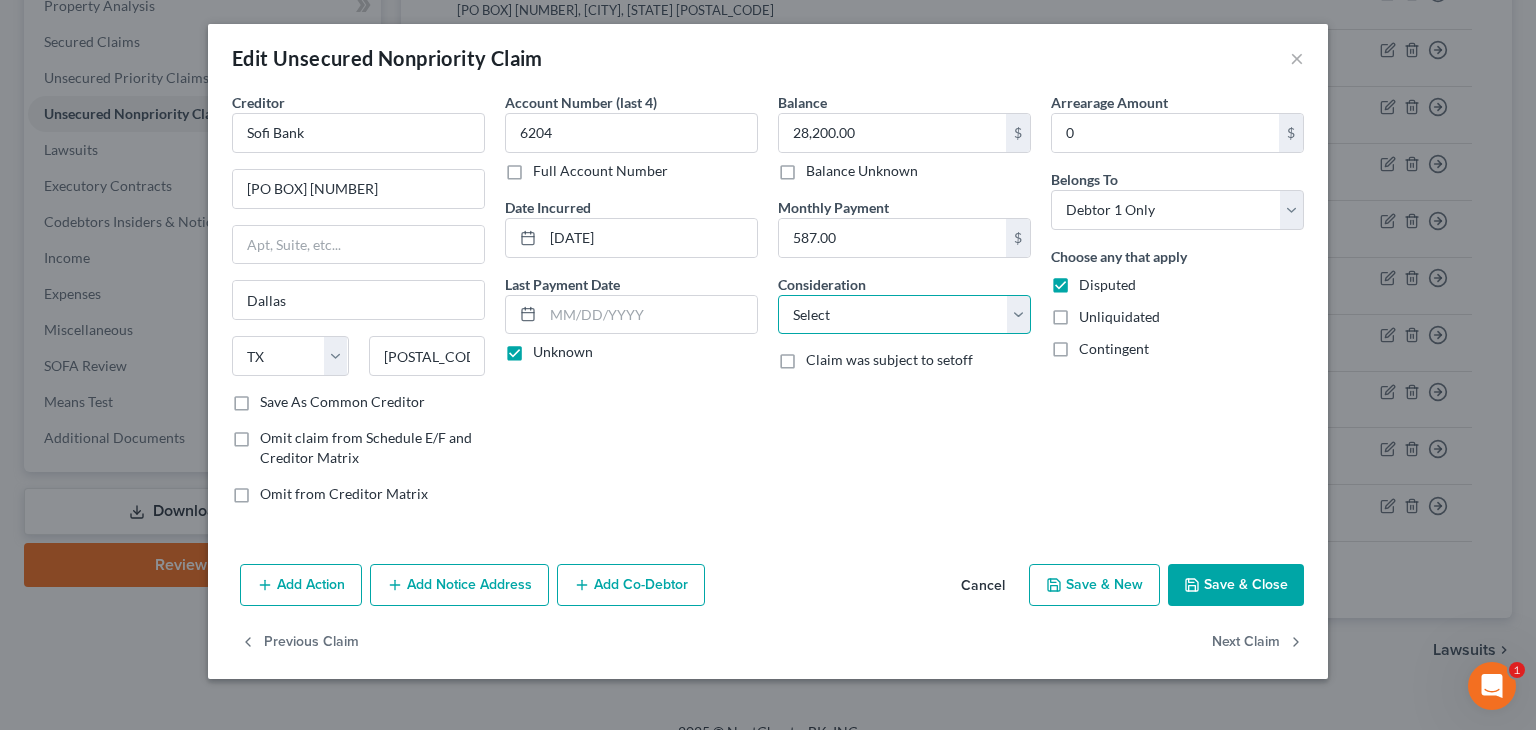 click on "Select Cable / Satellite Services Collection Agency Credit Card Debt Debt Counseling / Attorneys Deficiency Balance Domestic Support Obligations Home / Car Repairs Income Taxes Judgment Liens Medical Services Monies Loaned / Advanced Mortgage Obligation From Divorce Or Separation Obligation To Pensions Other Overdrawn Bank Account Promised To Help Pay Creditors Student Loans Suppliers And Vendors Telephone / Internet Services Utility Services" at bounding box center [904, 315] 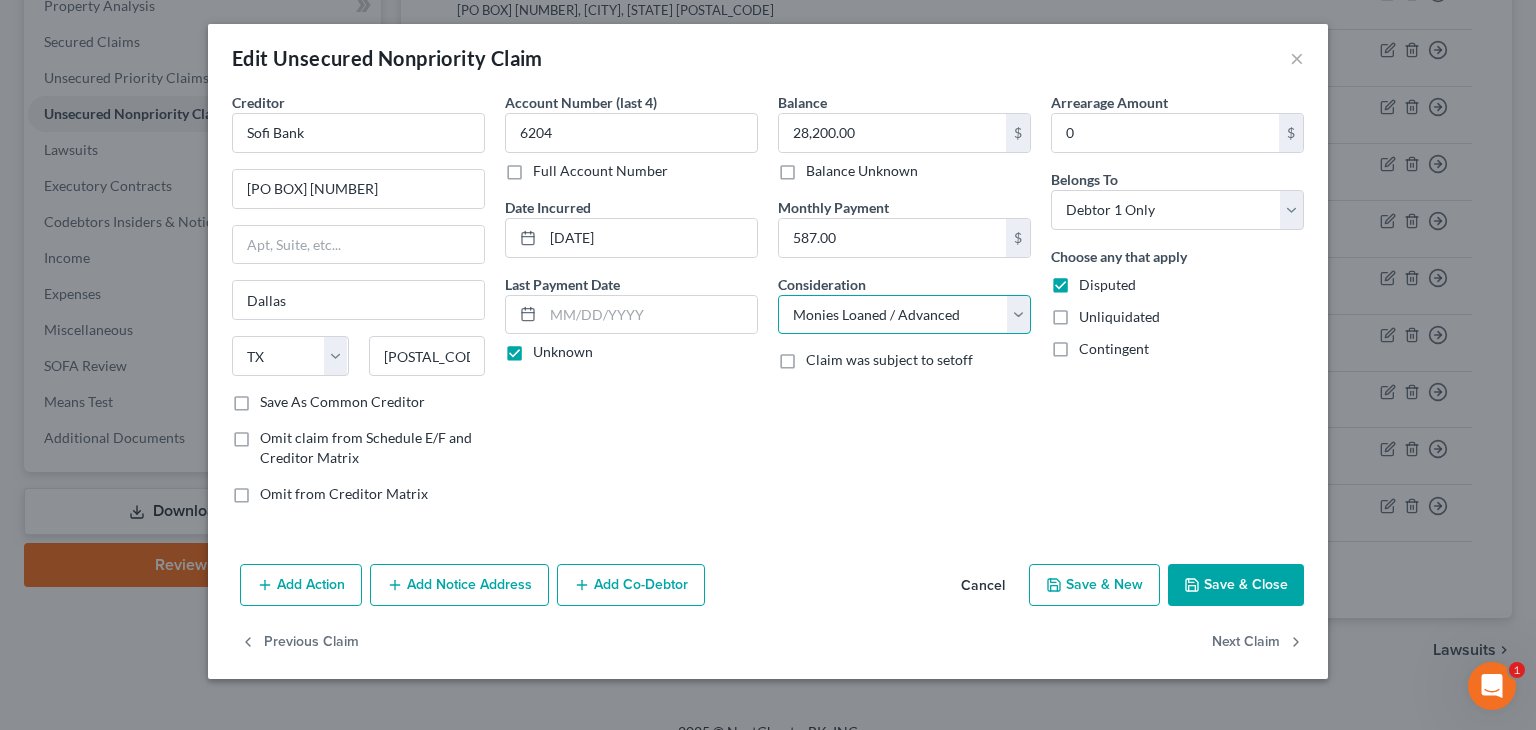 click on "Select Cable / Satellite Services Collection Agency Credit Card Debt Debt Counseling / Attorneys Deficiency Balance Domestic Support Obligations Home / Car Repairs Income Taxes Judgment Liens Medical Services Monies Loaned / Advanced Mortgage Obligation From Divorce Or Separation Obligation To Pensions Other Overdrawn Bank Account Promised To Help Pay Creditors Student Loans Suppliers And Vendors Telephone / Internet Services Utility Services" at bounding box center (904, 315) 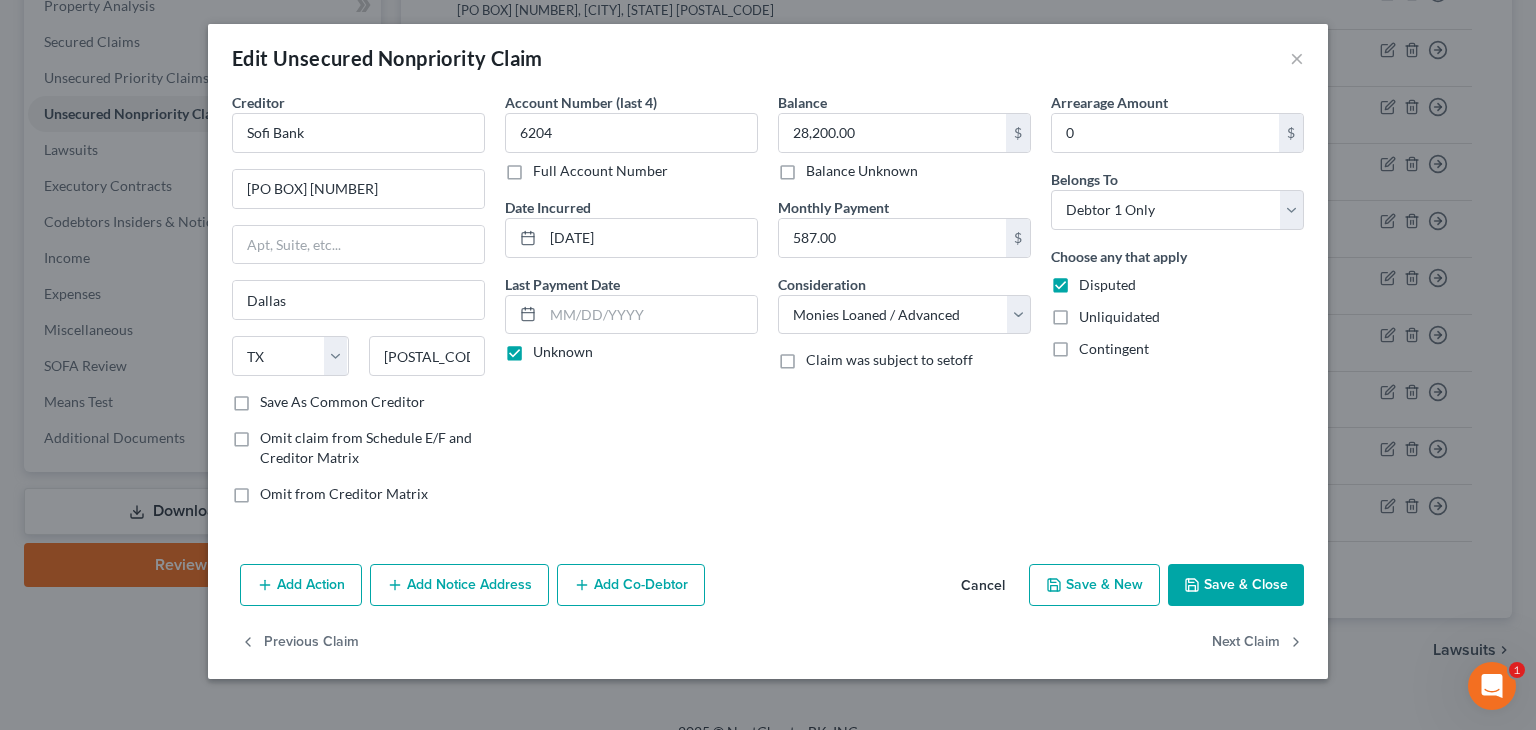 click on "Save & Close" at bounding box center (1236, 585) 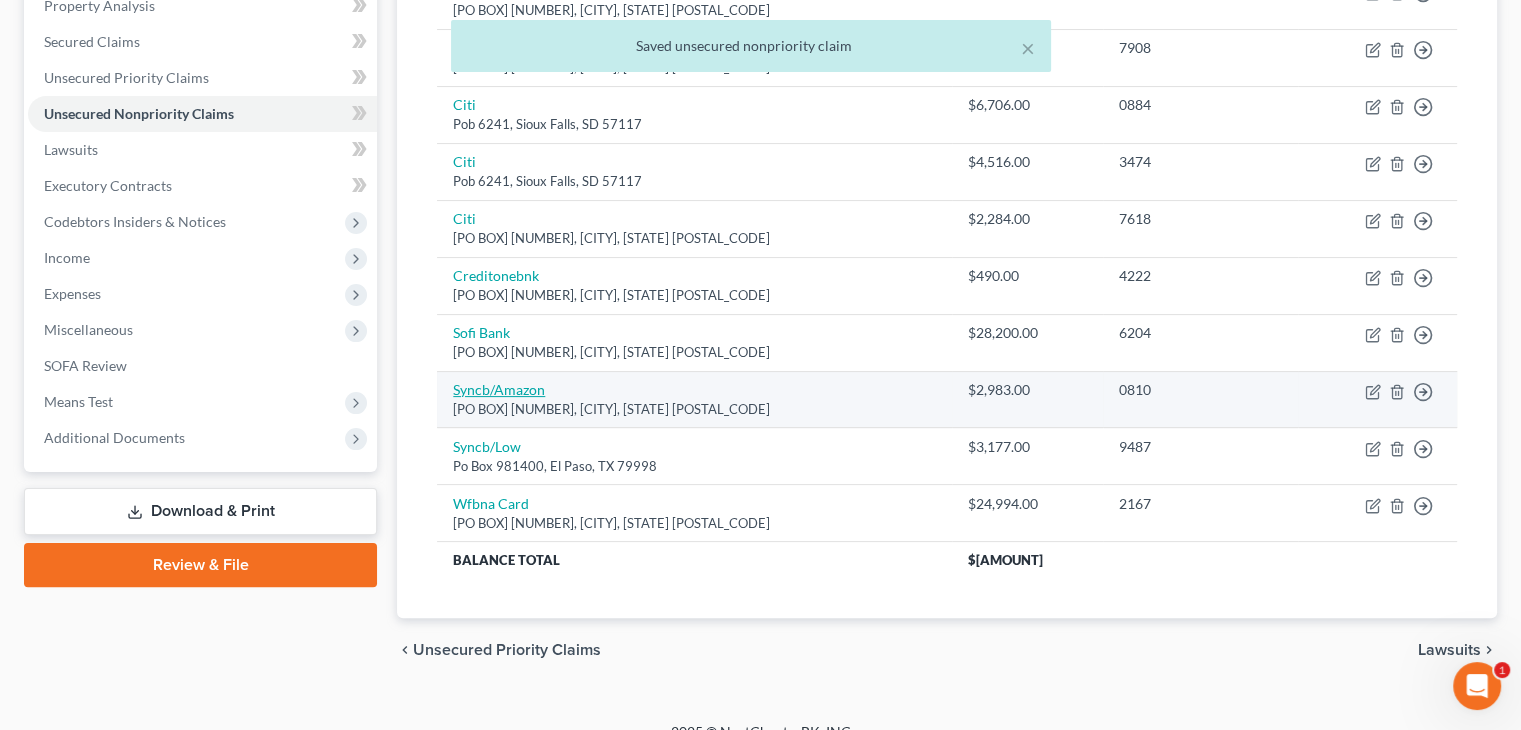 click on "Syncb/Amazon" at bounding box center (499, 389) 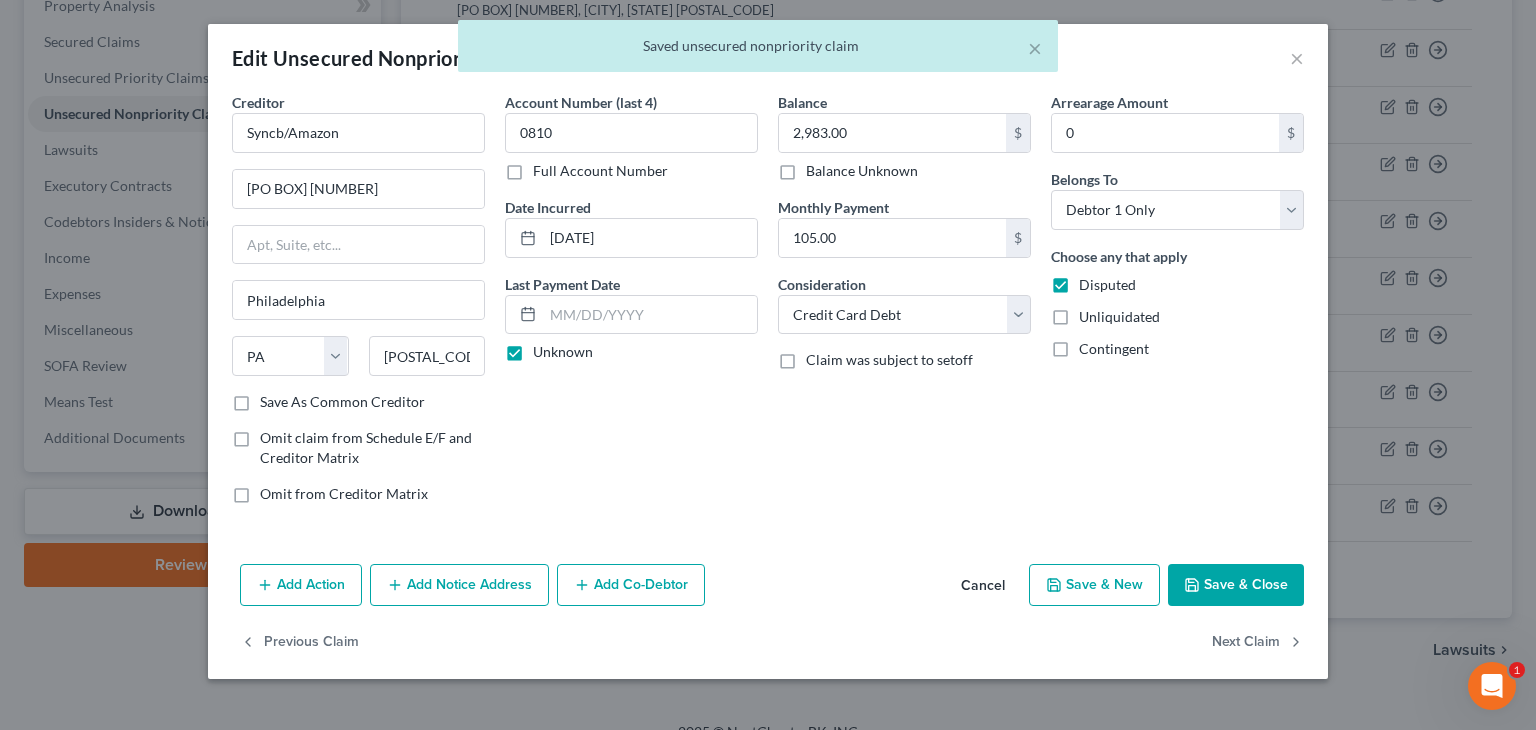 click on "Save & Close" at bounding box center (1236, 585) 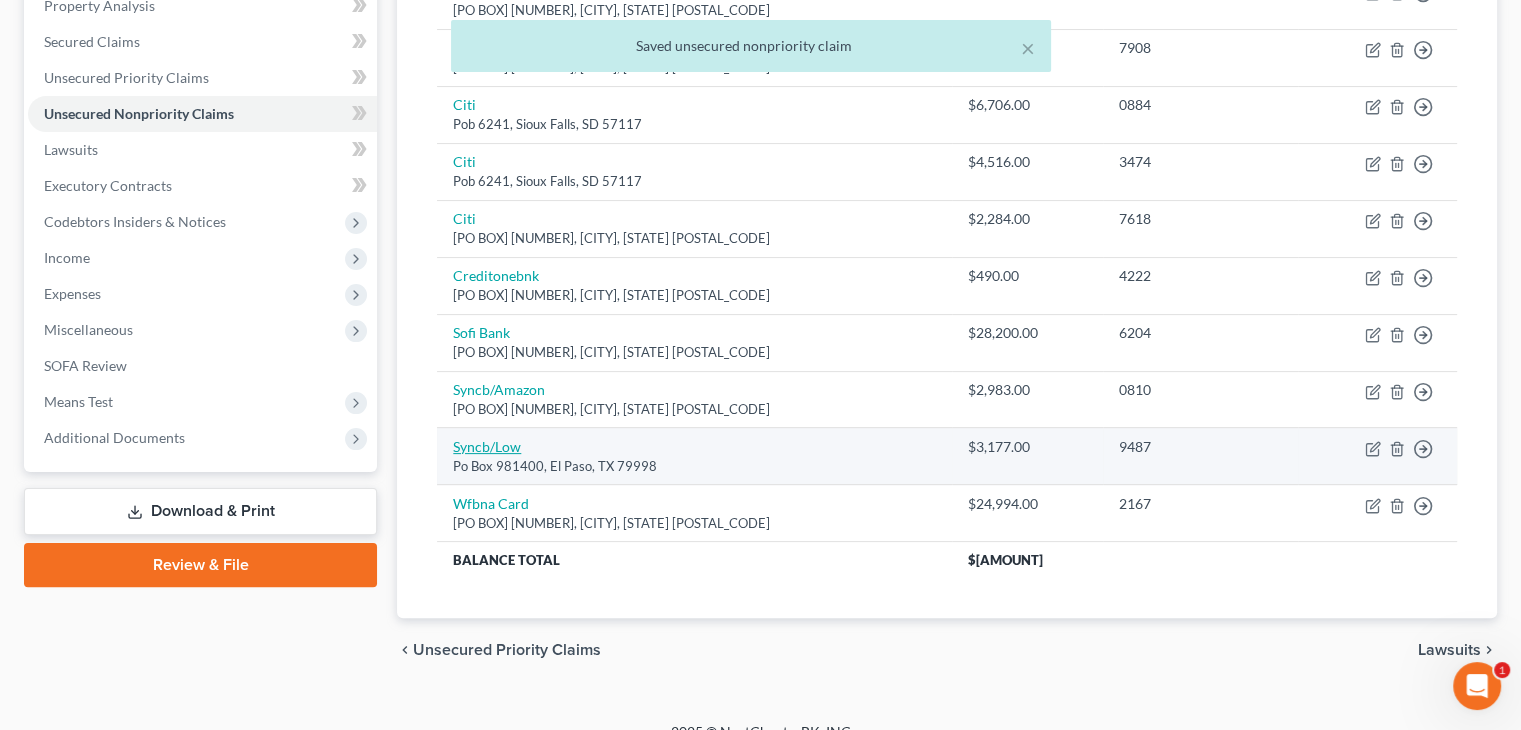 click on "Syncb/Low" at bounding box center (487, 446) 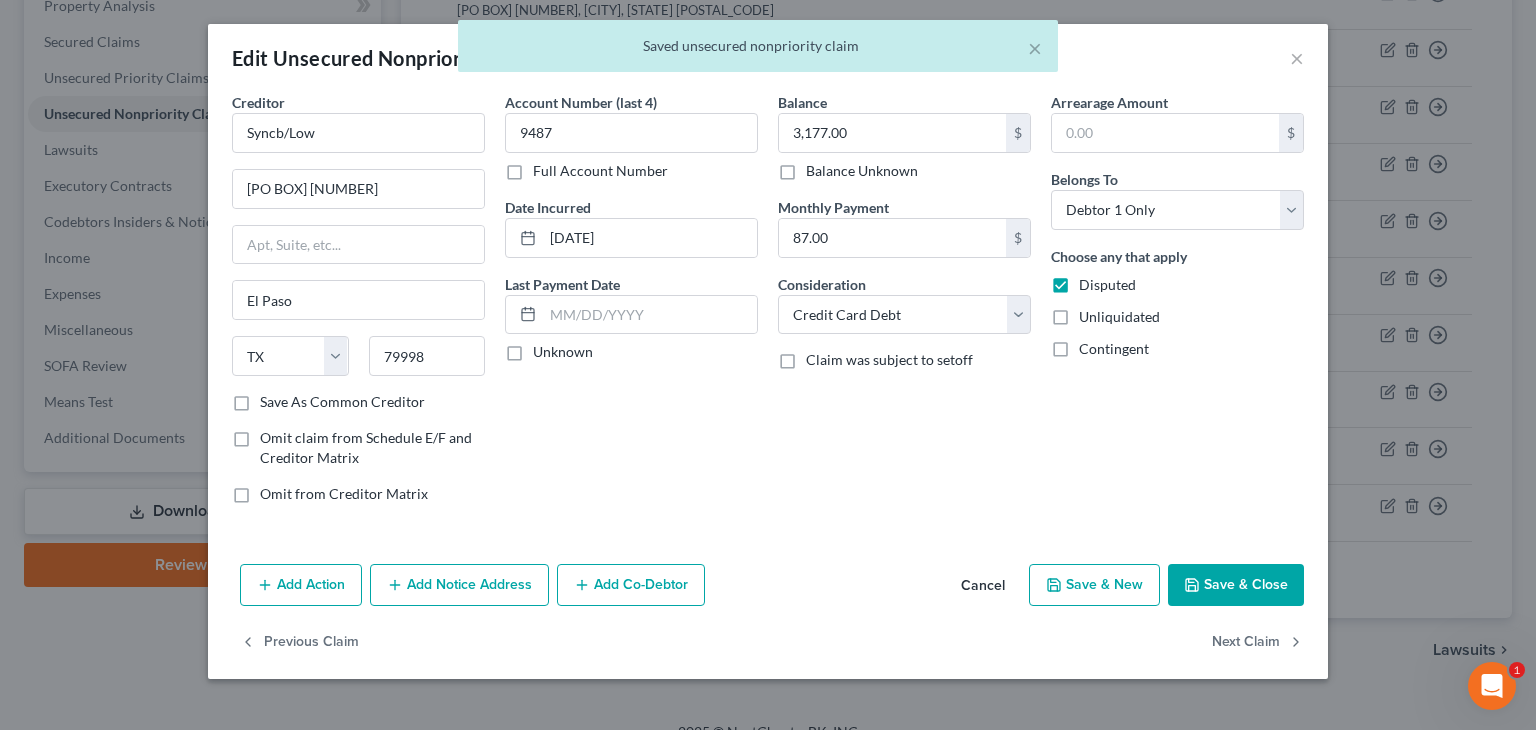 drag, startPoint x: 505, startPoint y: 347, endPoint x: 548, endPoint y: 354, distance: 43.56604 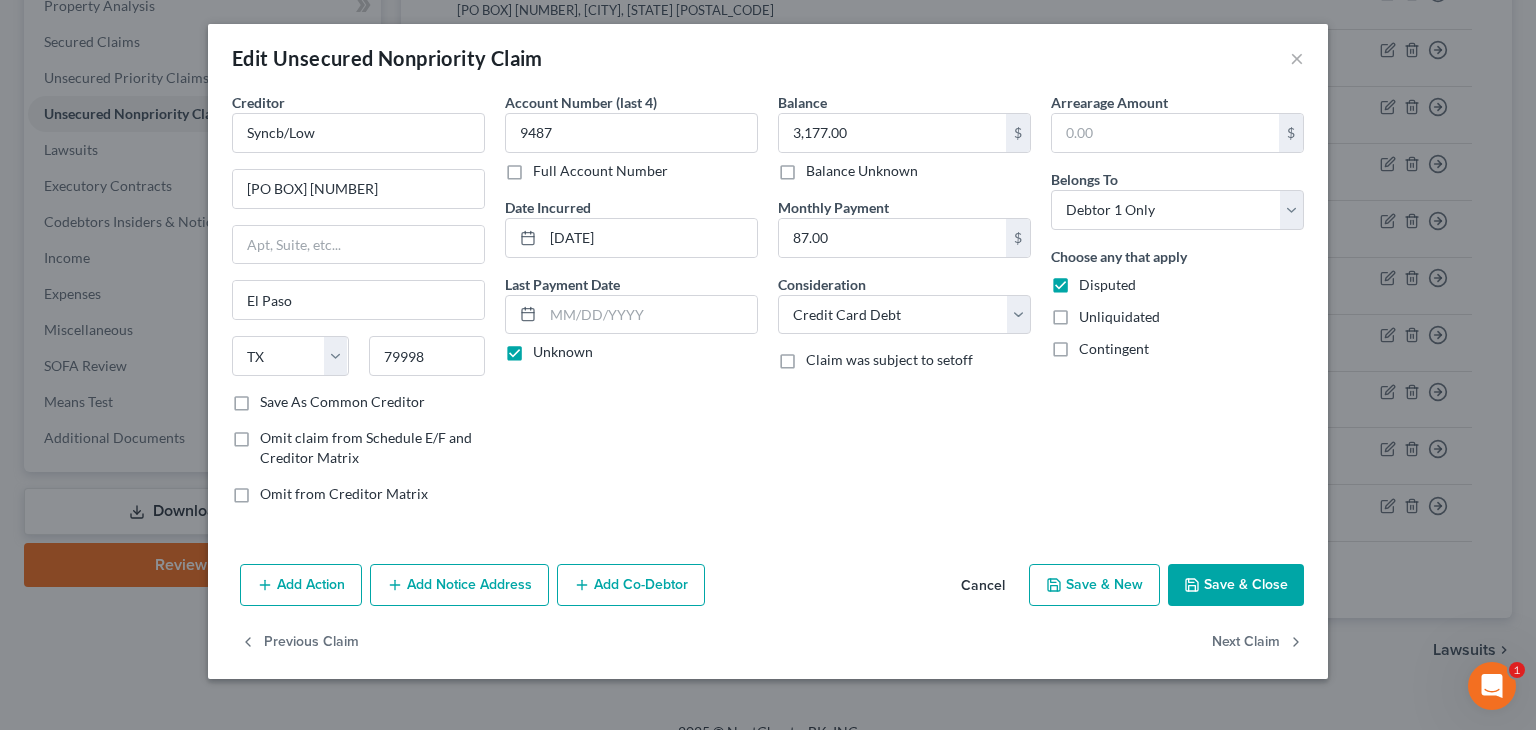 click on "Save & Close" at bounding box center [1236, 585] 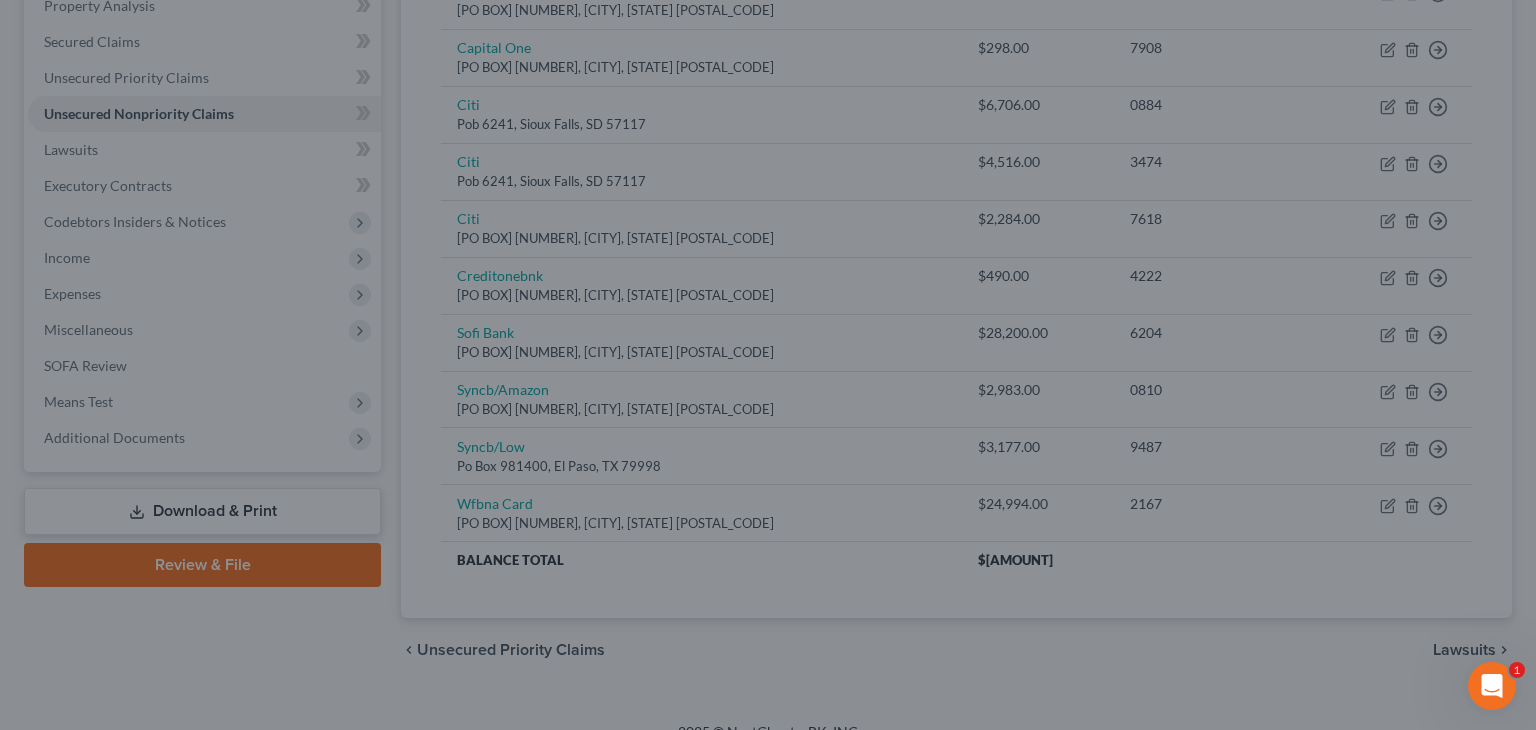 type on "0" 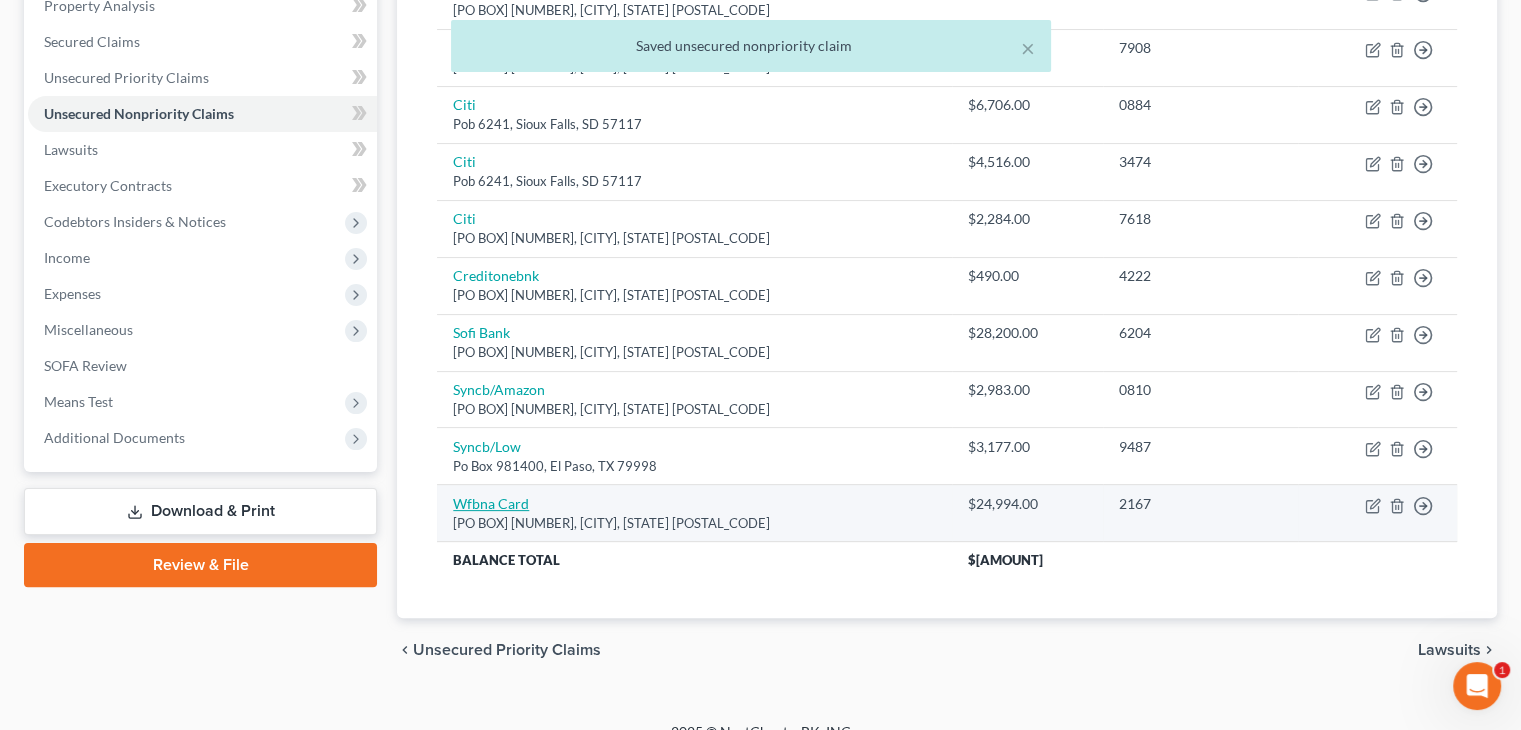click on "Wfbna Card" at bounding box center [491, 503] 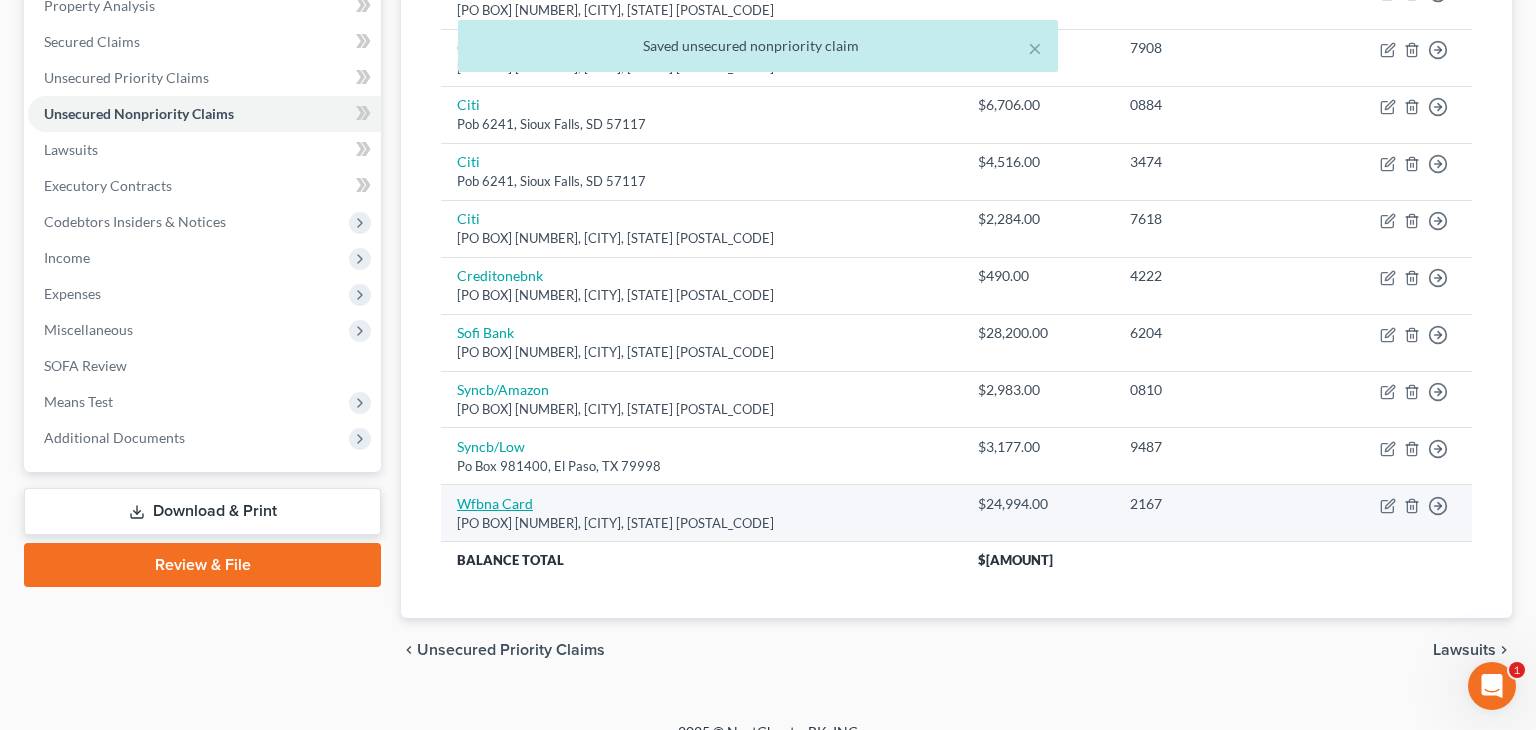 select on "16" 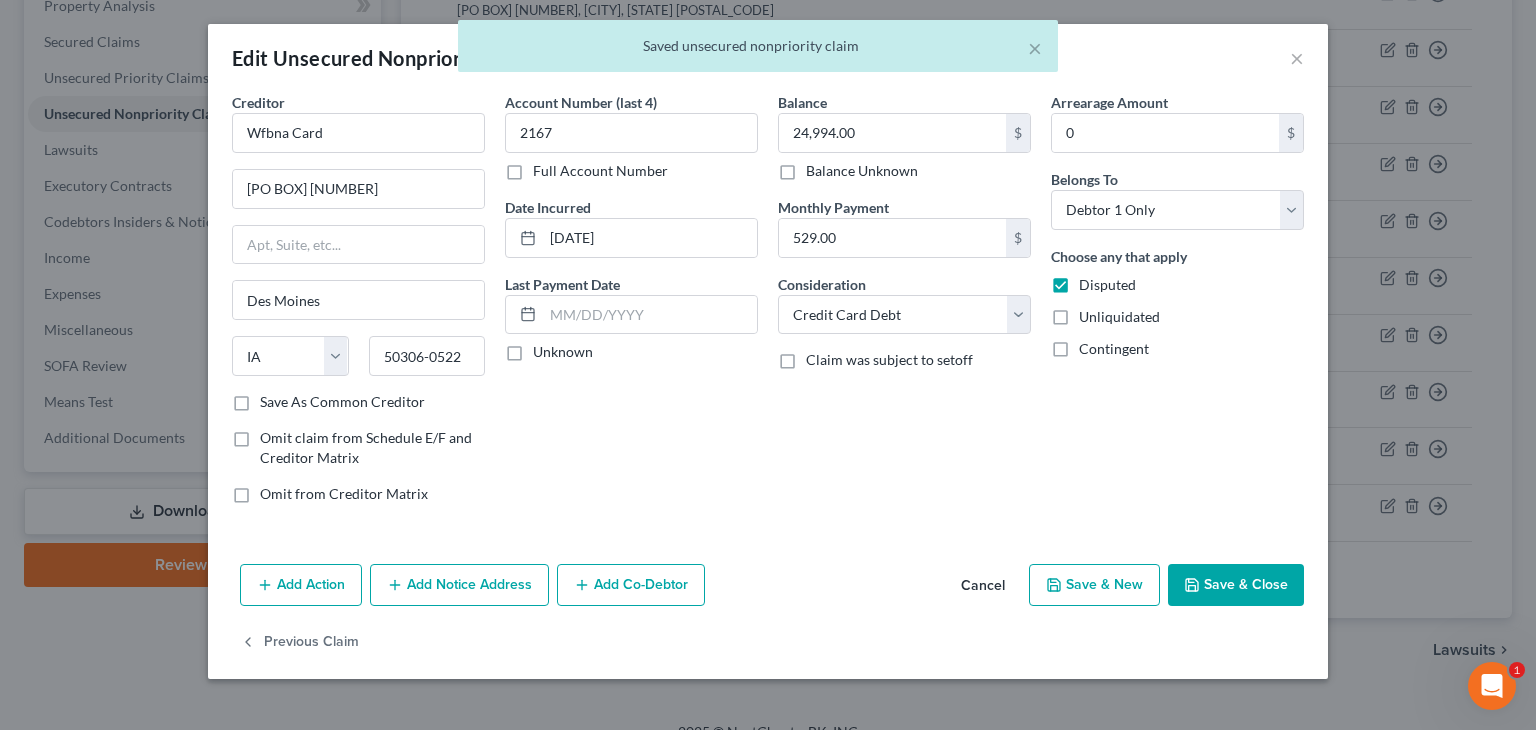 click on "Unknown" at bounding box center (563, 352) 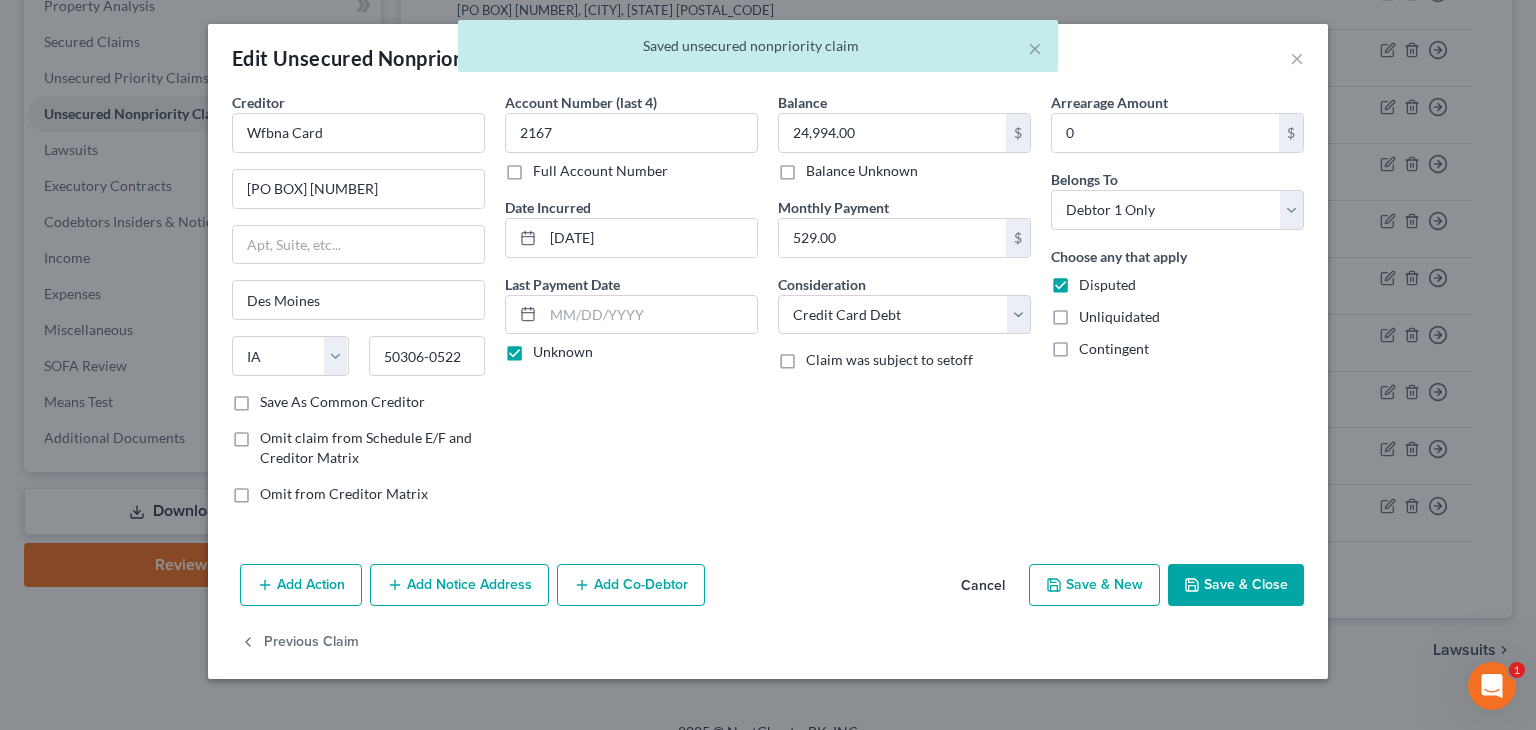 click on "Save & Close" at bounding box center (1236, 585) 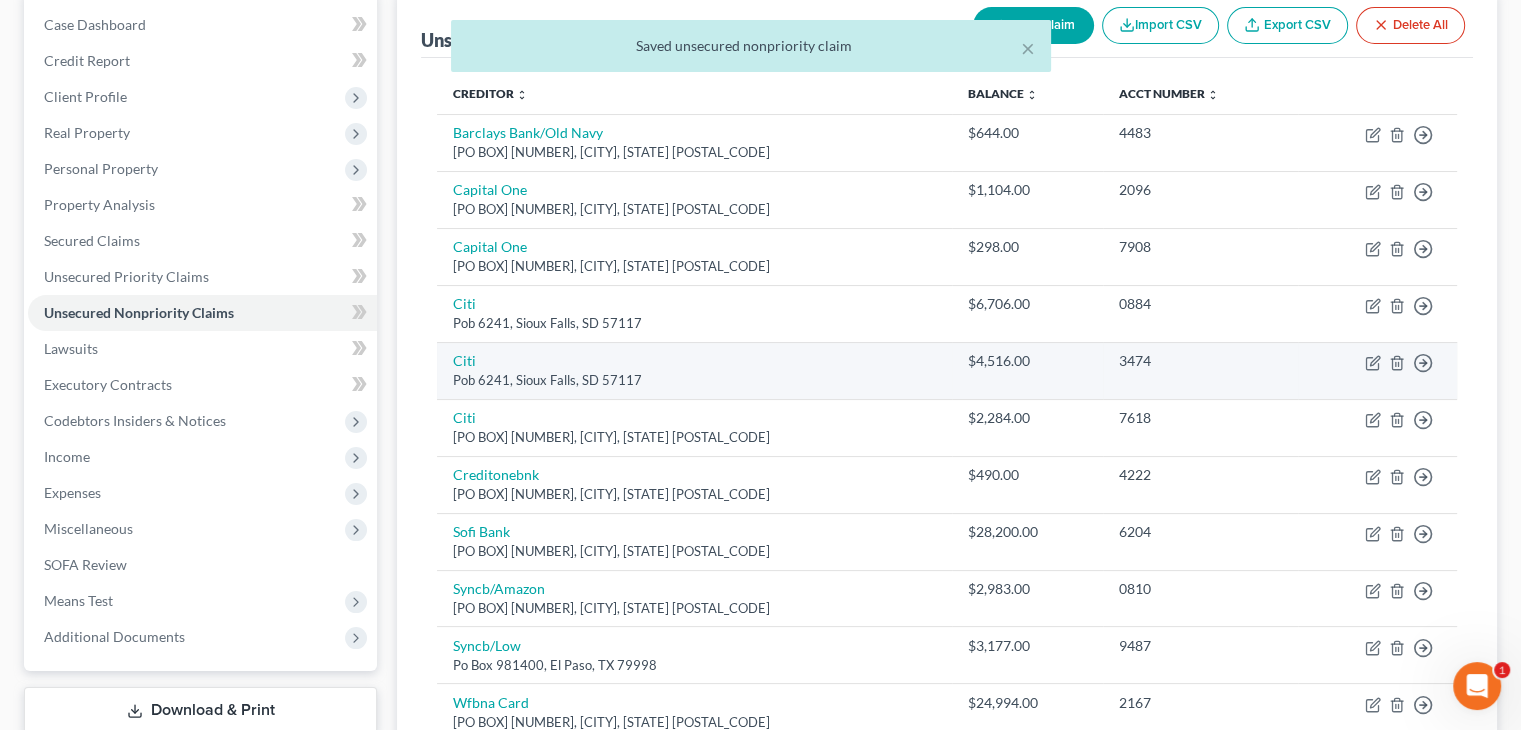 scroll, scrollTop: 0, scrollLeft: 0, axis: both 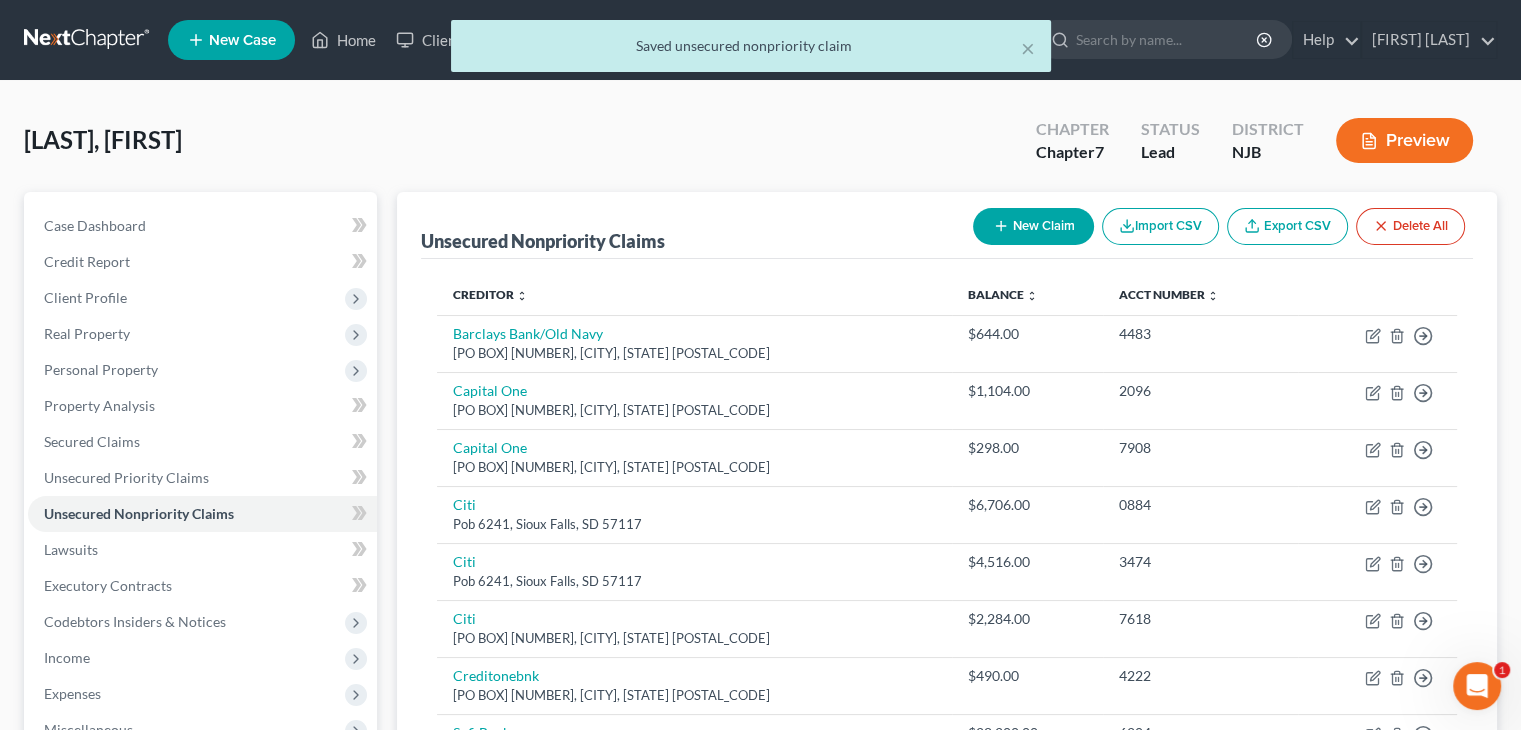 click on "Preview" at bounding box center (1404, 140) 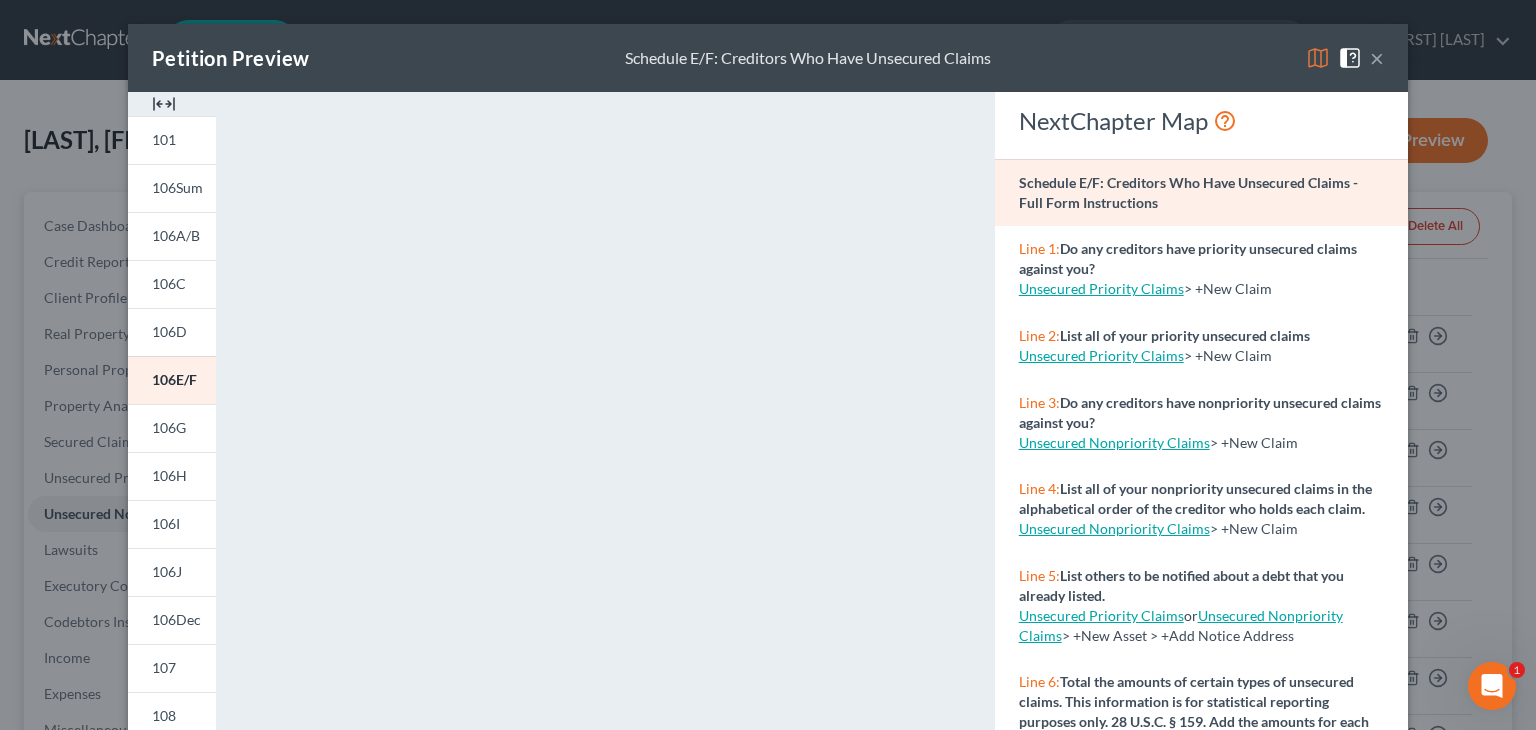 click on "×" at bounding box center [1377, 58] 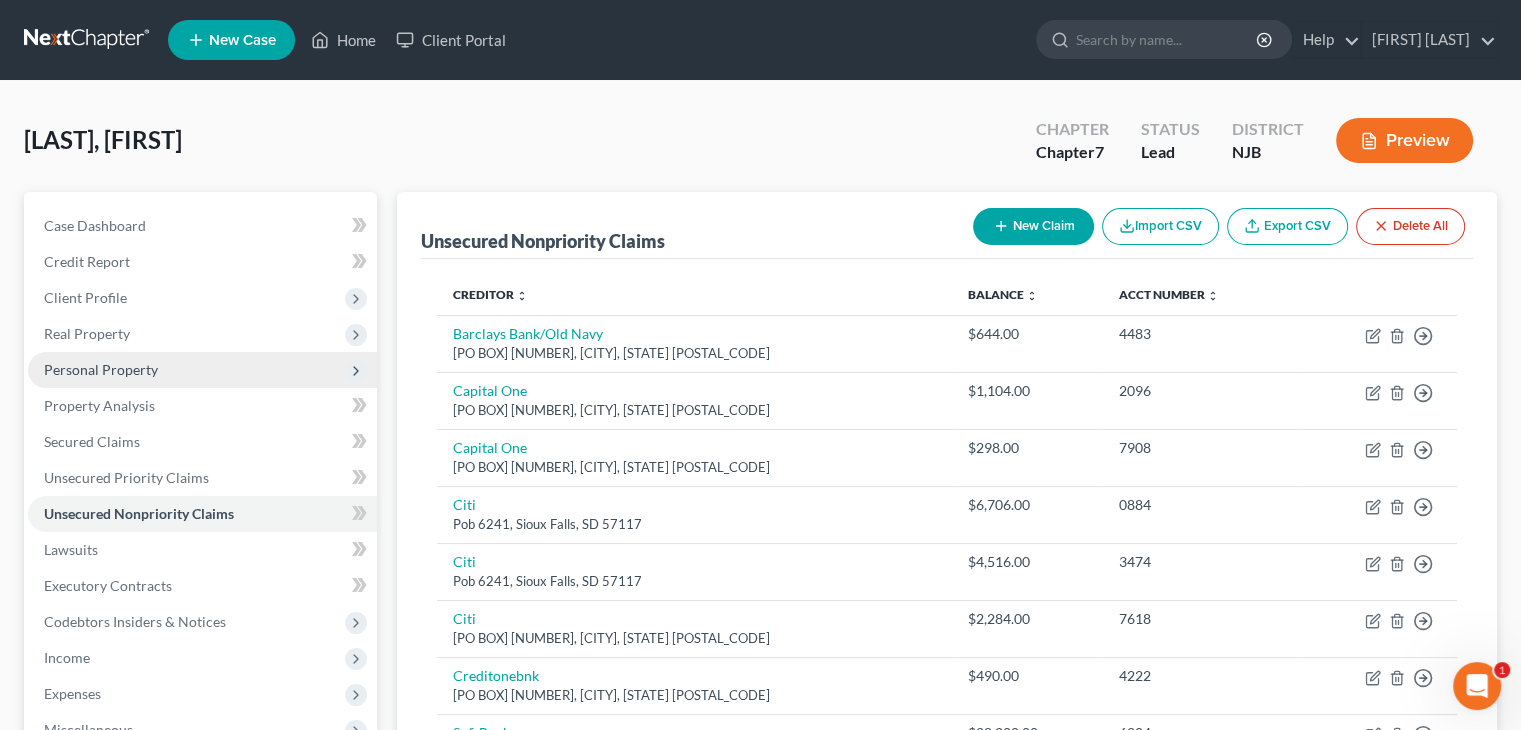click on "Personal Property" at bounding box center [101, 369] 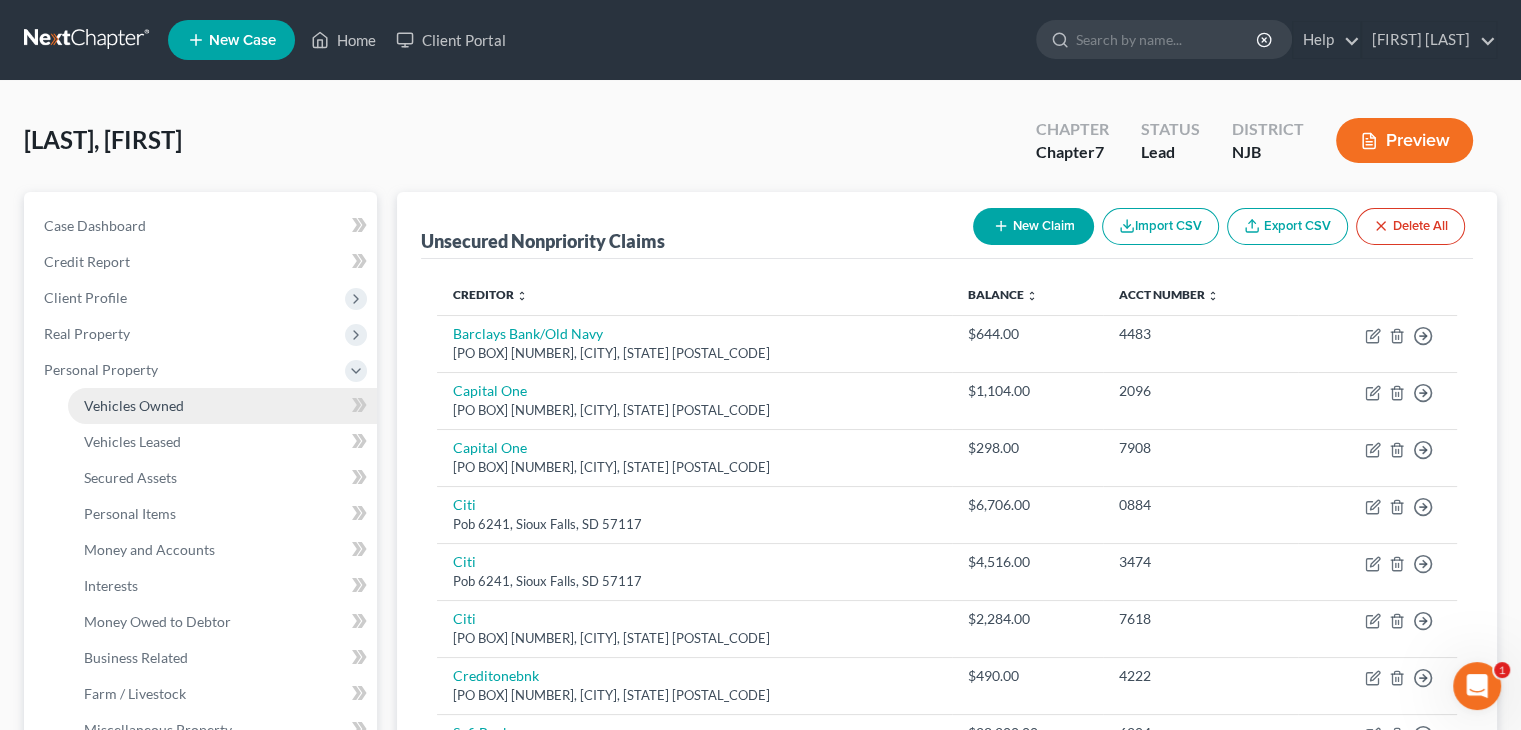 click on "Vehicles Owned" at bounding box center (134, 405) 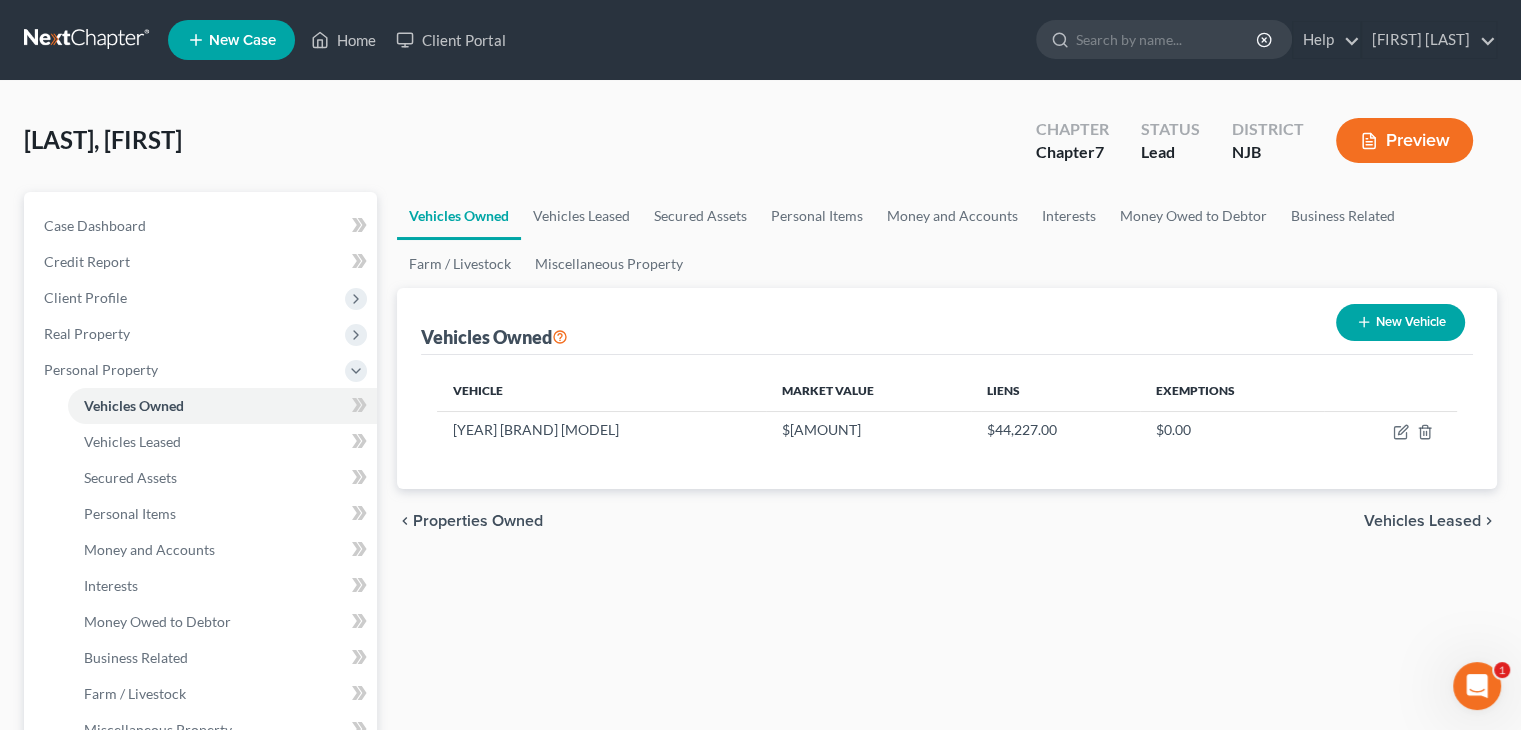 click on "New Vehicle" at bounding box center [1400, 322] 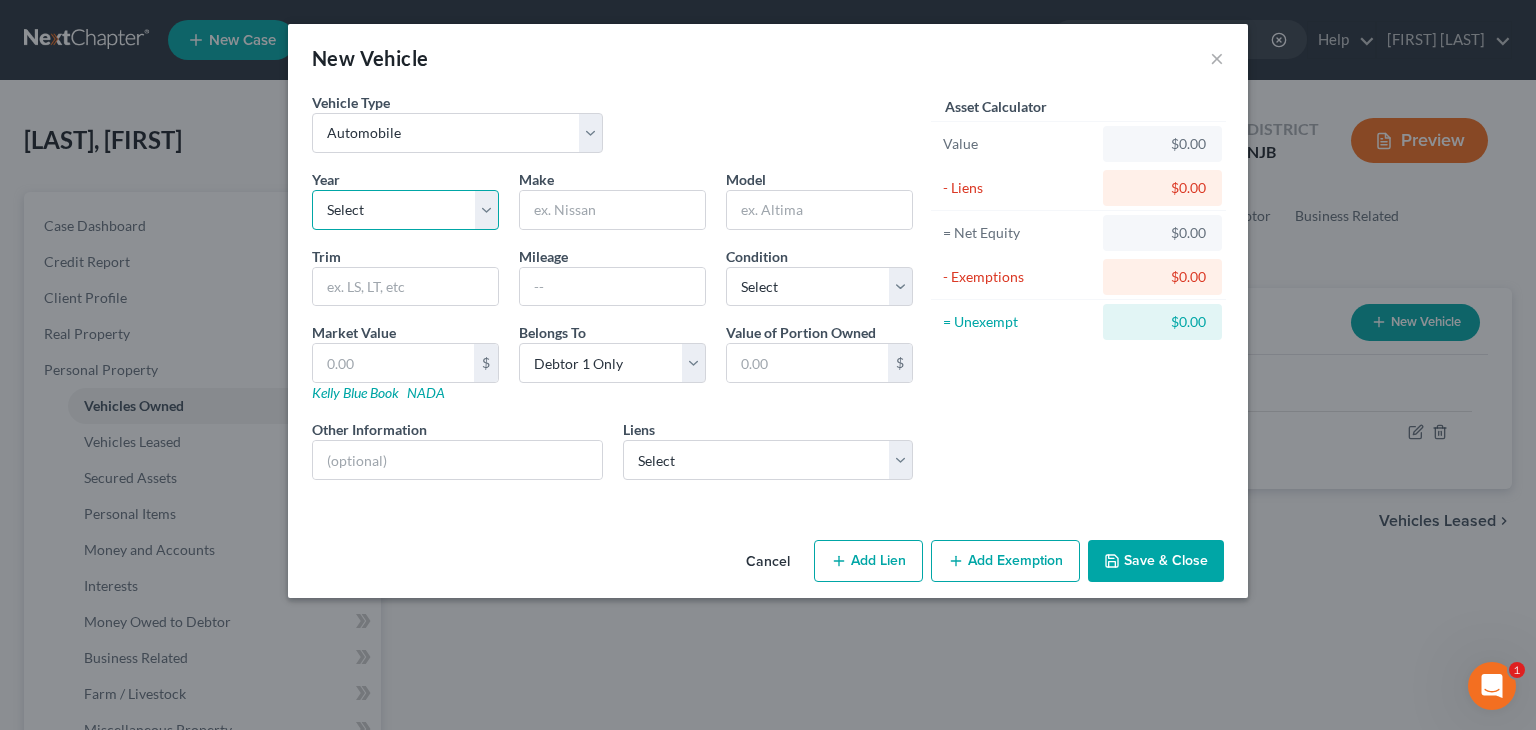 click on "Select 2026 2025 2024 2023 2022 2021 2020 2019 2018 2017 2016 2015 2014 2013 2012 2011 2010 2009 2008 2007 2006 2005 2004 2003 2002 2001 2000 1999 1998 1997 1996 1995 1994 1993 1992 1991 1990 1989 1988 1987 1986 1985 1984 1983 1982 1981 1980 1979 1978 1977 1976 1975 1974 1973 1972 1971 1970 1969 1968 1967 1966 1965 1964 1963 1962 1961 1960 1959 1958 1957 1956 1955 1954 1953 1952 1951 1950 1949 1948 1947 1946 1945 1944 1943 1942 1941 1940 1939 1938 1937 1936 1935 1934 1933 1932 1931 1930 1929 1928 1927 1926 1925 1924 1923 1922 1921 1920 1919 1918 1917 1916 1915 1914 1913 1912 1911 1910 1909 1908 1907 1906 1905 1904 1903 1902 1901" at bounding box center [405, 210] 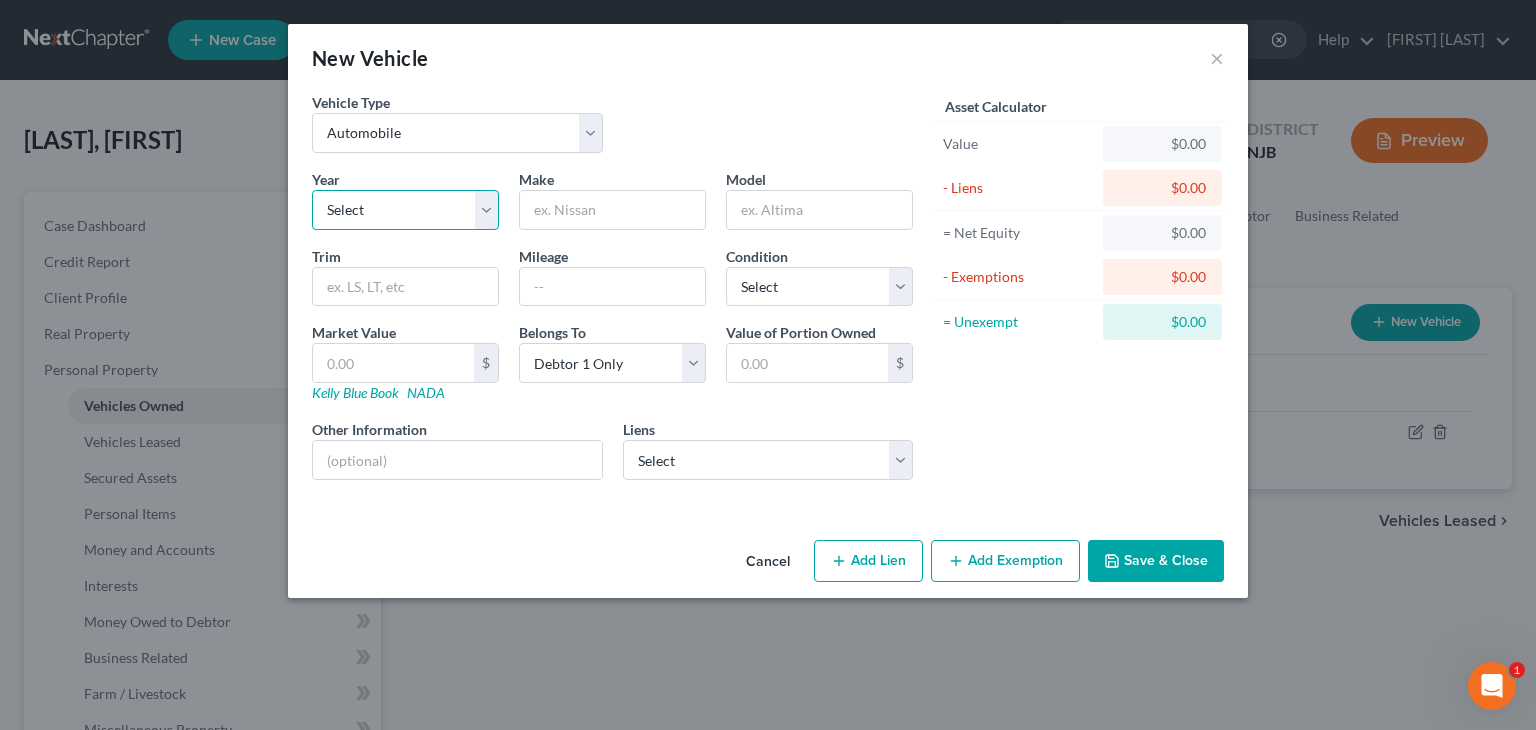 select on "16" 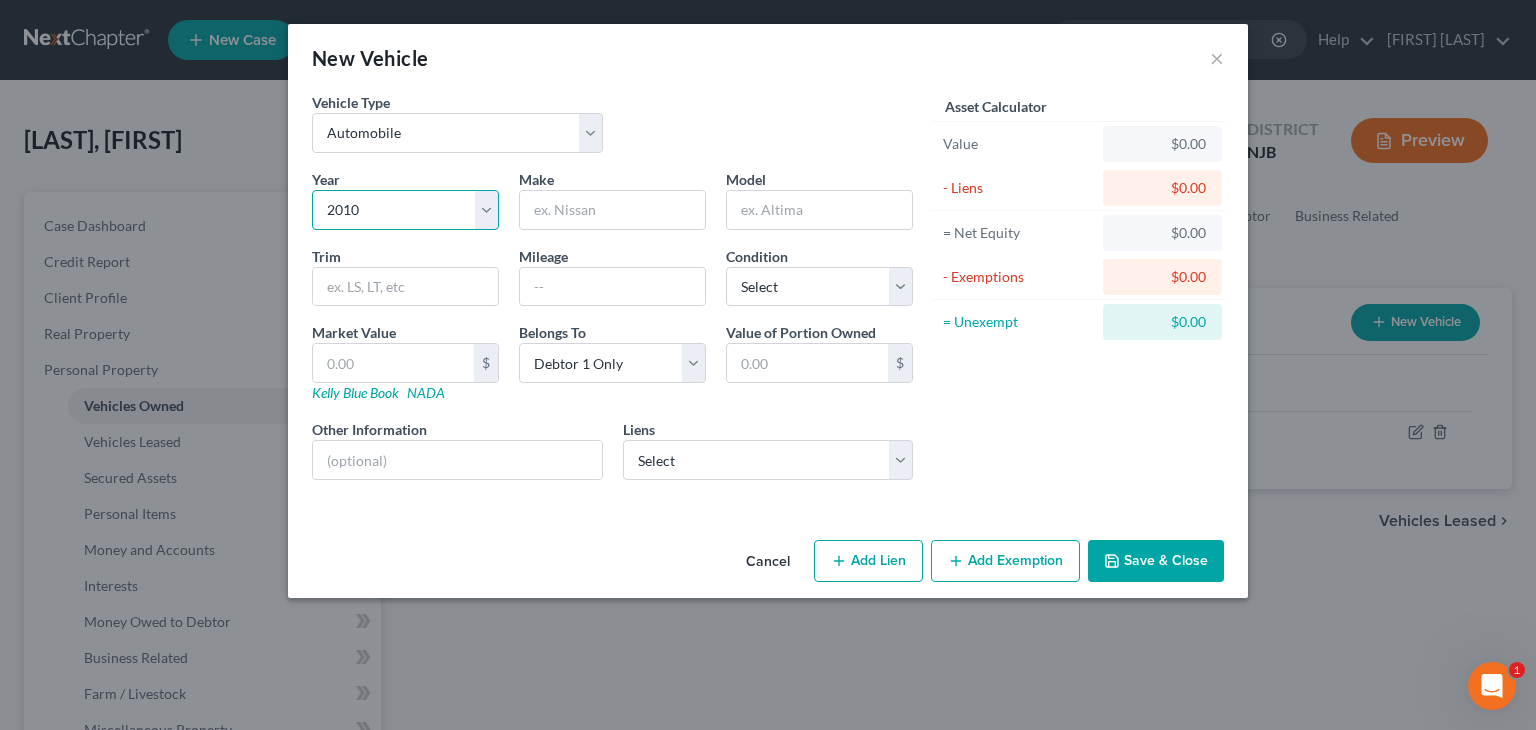 click on "Select 2026 2025 2024 2023 2022 2021 2020 2019 2018 2017 2016 2015 2014 2013 2012 2011 2010 2009 2008 2007 2006 2005 2004 2003 2002 2001 2000 1999 1998 1997 1996 1995 1994 1993 1992 1991 1990 1989 1988 1987 1986 1985 1984 1983 1982 1981 1980 1979 1978 1977 1976 1975 1974 1973 1972 1971 1970 1969 1968 1967 1966 1965 1964 1963 1962 1961 1960 1959 1958 1957 1956 1955 1954 1953 1952 1951 1950 1949 1948 1947 1946 1945 1944 1943 1942 1941 1940 1939 1938 1937 1936 1935 1934 1933 1932 1931 1930 1929 1928 1927 1926 1925 1924 1923 1922 1921 1920 1919 1918 1917 1916 1915 1914 1913 1912 1911 1910 1909 1908 1907 1906 1905 1904 1903 1902 1901" at bounding box center (405, 210) 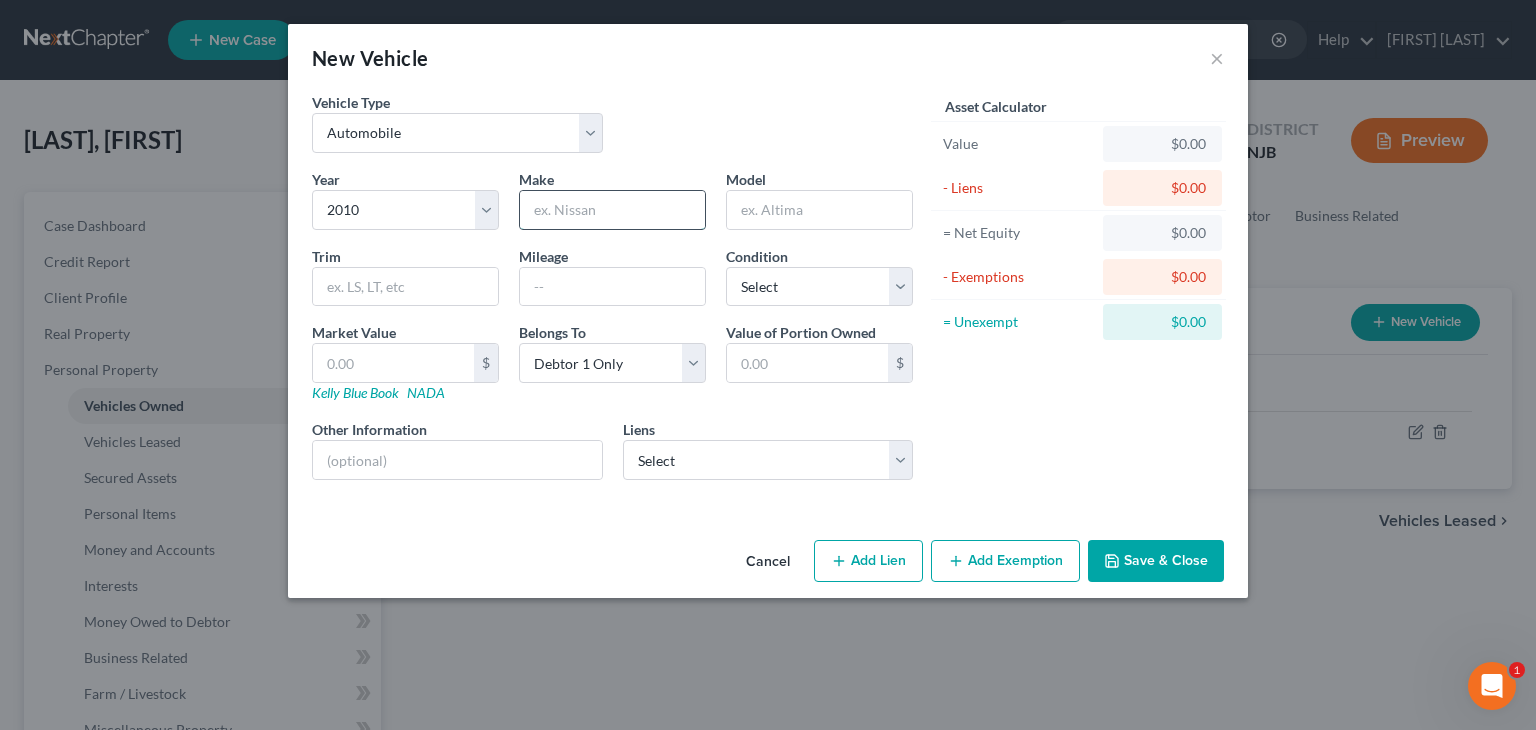 click at bounding box center (612, 210) 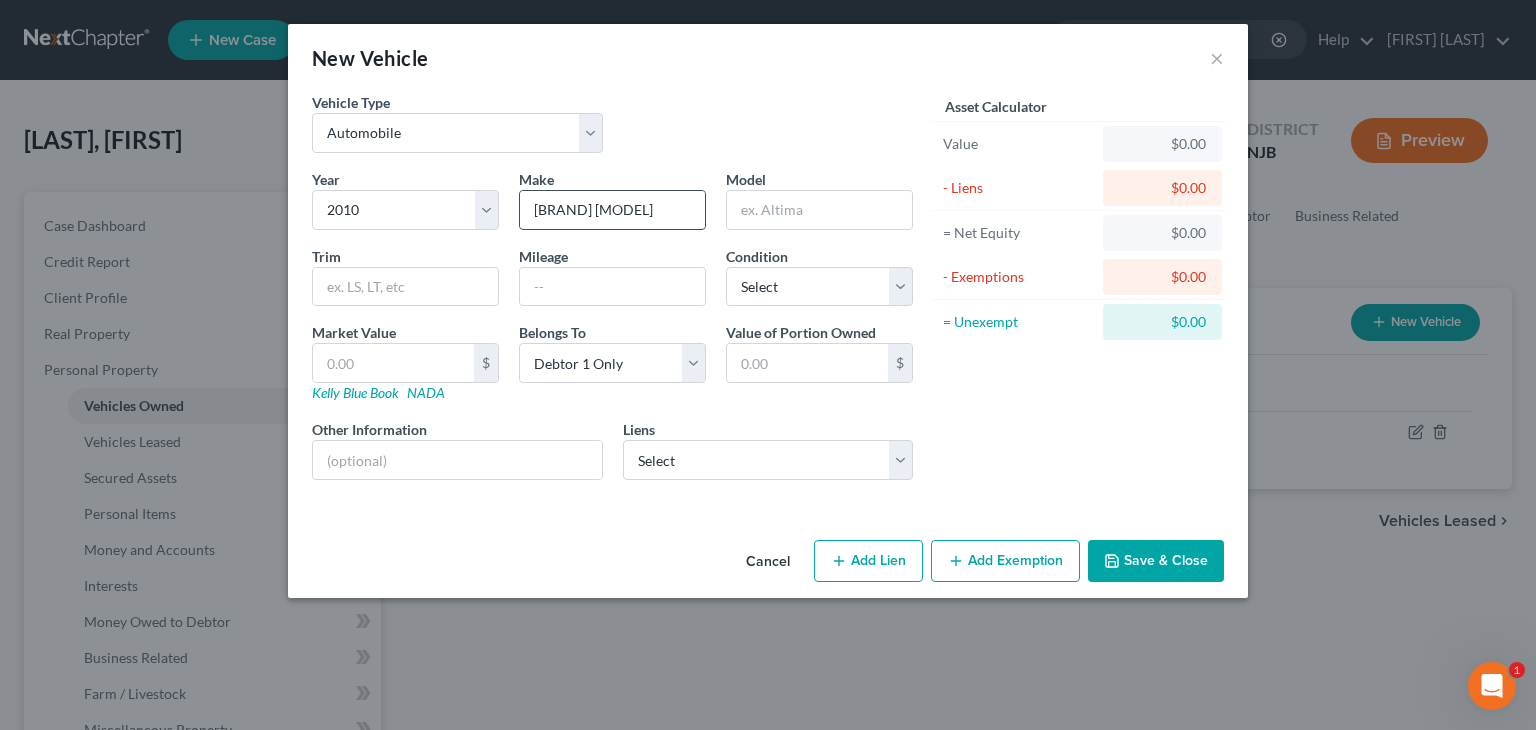 drag, startPoint x: 615, startPoint y: 213, endPoint x: 564, endPoint y: 215, distance: 51.0392 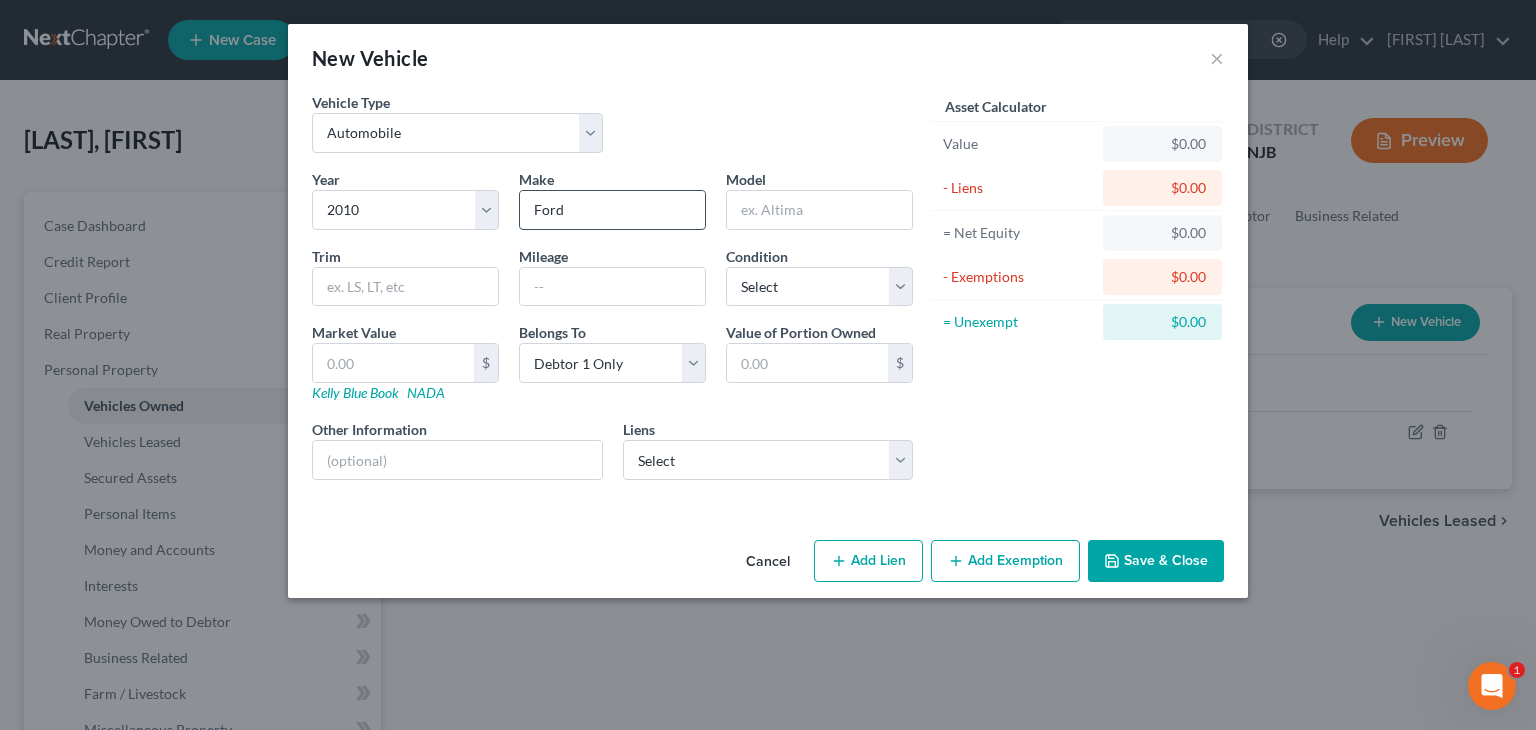 type on "Ford" 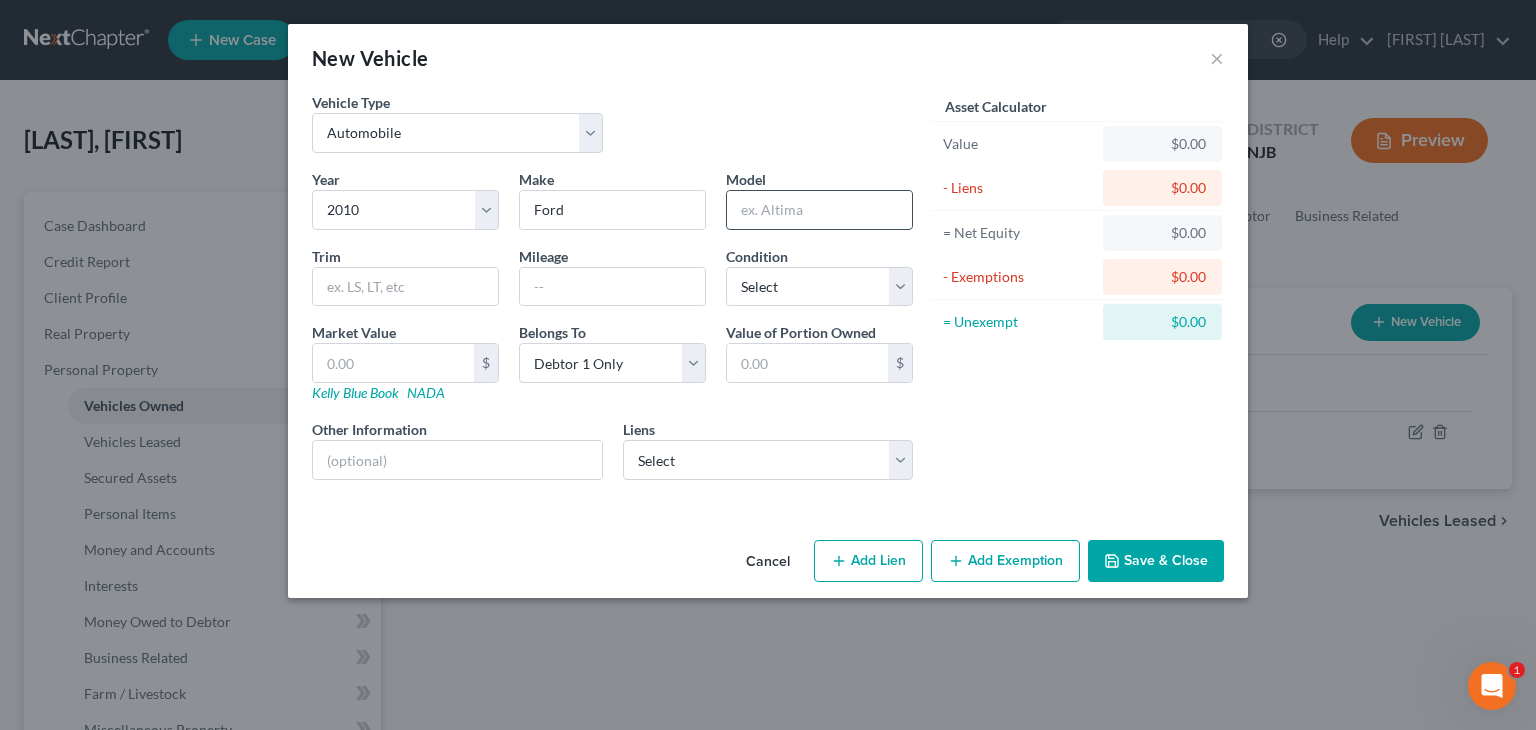 click at bounding box center (819, 210) 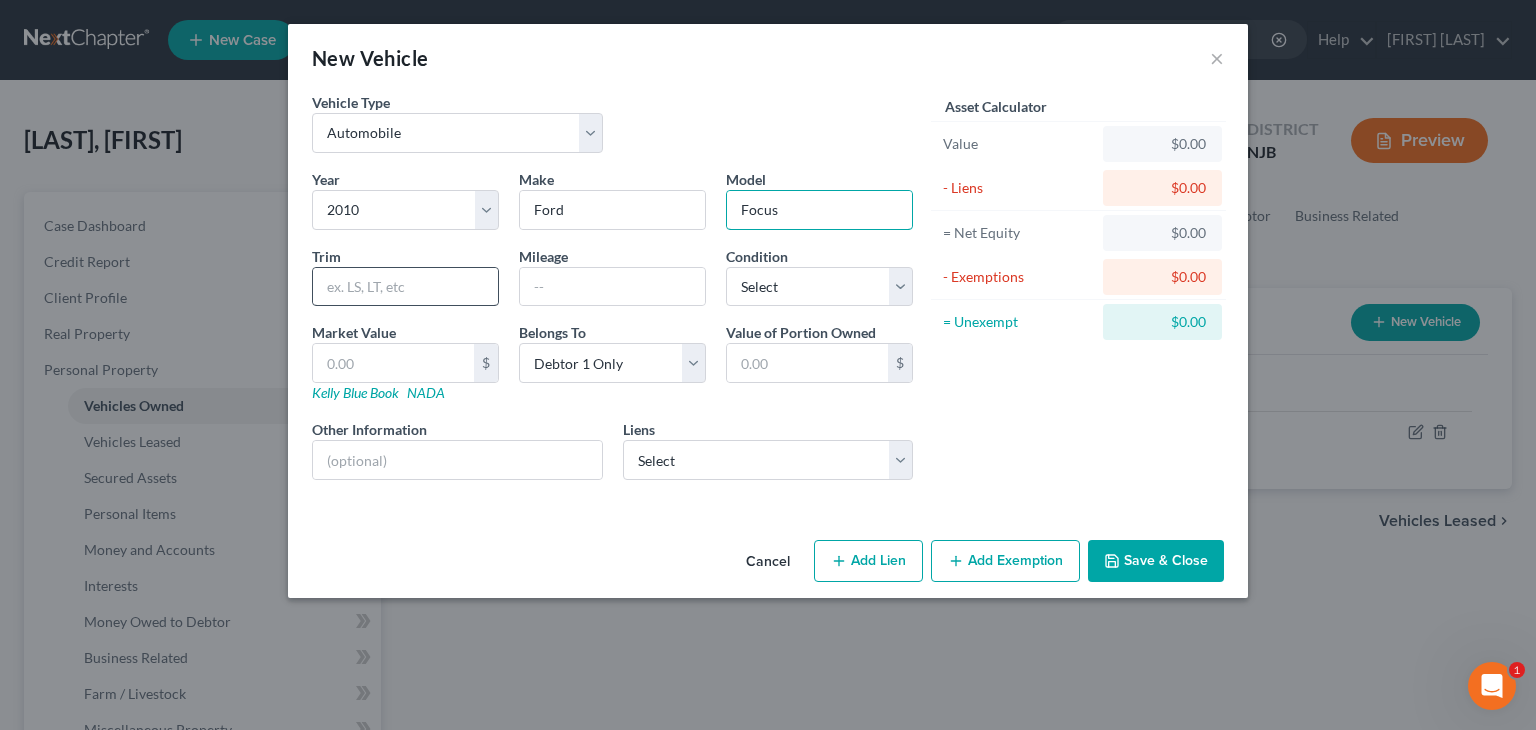 type on "Focus" 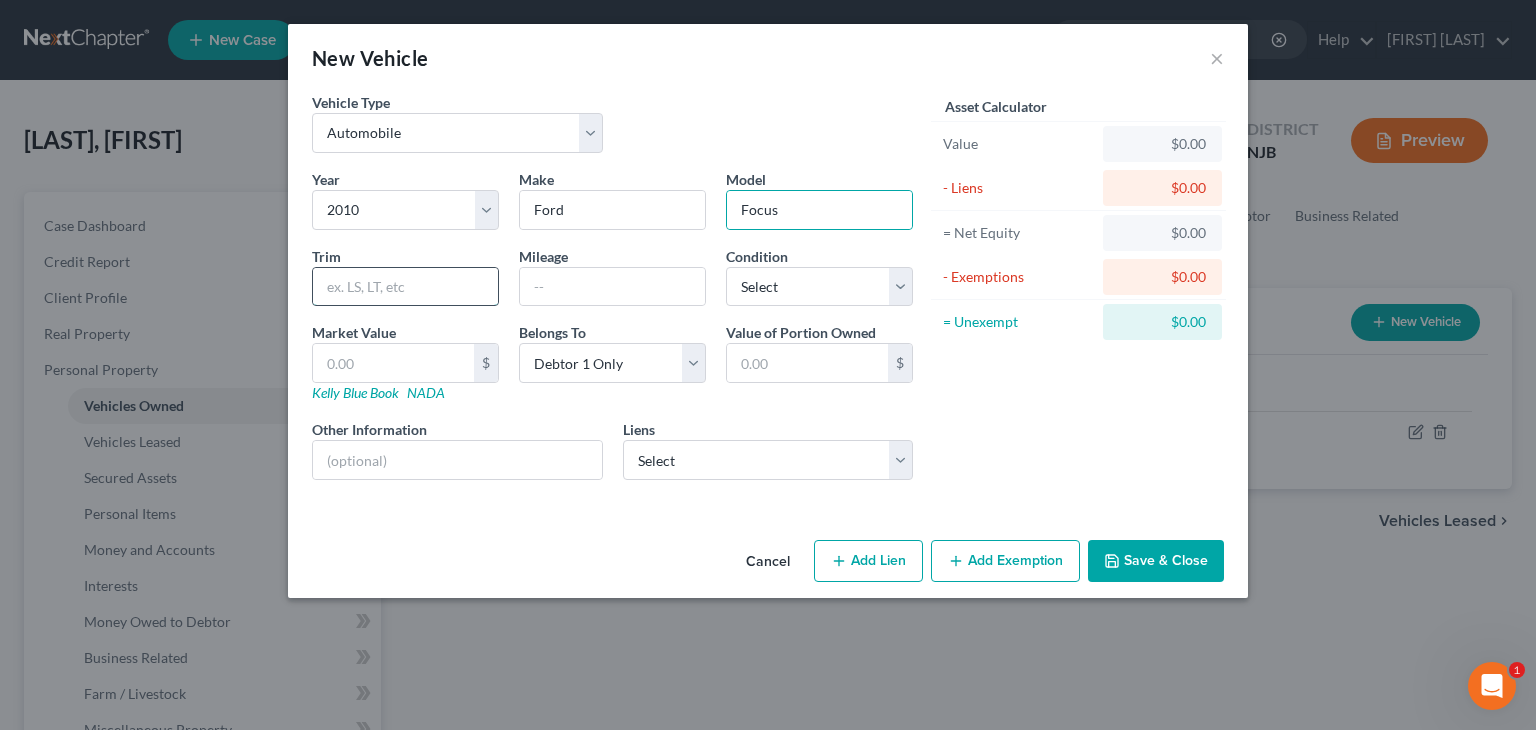 click at bounding box center (405, 287) 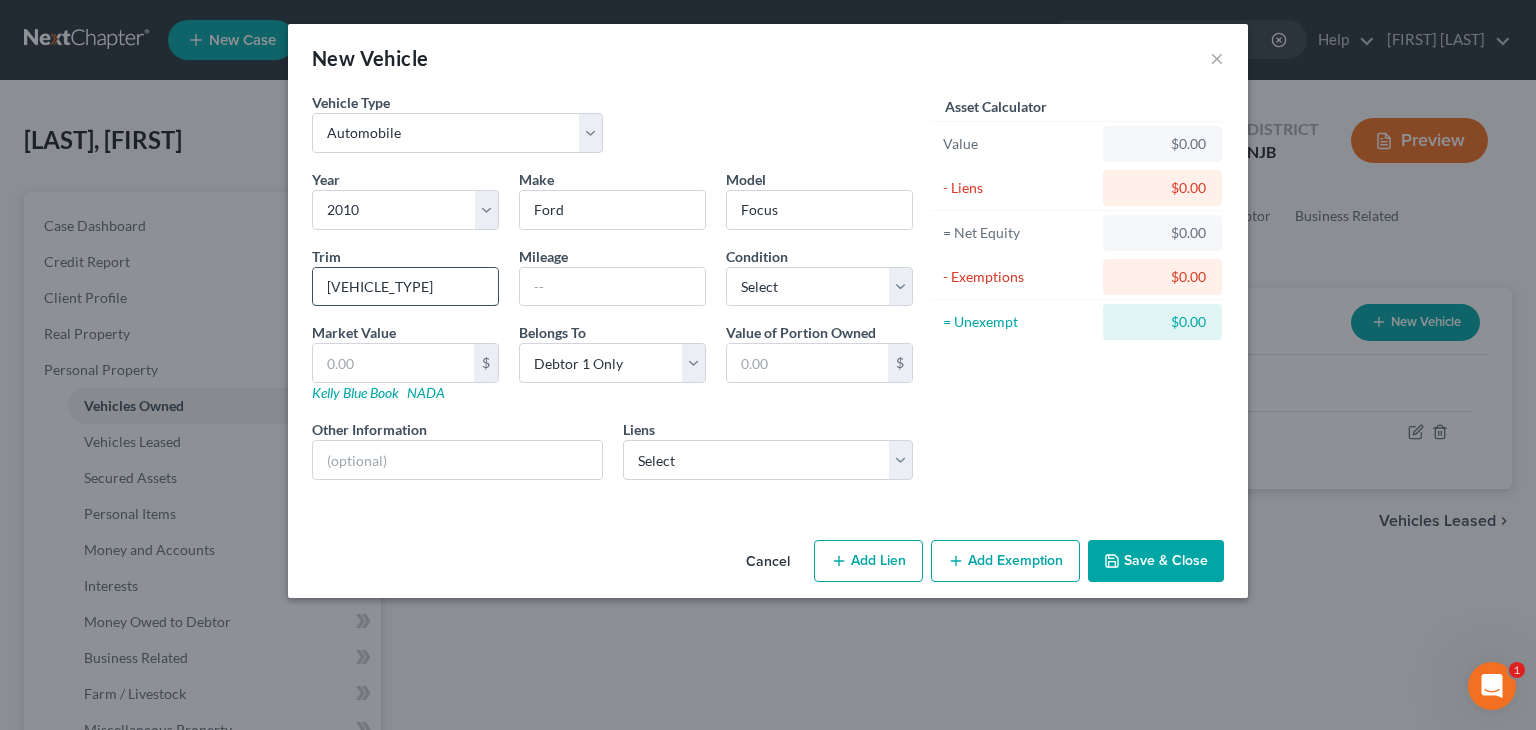 click on "[VEHICLE_TYPE]" at bounding box center (405, 287) 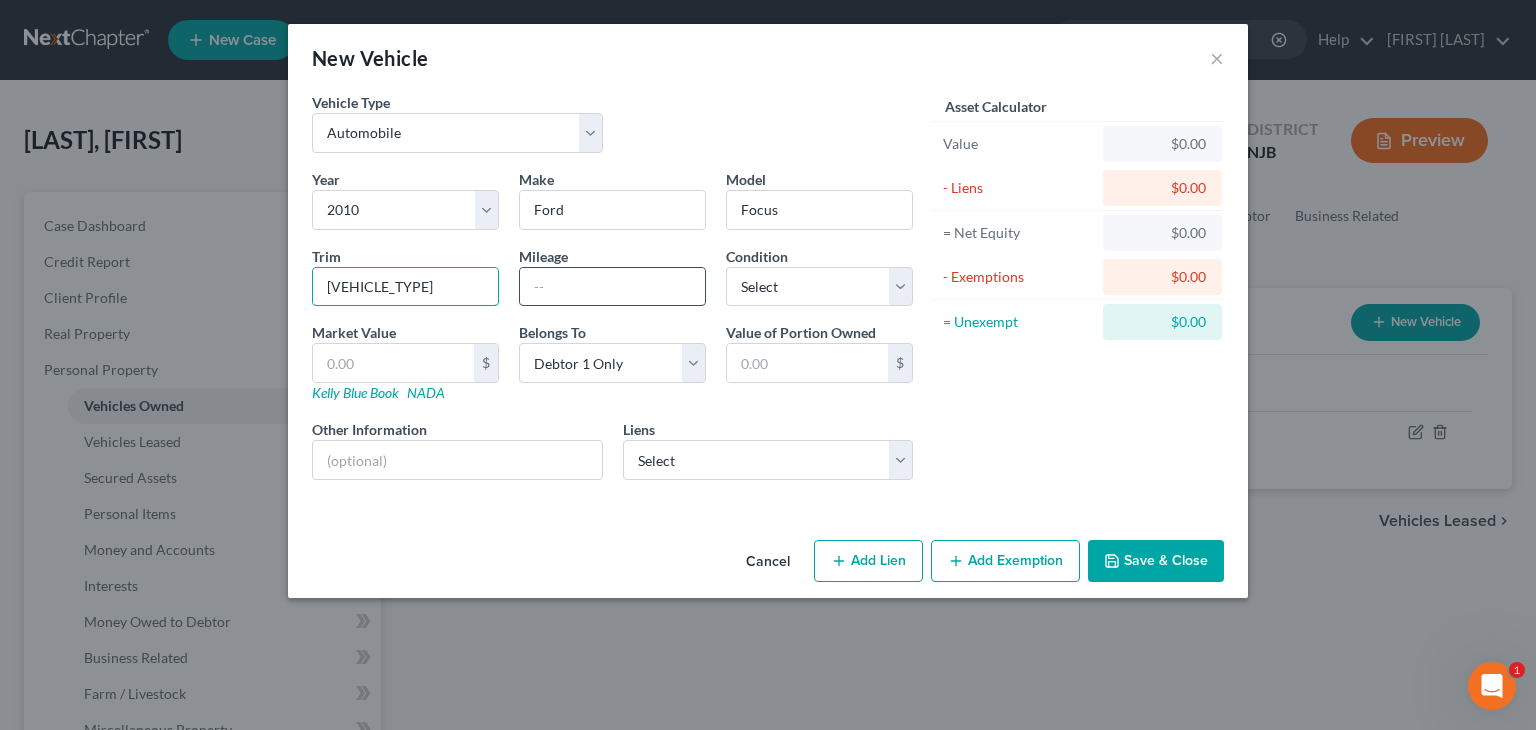 type on "[VEHICLE_TYPE]" 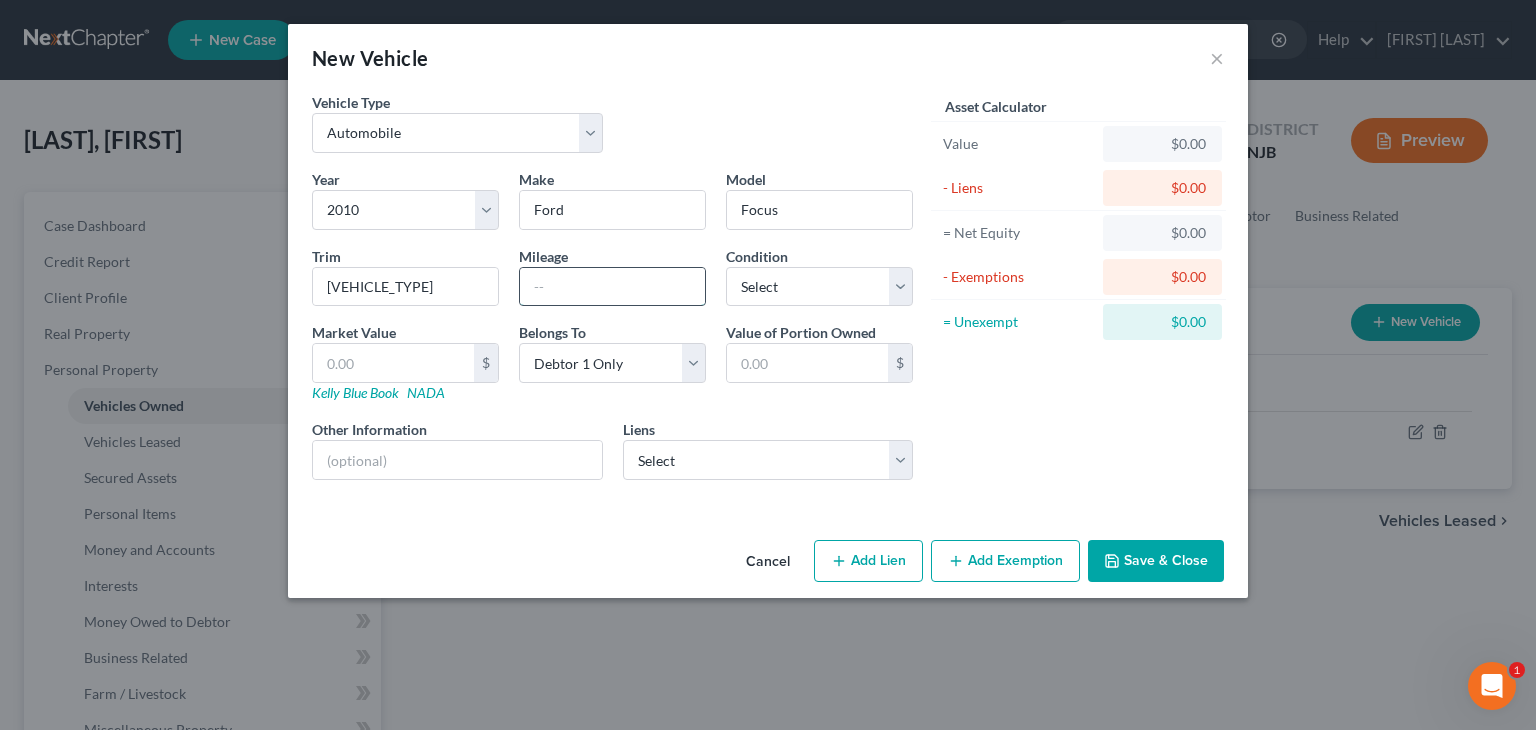 click at bounding box center [612, 287] 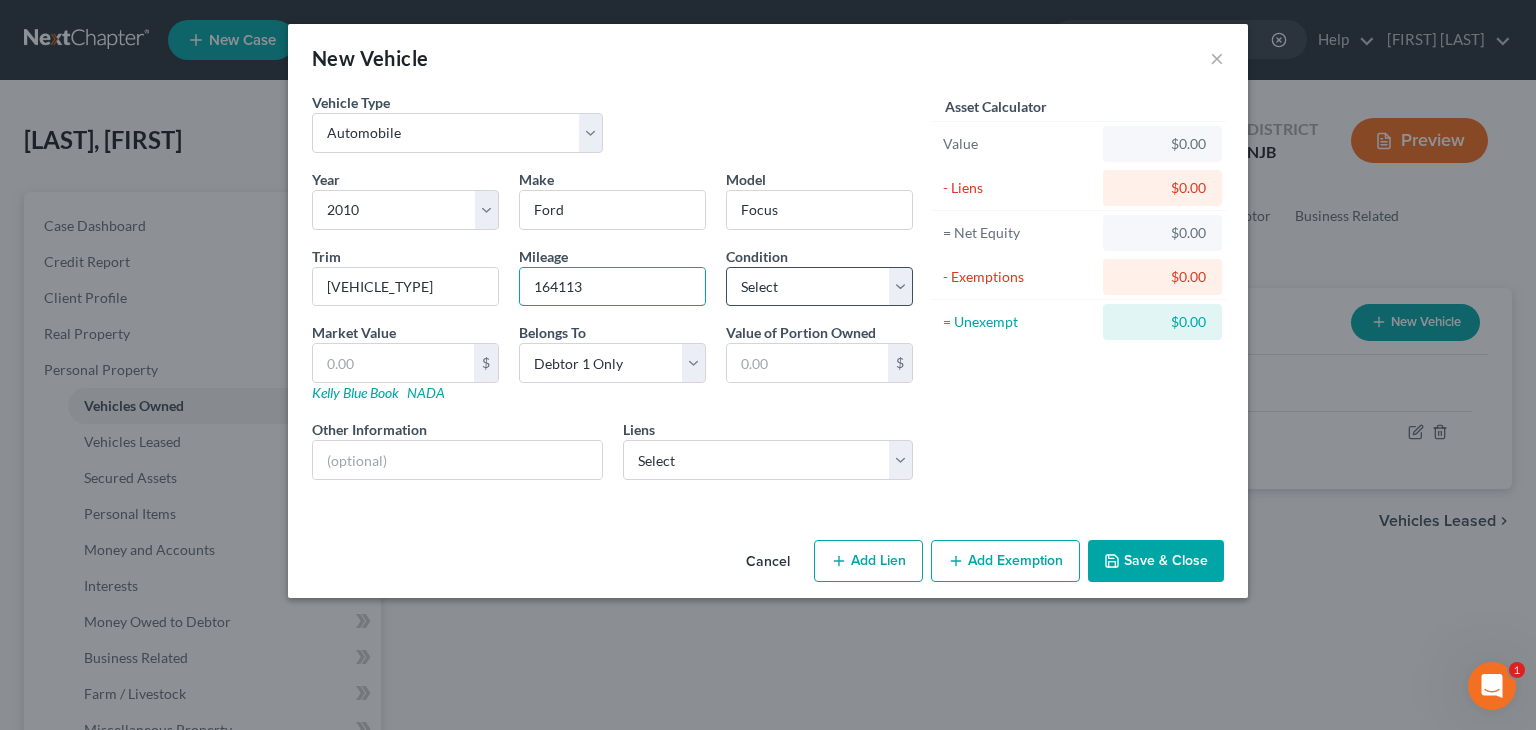 type on "164113" 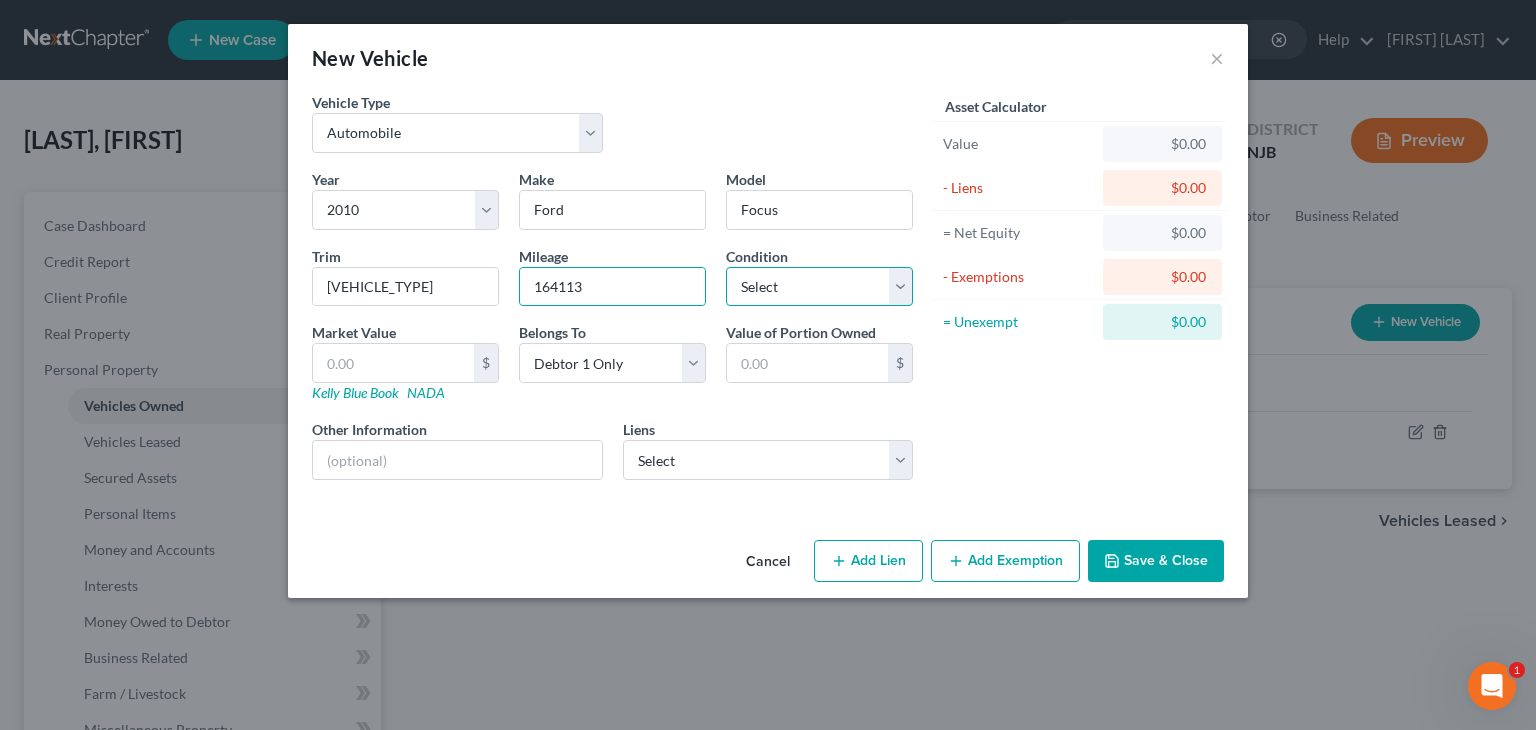 click on "Select Excellent Very Good Good Fair Poor" at bounding box center [819, 287] 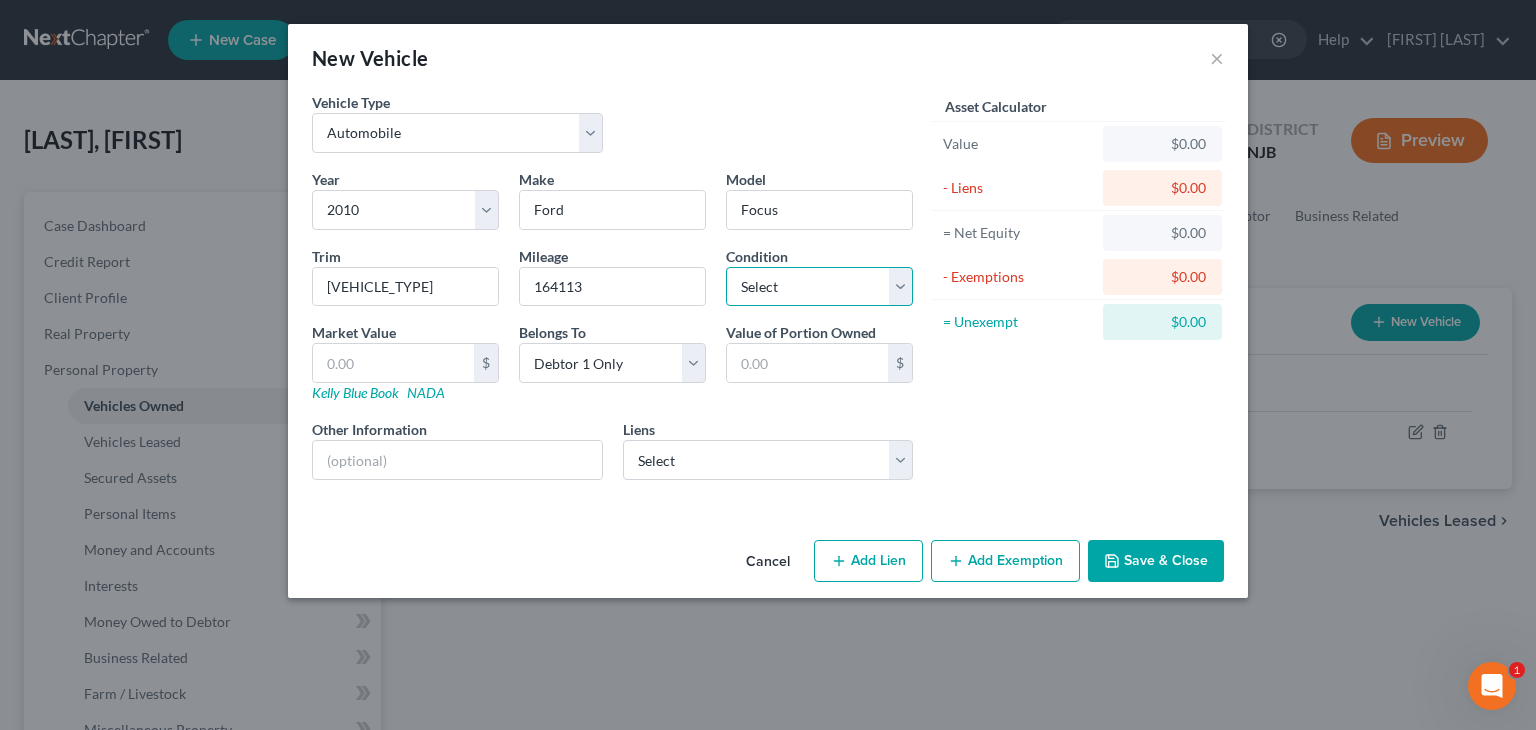 select on "3" 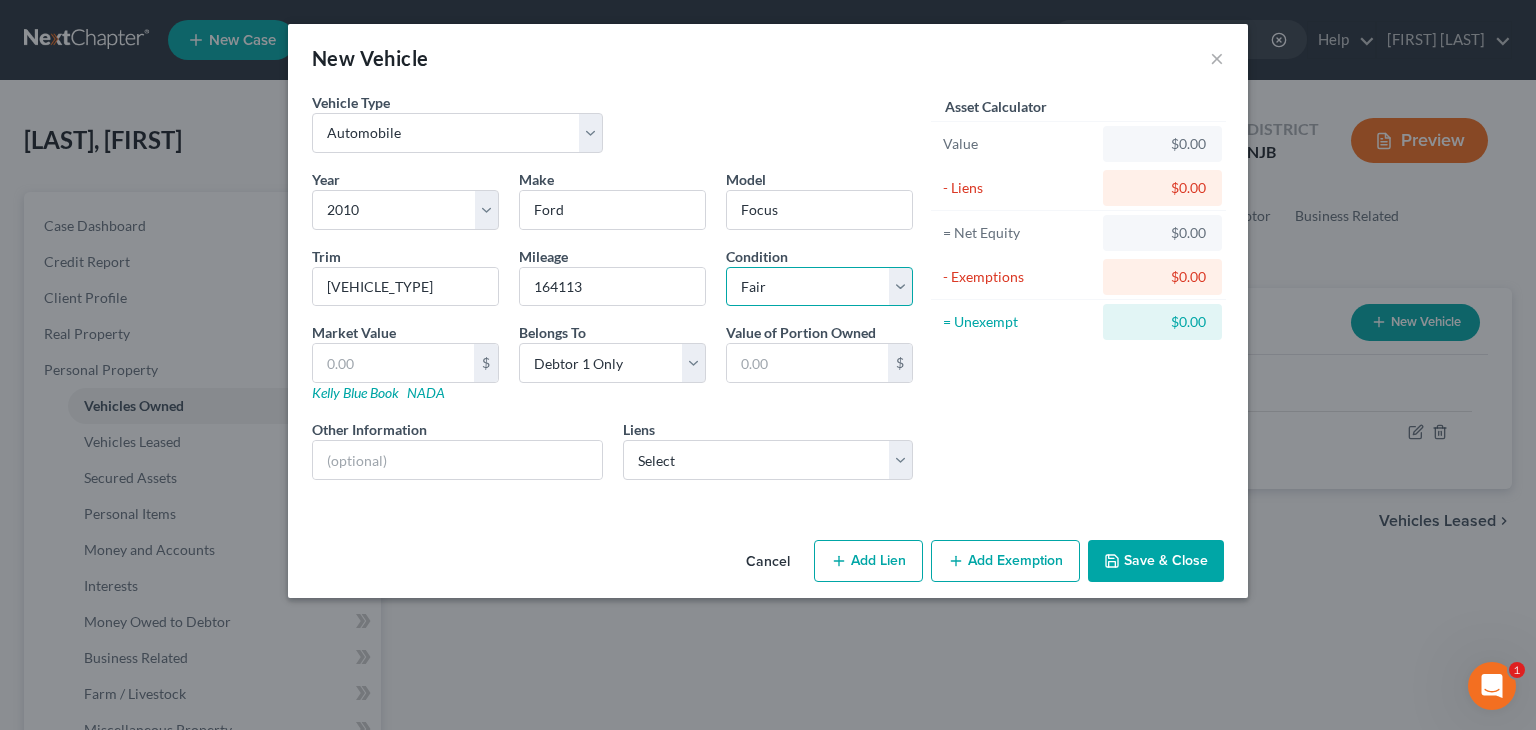 click on "Select Excellent Very Good Good Fair Poor" at bounding box center (819, 287) 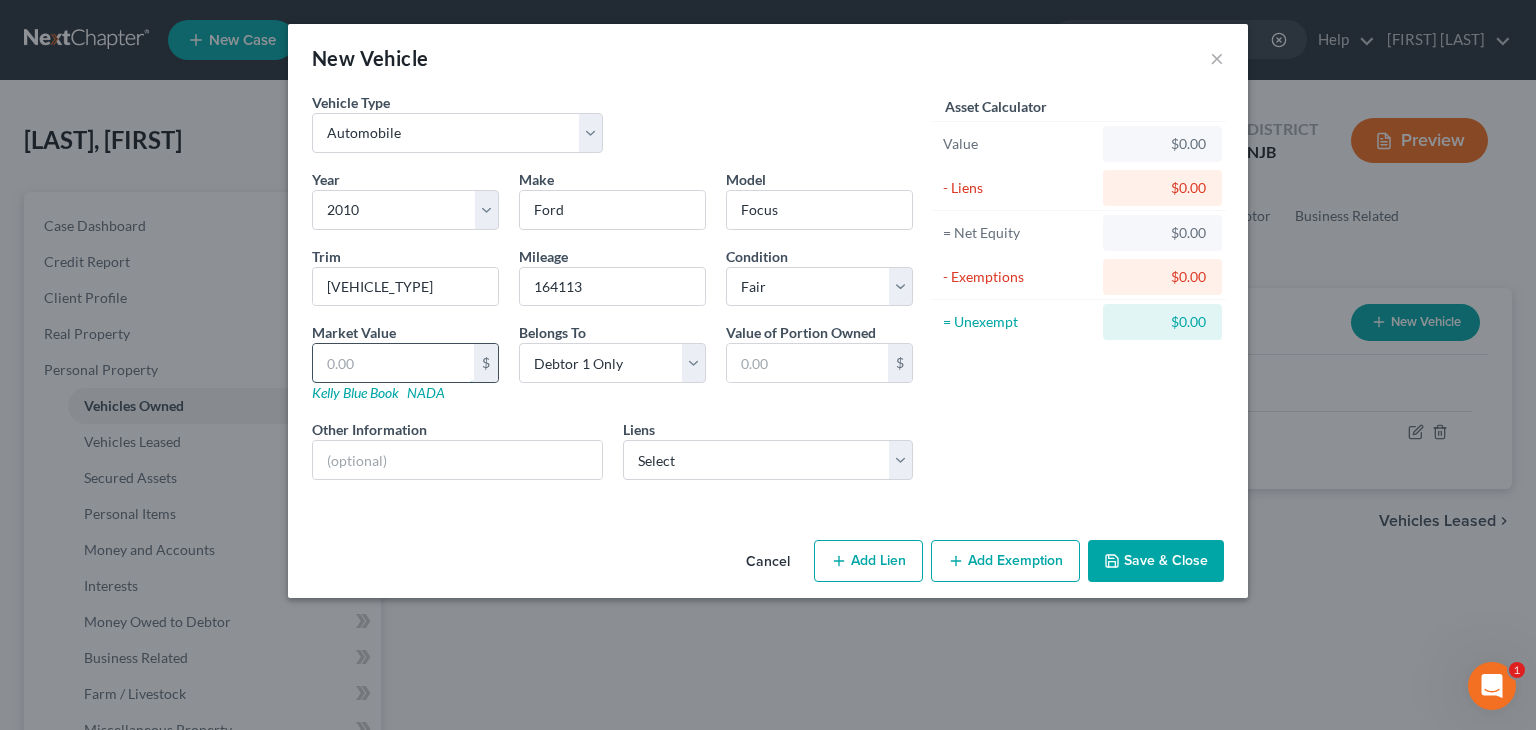 click at bounding box center [393, 363] 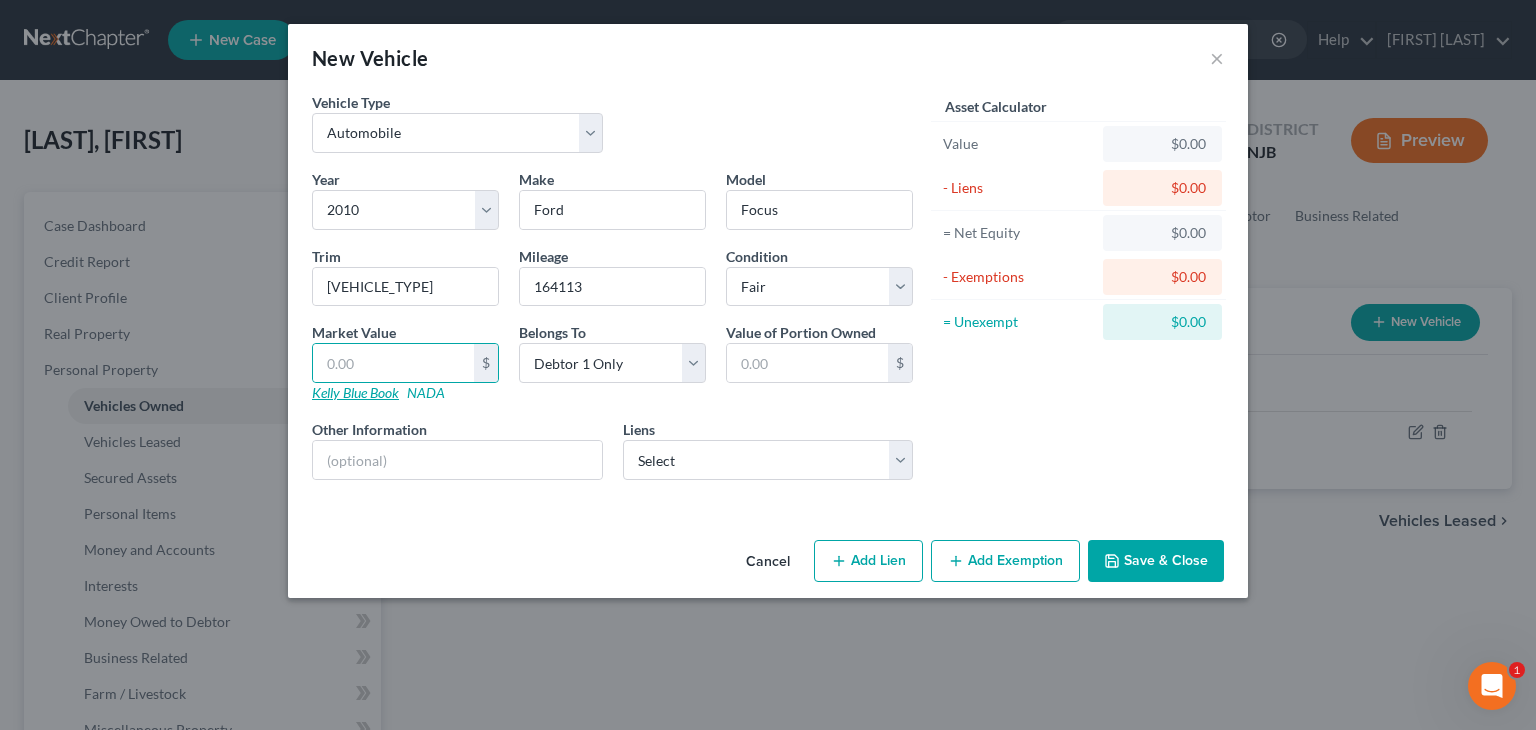 click on "Kelly Blue Book" at bounding box center (355, 392) 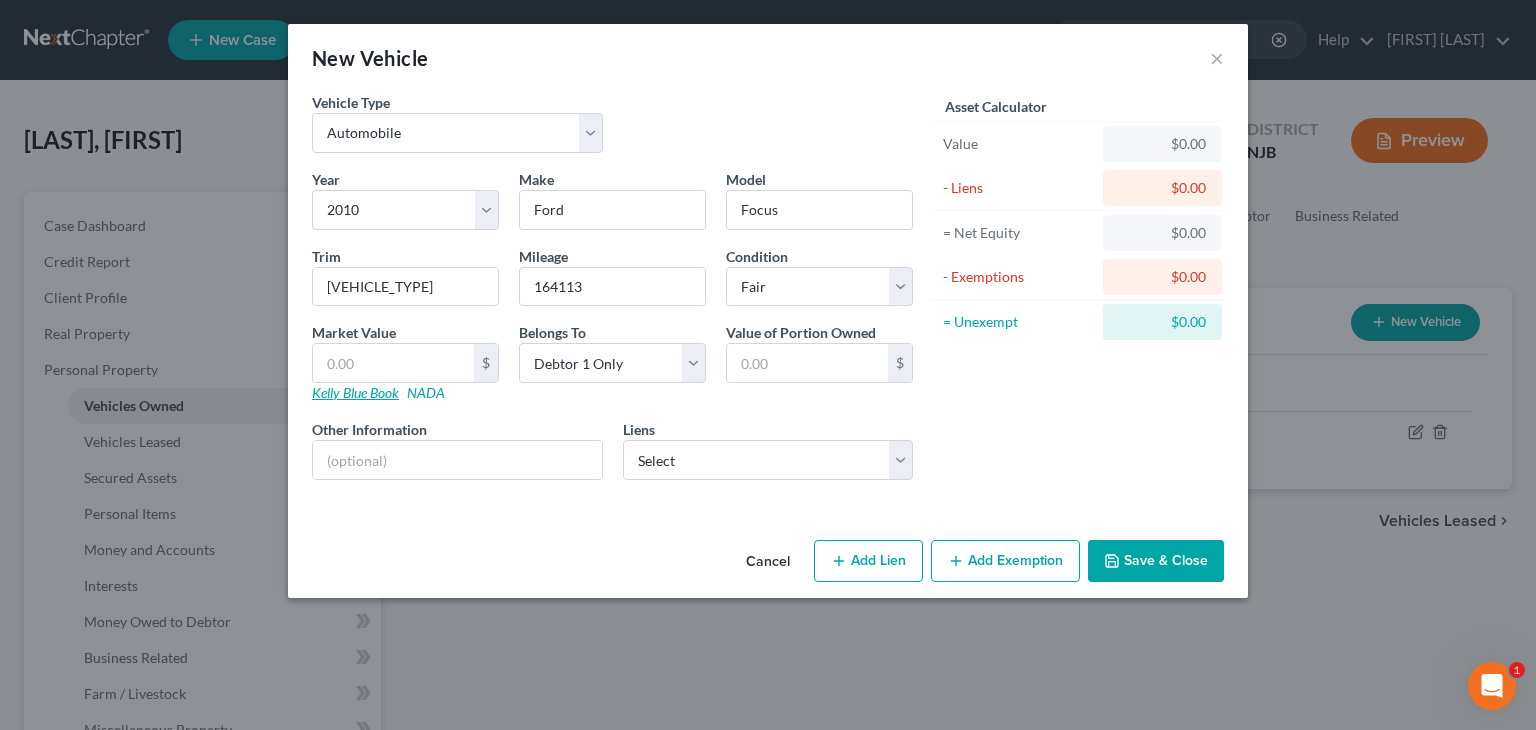 click on "Kelly Blue Book" at bounding box center [355, 392] 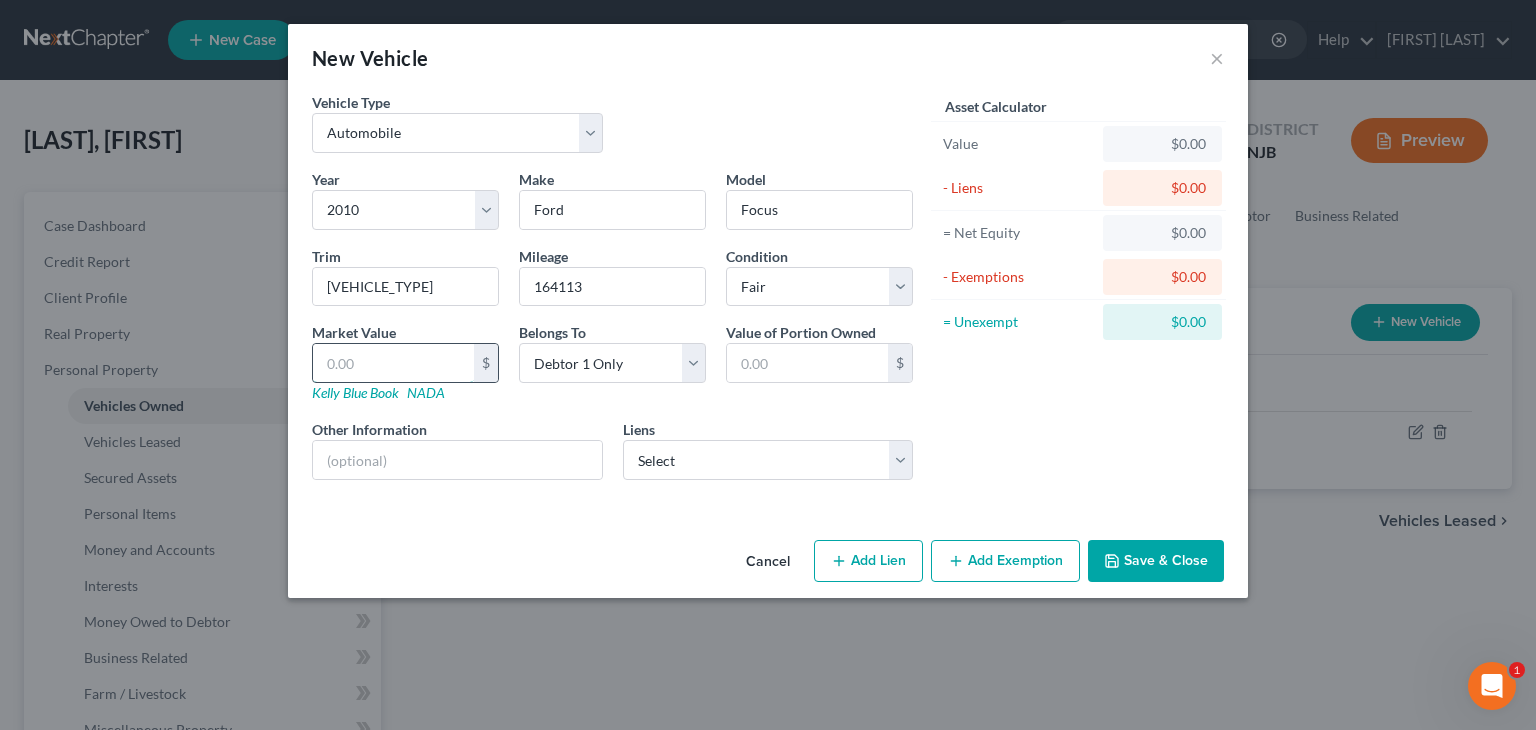 click at bounding box center [393, 363] 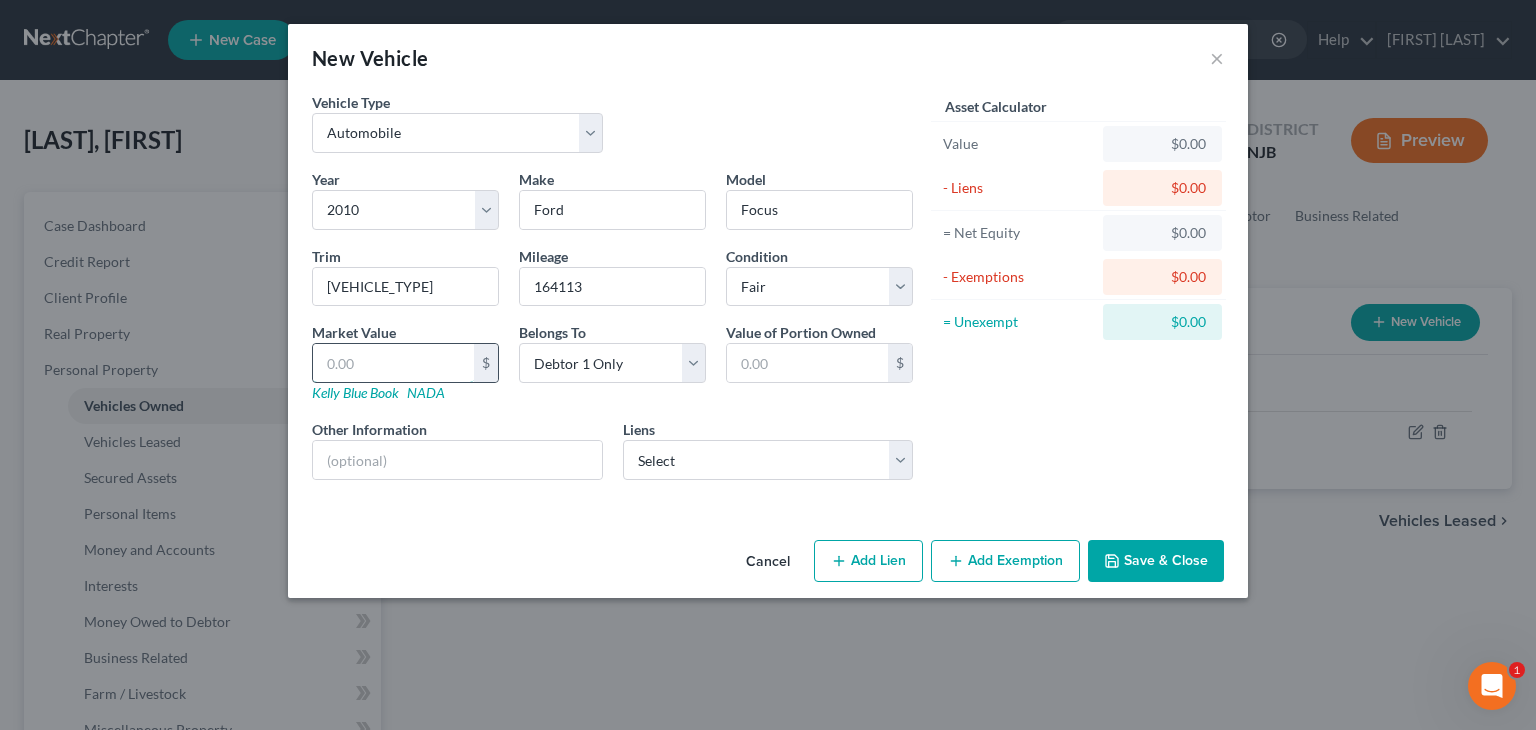 type on "5" 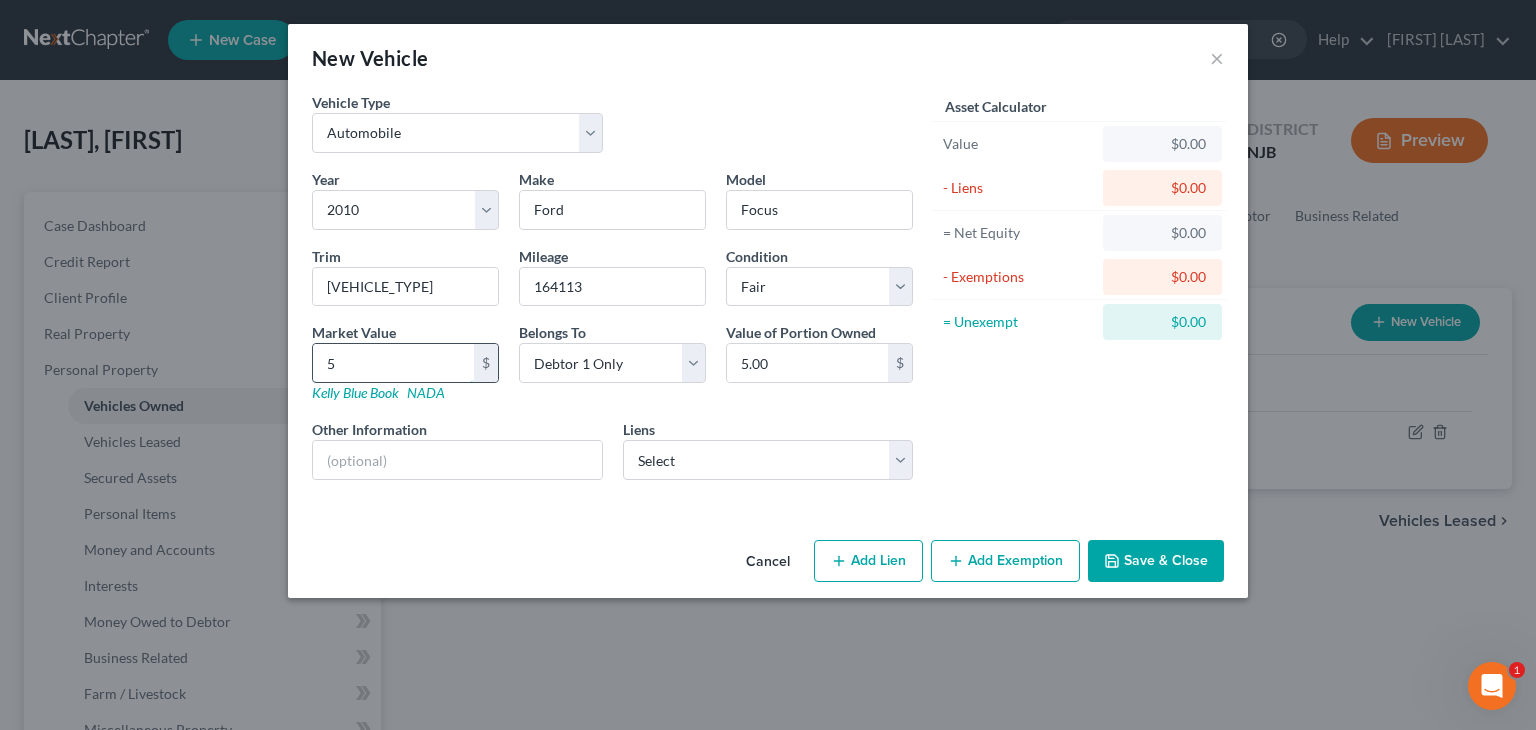 type on "51" 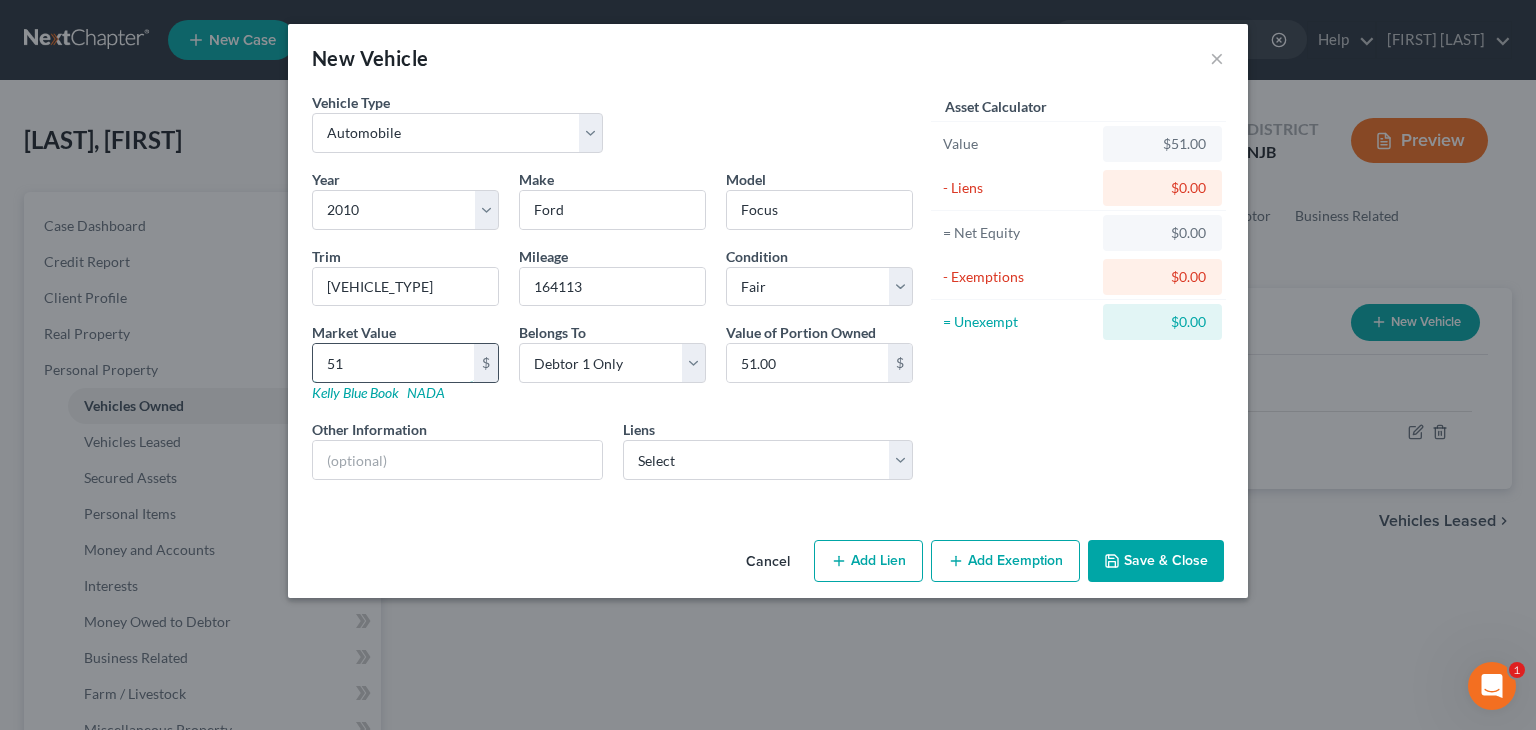 type on "517" 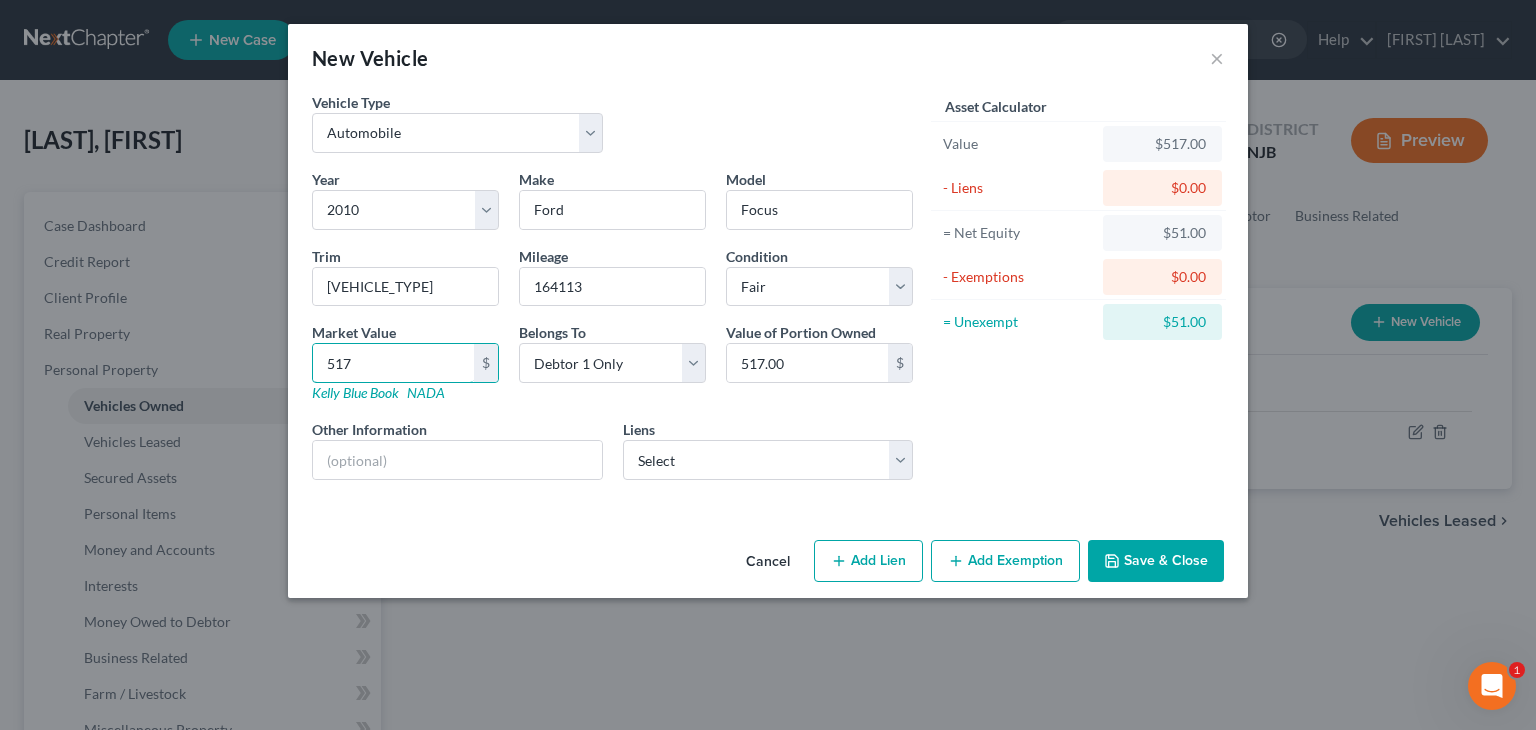 type on "517" 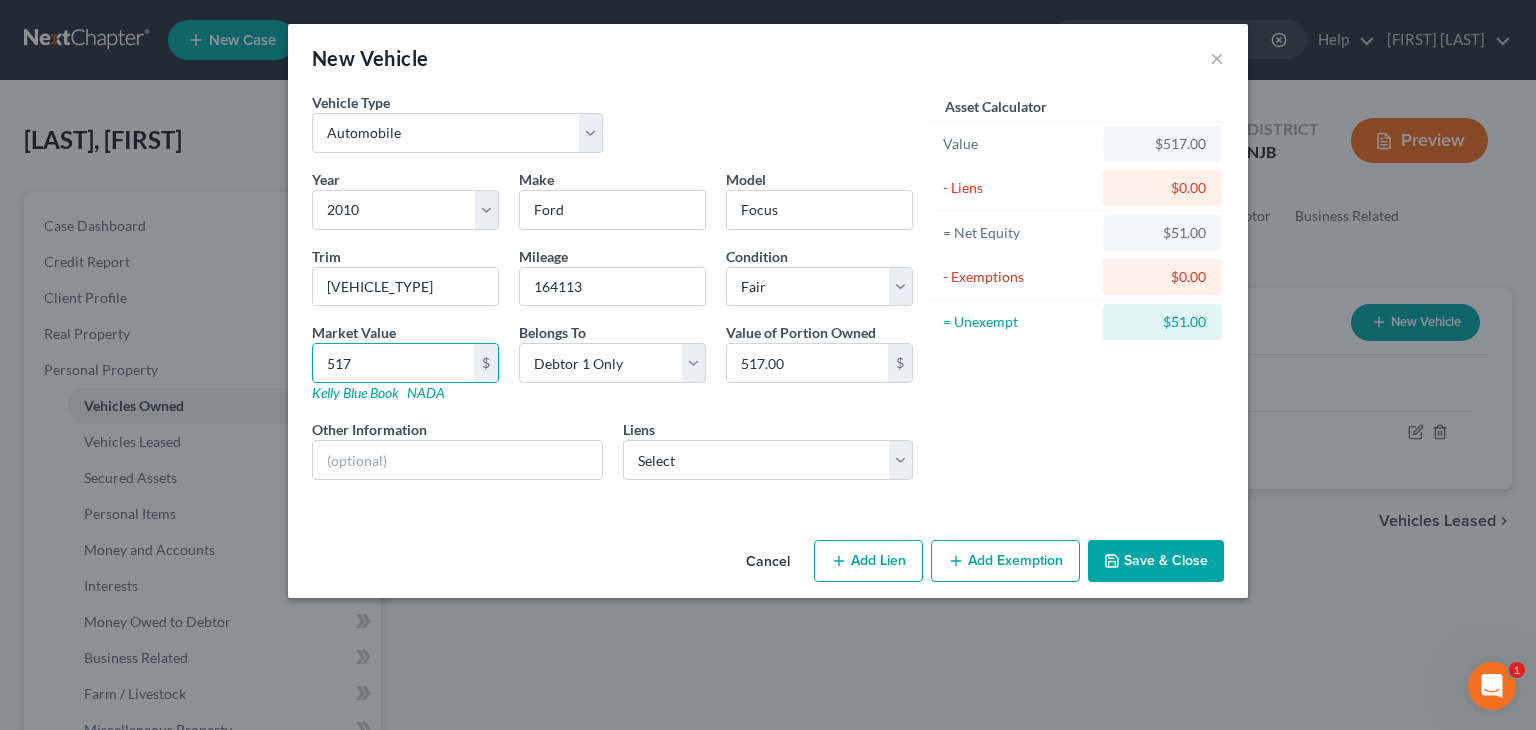 click on "Save & Close" at bounding box center [1156, 561] 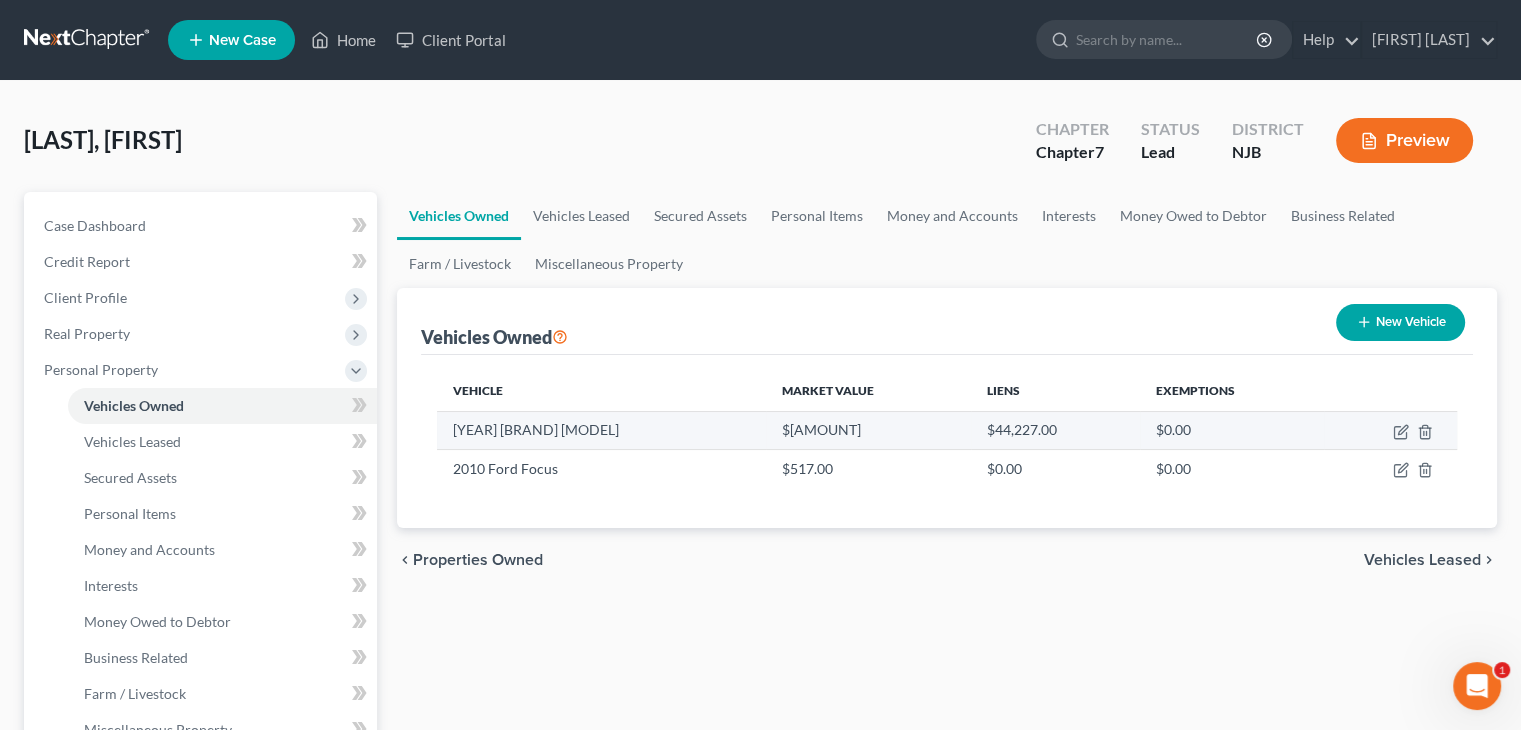 click on "[YEAR] [BRAND] [MODEL]" at bounding box center (601, 430) 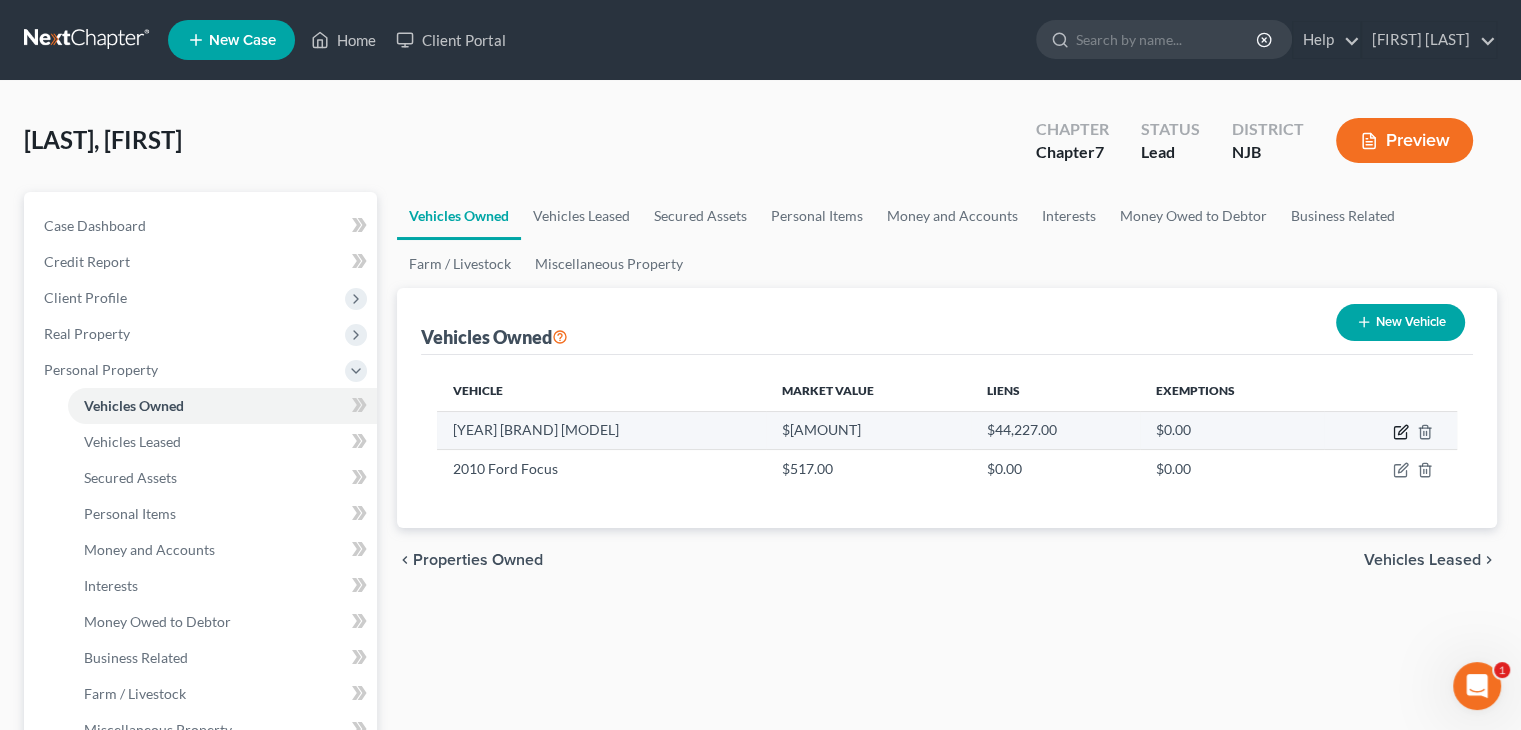 click 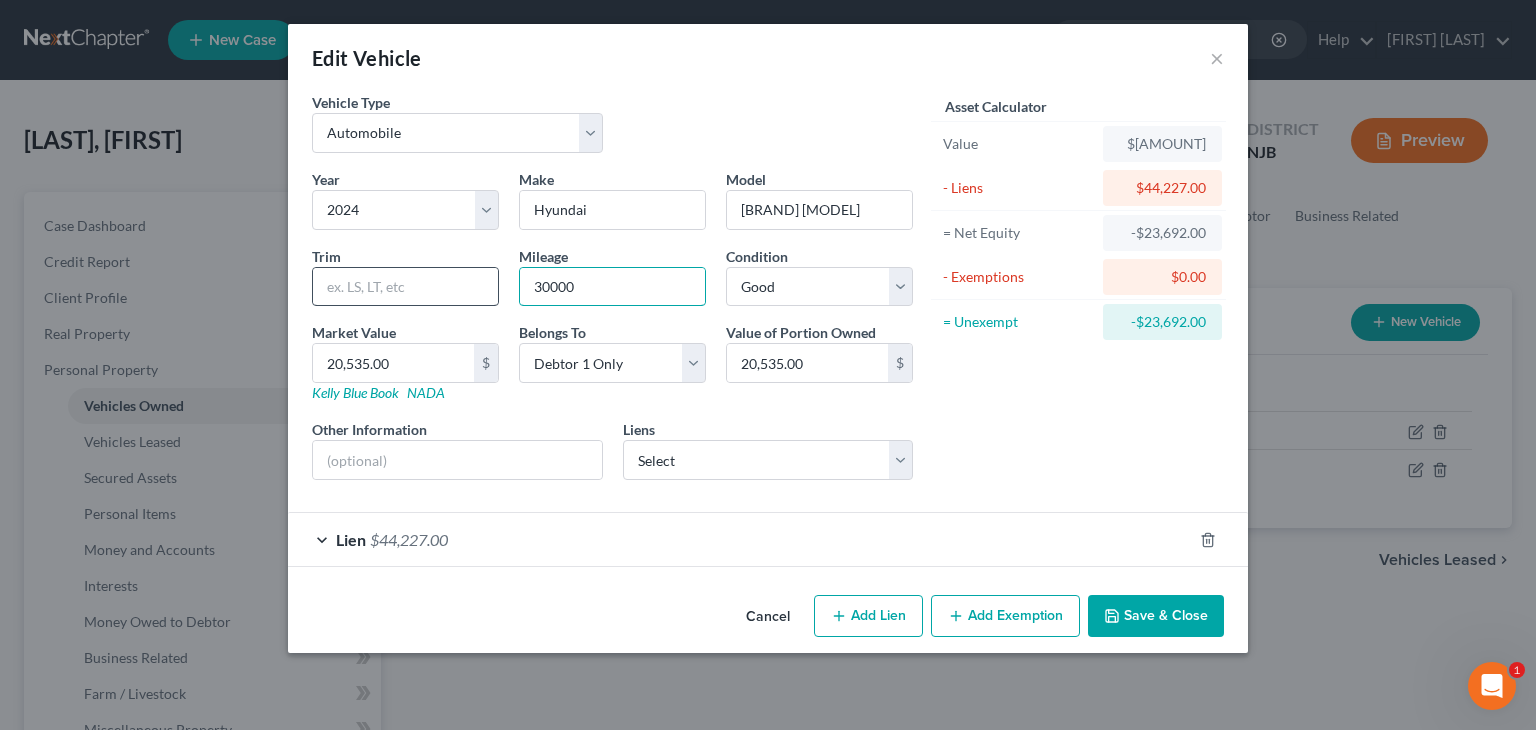 drag, startPoint x: 590, startPoint y: 283, endPoint x: 492, endPoint y: 285, distance: 98.02041 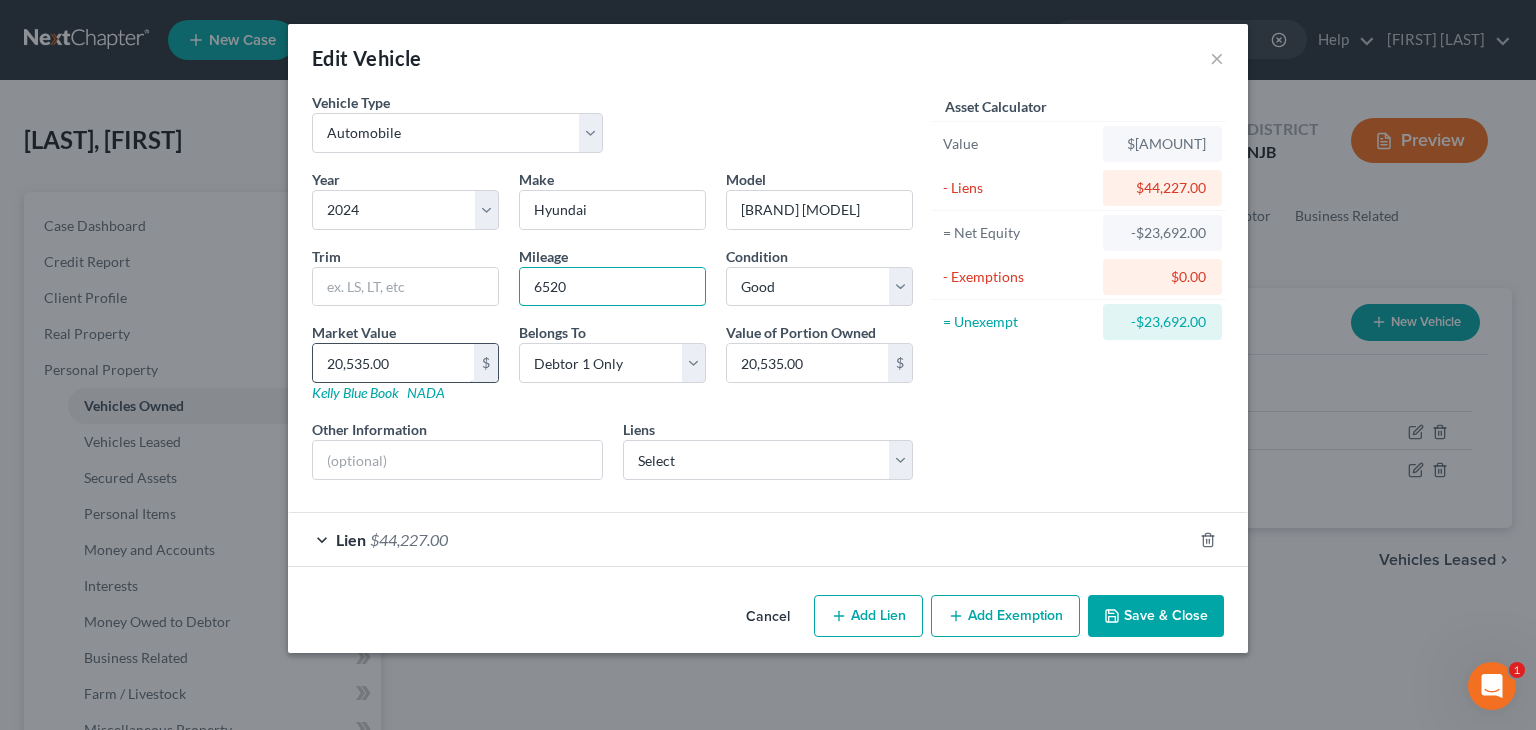 type on "6520" 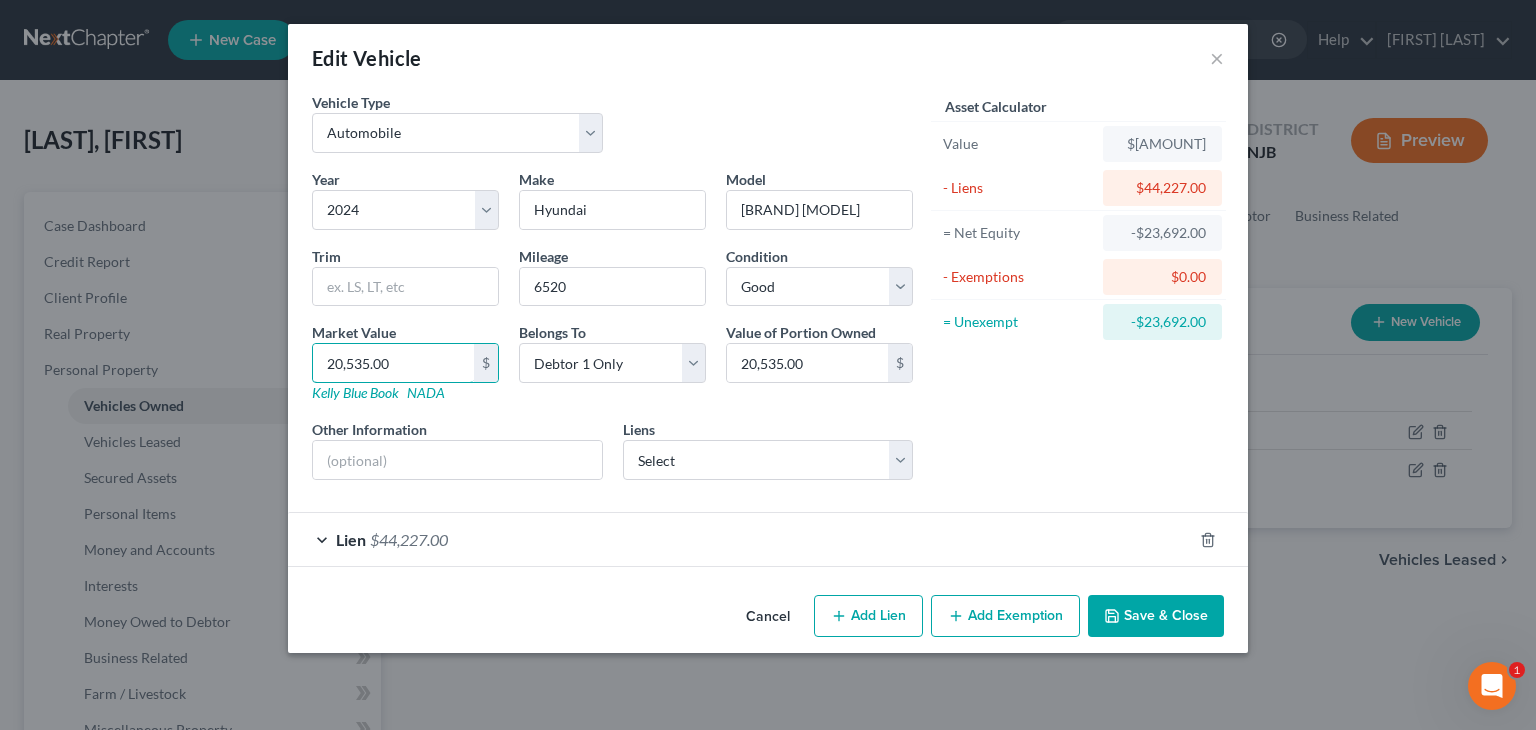 type 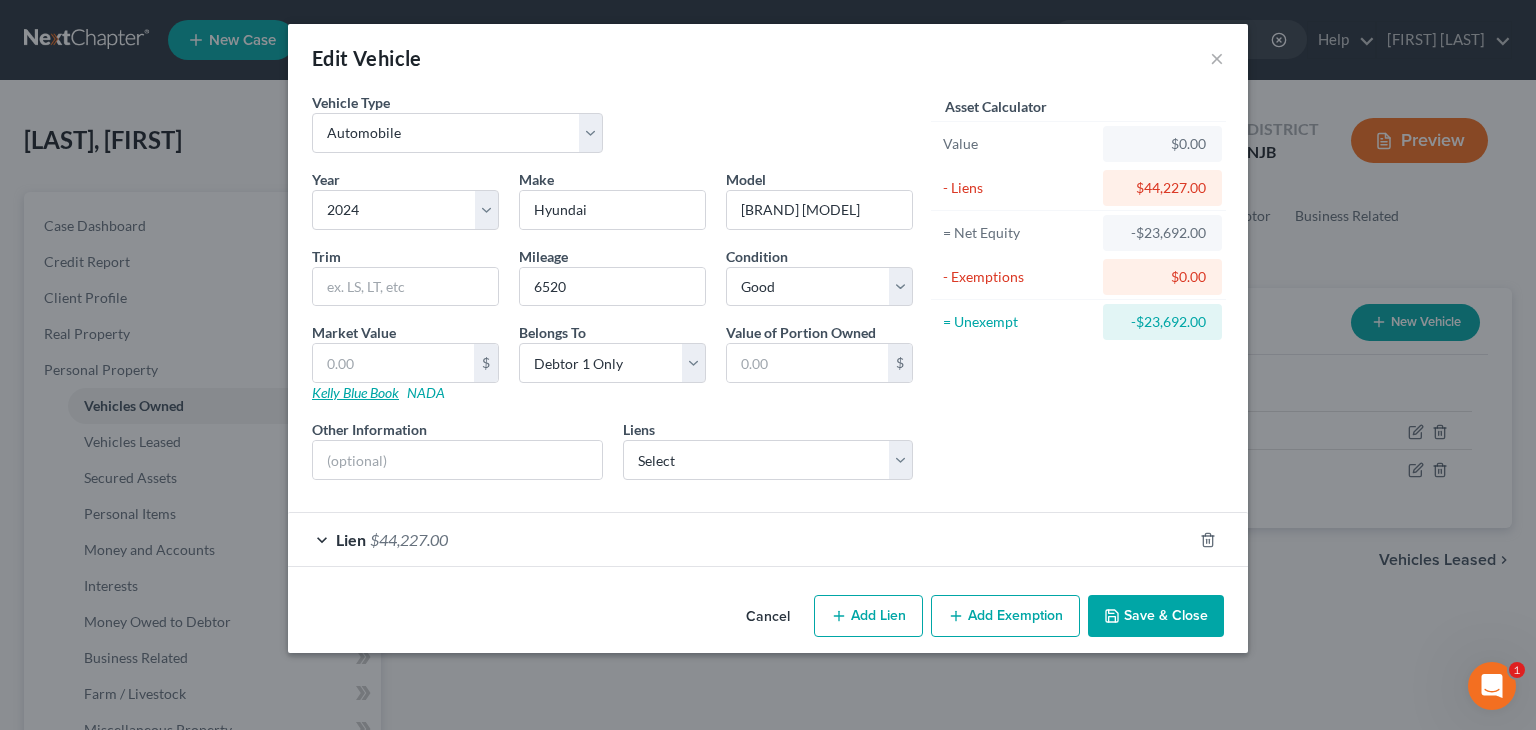 click on "Kelly Blue Book" at bounding box center (355, 392) 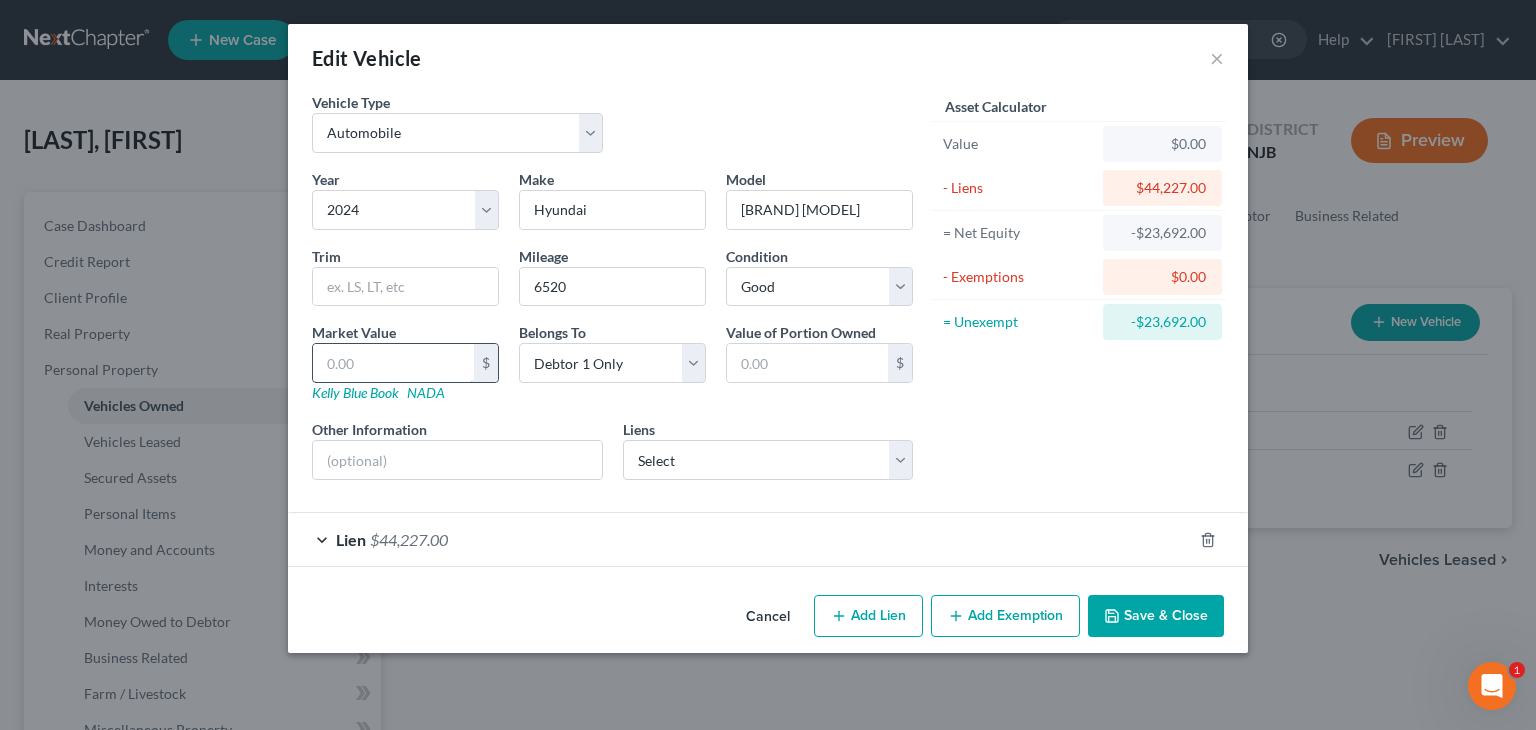 click at bounding box center [393, 363] 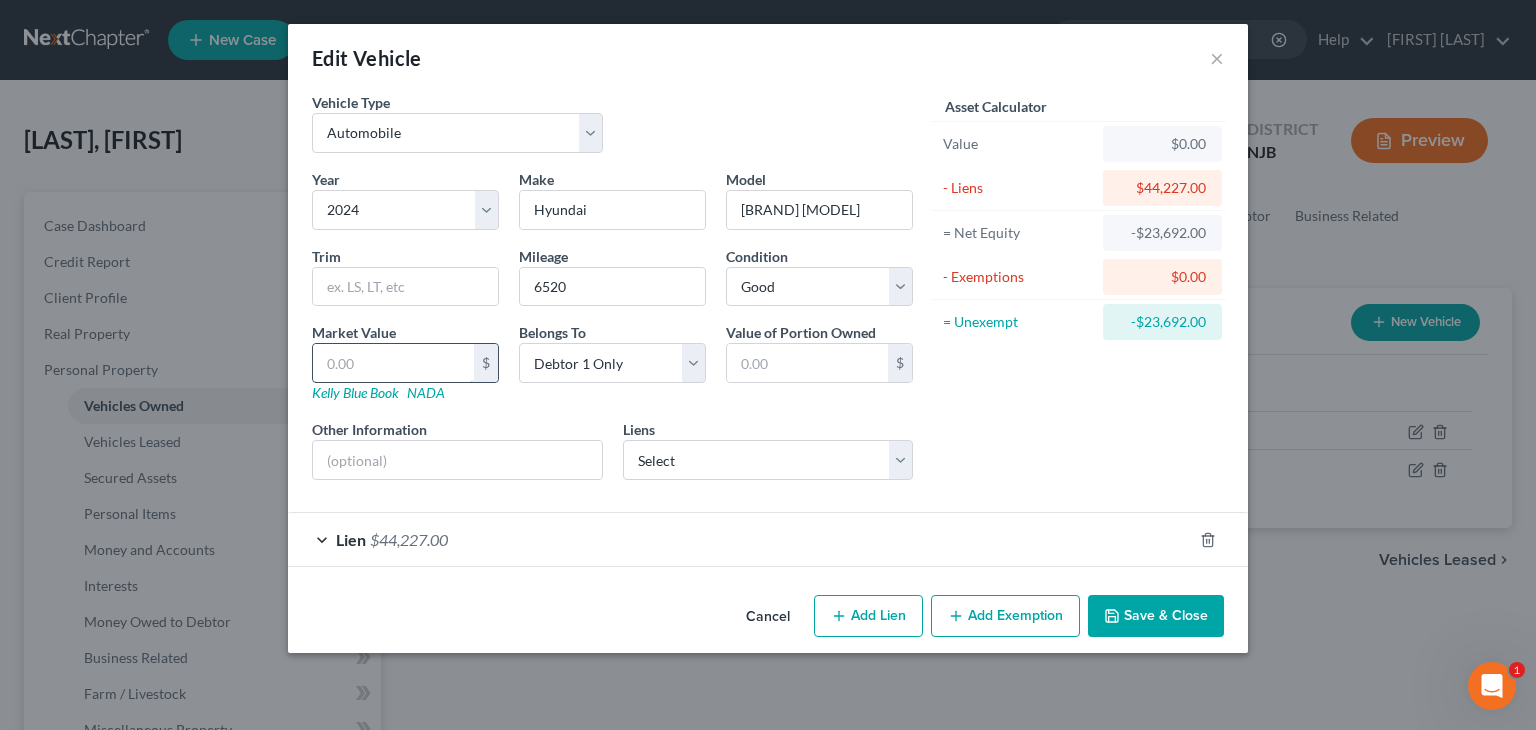 type on "2" 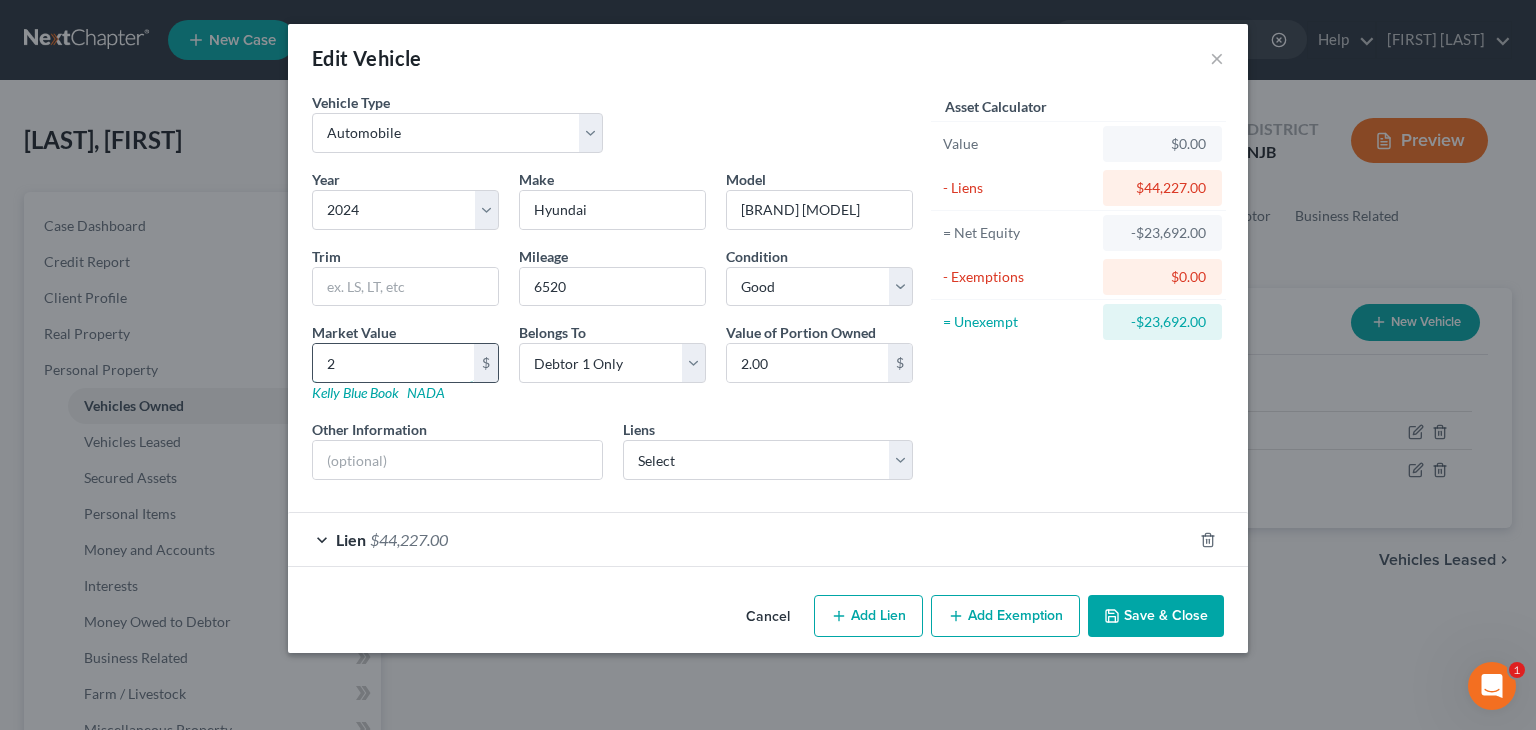 type on "22" 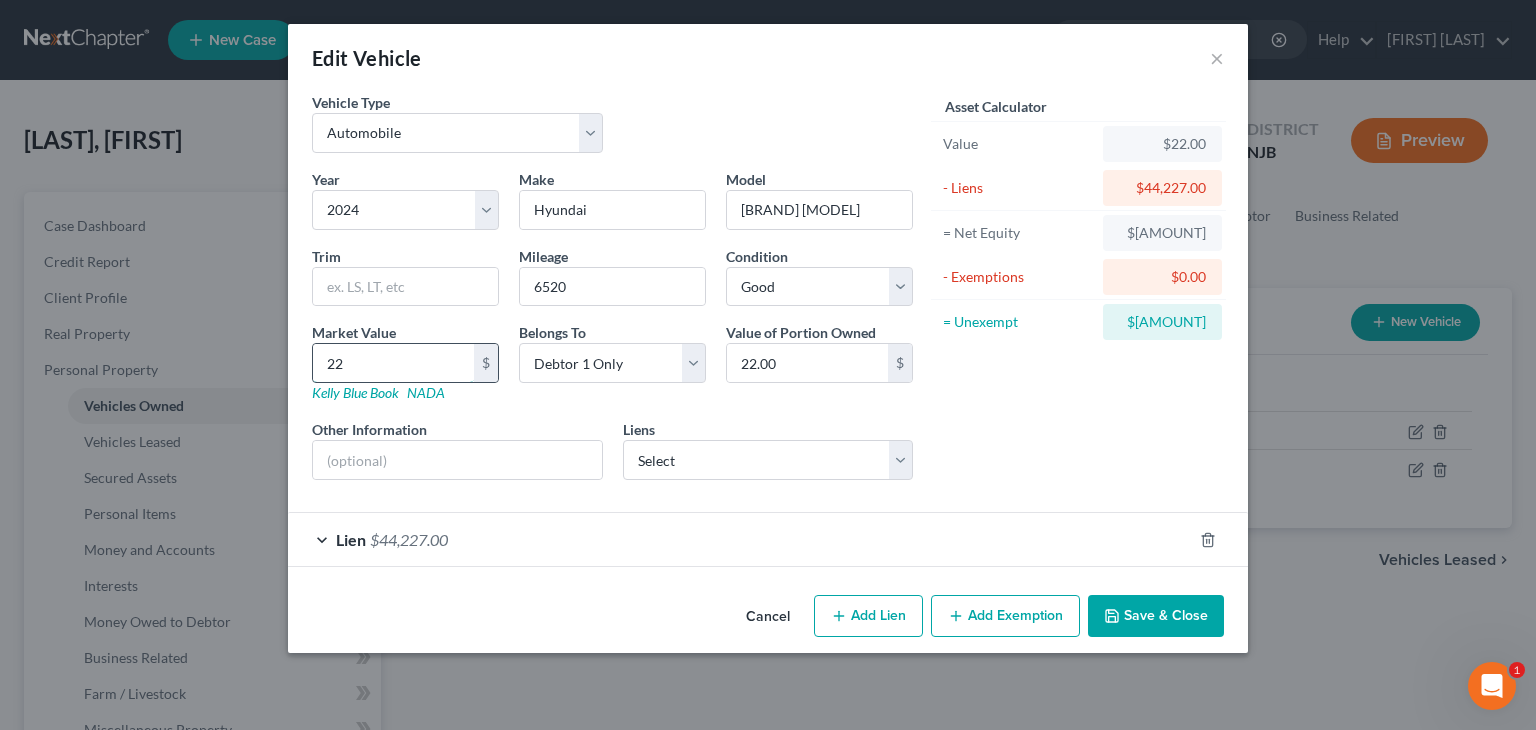 type on "220" 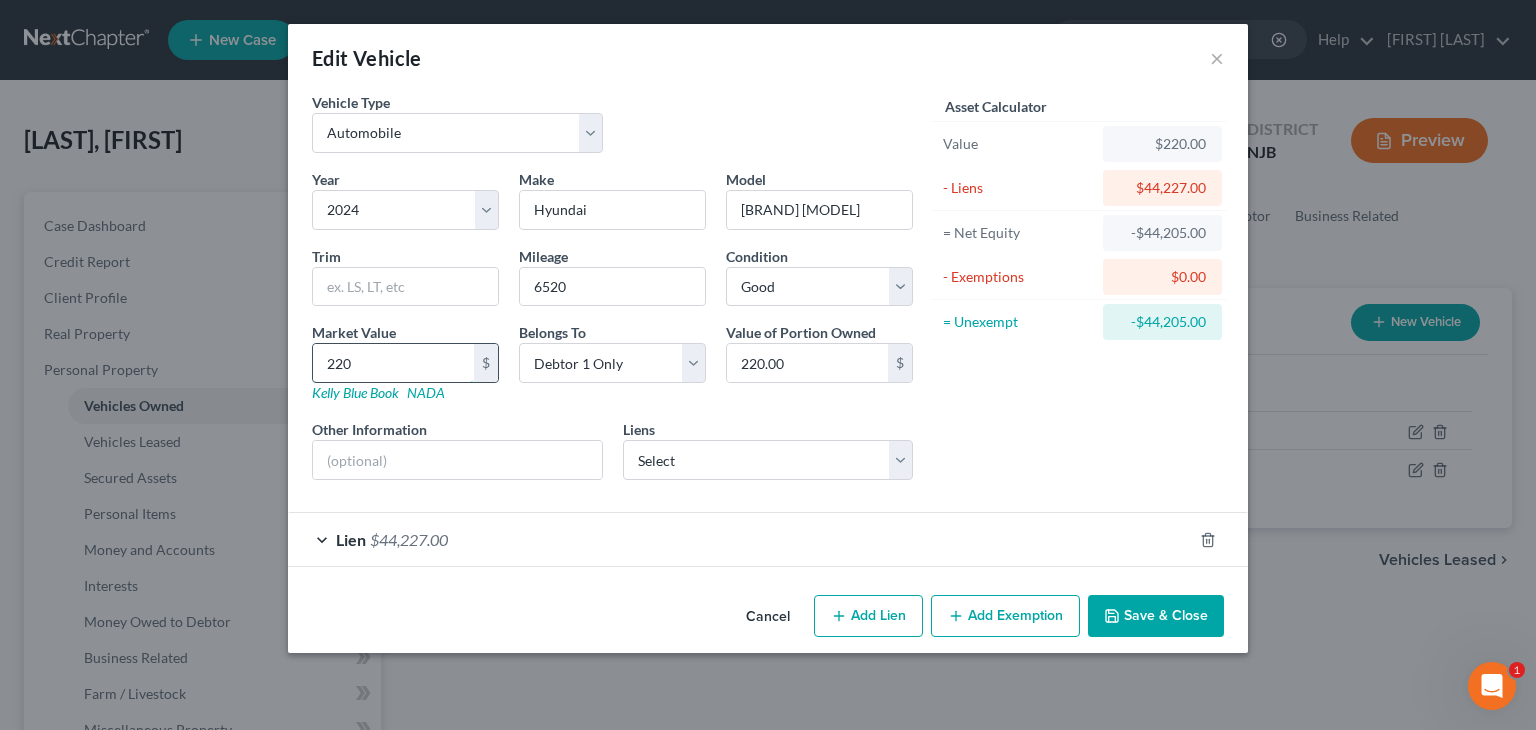 type on "2204" 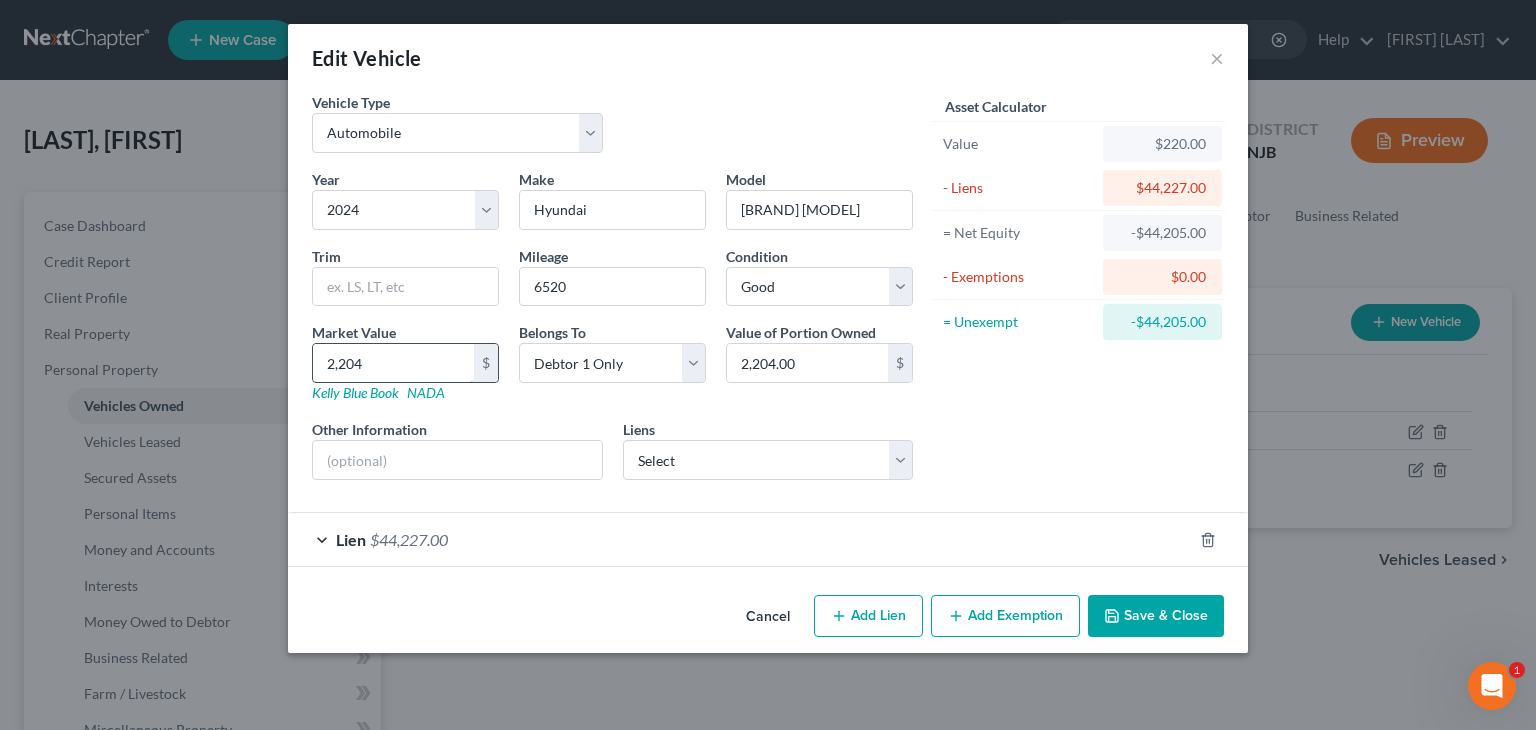 type on "[NUMBER]" 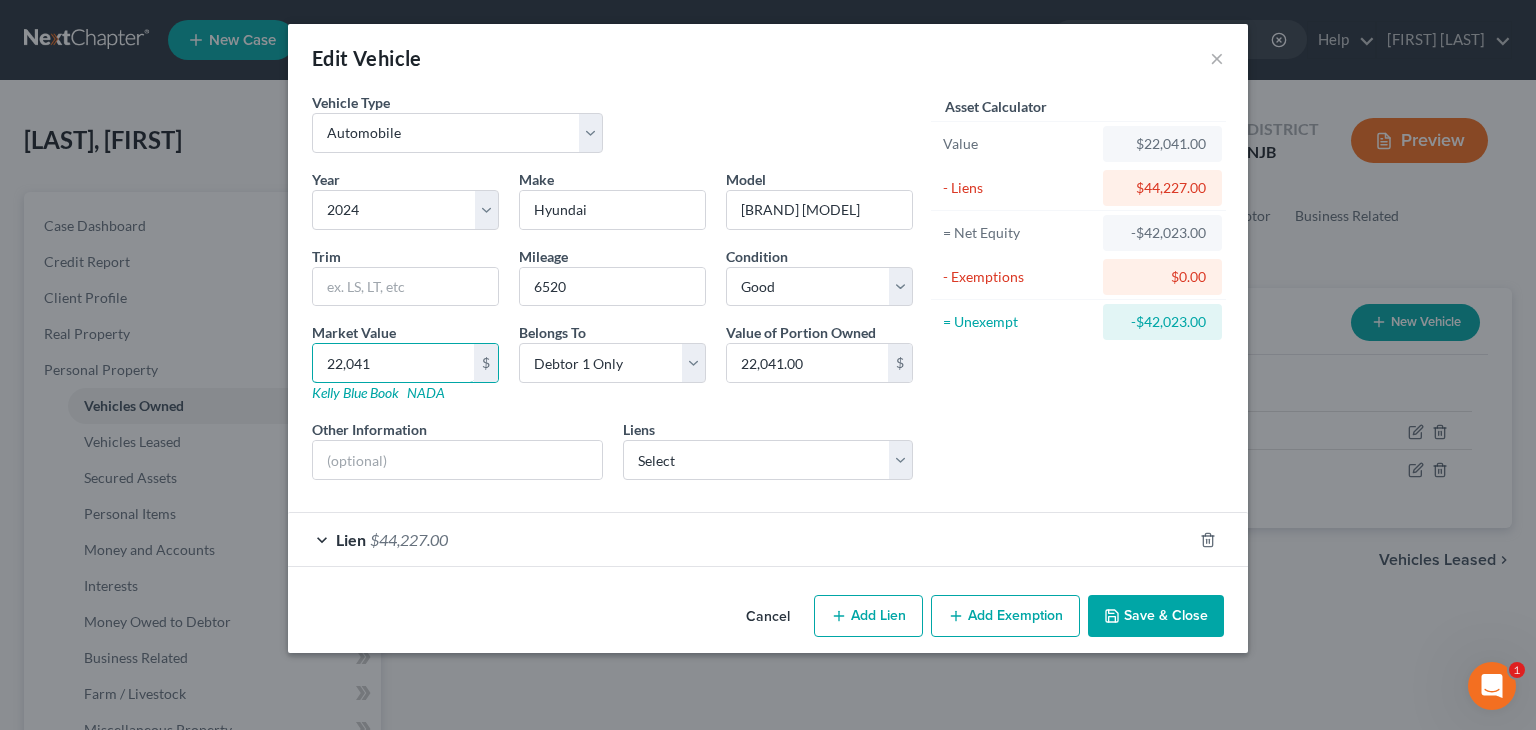 type on "22,041" 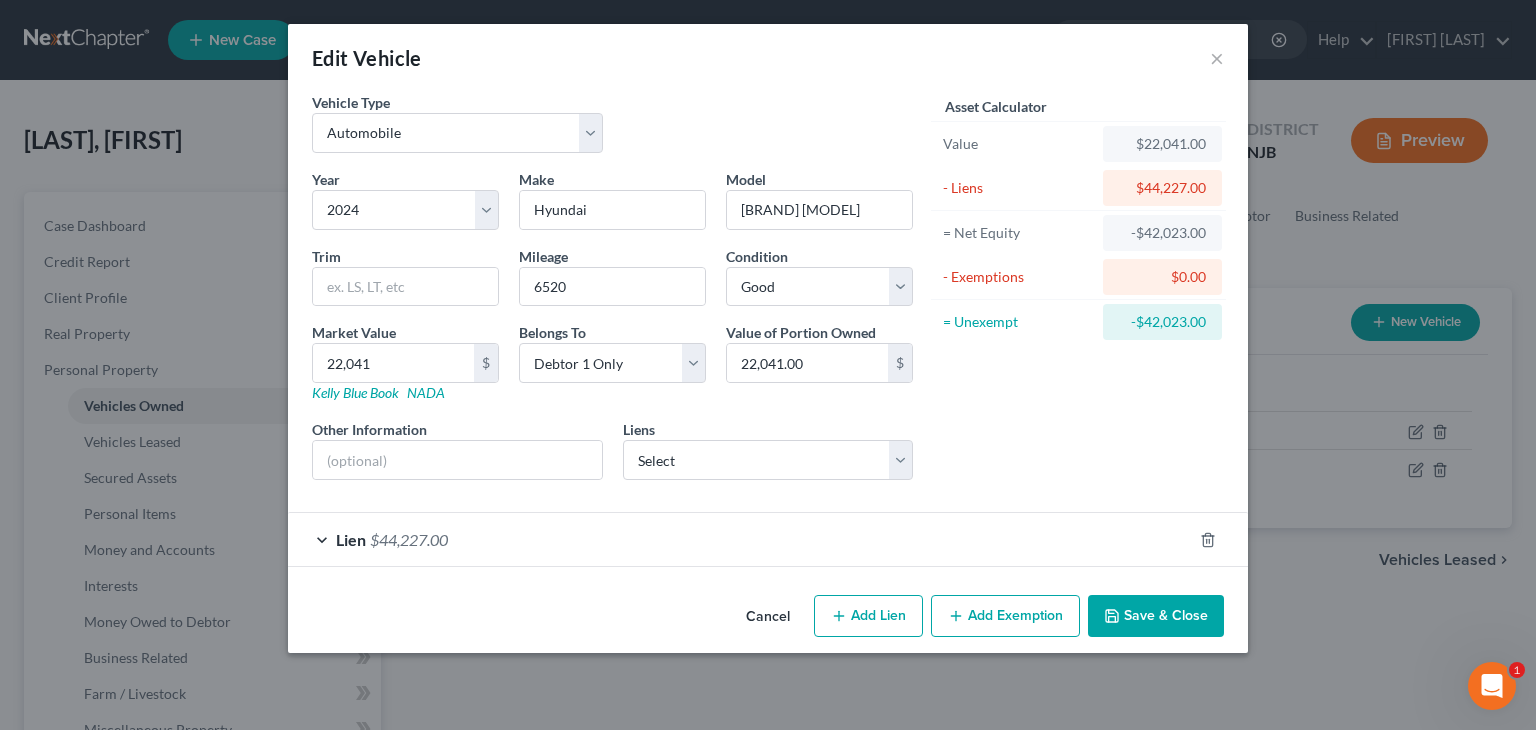 click on "Save & Close" at bounding box center (1156, 616) 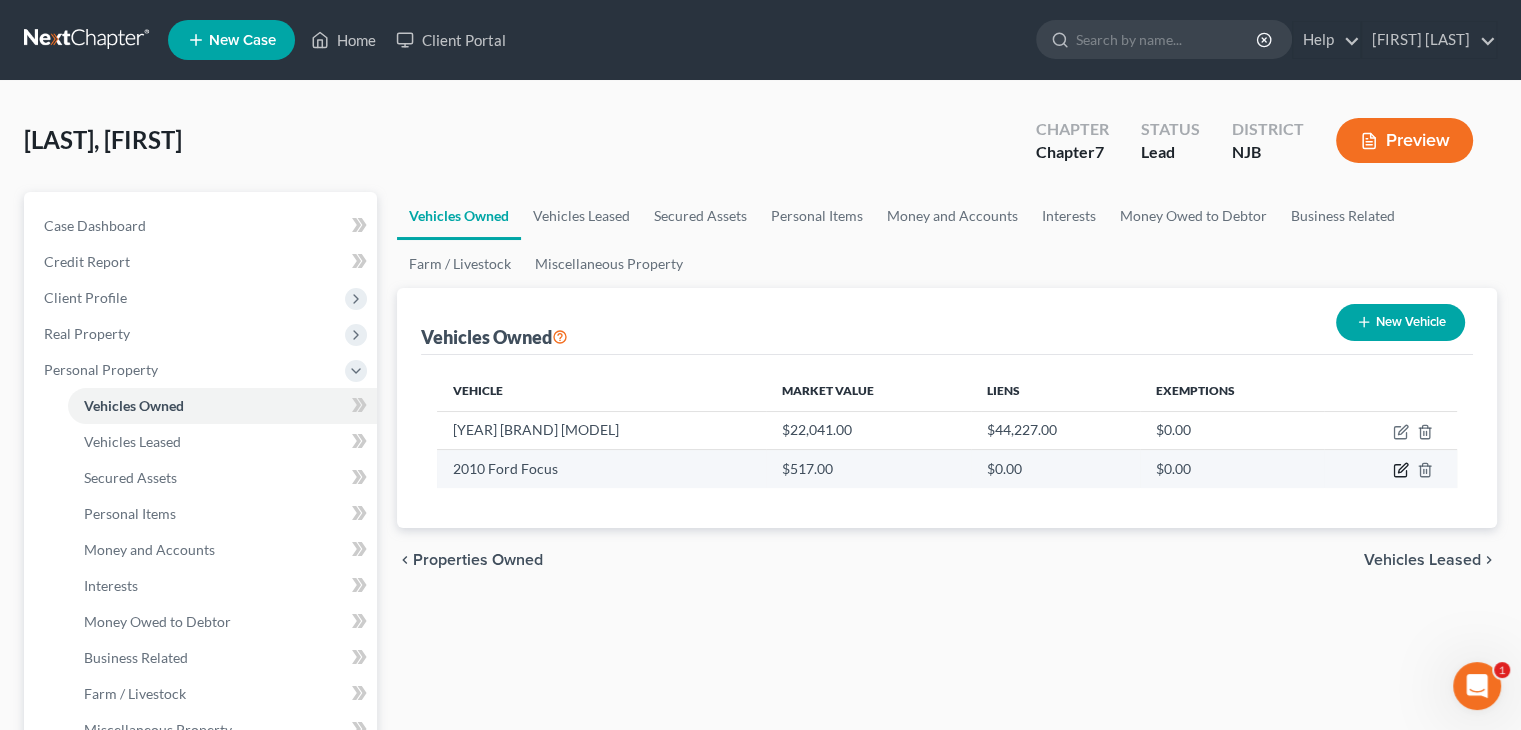 click 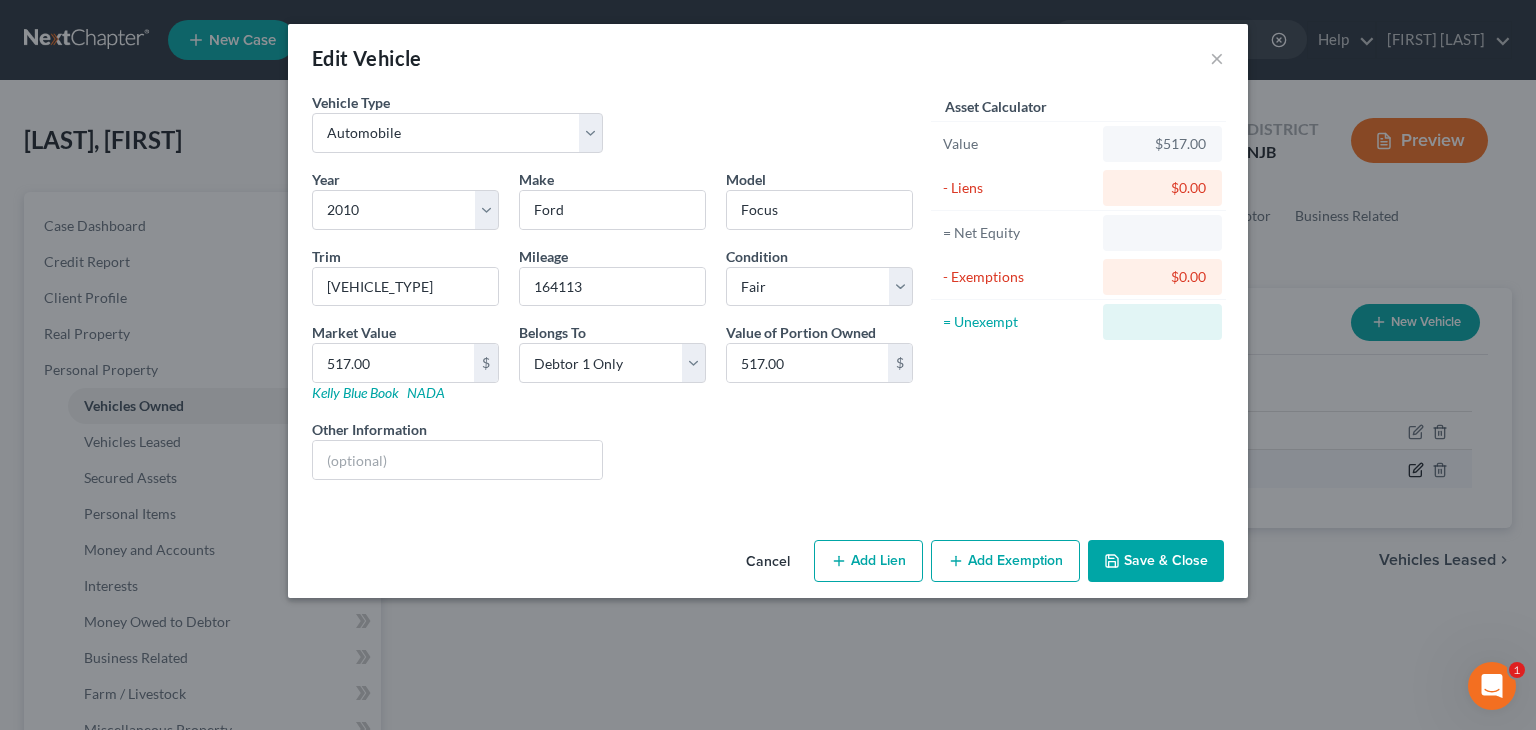 click on "Home New Case Client Portal Victor Druziako dorie@victordruziakolaw.com My Account Settings Plan + Billing Account Add-Ons Upgrade to Whoa Help Center Webinars Training Videos What's new Log out New Case Home Client Portal         - No Result - See all results Or Press Enter... Help Help Center Webinars Training Videos What's new Victor Druziako Victor Druziako dorie@victordruziakolaw.com My Account Settings Plan + Billing Account Add-Ons Upgrade to Whoa Log out 	 Webster, Anthony Upgraded Chapter Chapter  7 Status Lead District NJB Preview Petition Navigation
Case Dashboard
Payments
Invoices" at bounding box center (768, 711) 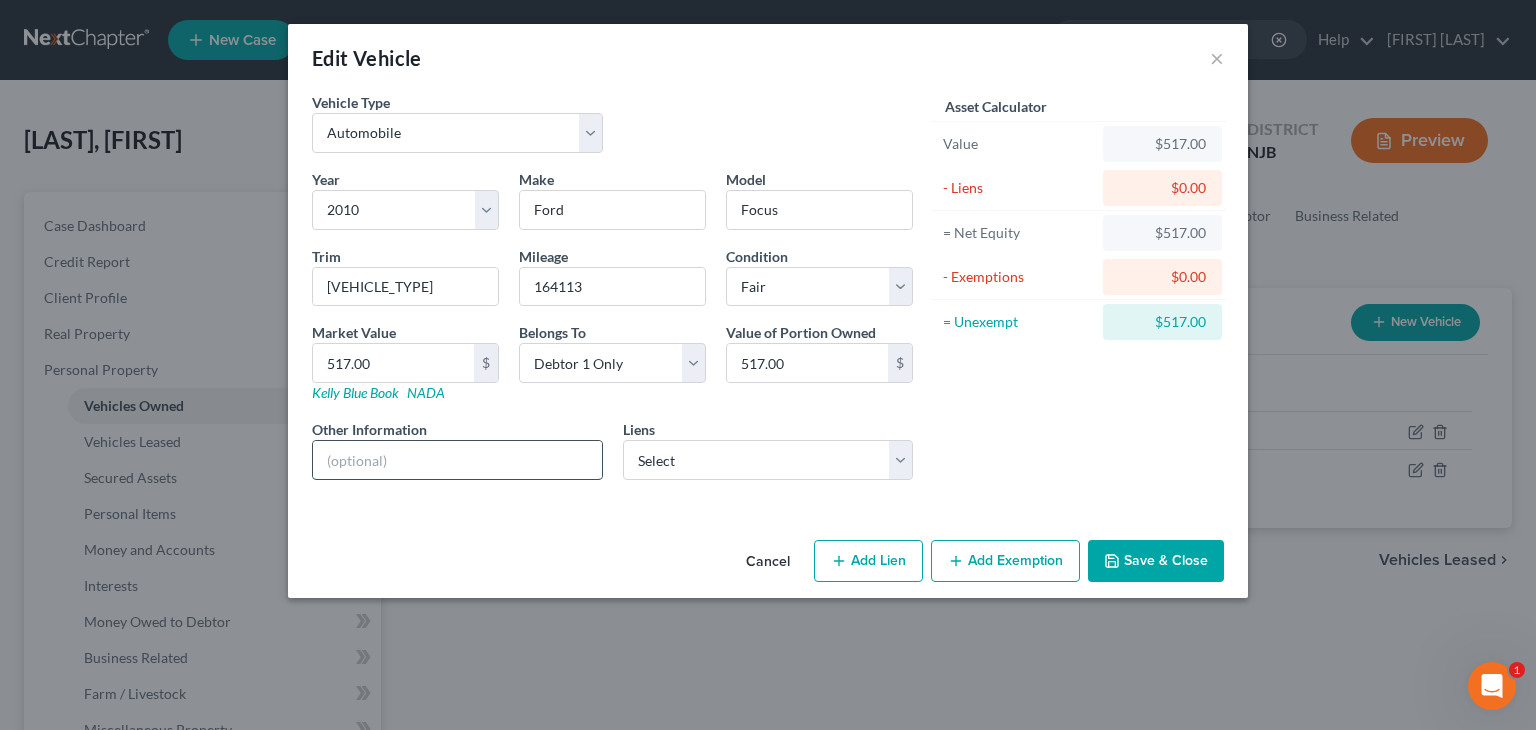 click at bounding box center (457, 460) 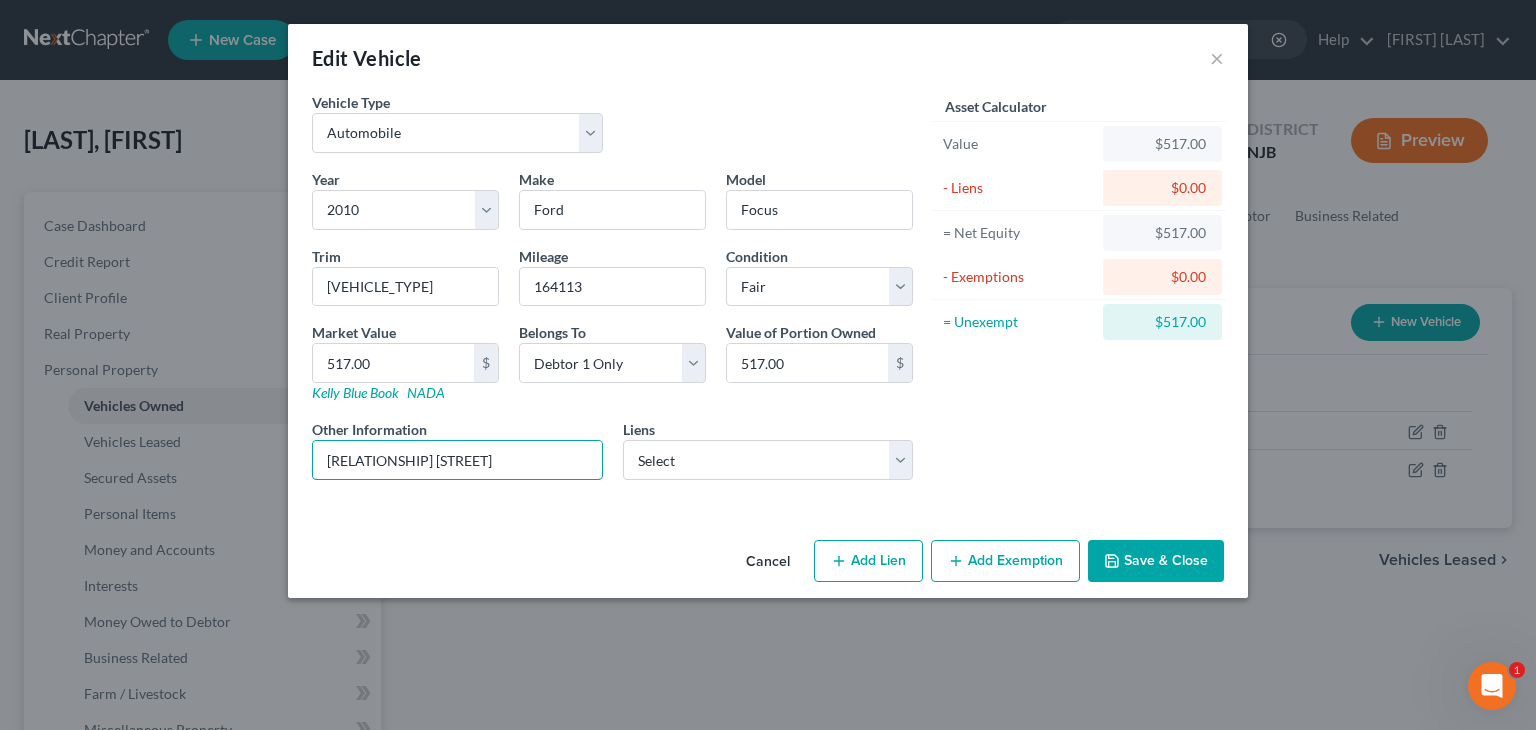 type on "[RELATIONSHIP] [STREET]" 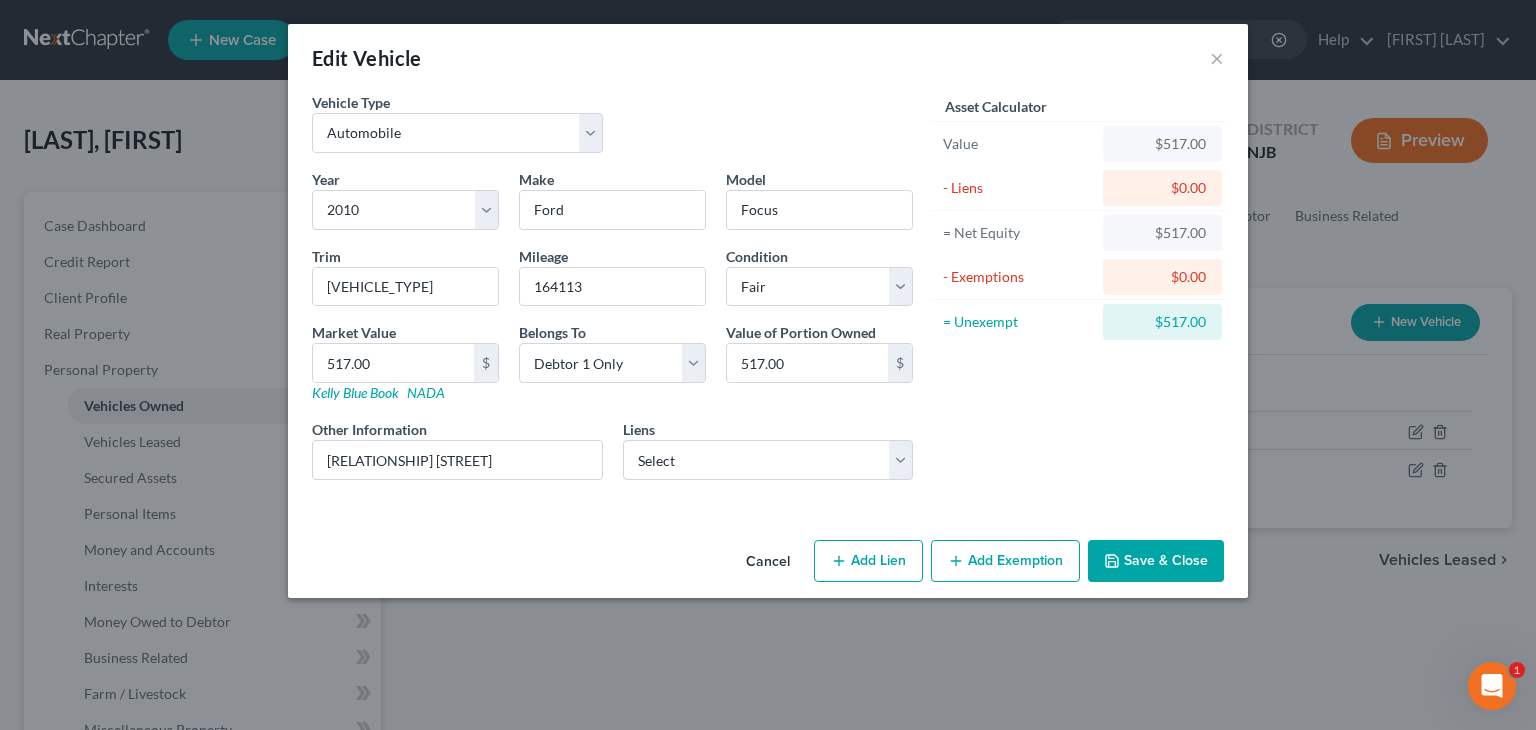 click on "Save & Close" at bounding box center (1156, 561) 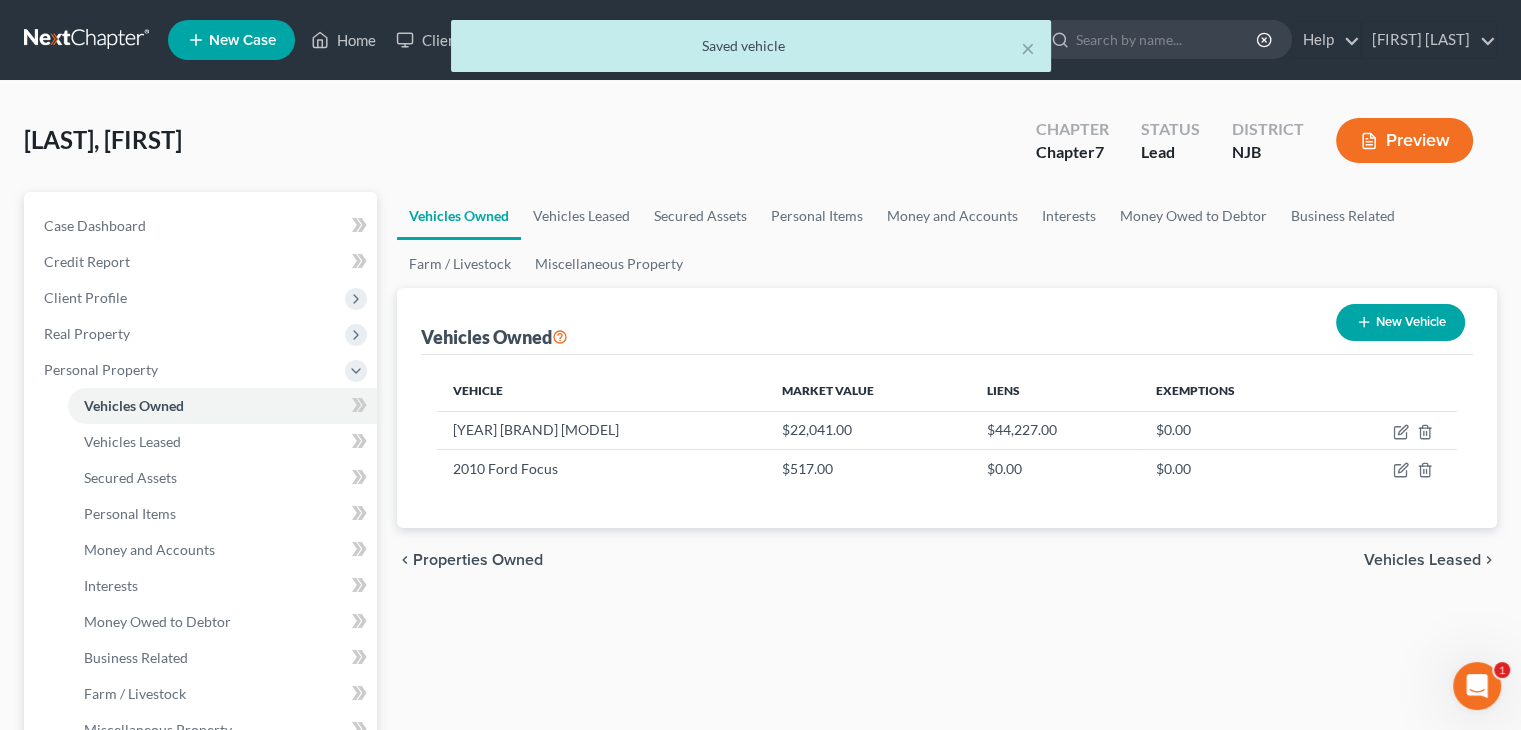 click on "New Vehicle" at bounding box center (1400, 322) 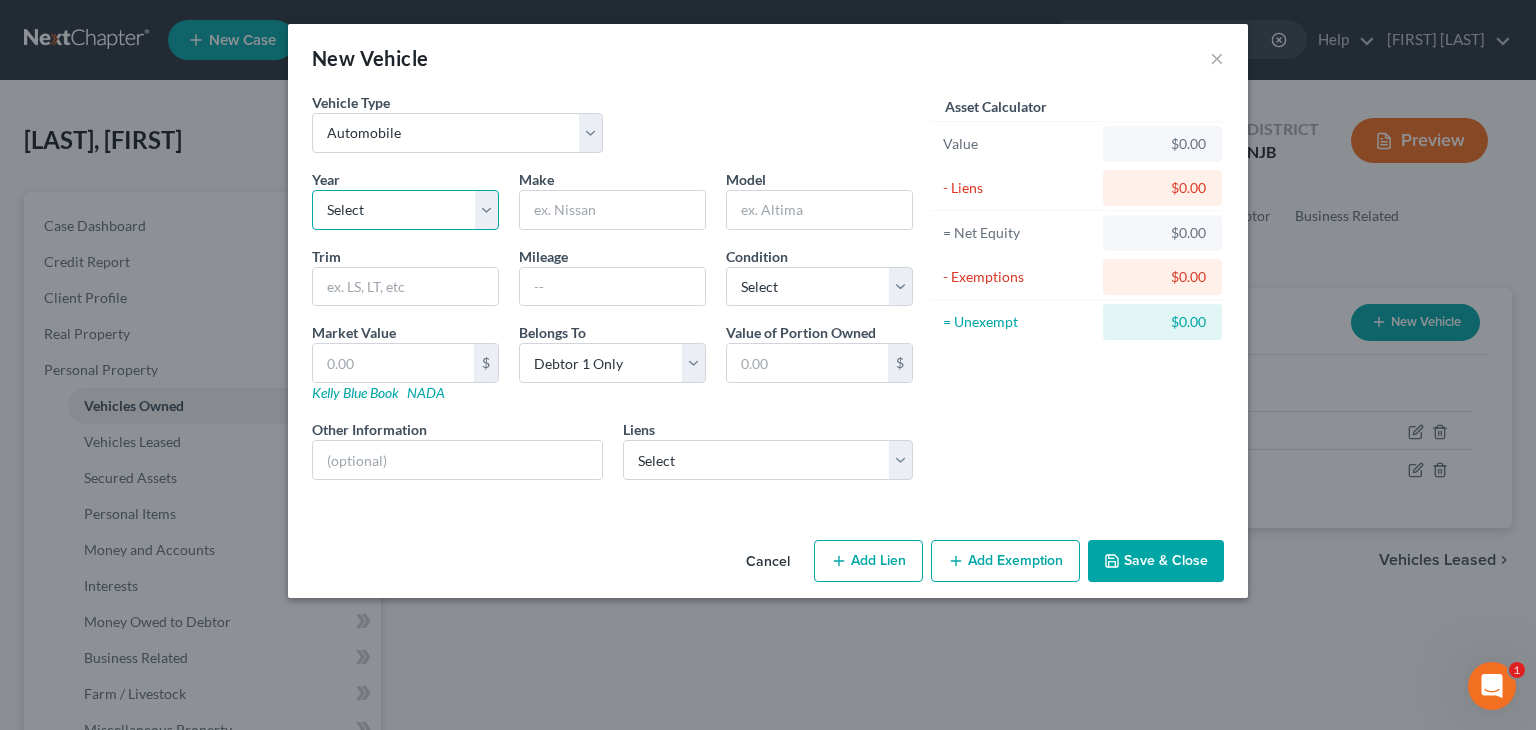 click on "Select 2026 2025 2024 2023 2022 2021 2020 2019 2018 2017 2016 2015 2014 2013 2012 2011 2010 2009 2008 2007 2006 2005 2004 2003 2002 2001 2000 1999 1998 1997 1996 1995 1994 1993 1992 1991 1990 1989 1988 1987 1986 1985 1984 1983 1982 1981 1980 1979 1978 1977 1976 1975 1974 1973 1972 1971 1970 1969 1968 1967 1966 1965 1964 1963 1962 1961 1960 1959 1958 1957 1956 1955 1954 1953 1952 1951 1950 1949 1948 1947 1946 1945 1944 1943 1942 1941 1940 1939 1938 1937 1936 1935 1934 1933 1932 1931 1930 1929 1928 1927 1926 1925 1924 1923 1922 1921 1920 1919 1918 1917 1916 1915 1914 1913 1912 1911 1910 1909 1908 1907 1906 1905 1904 1903 1902 1901" at bounding box center (405, 210) 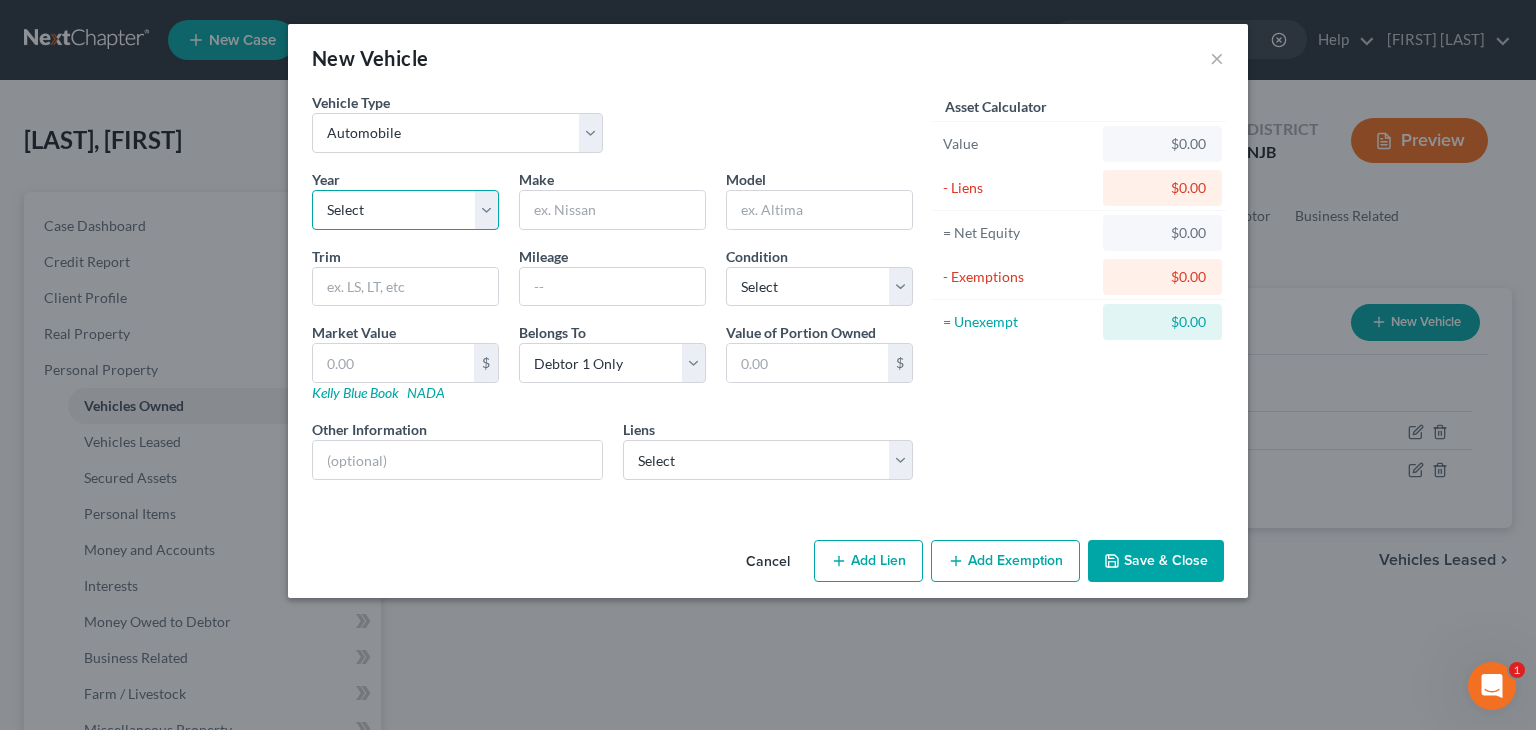 select on "9" 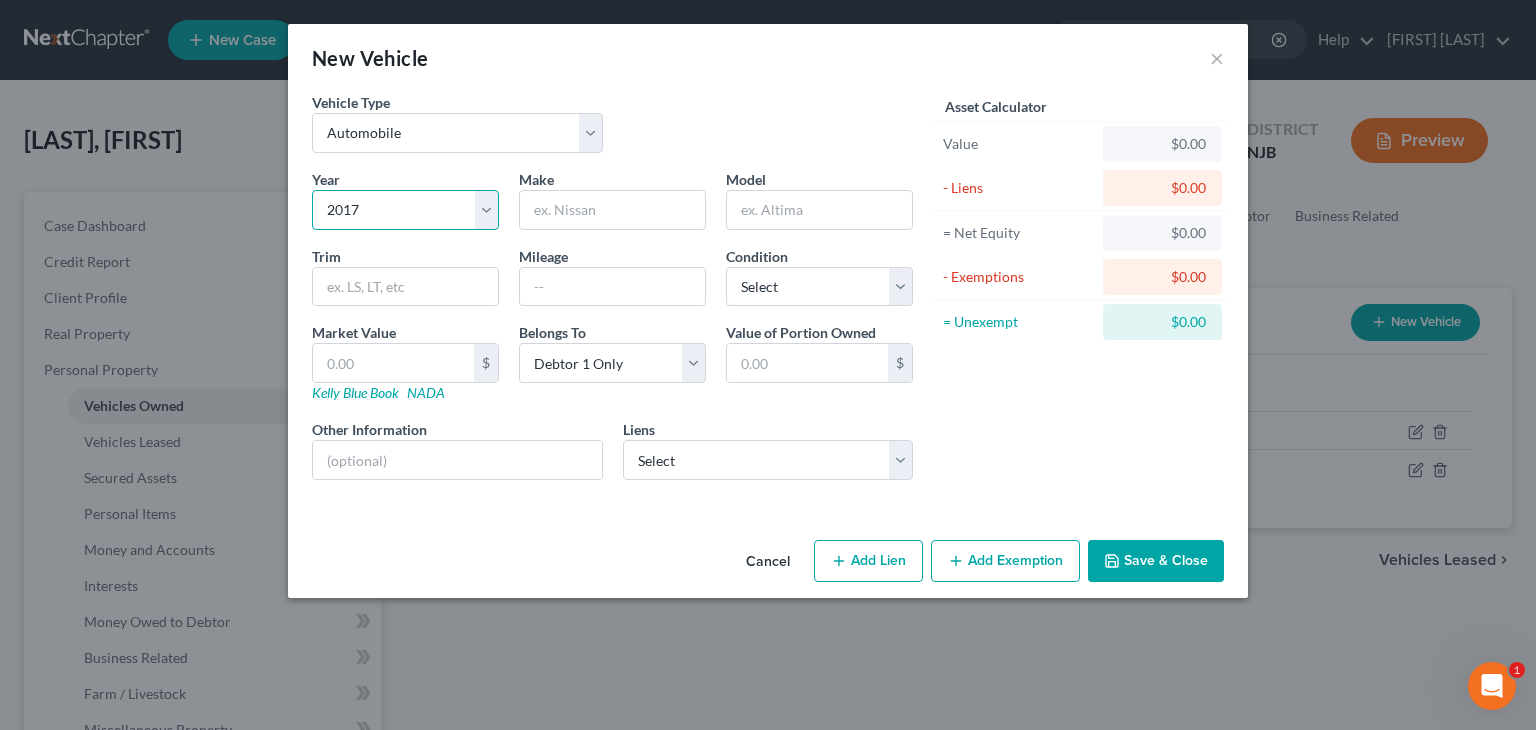 click on "Select 2026 2025 2024 2023 2022 2021 2020 2019 2018 2017 2016 2015 2014 2013 2012 2011 2010 2009 2008 2007 2006 2005 2004 2003 2002 2001 2000 1999 1998 1997 1996 1995 1994 1993 1992 1991 1990 1989 1988 1987 1986 1985 1984 1983 1982 1981 1980 1979 1978 1977 1976 1975 1974 1973 1972 1971 1970 1969 1968 1967 1966 1965 1964 1963 1962 1961 1960 1959 1958 1957 1956 1955 1954 1953 1952 1951 1950 1949 1948 1947 1946 1945 1944 1943 1942 1941 1940 1939 1938 1937 1936 1935 1934 1933 1932 1931 1930 1929 1928 1927 1926 1925 1924 1923 1922 1921 1920 1919 1918 1917 1916 1915 1914 1913 1912 1911 1910 1909 1908 1907 1906 1905 1904 1903 1902 1901" at bounding box center (405, 210) 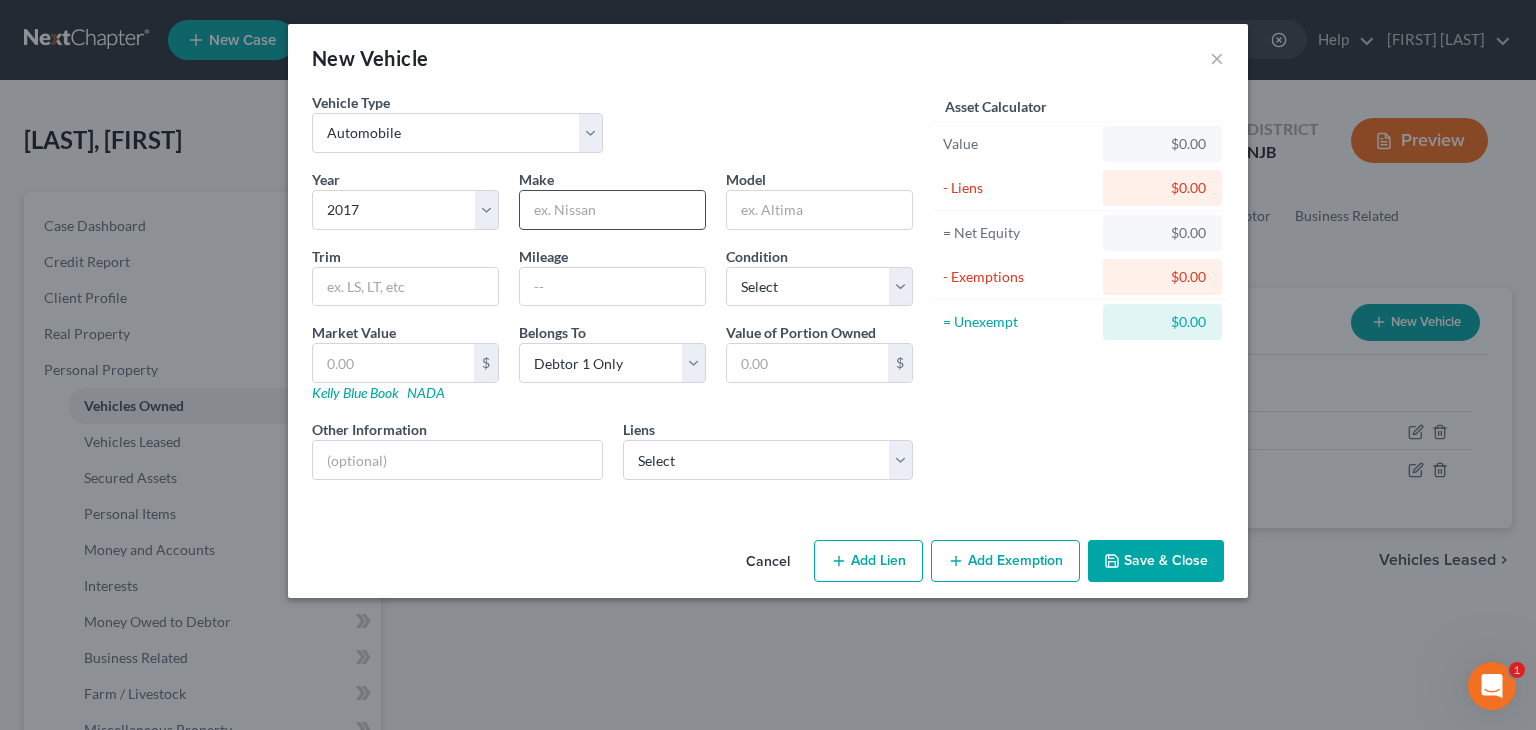 click at bounding box center [612, 210] 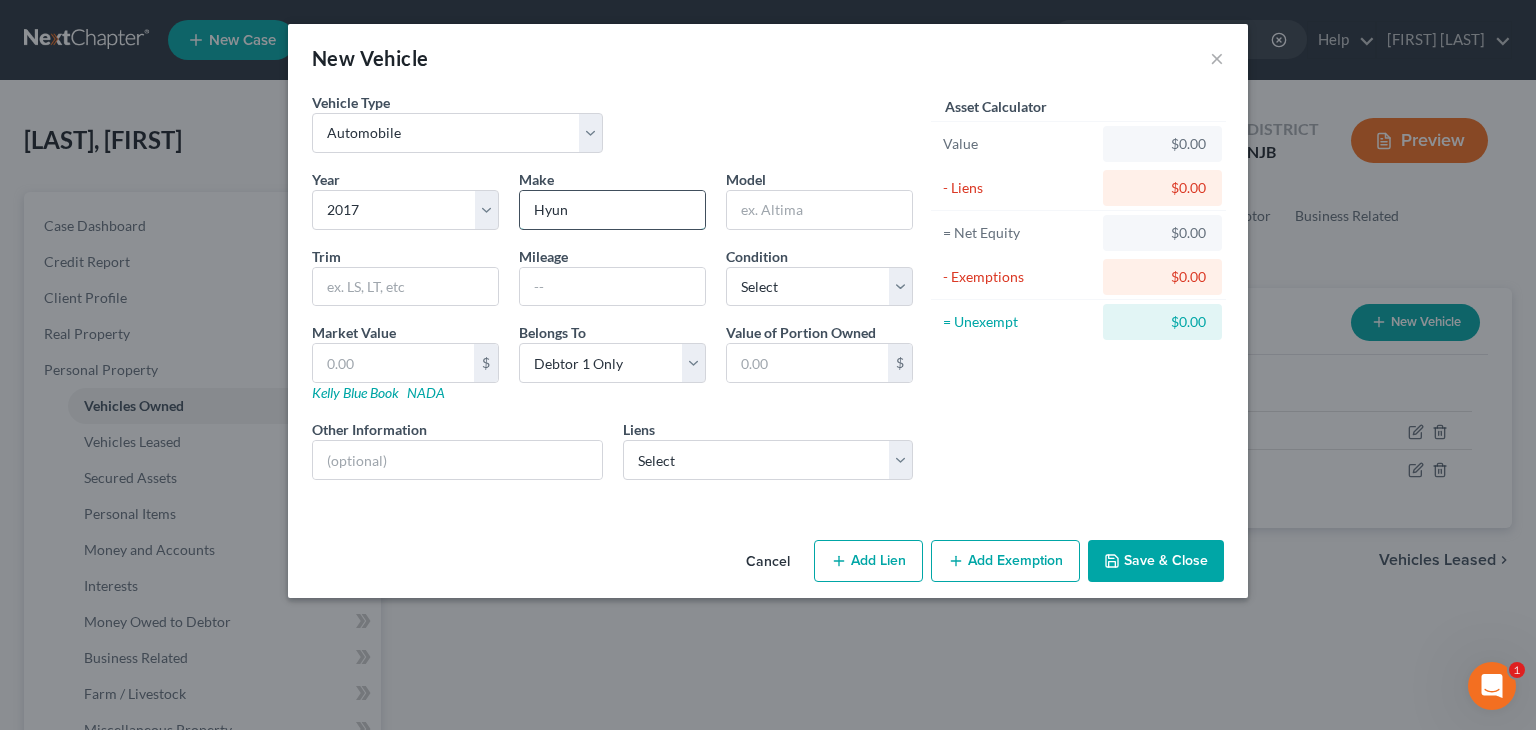 type on "Hyundai" 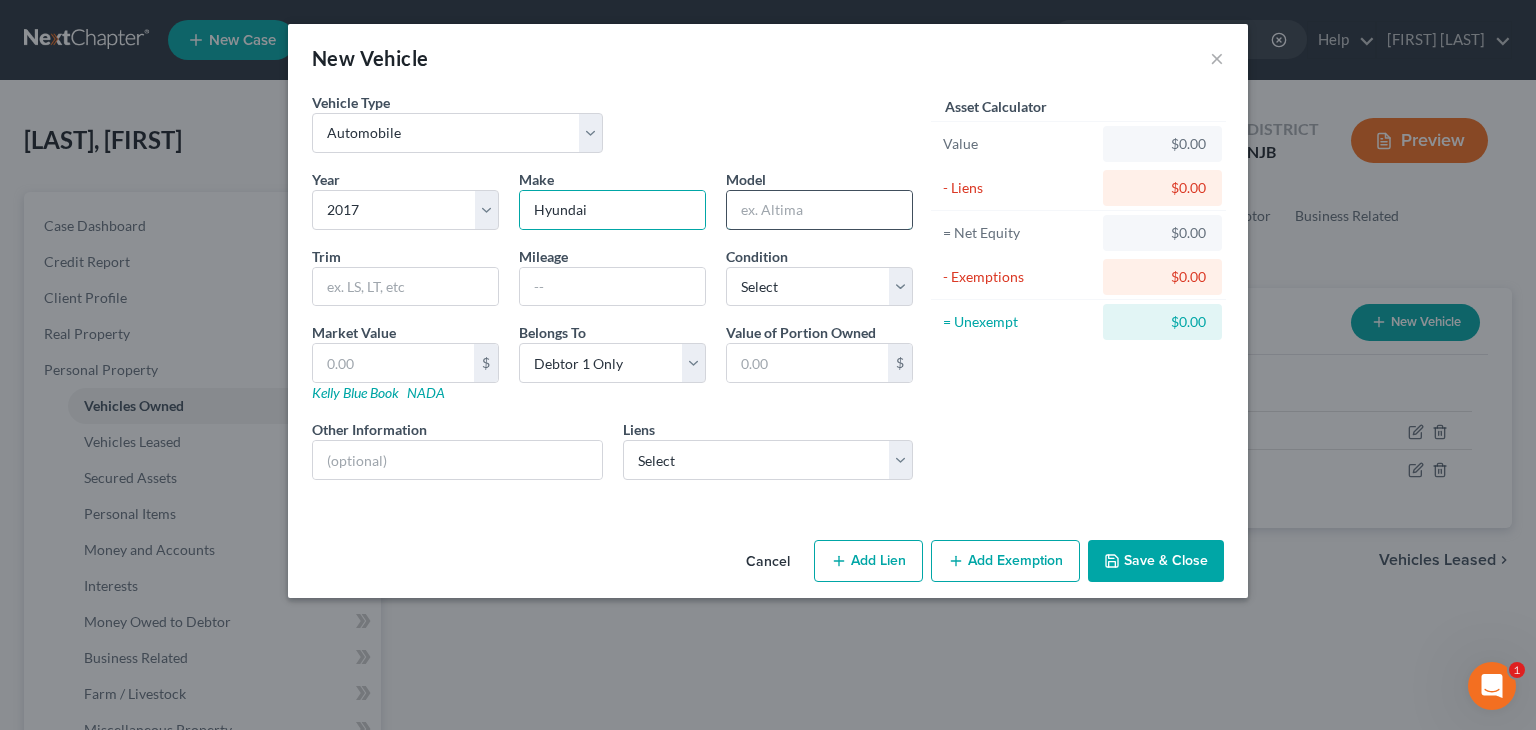 click at bounding box center (819, 210) 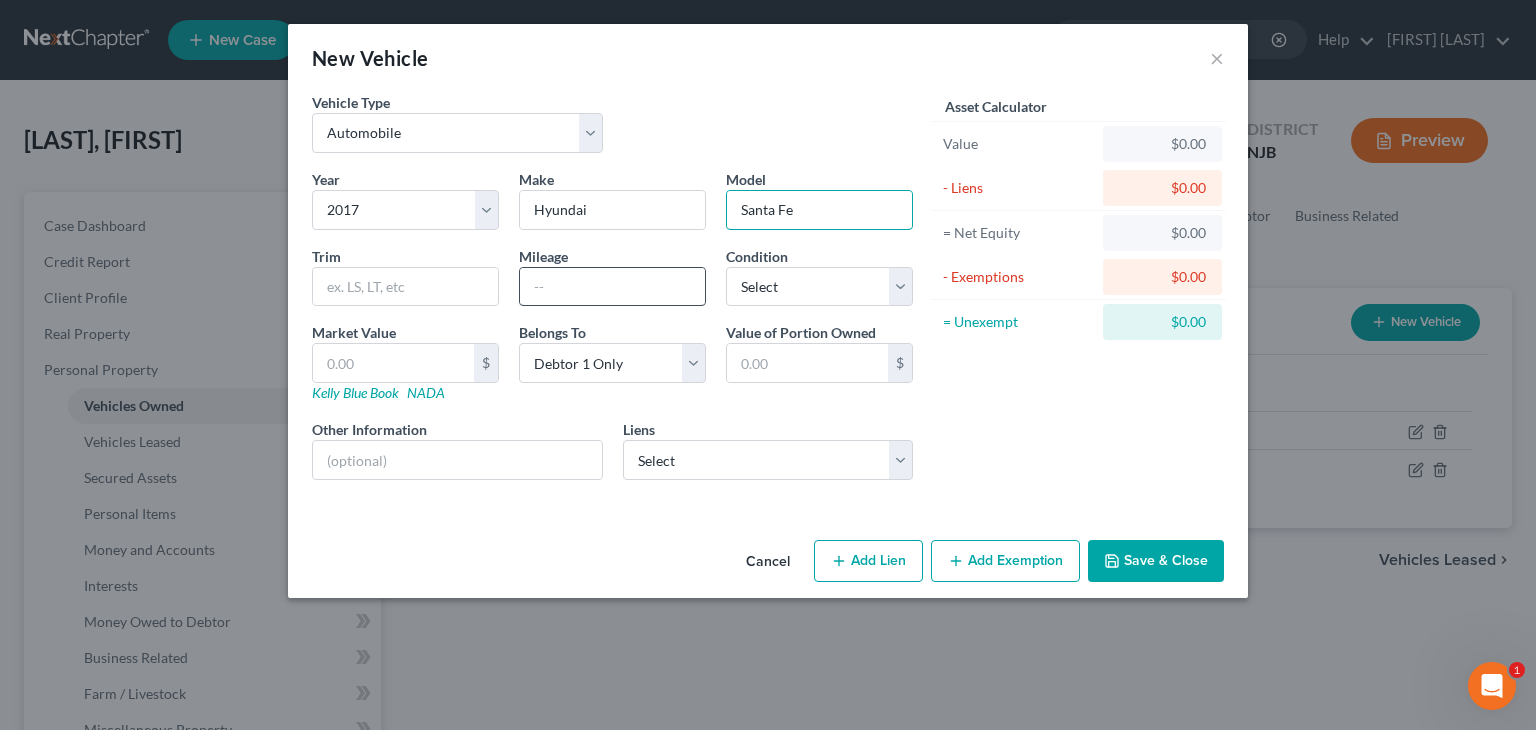 type on "Santa Fe" 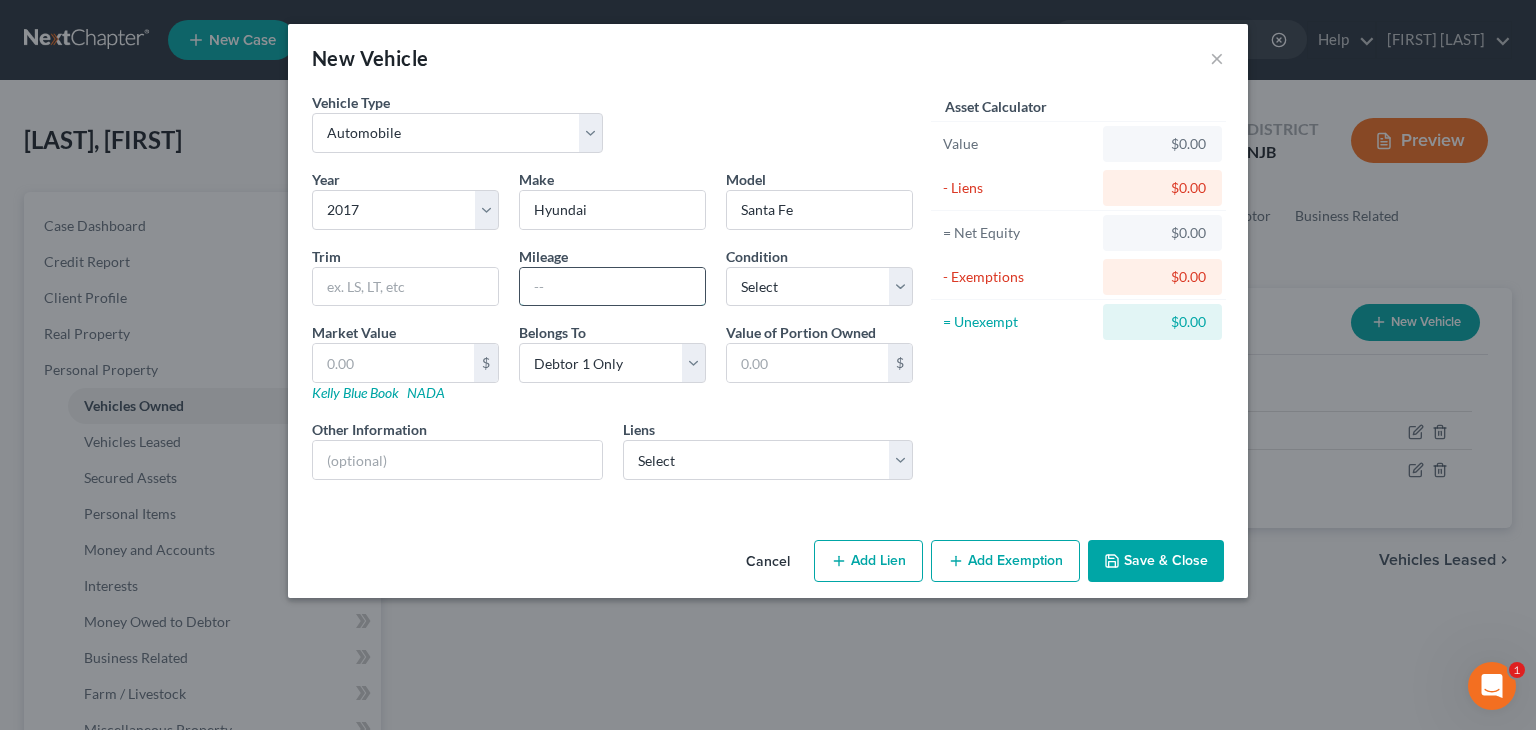 click at bounding box center (612, 287) 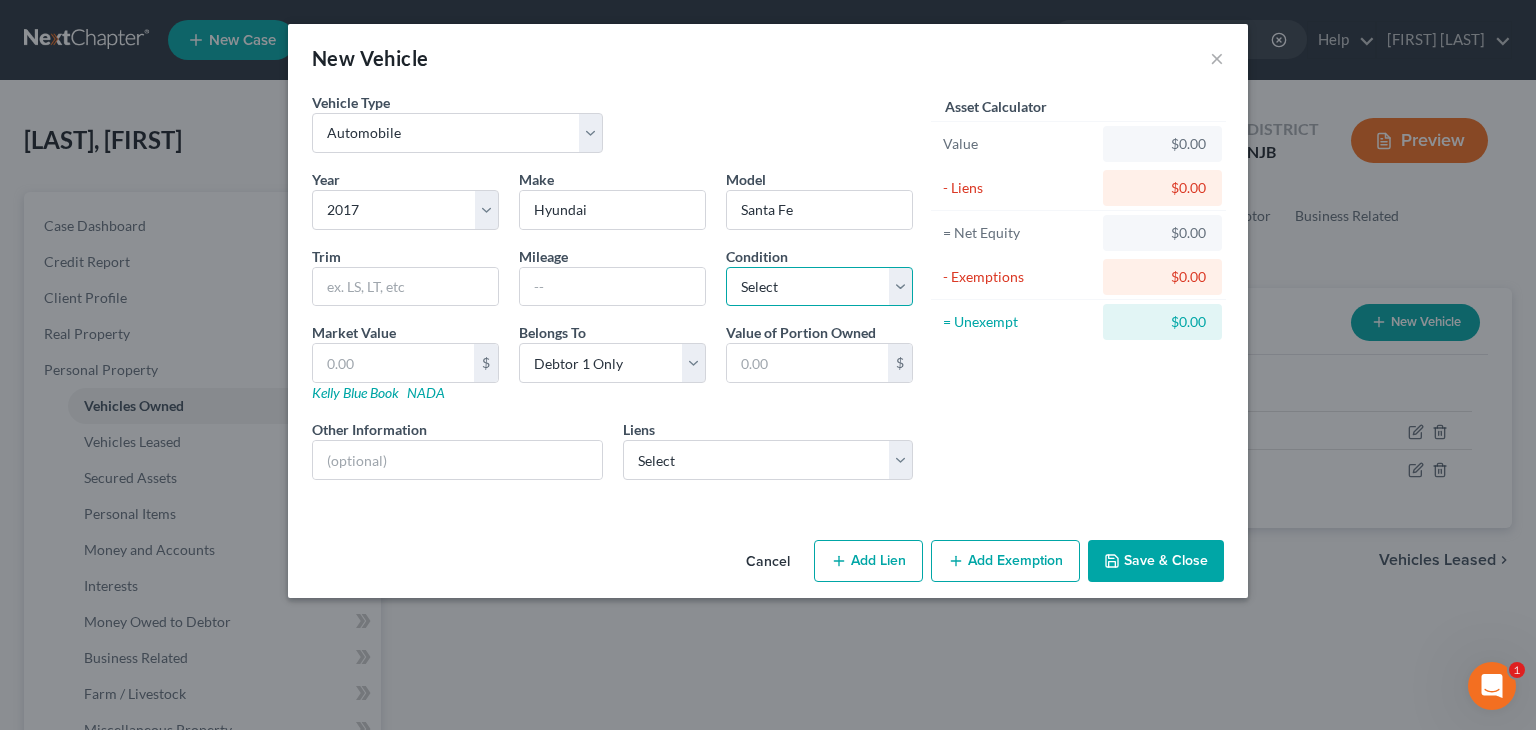 click on "Select Excellent Very Good Good Fair Poor" at bounding box center [819, 287] 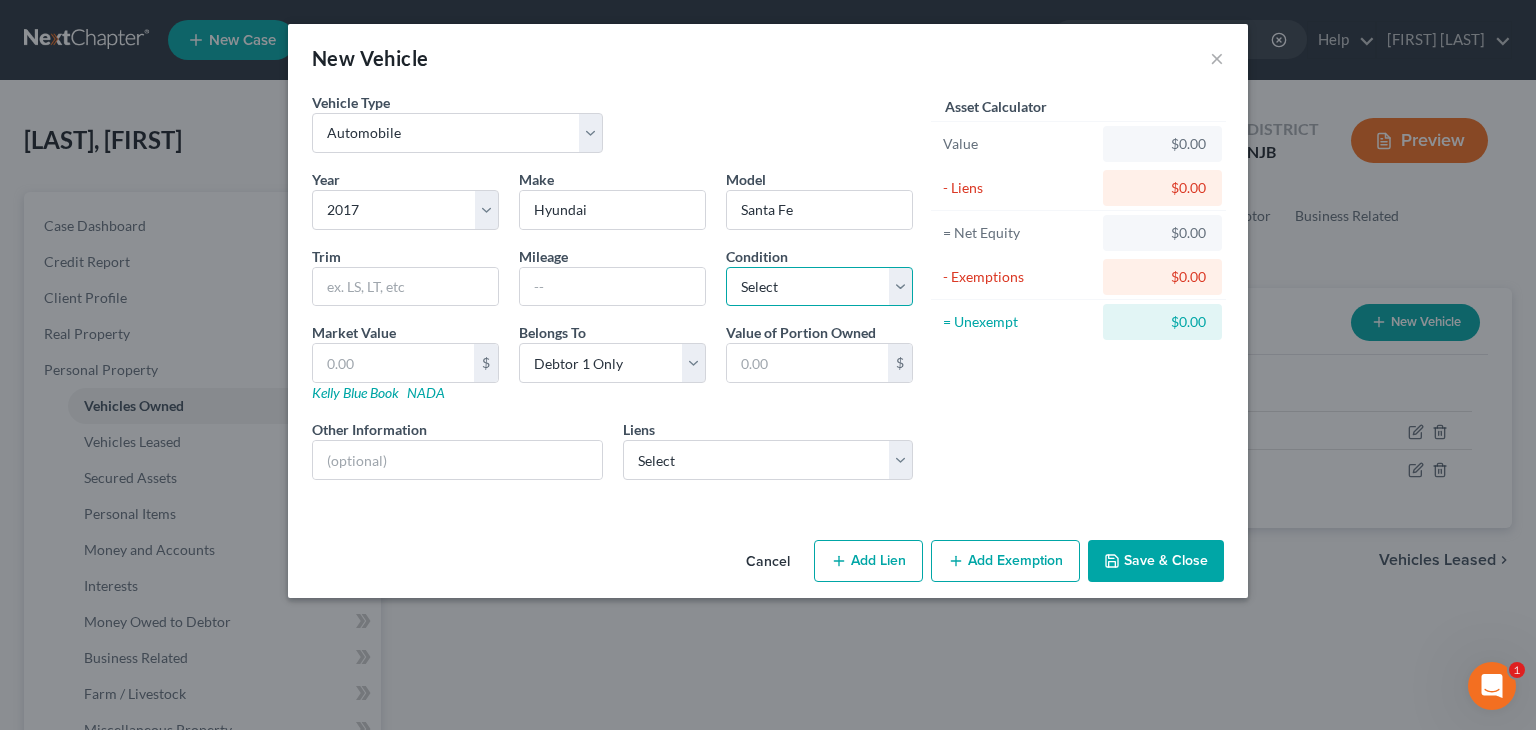 select on "3" 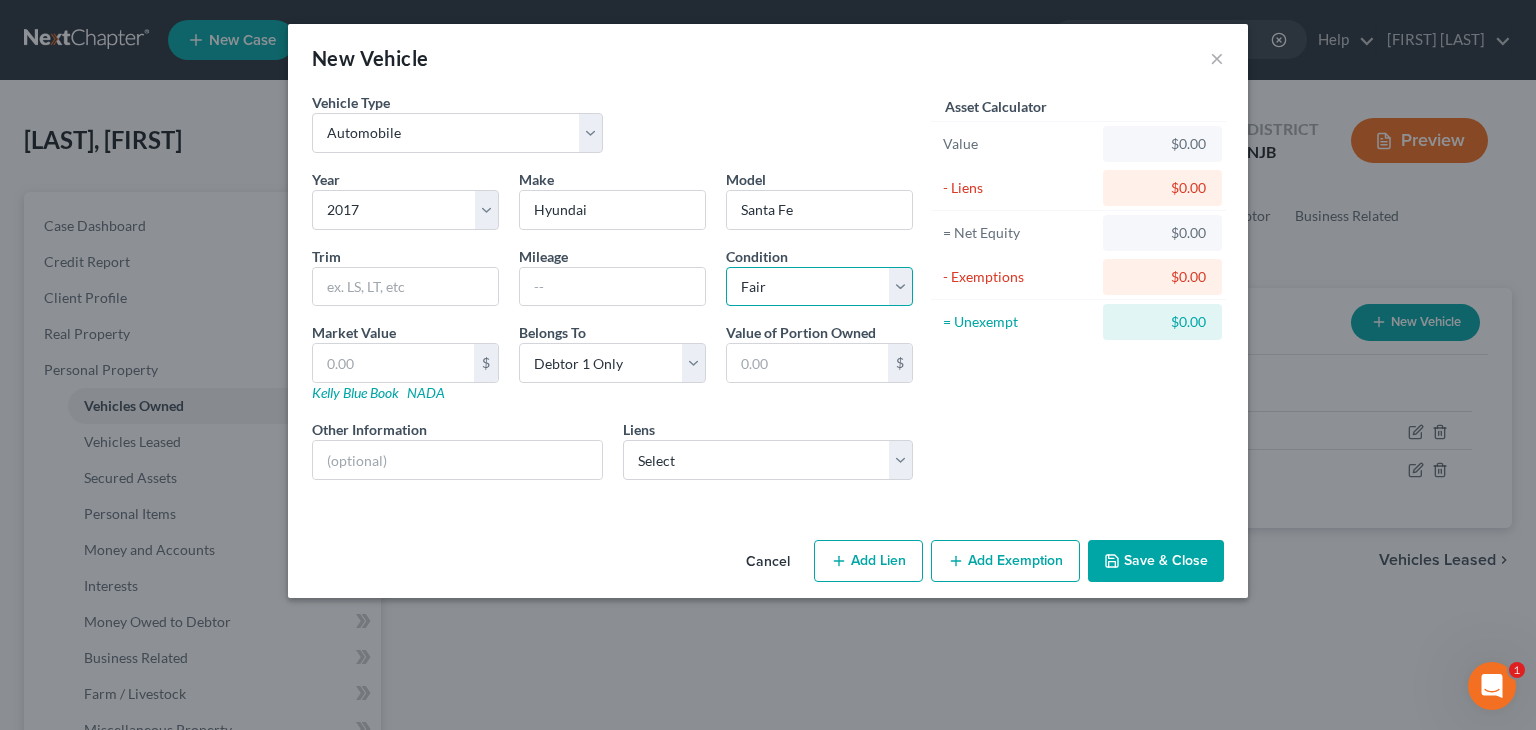 click on "Select Excellent Very Good Good Fair Poor" at bounding box center (819, 287) 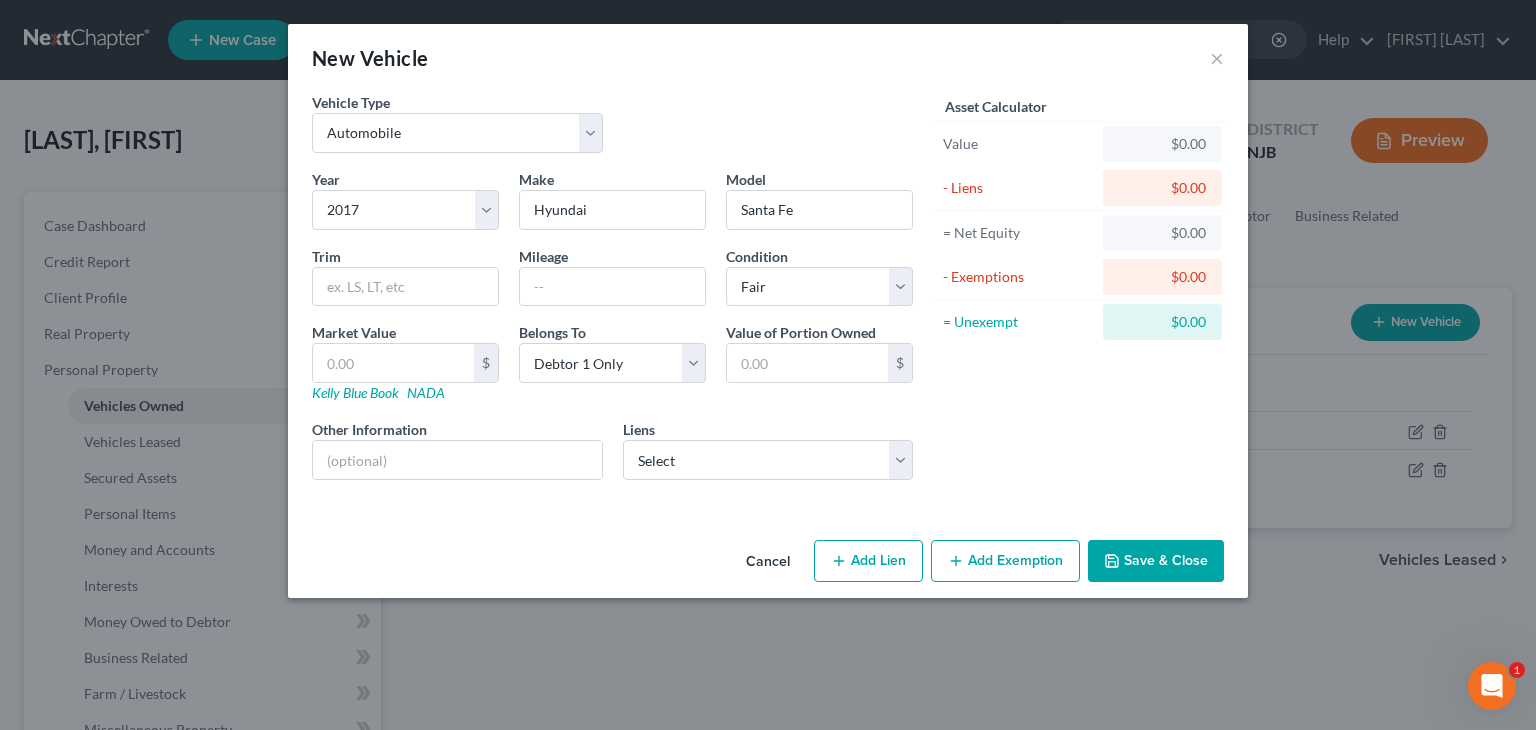 click on "Save & Close" at bounding box center [1156, 561] 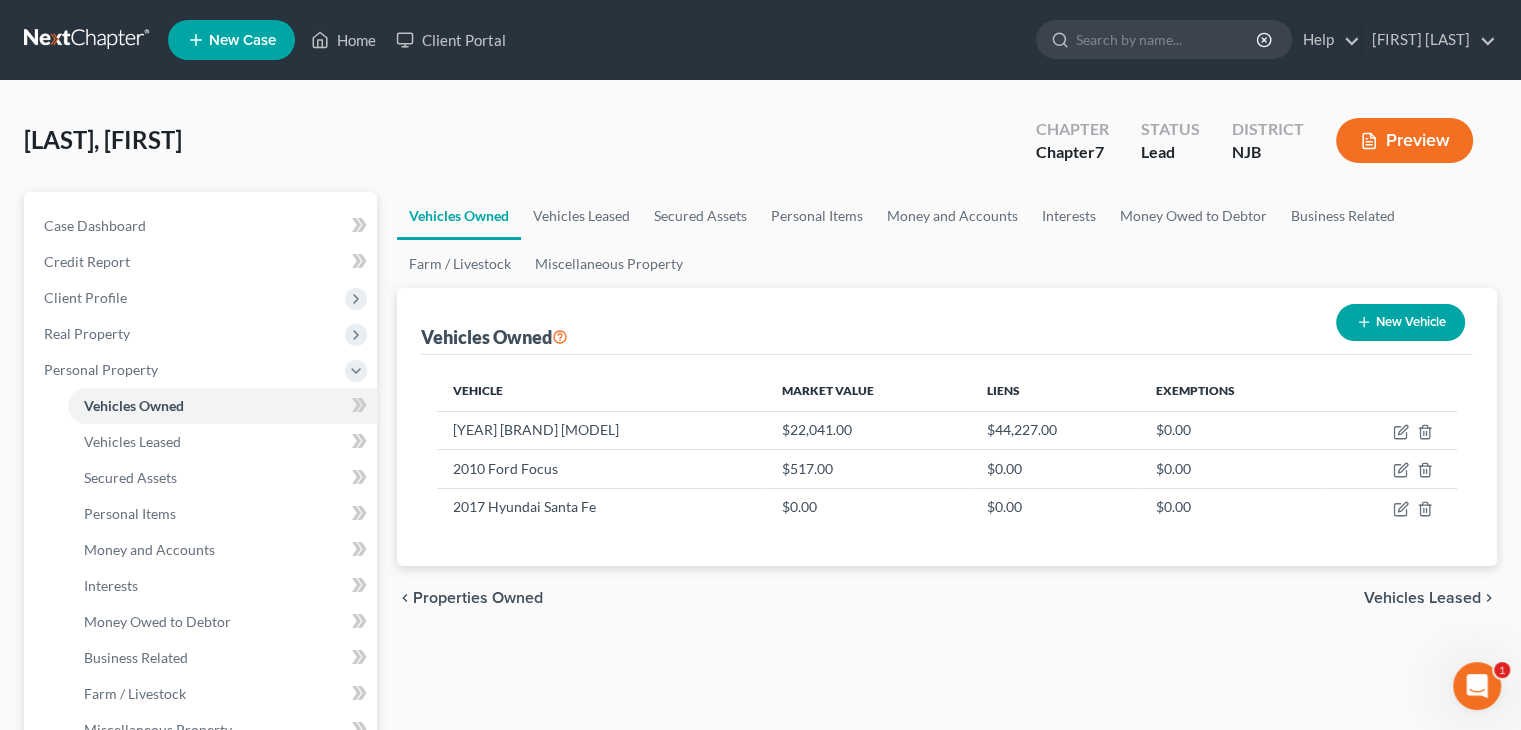 click on "New Vehicle" at bounding box center [1400, 322] 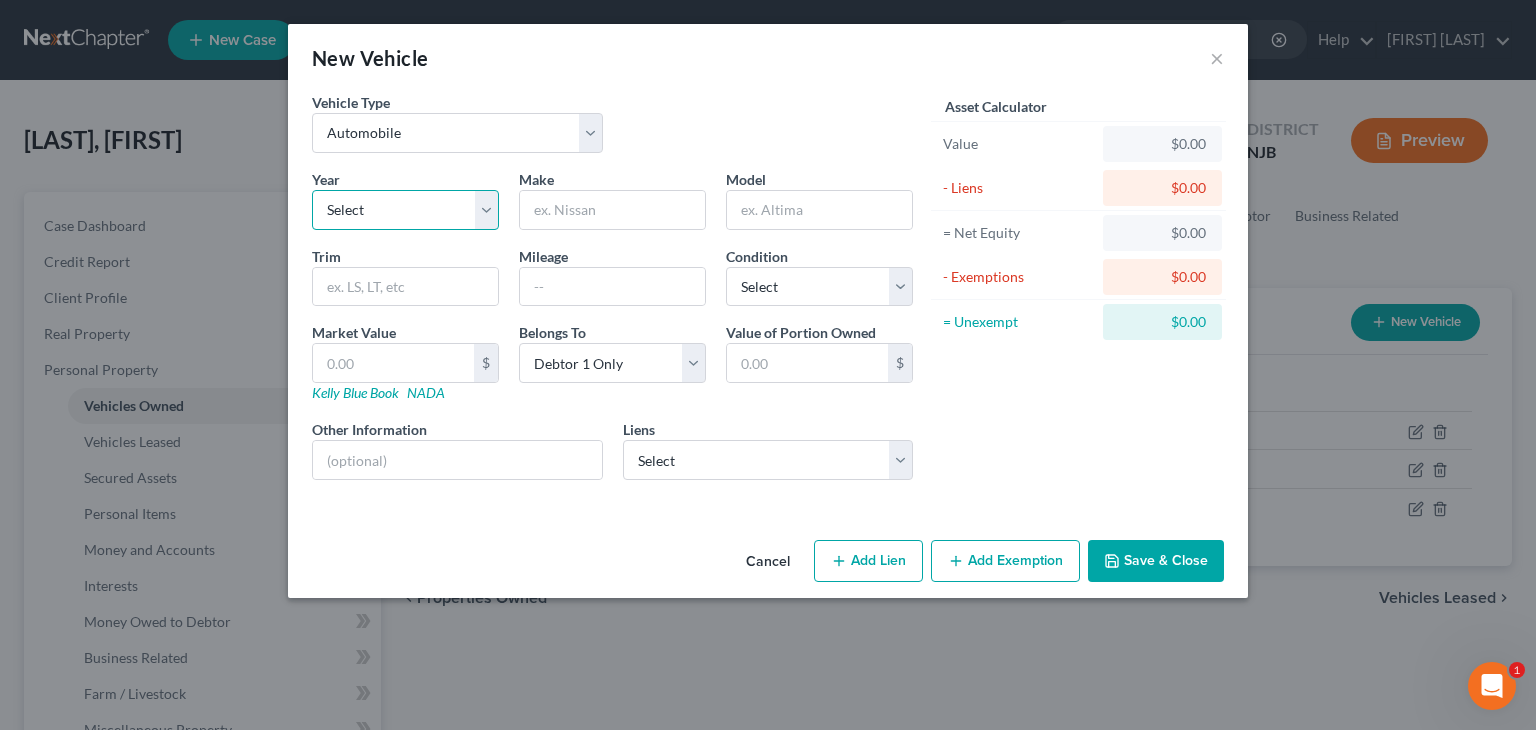 click on "Select 2026 2025 2024 2023 2022 2021 2020 2019 2018 2017 2016 2015 2014 2013 2012 2011 2010 2009 2008 2007 2006 2005 2004 2003 2002 2001 2000 1999 1998 1997 1996 1995 1994 1993 1992 1991 1990 1989 1988 1987 1986 1985 1984 1983 1982 1981 1980 1979 1978 1977 1976 1975 1974 1973 1972 1971 1970 1969 1968 1967 1966 1965 1964 1963 1962 1961 1960 1959 1958 1957 1956 1955 1954 1953 1952 1951 1950 1949 1948 1947 1946 1945 1944 1943 1942 1941 1940 1939 1938 1937 1936 1935 1934 1933 1932 1931 1930 1929 1928 1927 1926 1925 1924 1923 1922 1921 1920 1919 1918 1917 1916 1915 1914 1913 1912 1911 1910 1909 1908 1907 1906 1905 1904 1903 1902 1901" at bounding box center [405, 210] 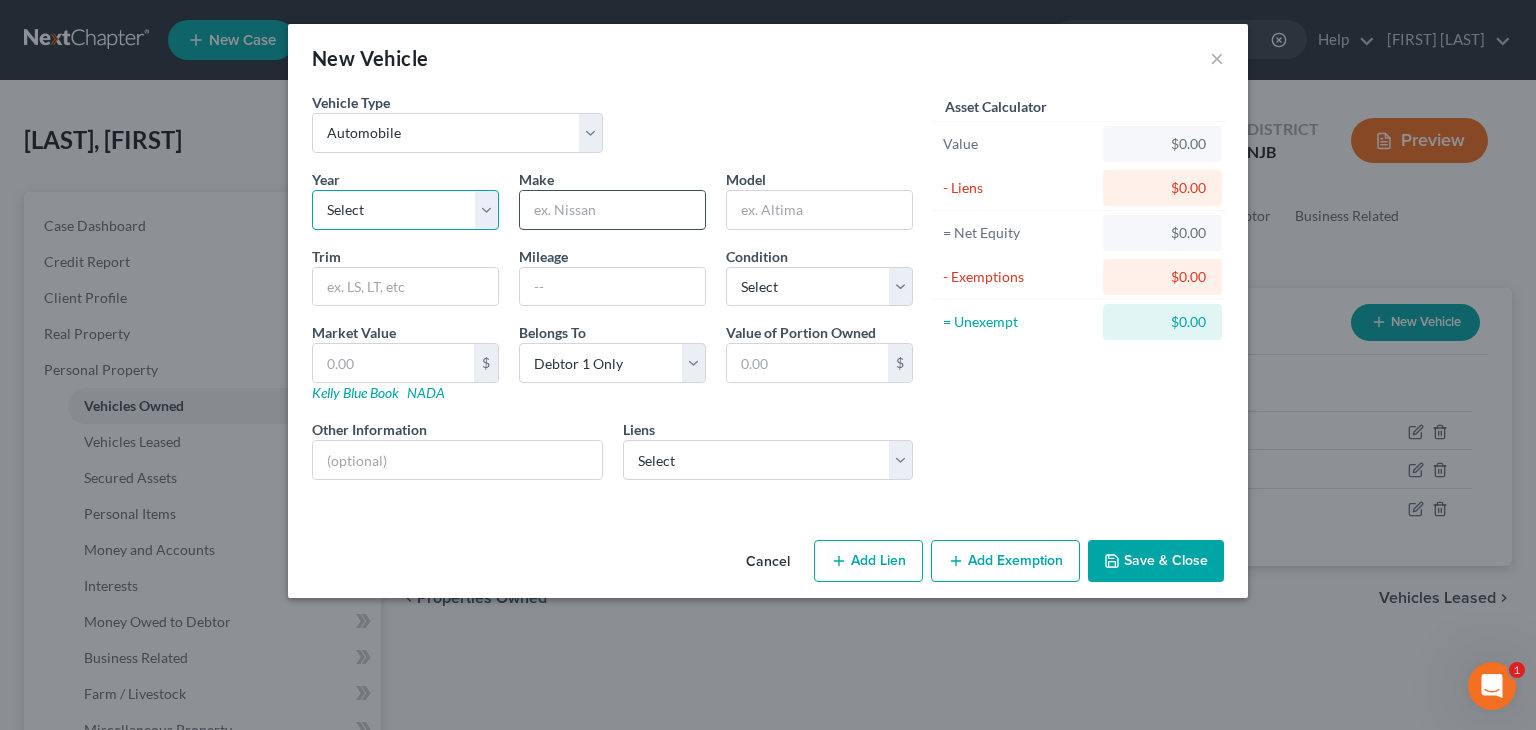 select on "16" 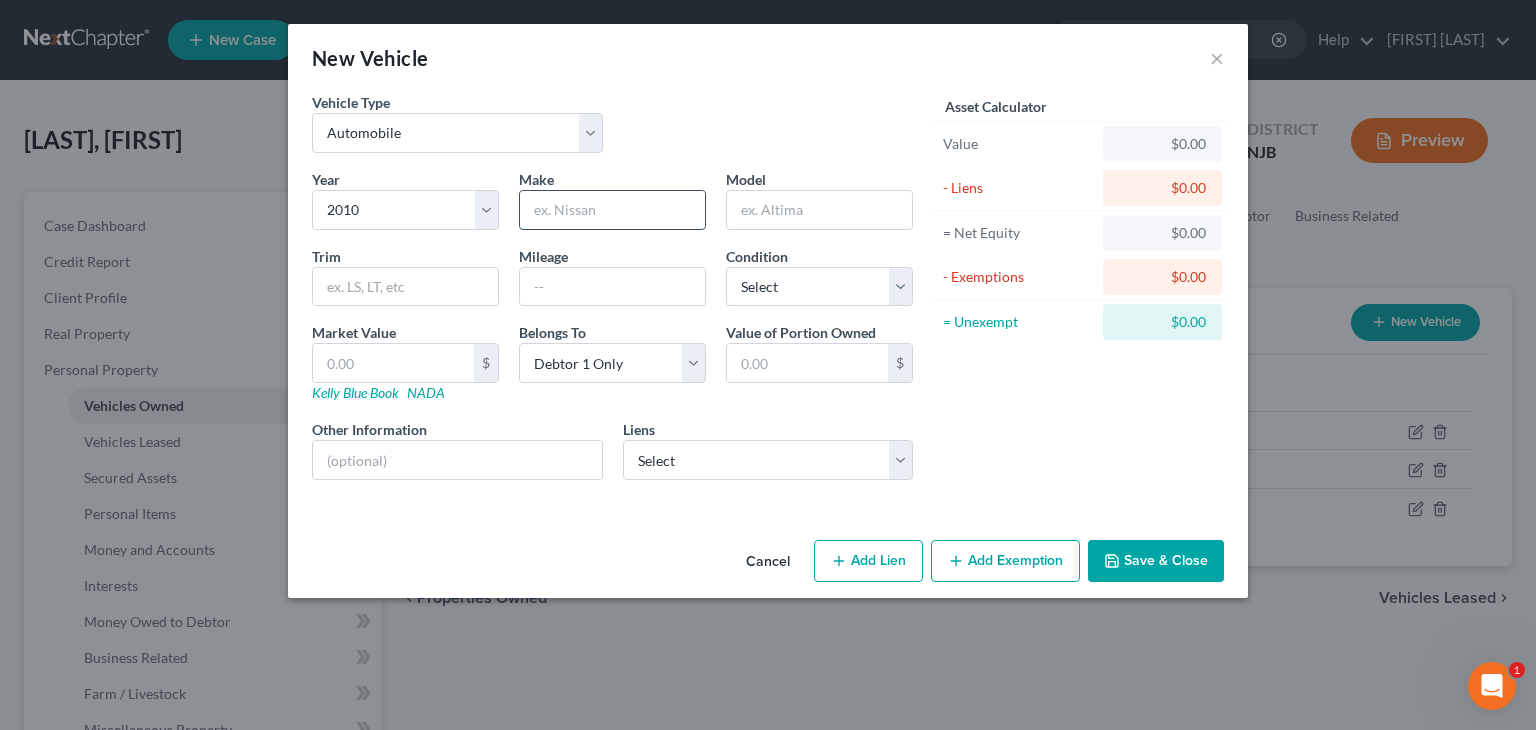 click at bounding box center [612, 210] 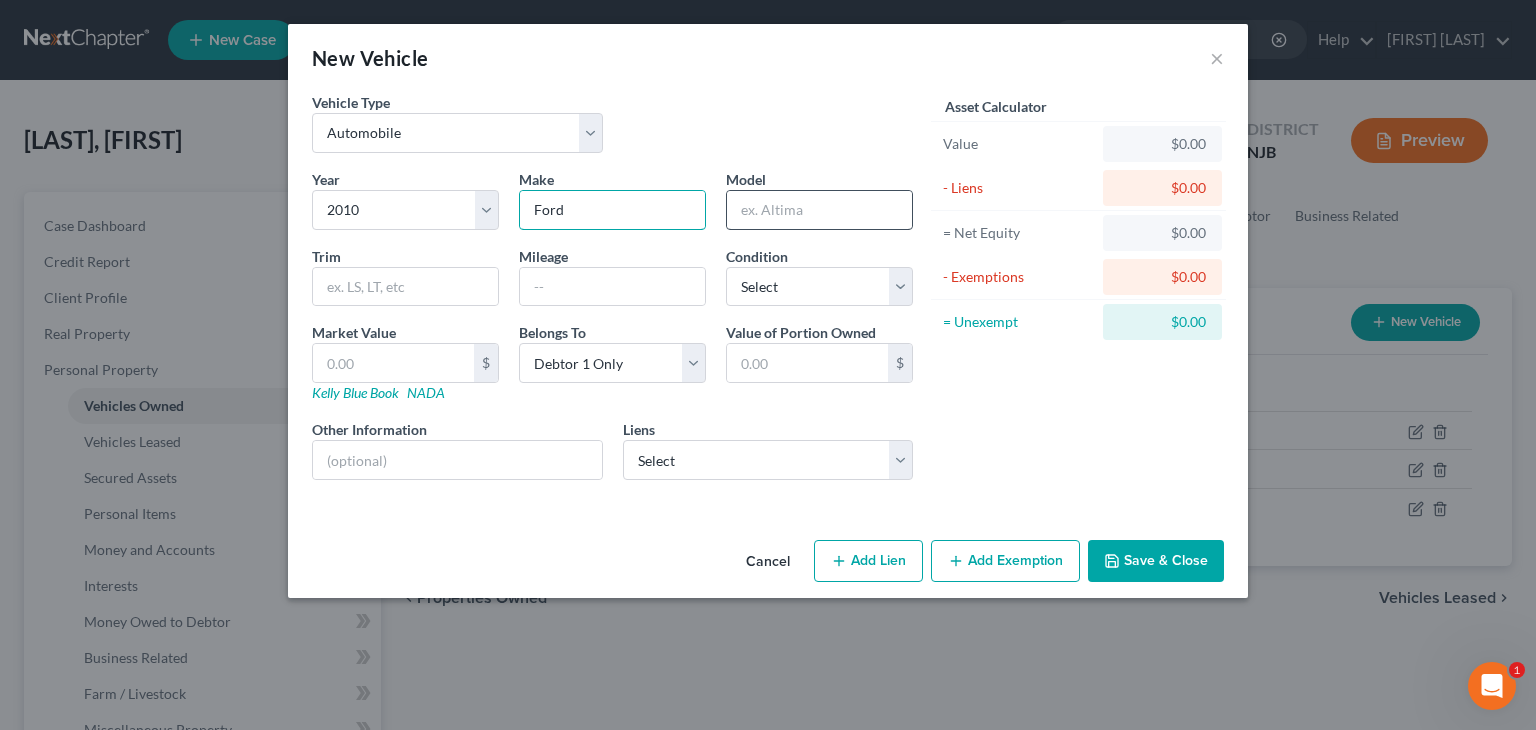 type on "Ford" 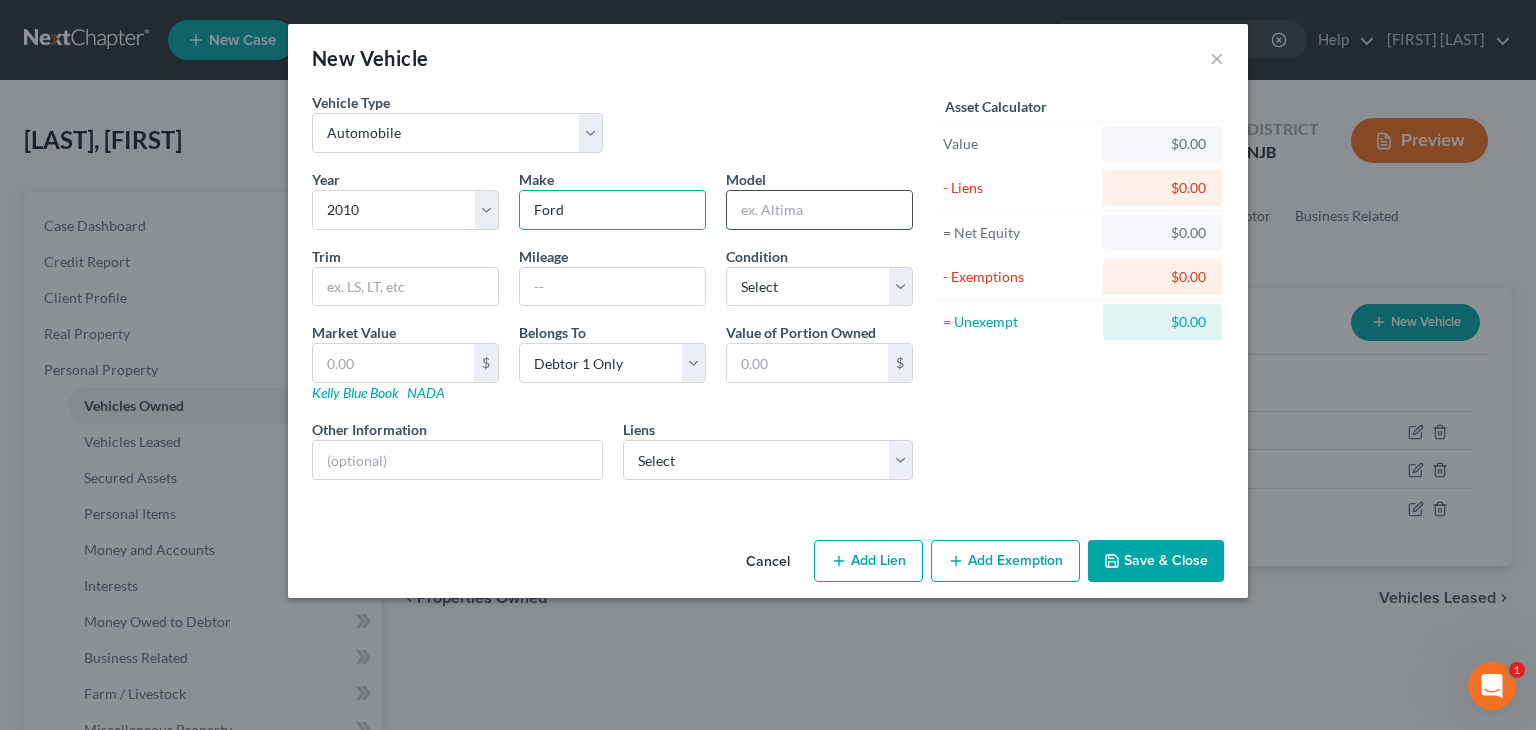 click at bounding box center [819, 210] 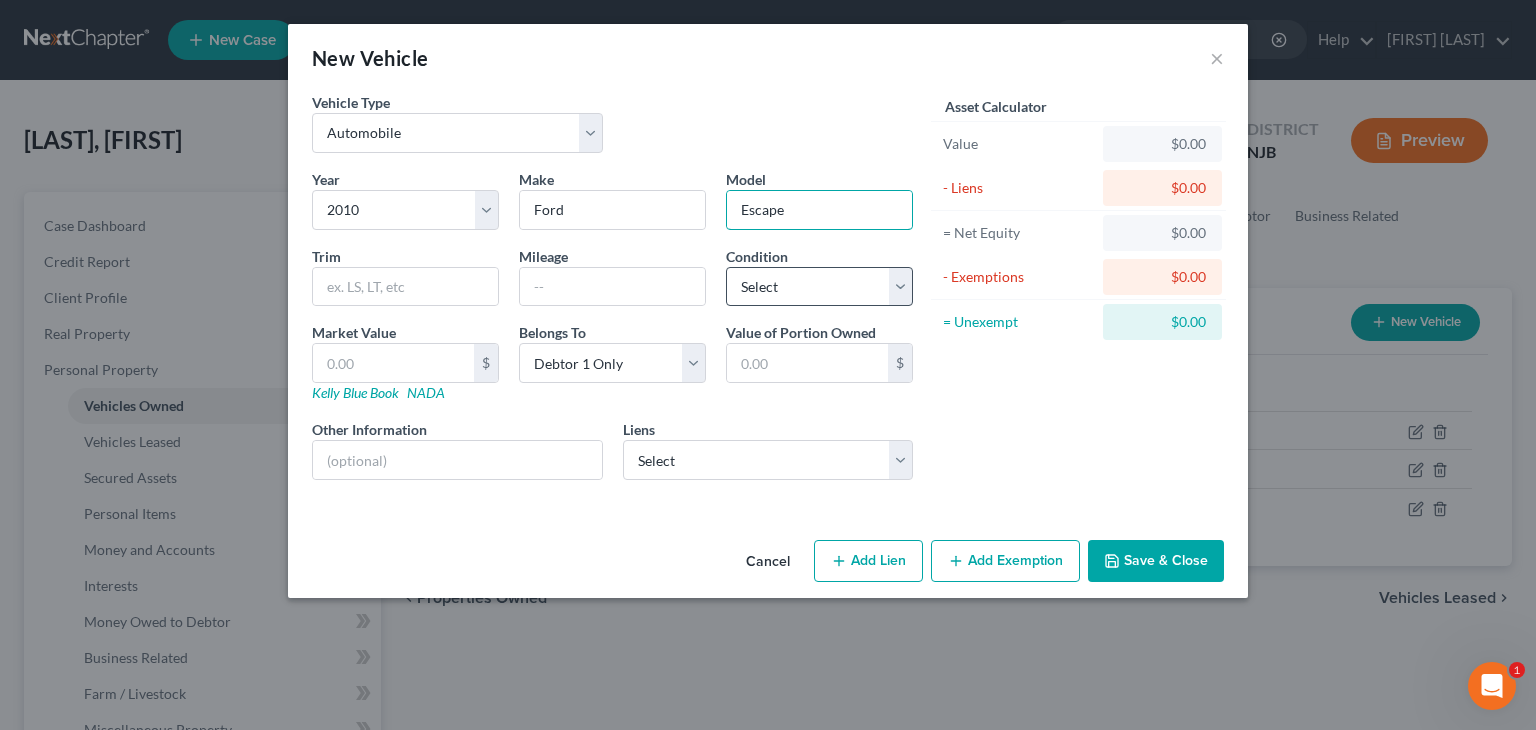 type on "Escape" 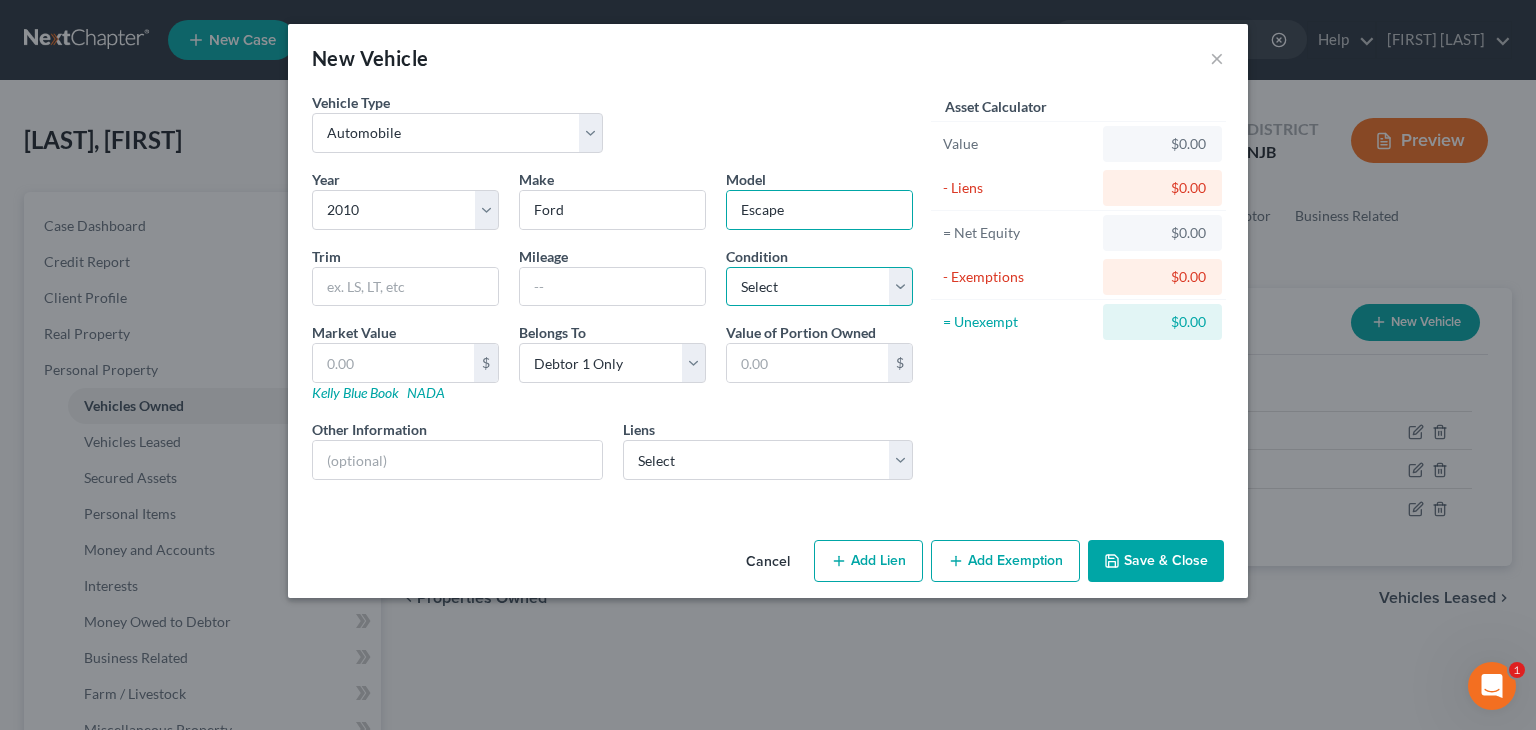 click on "Select Excellent Very Good Good Fair Poor" at bounding box center (819, 287) 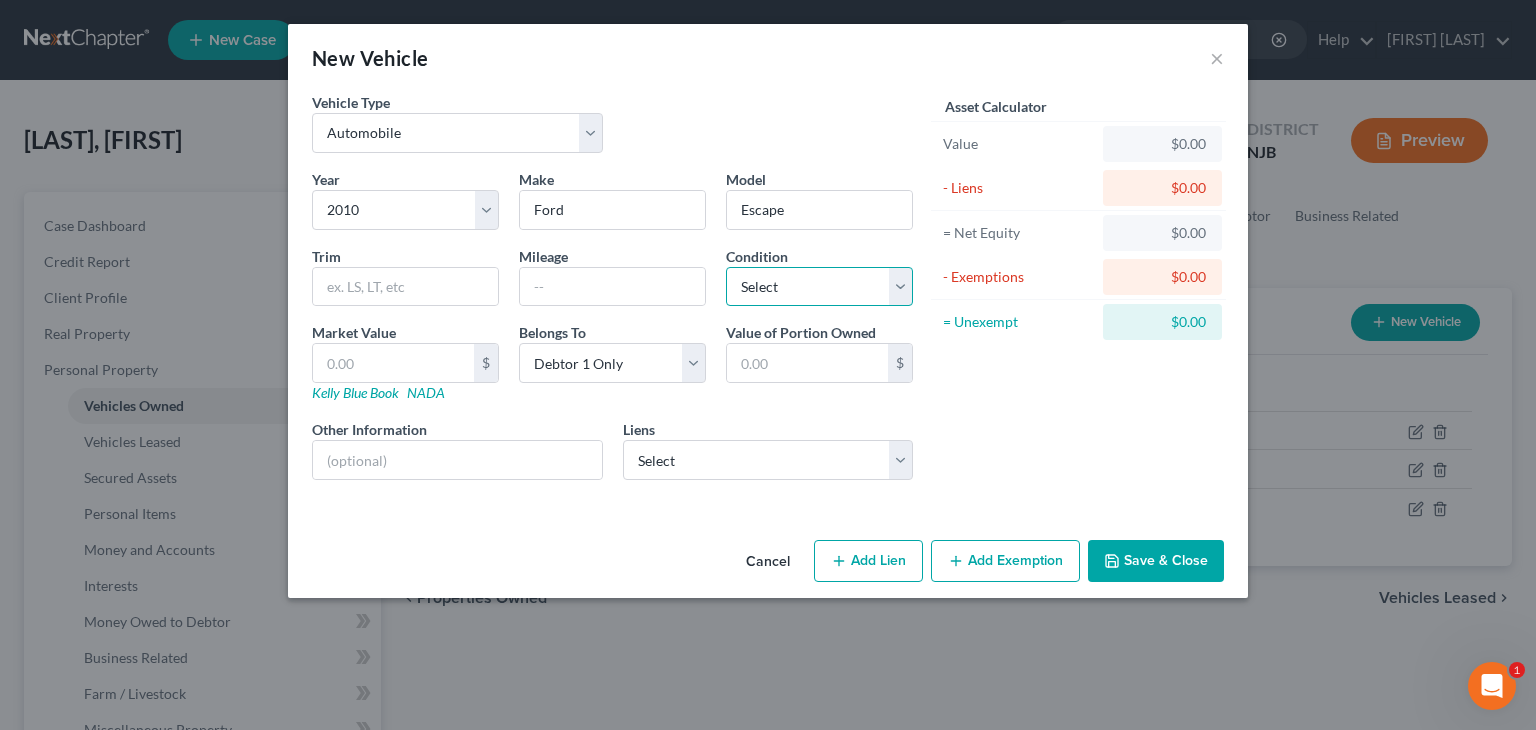 select on "3" 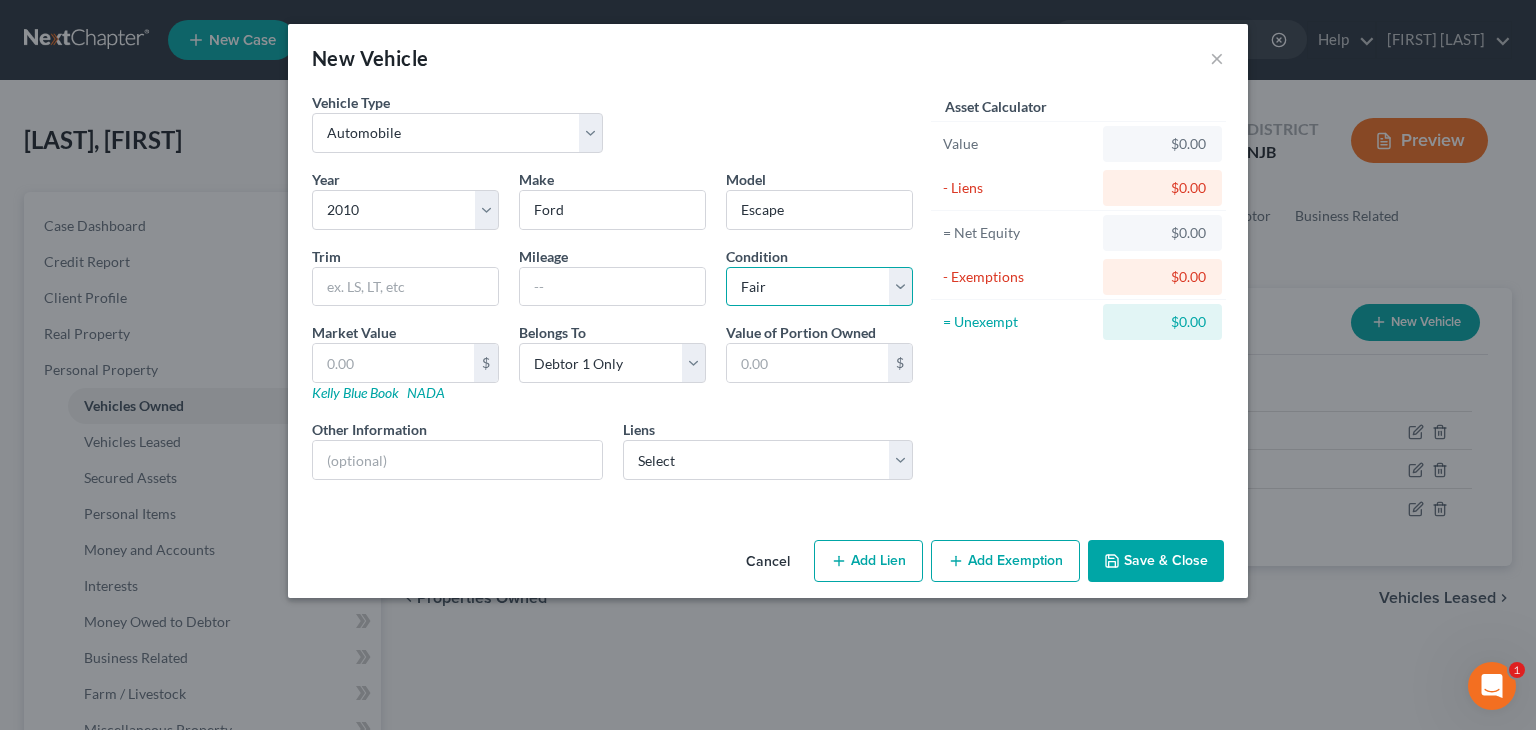 click on "Select Excellent Very Good Good Fair Poor" at bounding box center [819, 287] 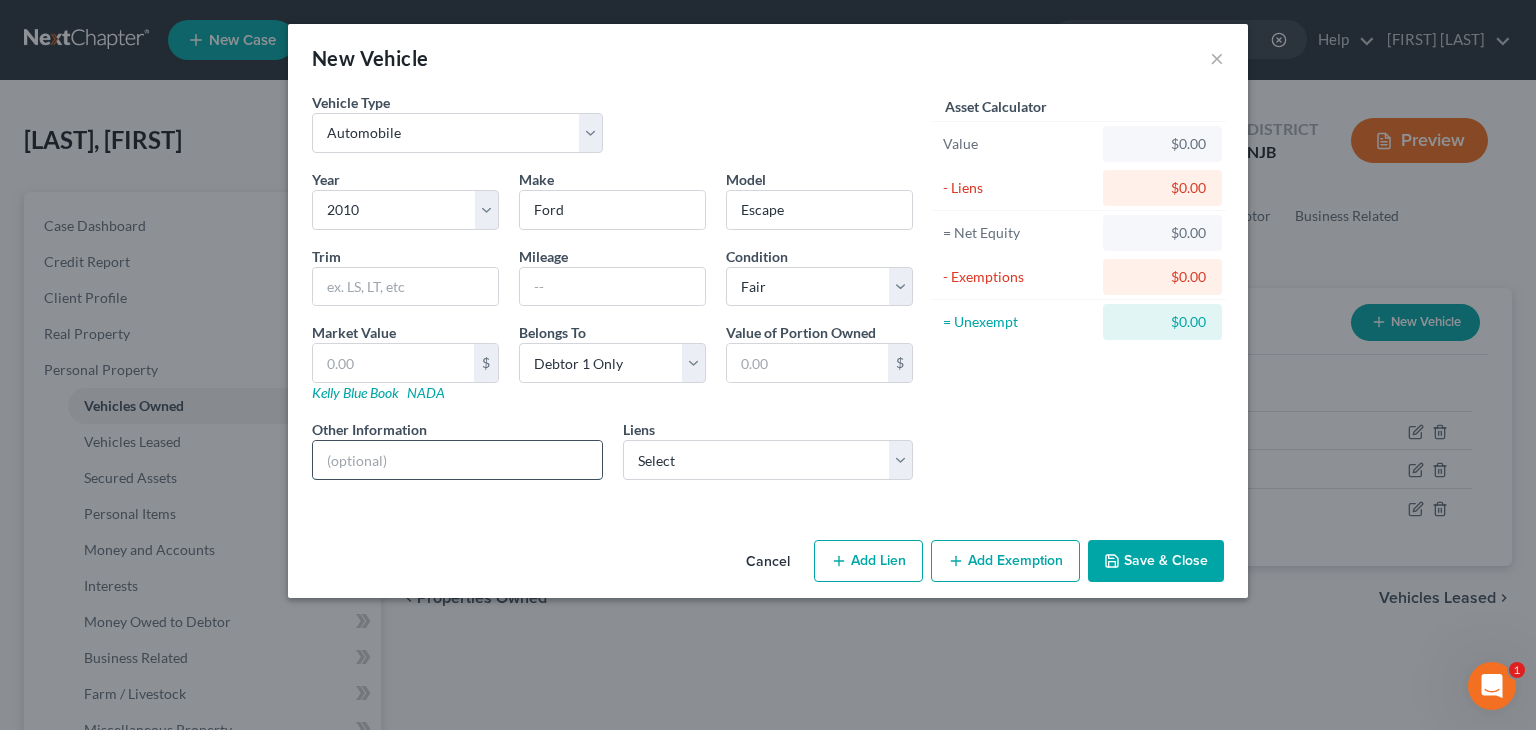 click at bounding box center [457, 460] 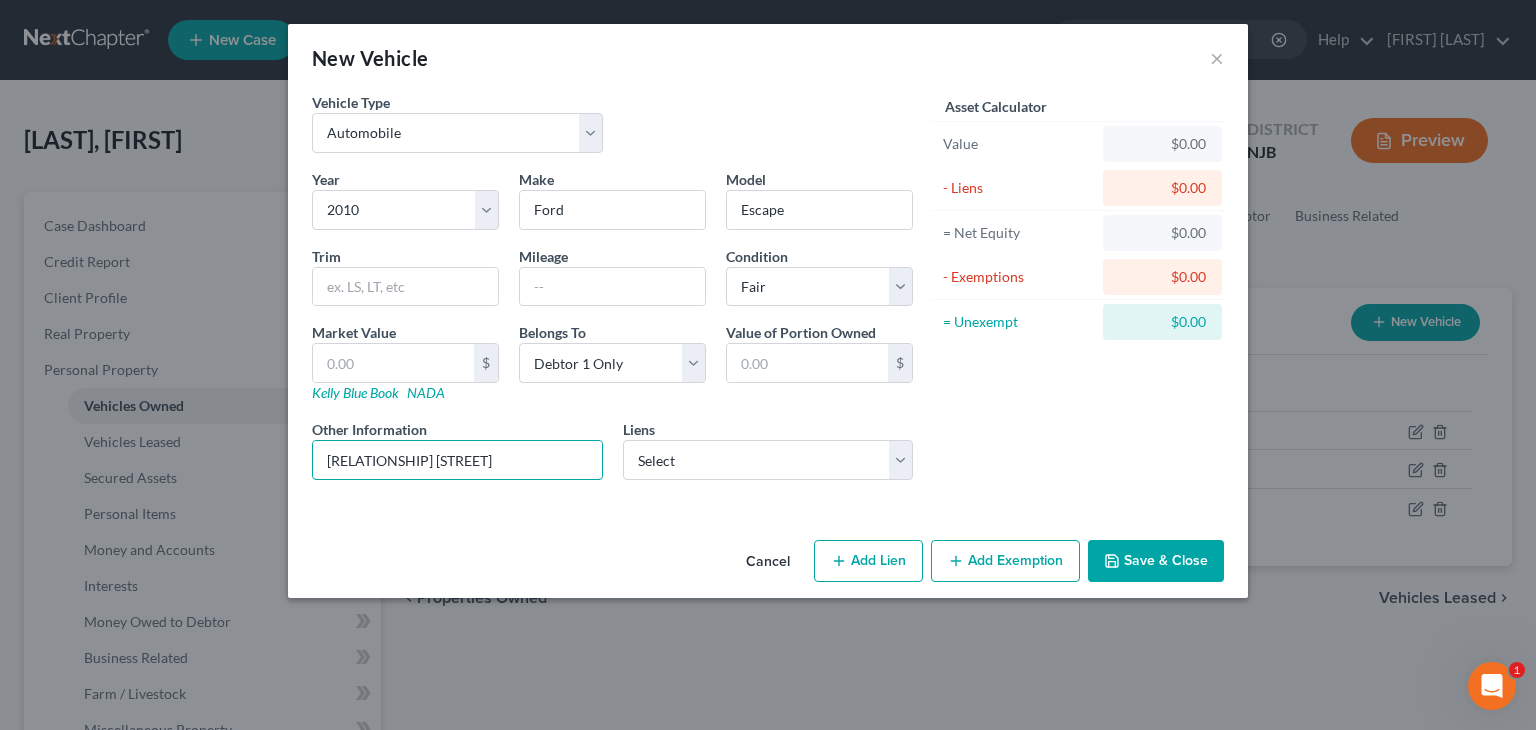 type on "[RELATIONSHIP] [STREET]" 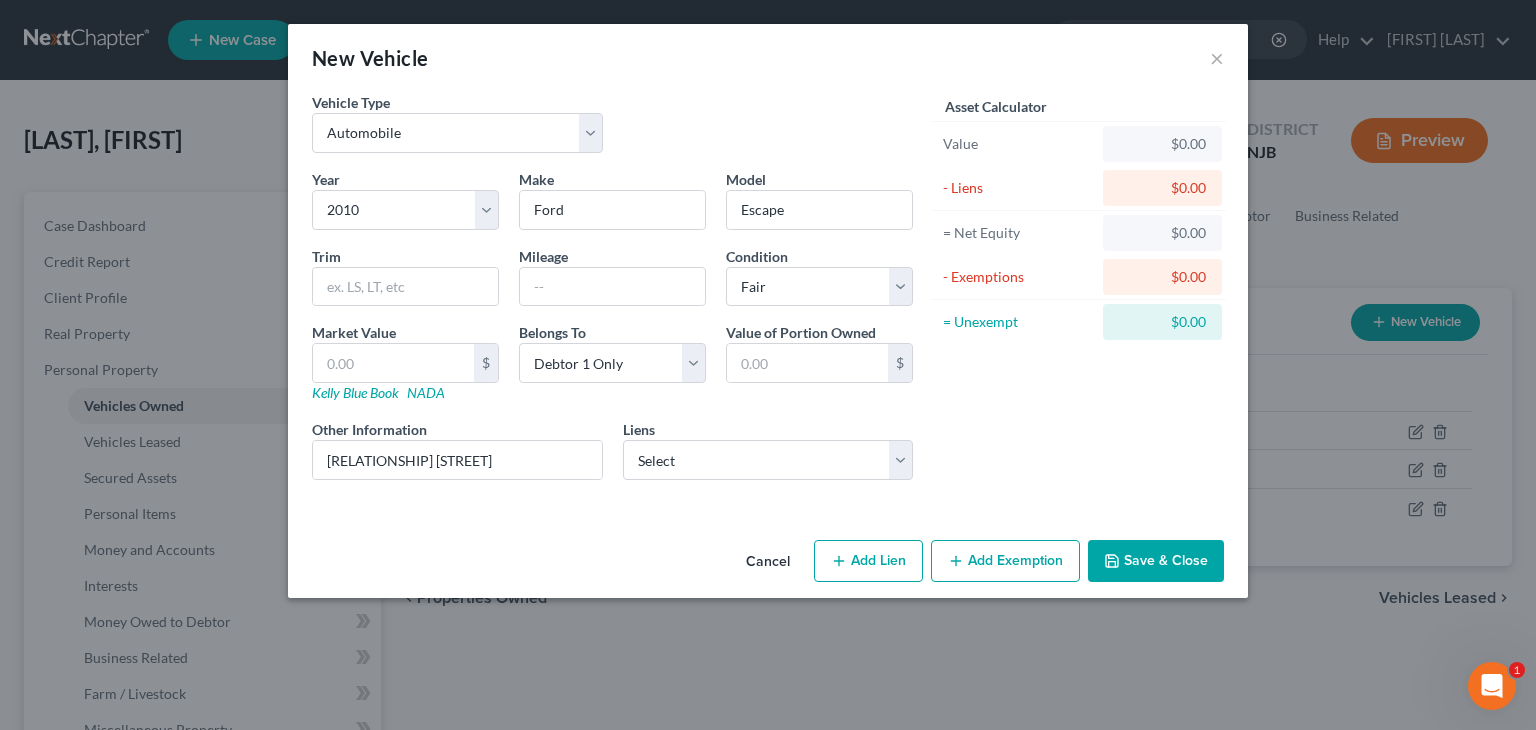 click on "Save & Close" at bounding box center (1156, 561) 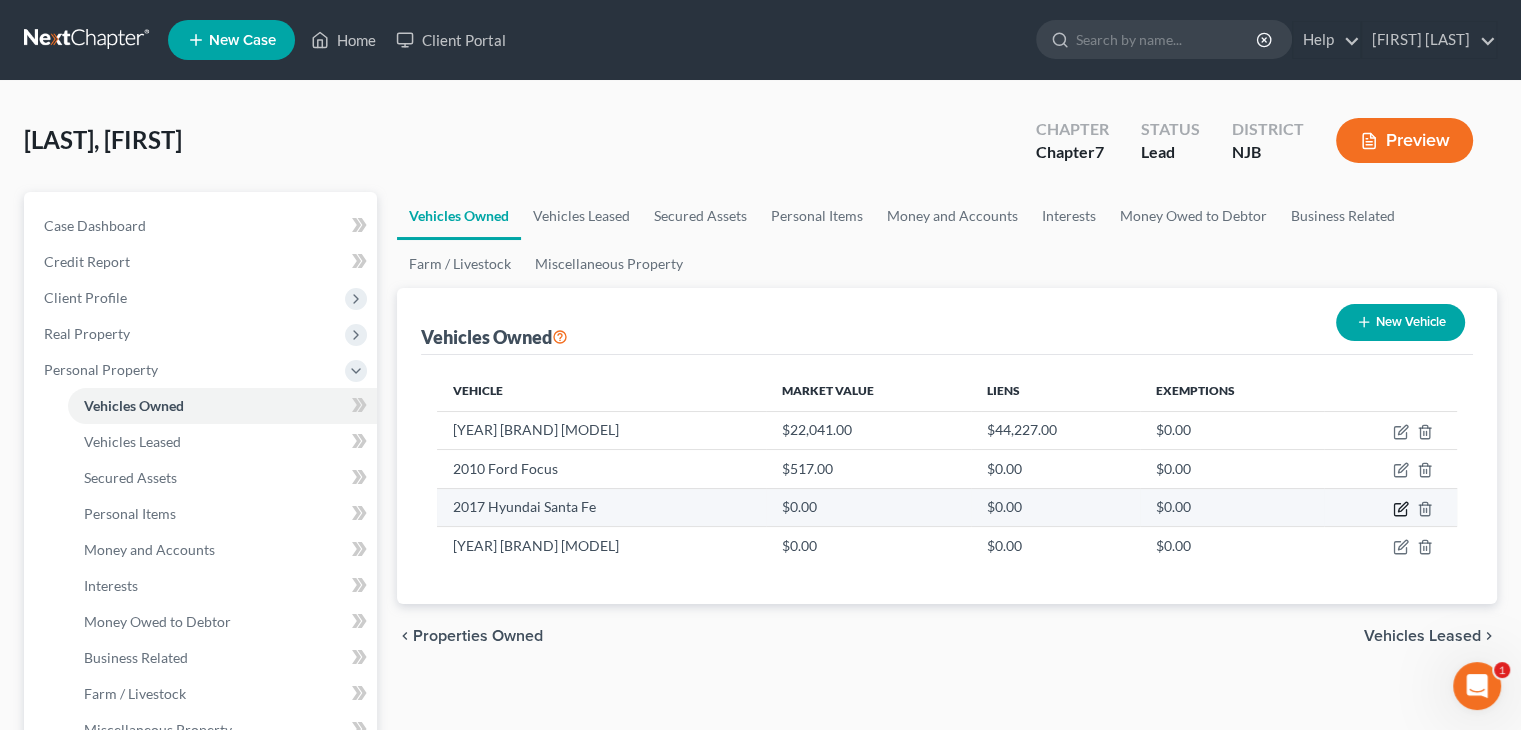click 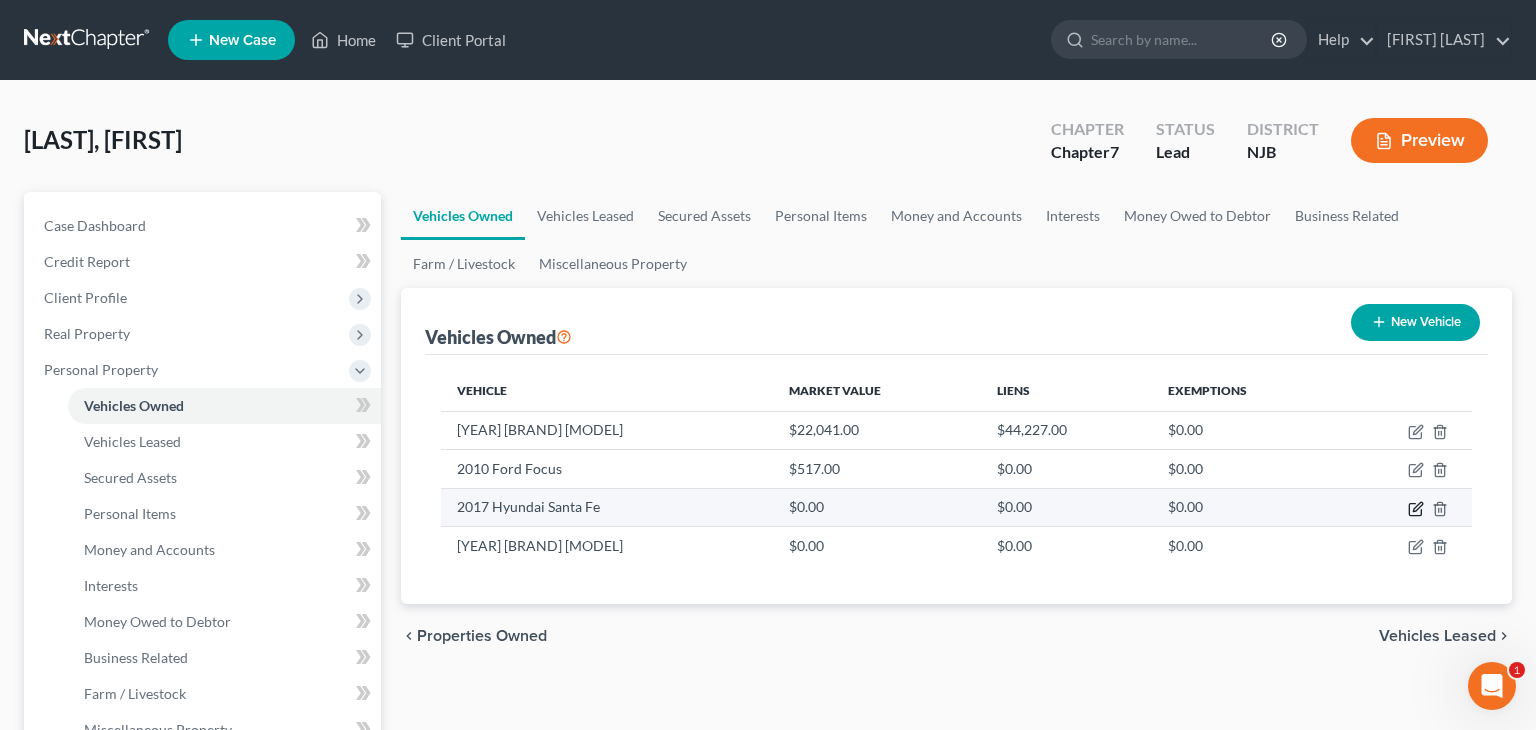 select on "0" 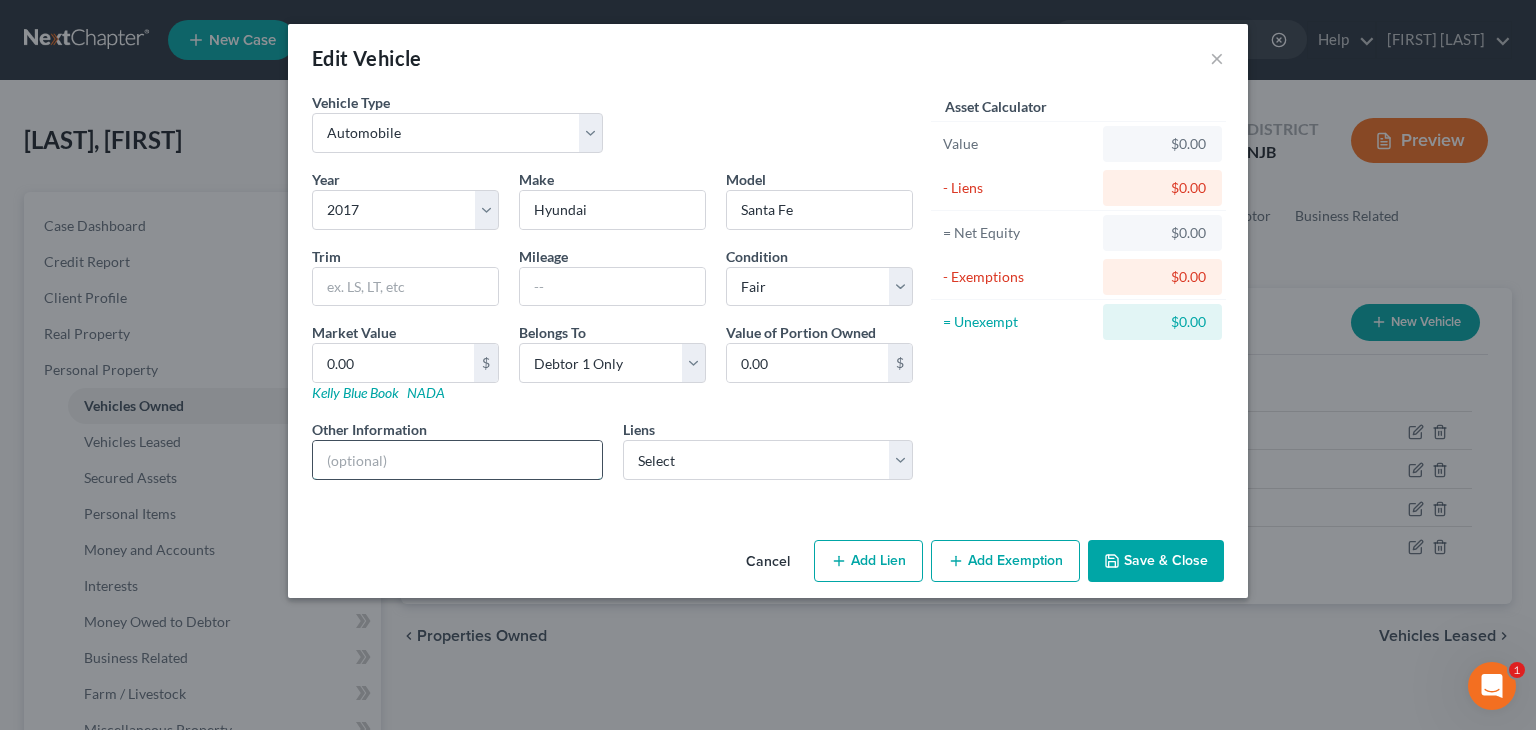 click at bounding box center [457, 460] 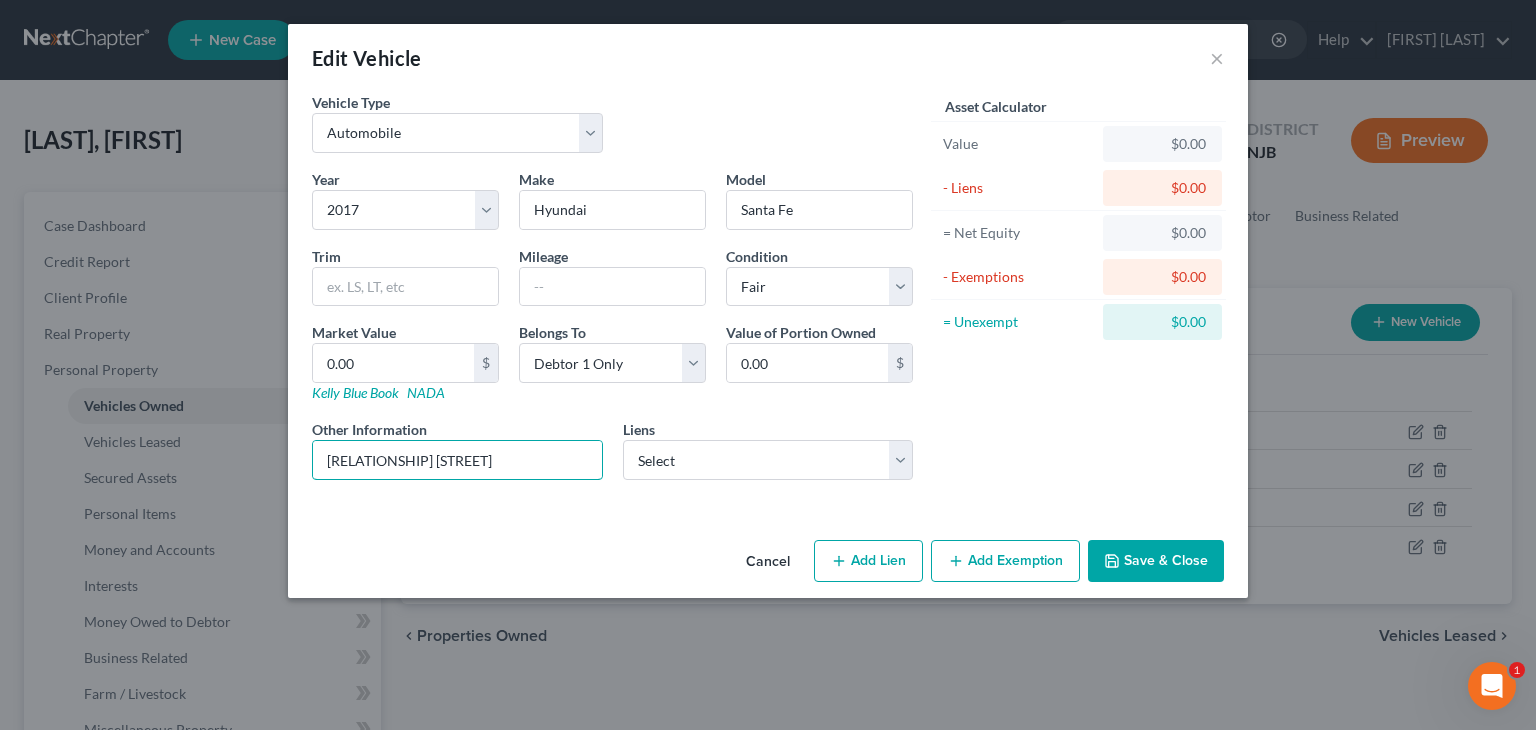 type on "[RELATIONSHIP] [STREET]" 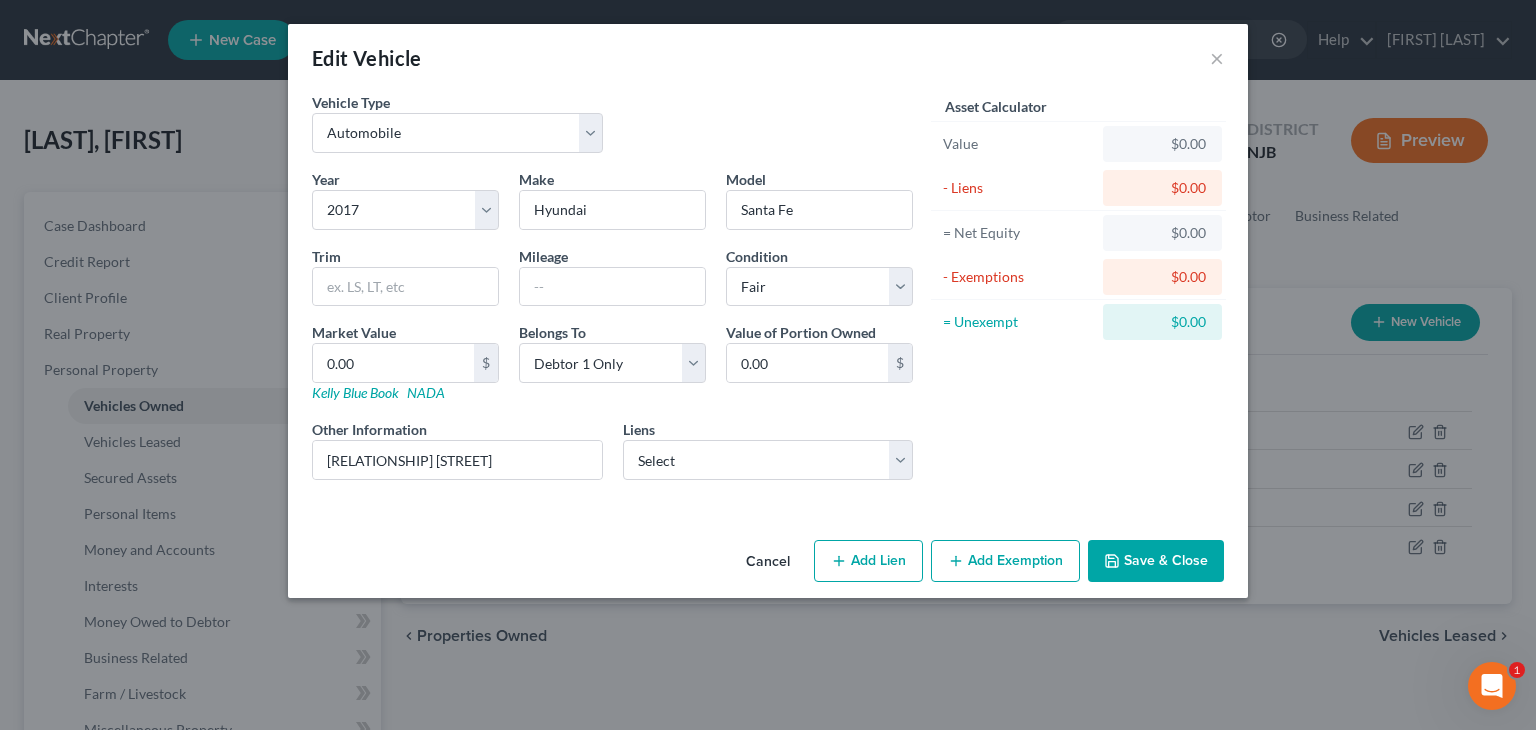 drag, startPoint x: 1152, startPoint y: 557, endPoint x: 1152, endPoint y: 571, distance: 14 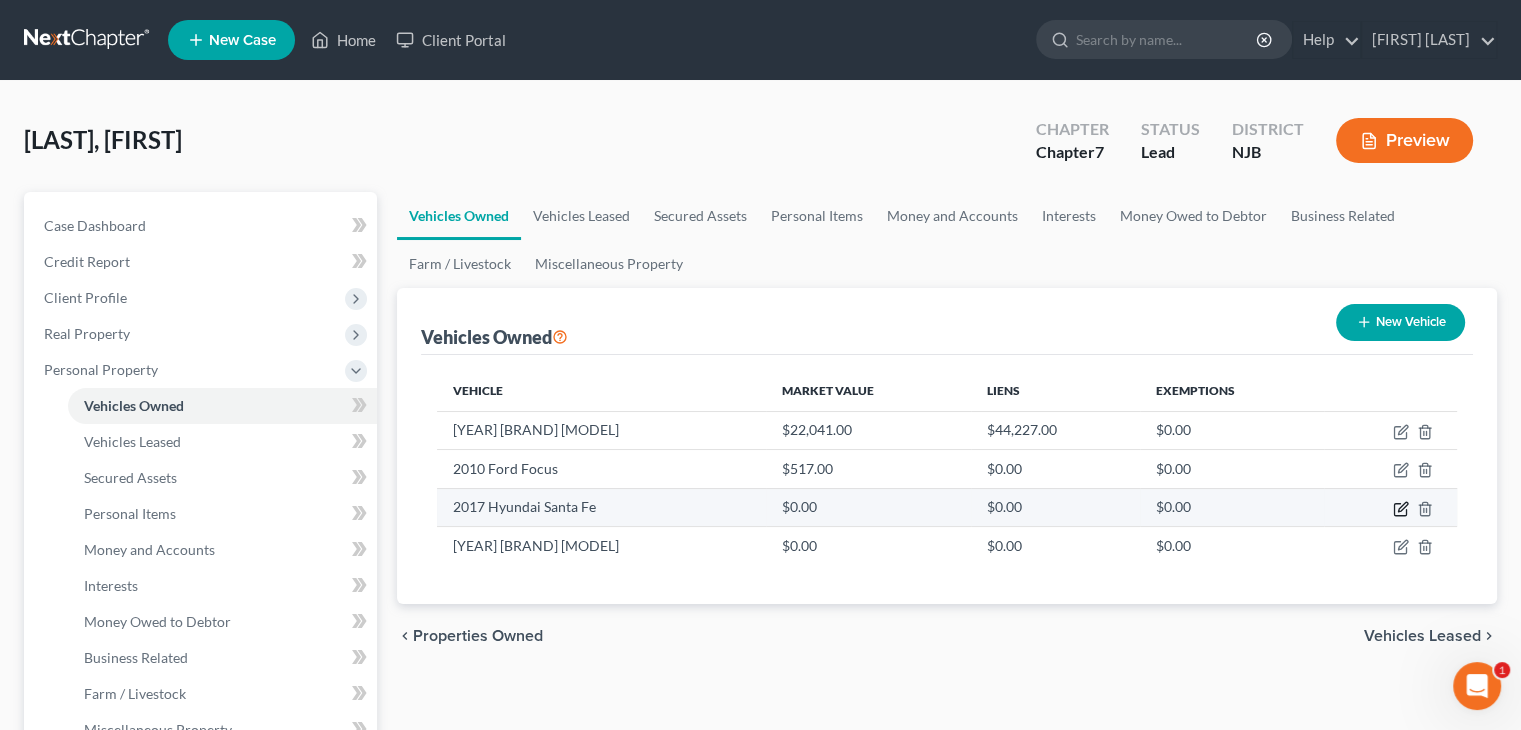 click 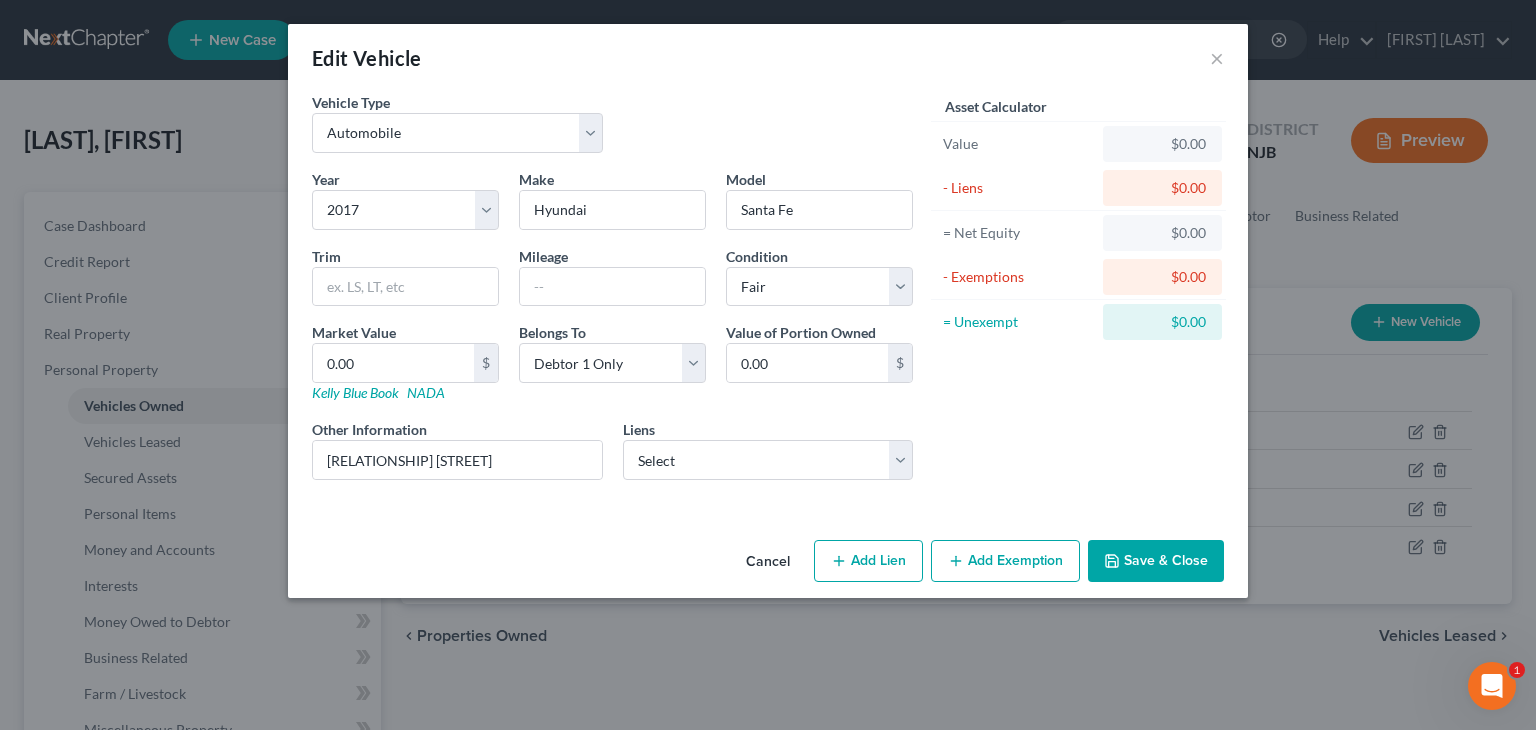 click on "Save & Close" at bounding box center [1156, 561] 